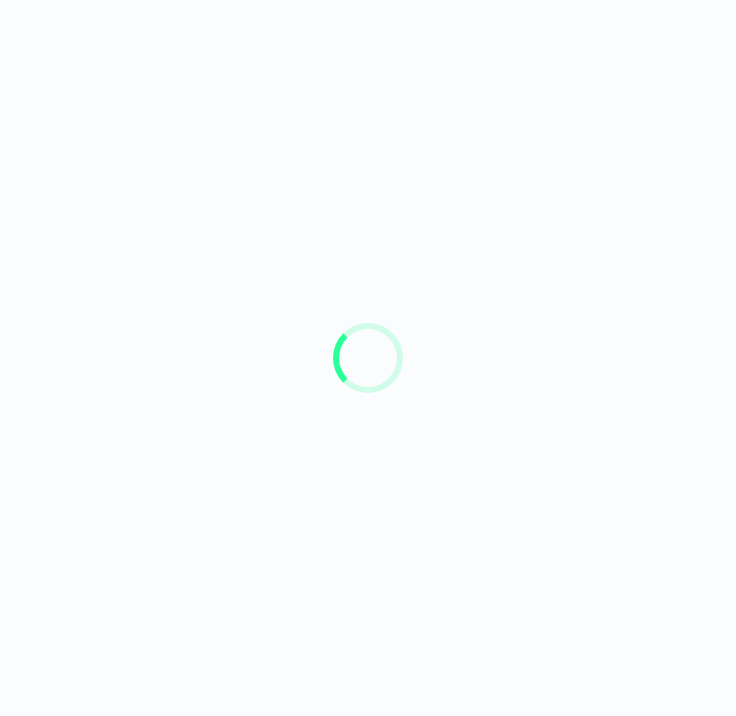 scroll, scrollTop: 0, scrollLeft: 0, axis: both 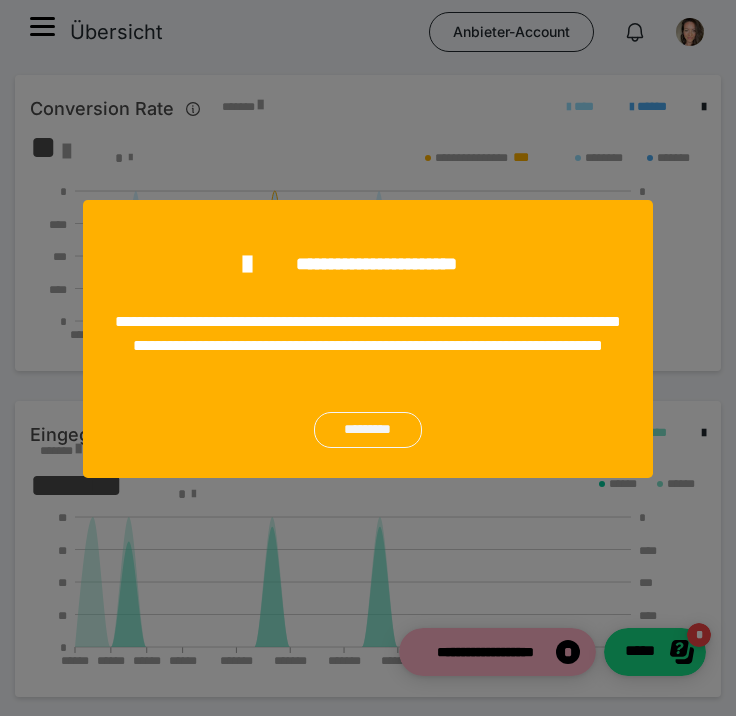 click on "*********" at bounding box center [367, 430] 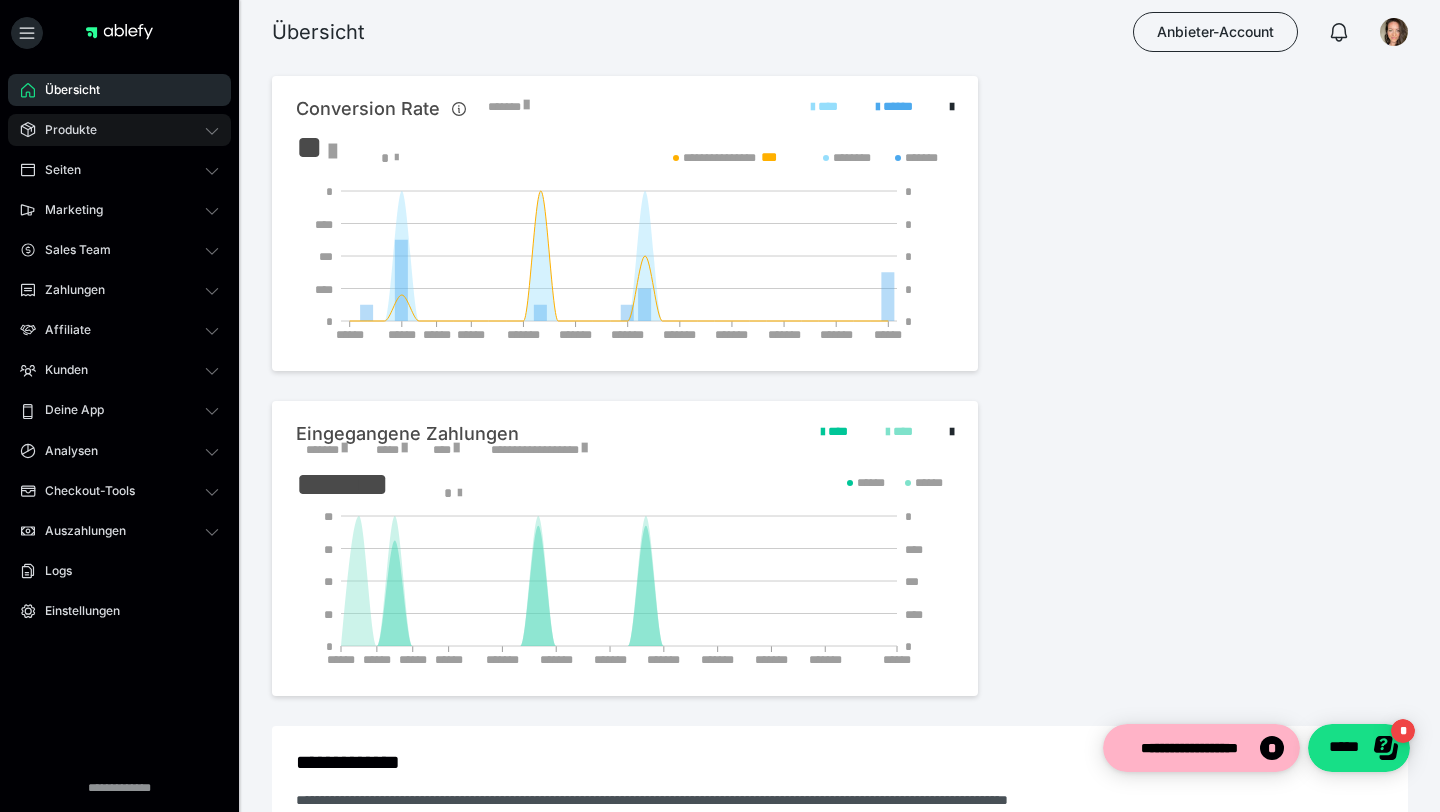 click 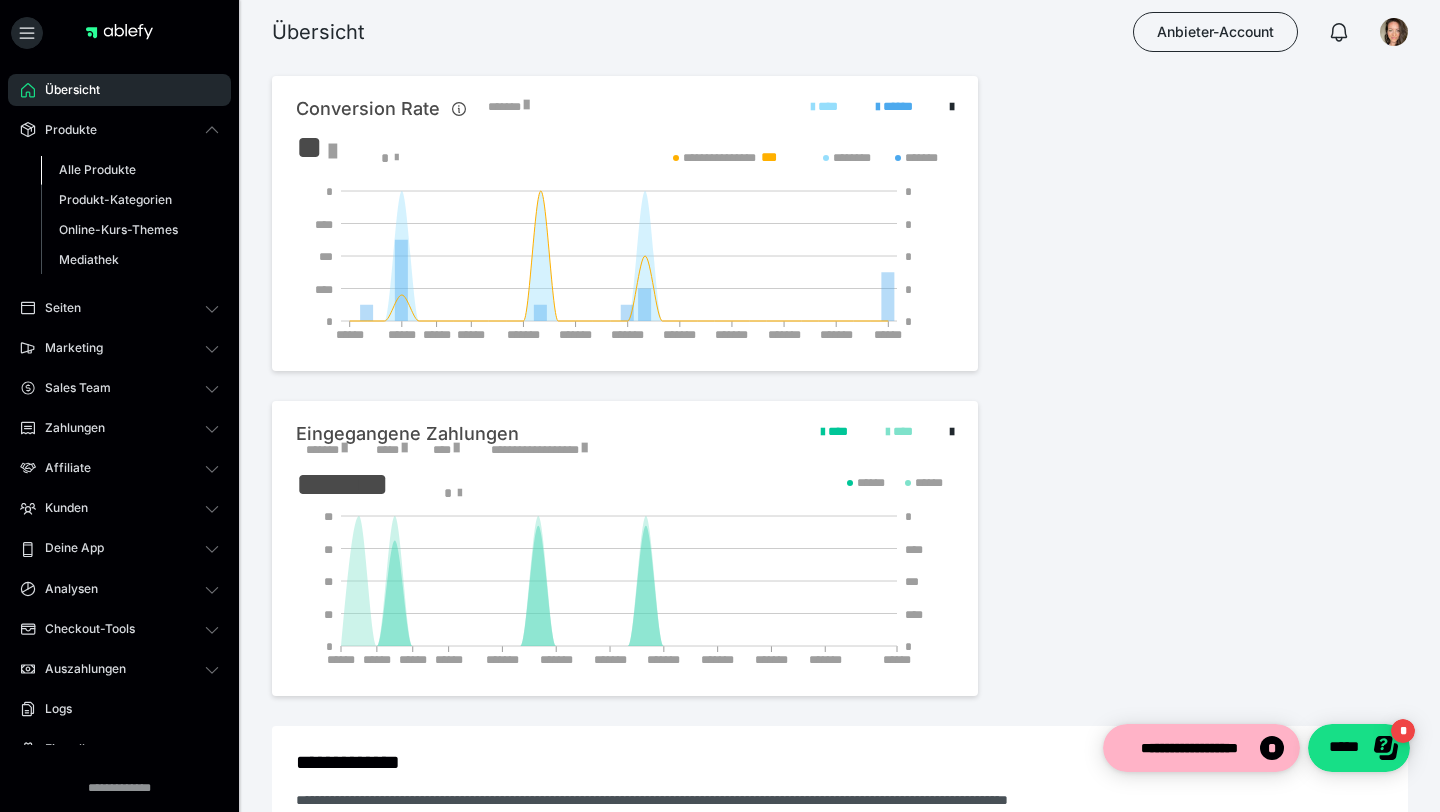 click on "Alle Produkte" at bounding box center (130, 170) 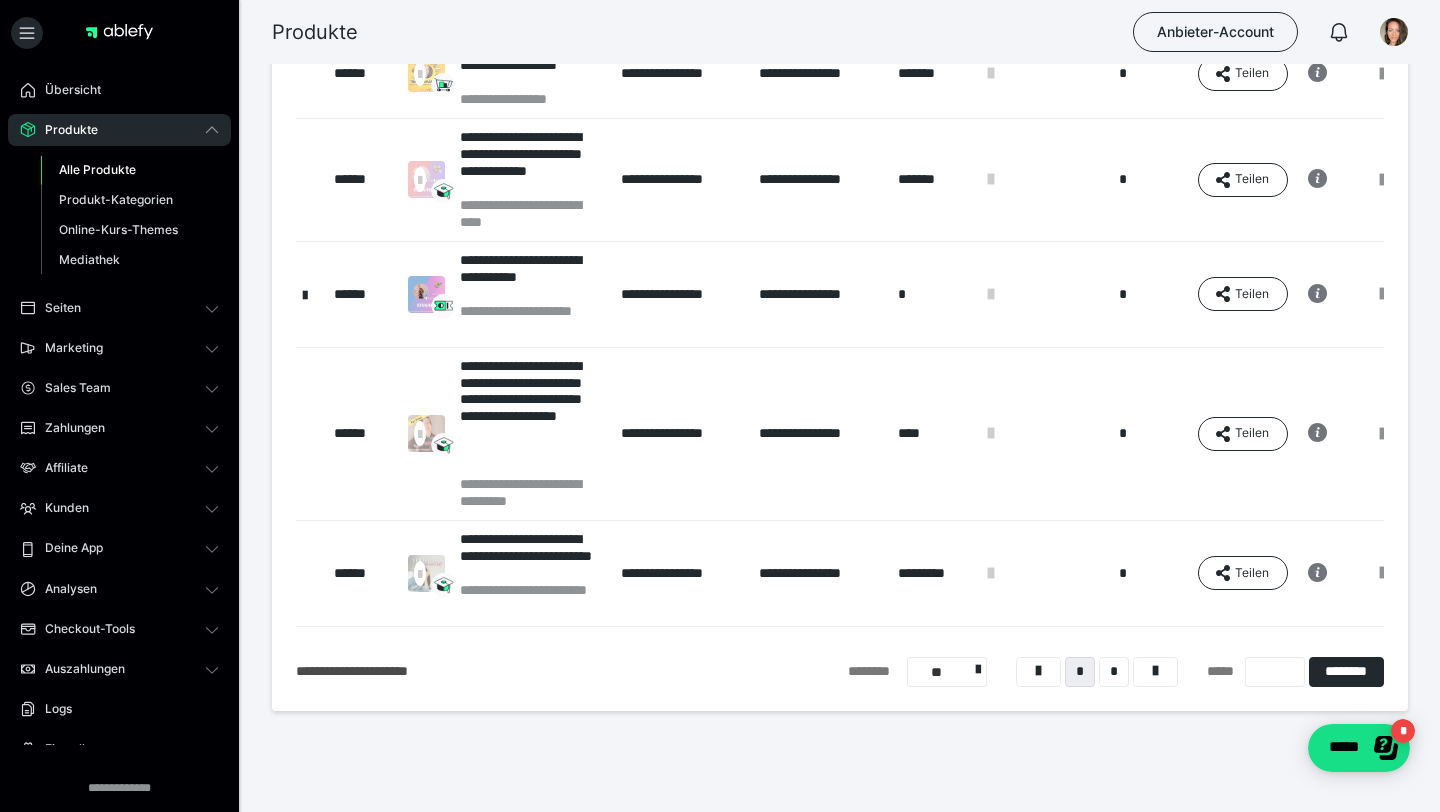 scroll, scrollTop: 655, scrollLeft: 0, axis: vertical 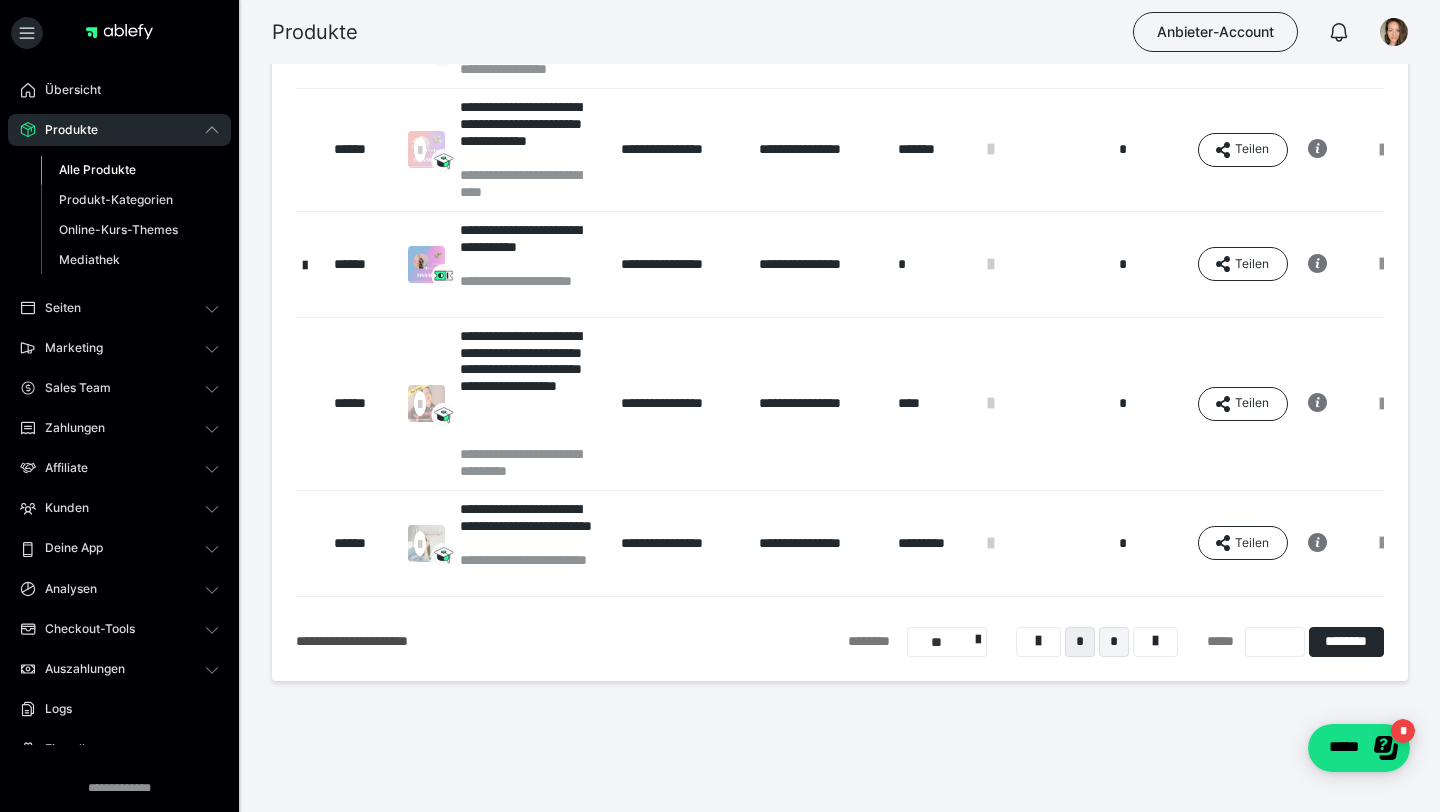 click on "*" at bounding box center [1114, 642] 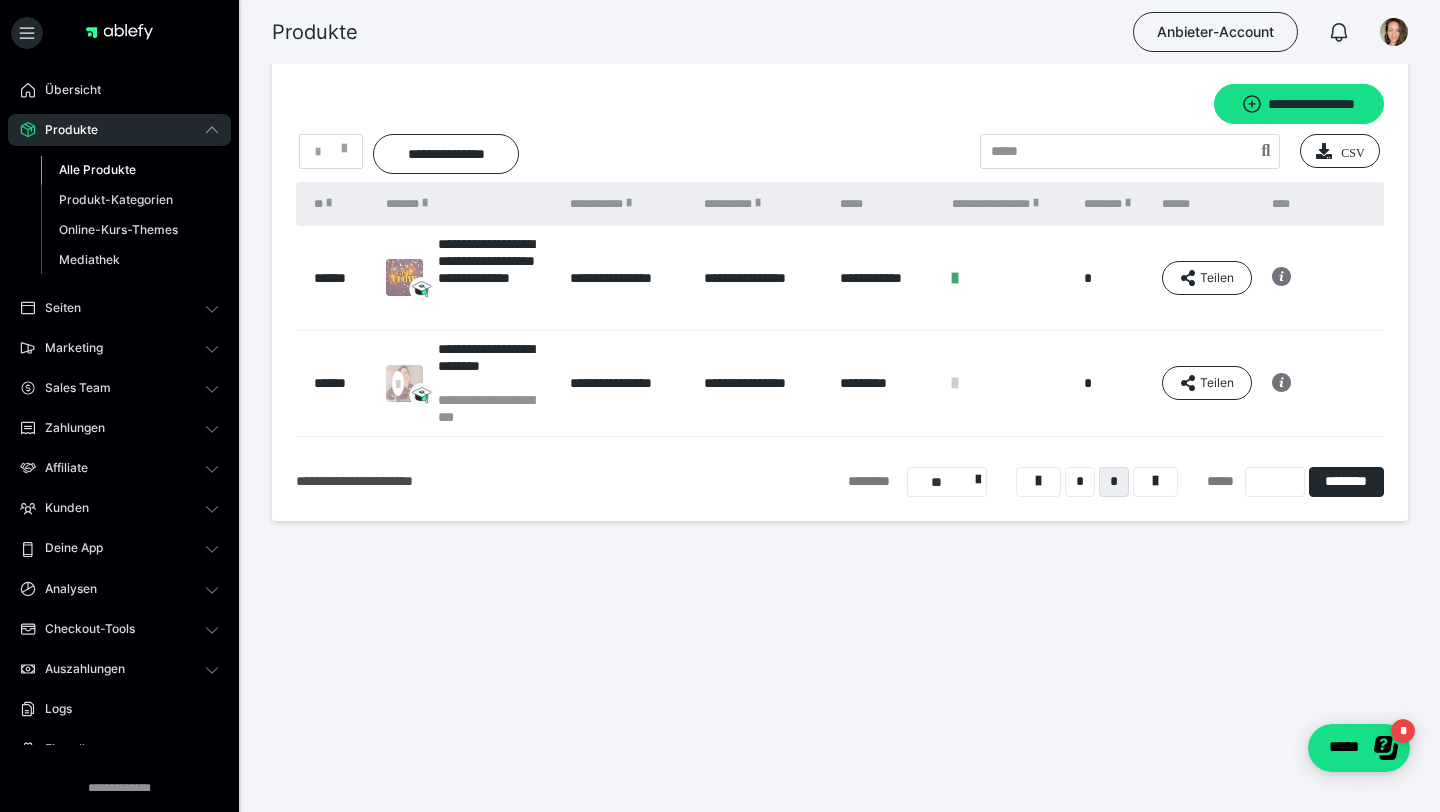 scroll, scrollTop: 0, scrollLeft: 0, axis: both 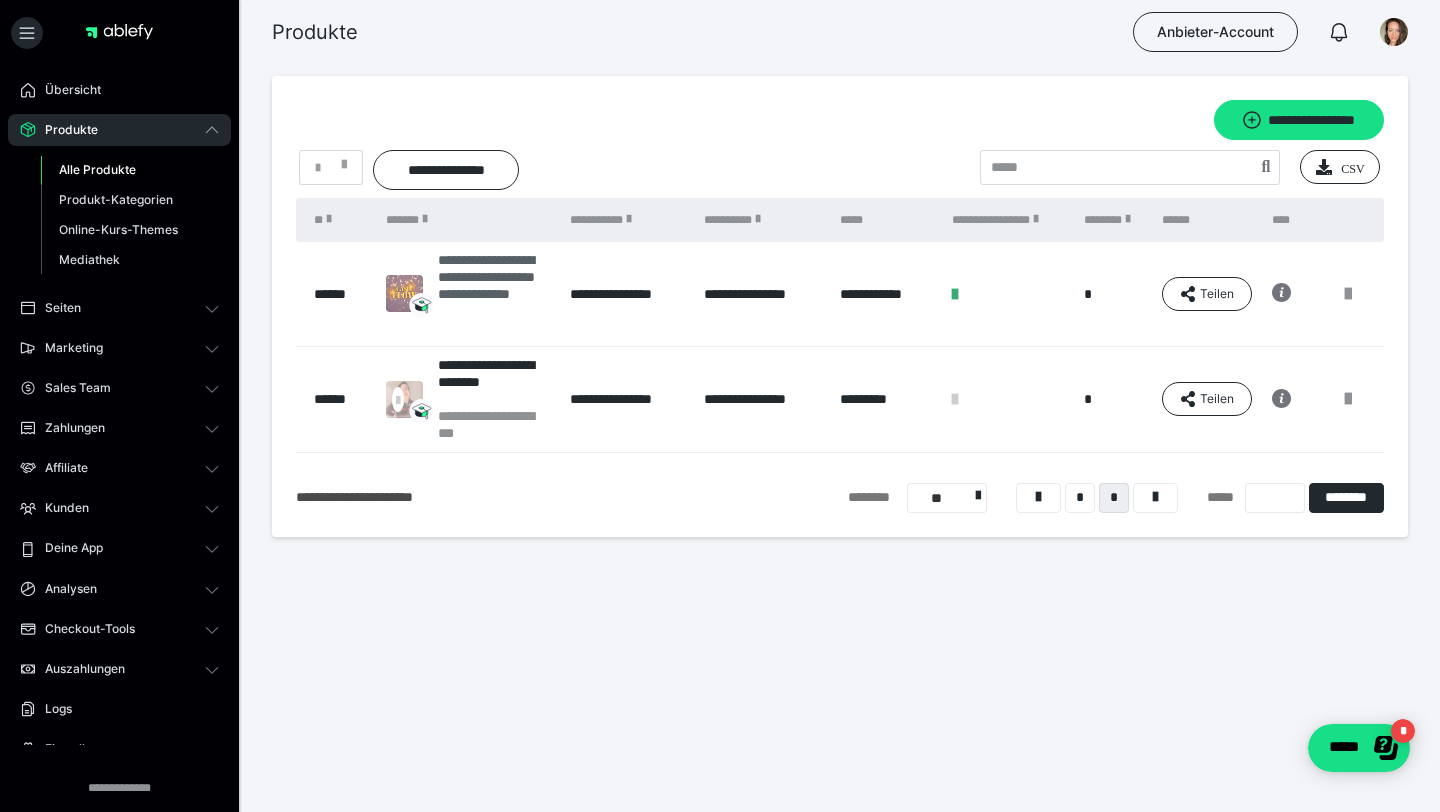 click on "**********" at bounding box center (494, 294) 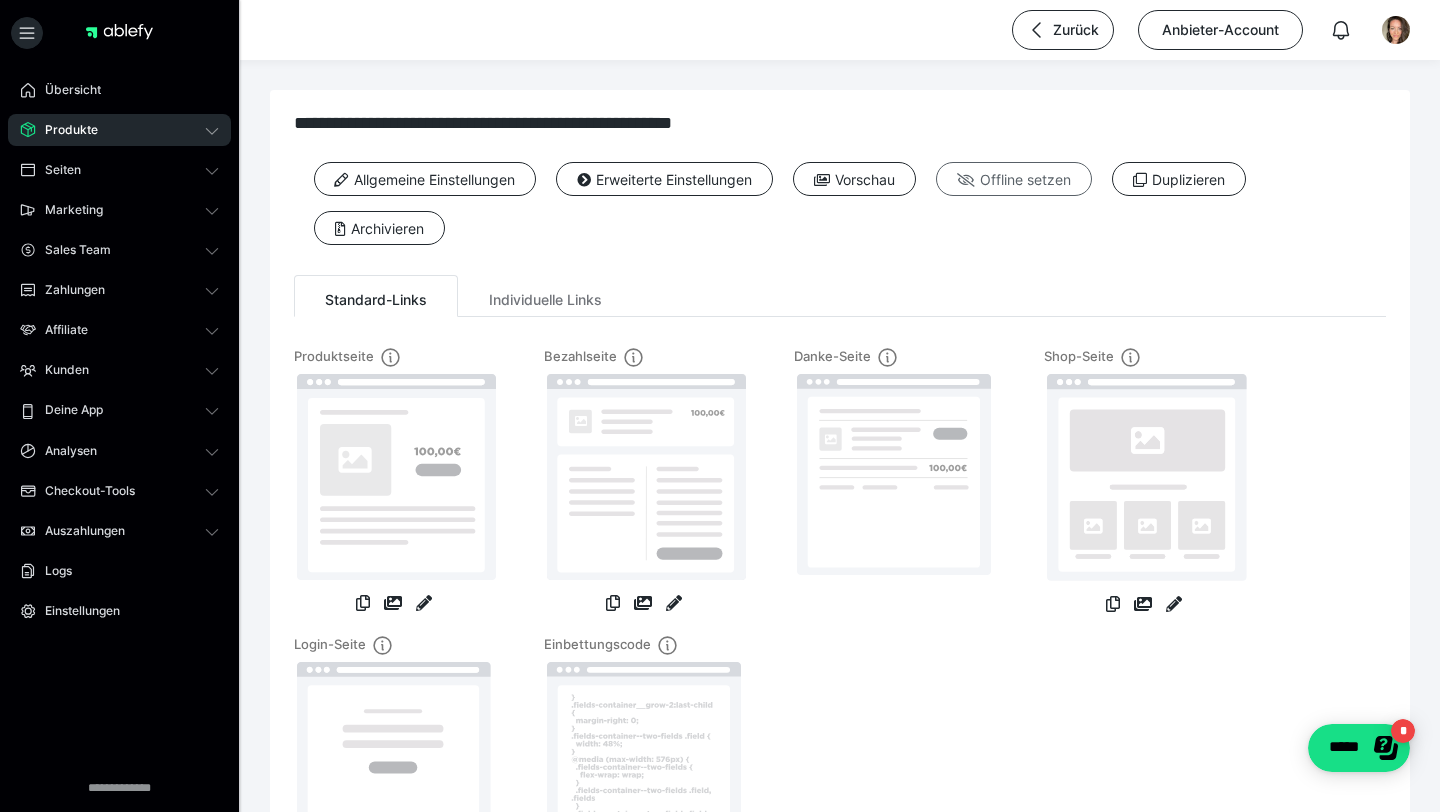 click on "Offline setzen" at bounding box center [1014, 179] 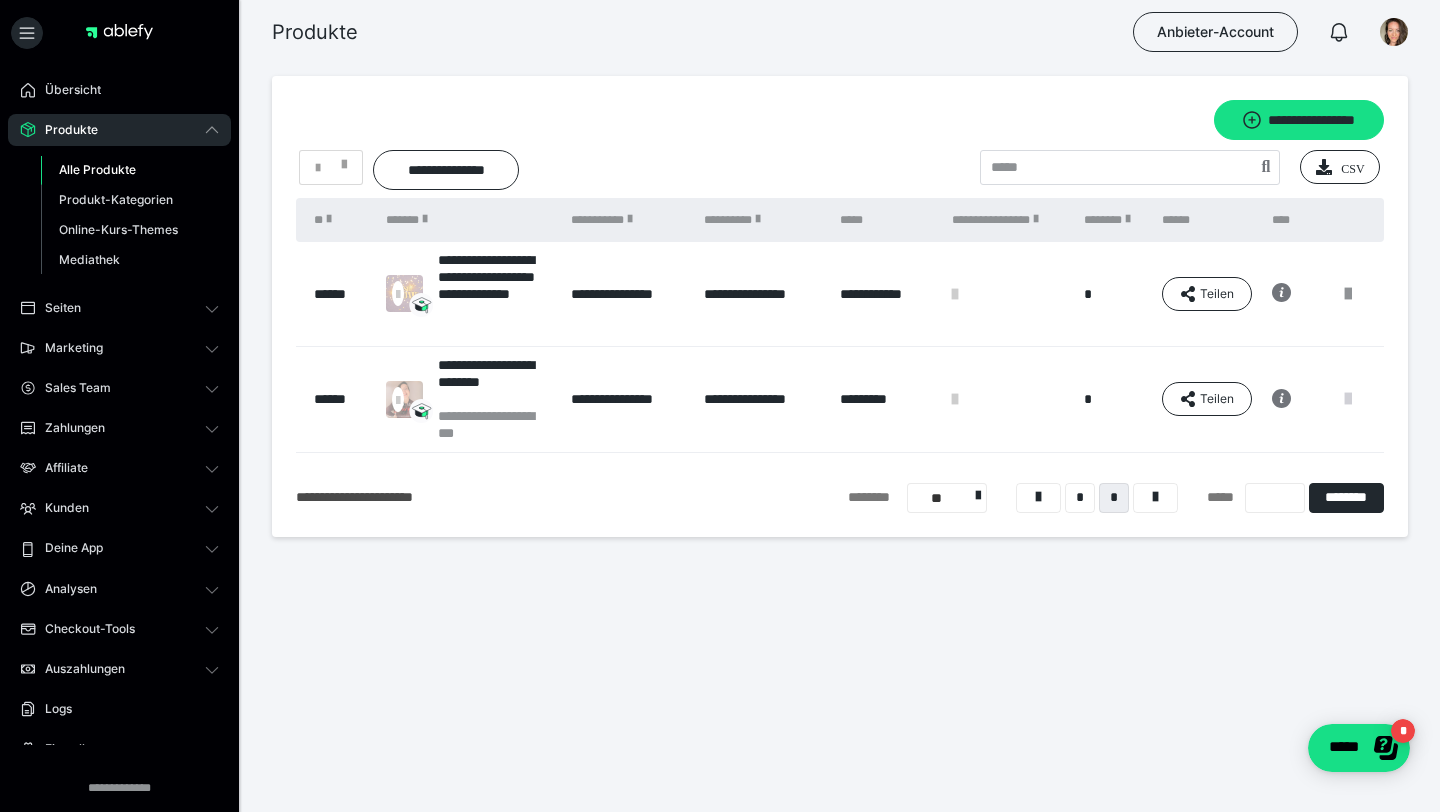 click at bounding box center [1348, 399] 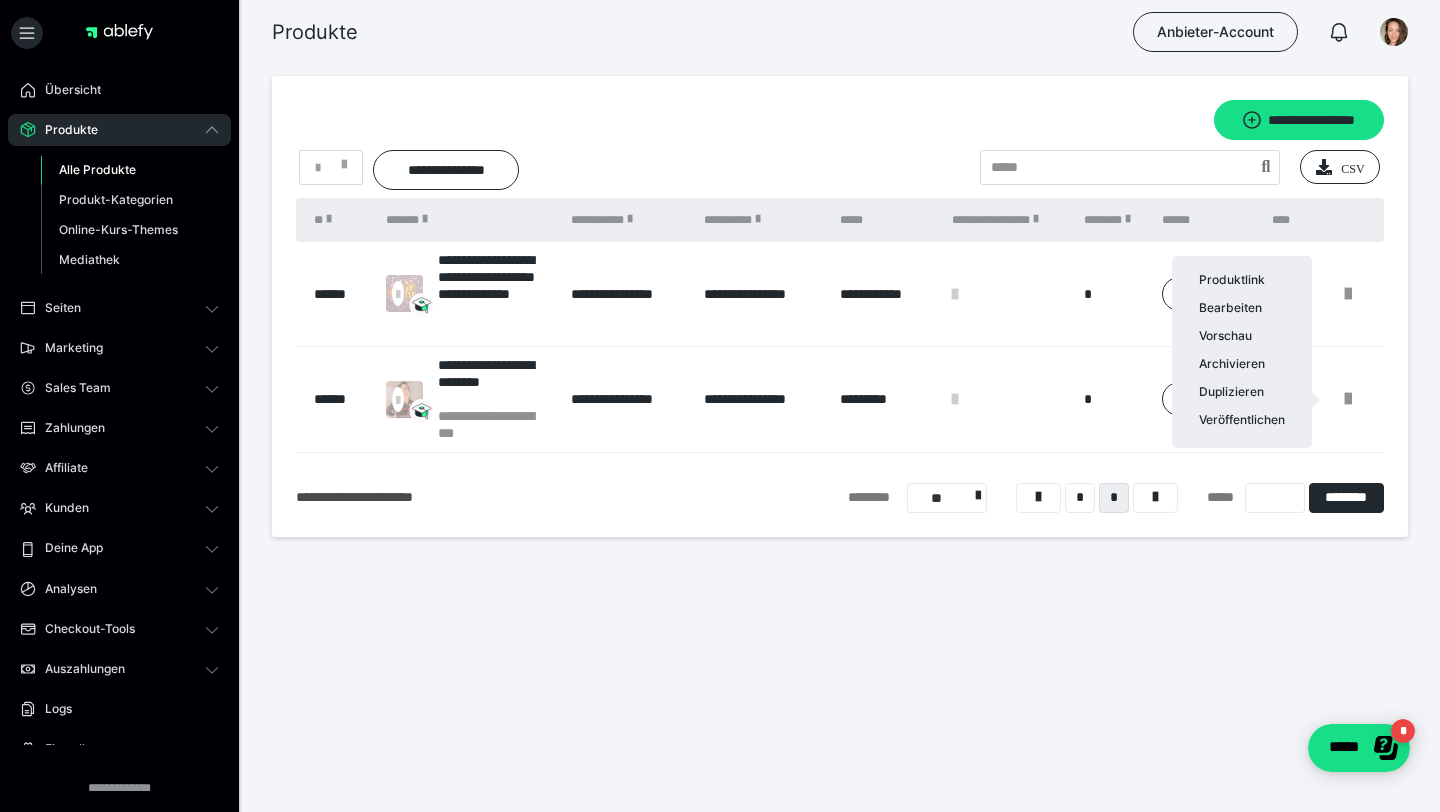 click at bounding box center (720, 406) 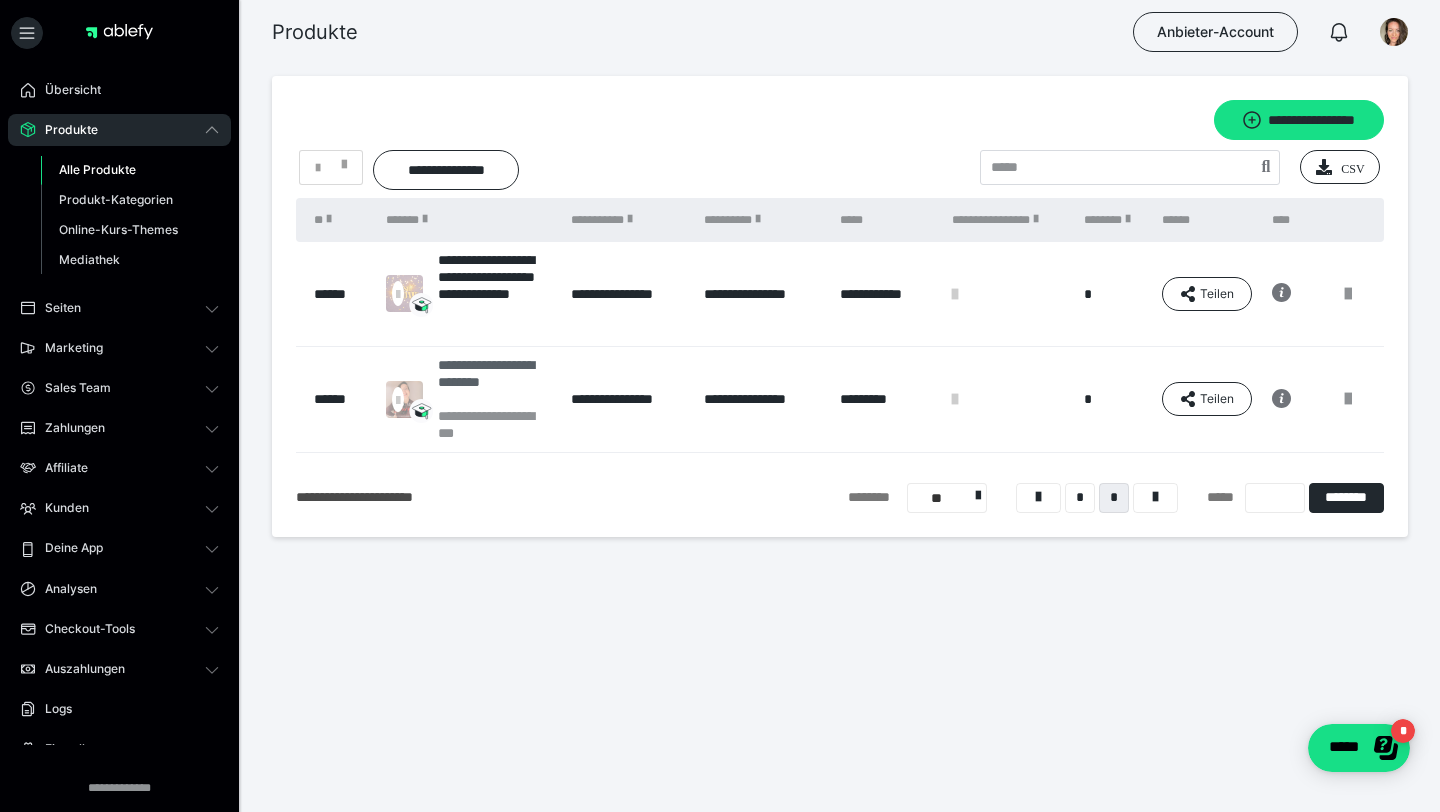 click on "**********" at bounding box center [494, 382] 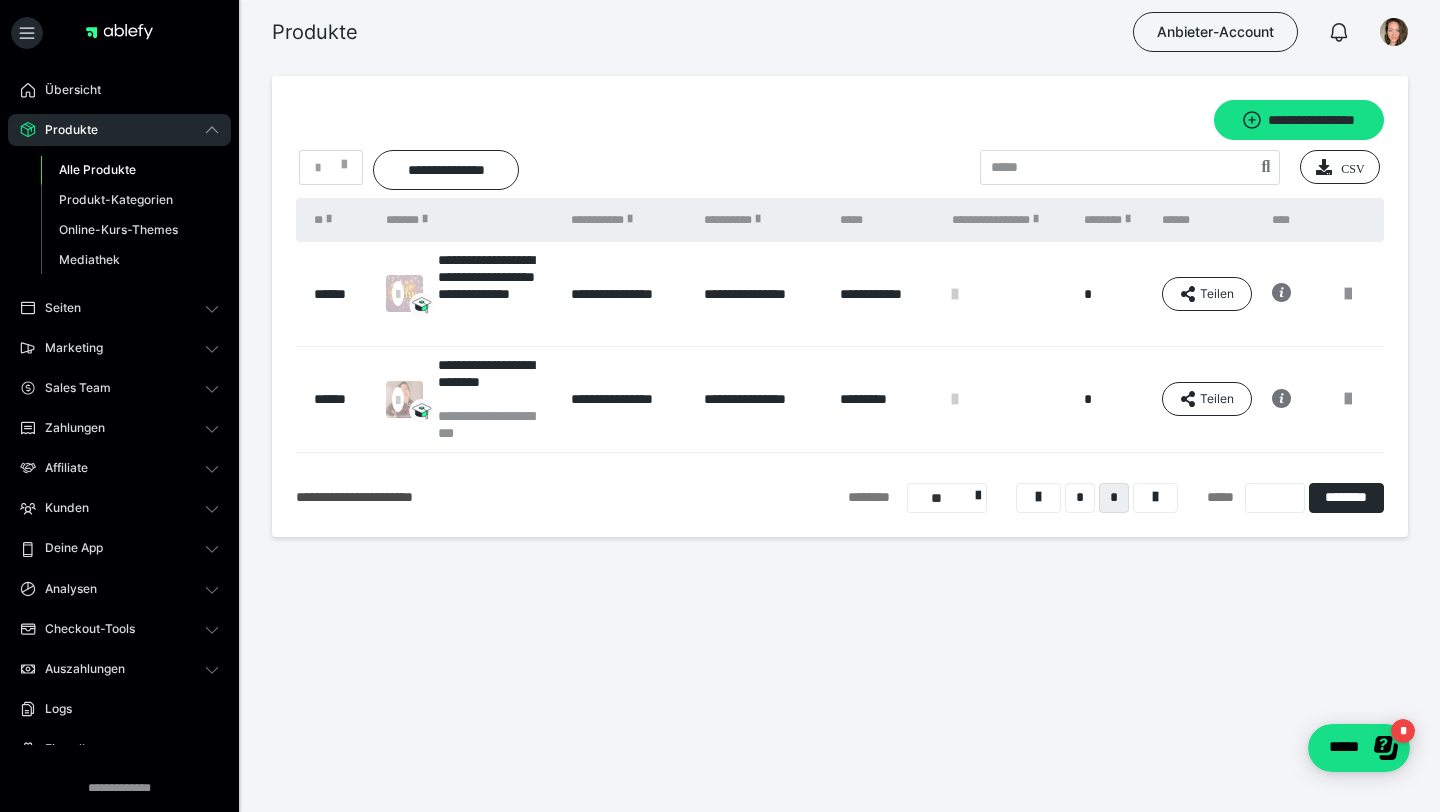 click on "Alle Produkte" at bounding box center [97, 169] 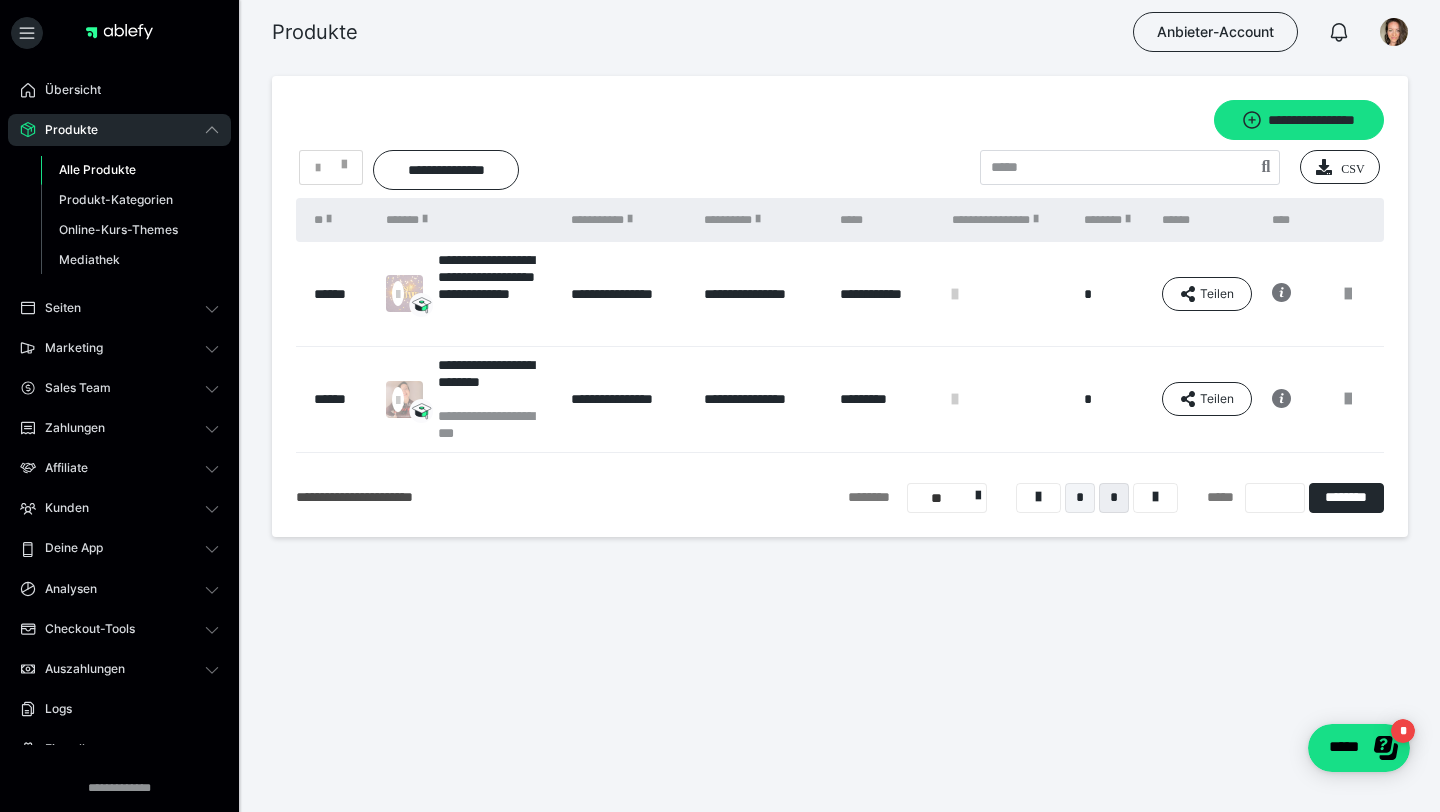 click on "*" at bounding box center (1080, 498) 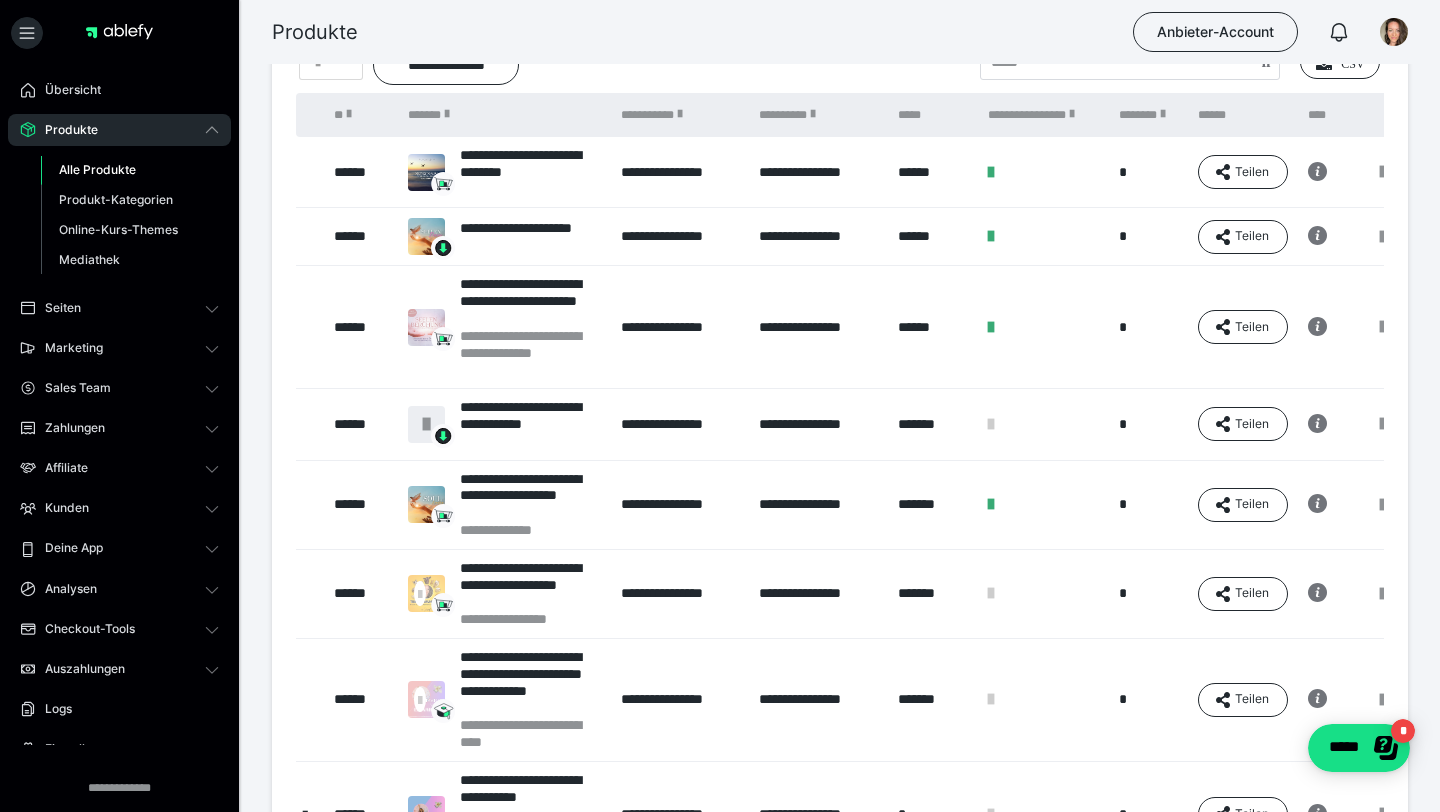 scroll, scrollTop: 110, scrollLeft: 0, axis: vertical 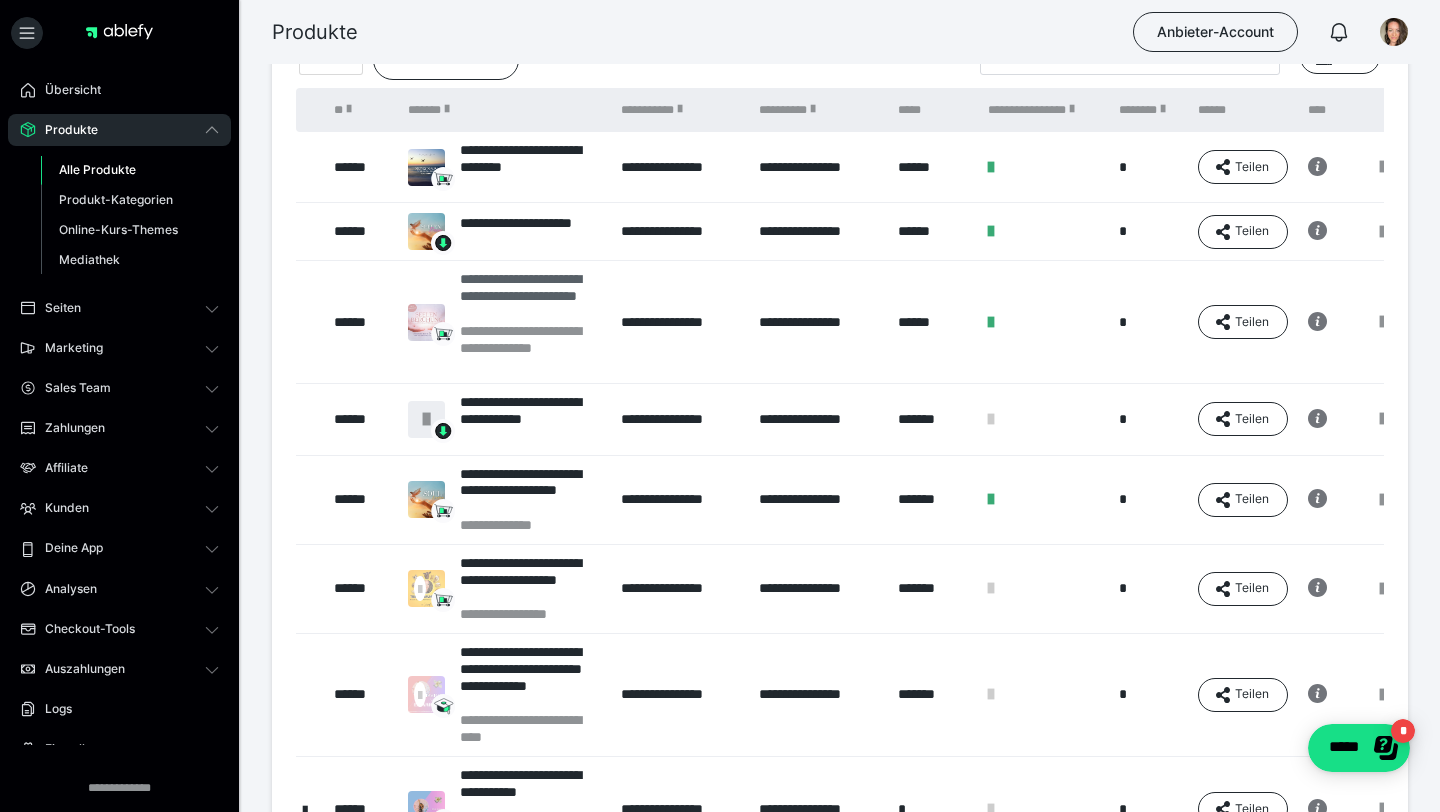 click on "**********" at bounding box center (530, 296) 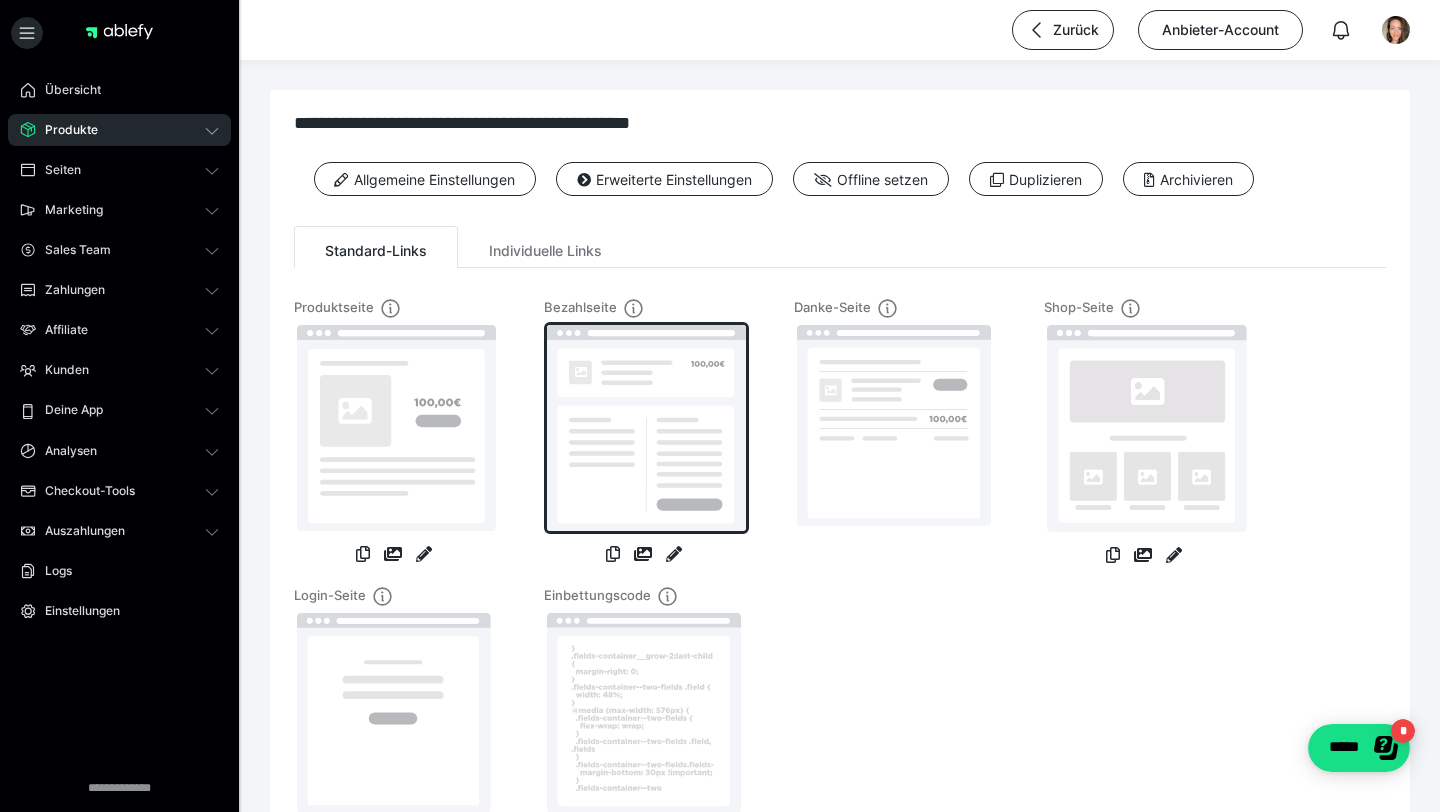 click at bounding box center [646, 428] 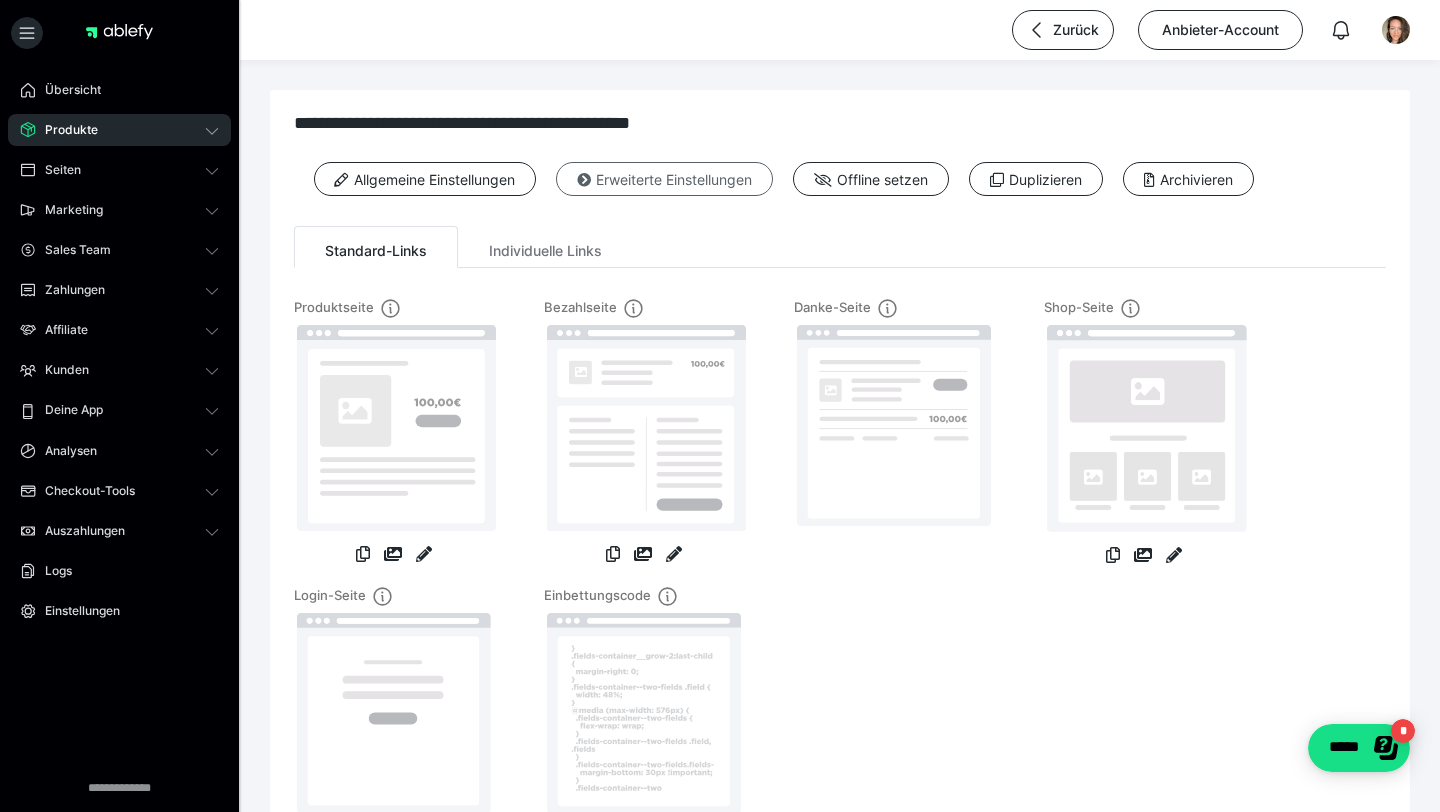 click on "Erweiterte Einstellungen" at bounding box center (664, 179) 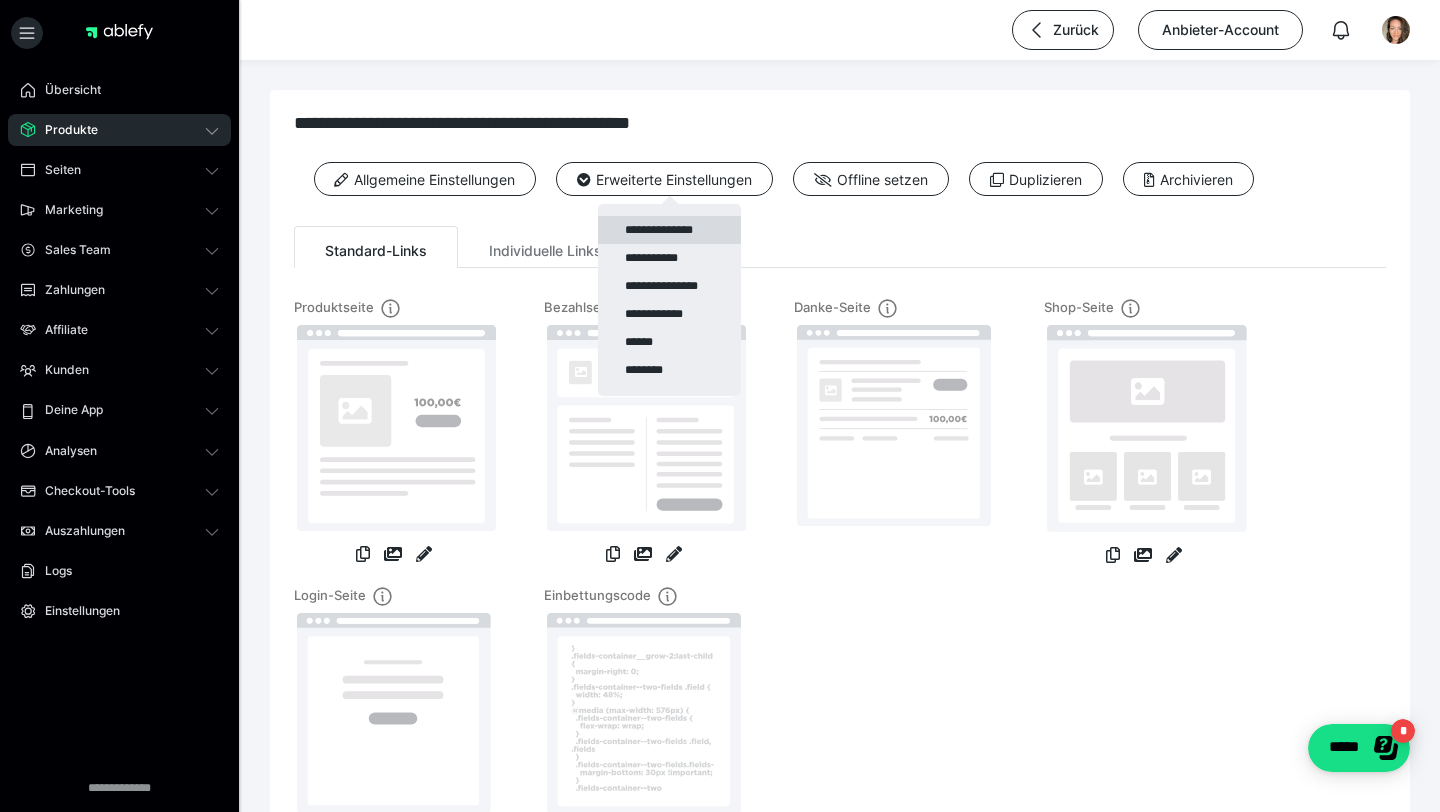 click on "**********" at bounding box center [669, 230] 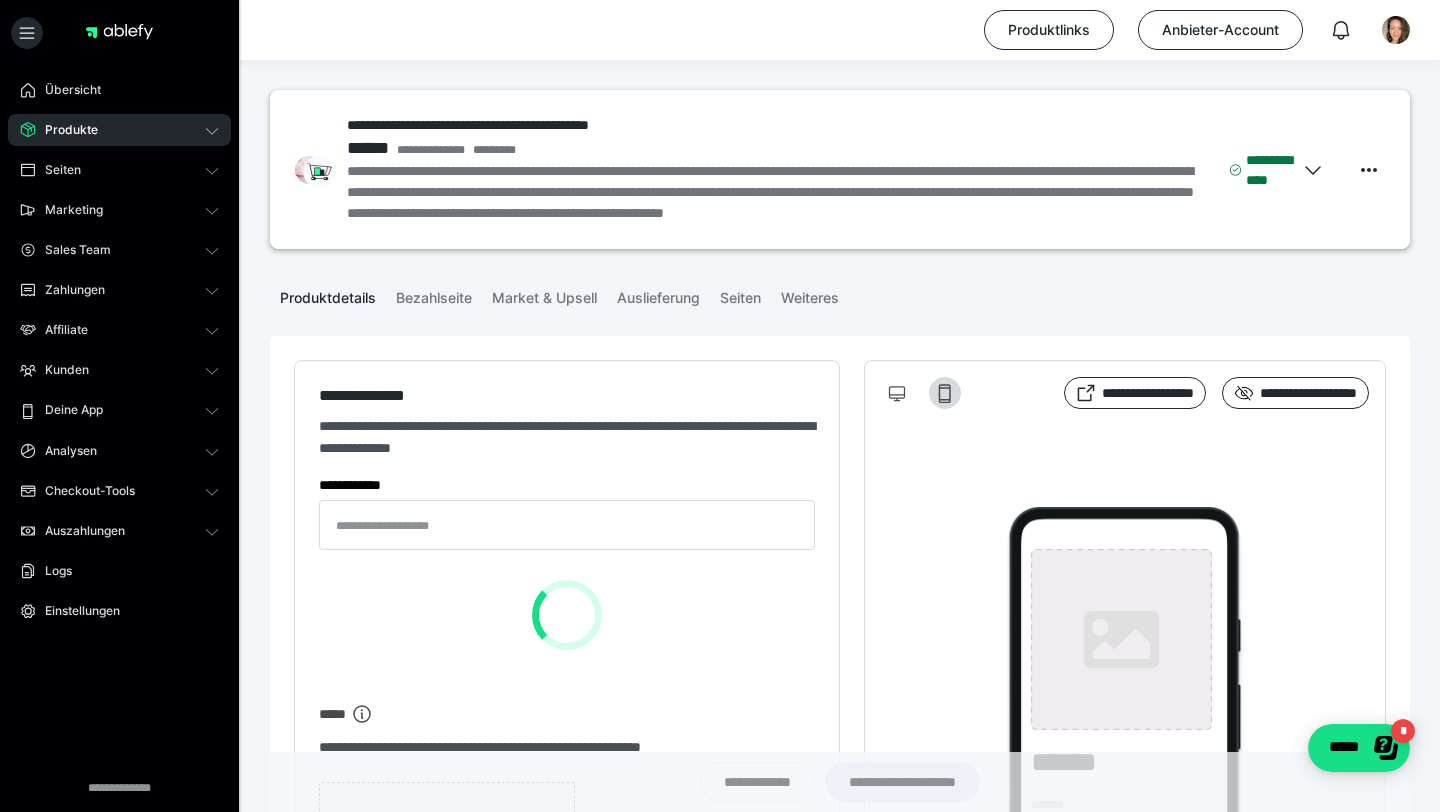 type on "**********" 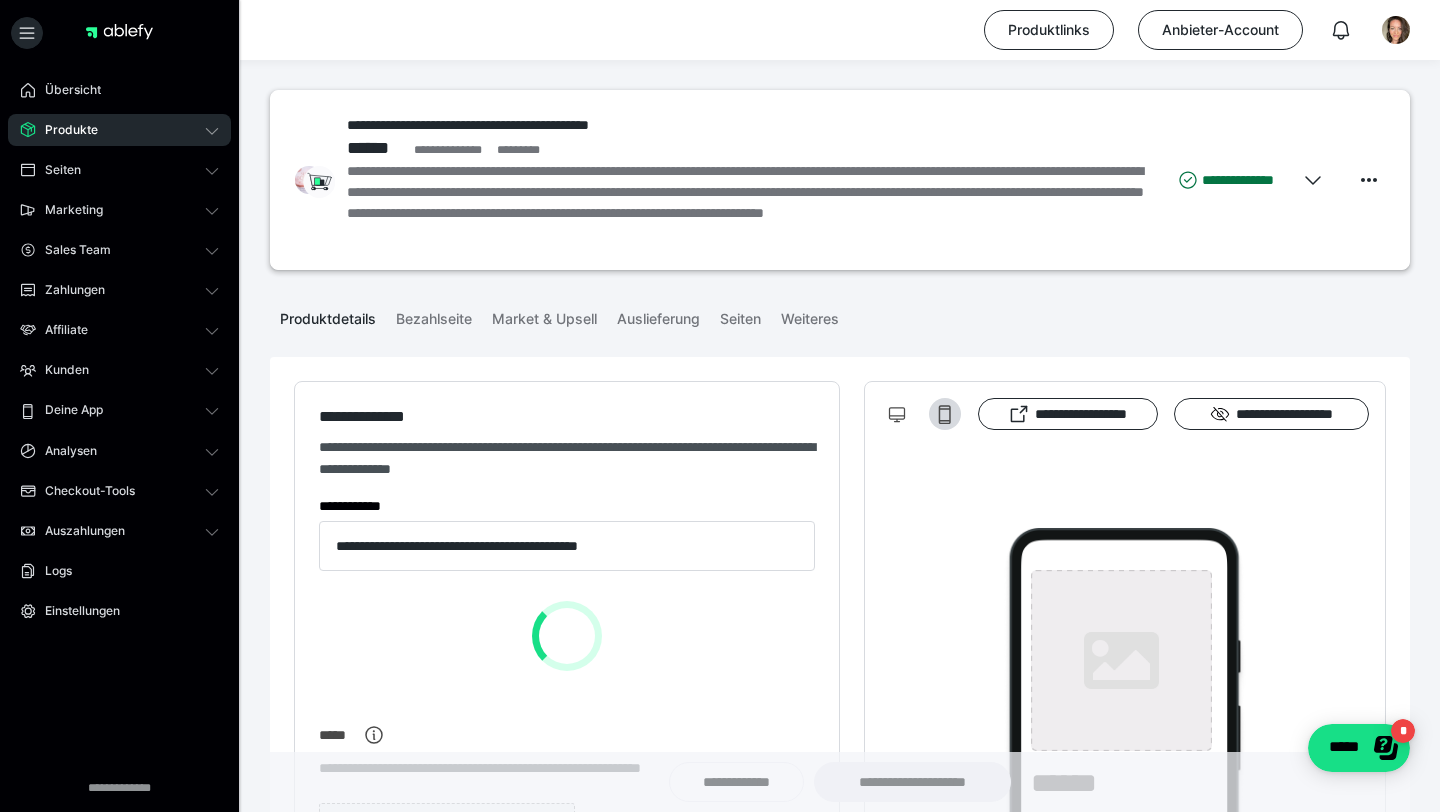 type on "**********" 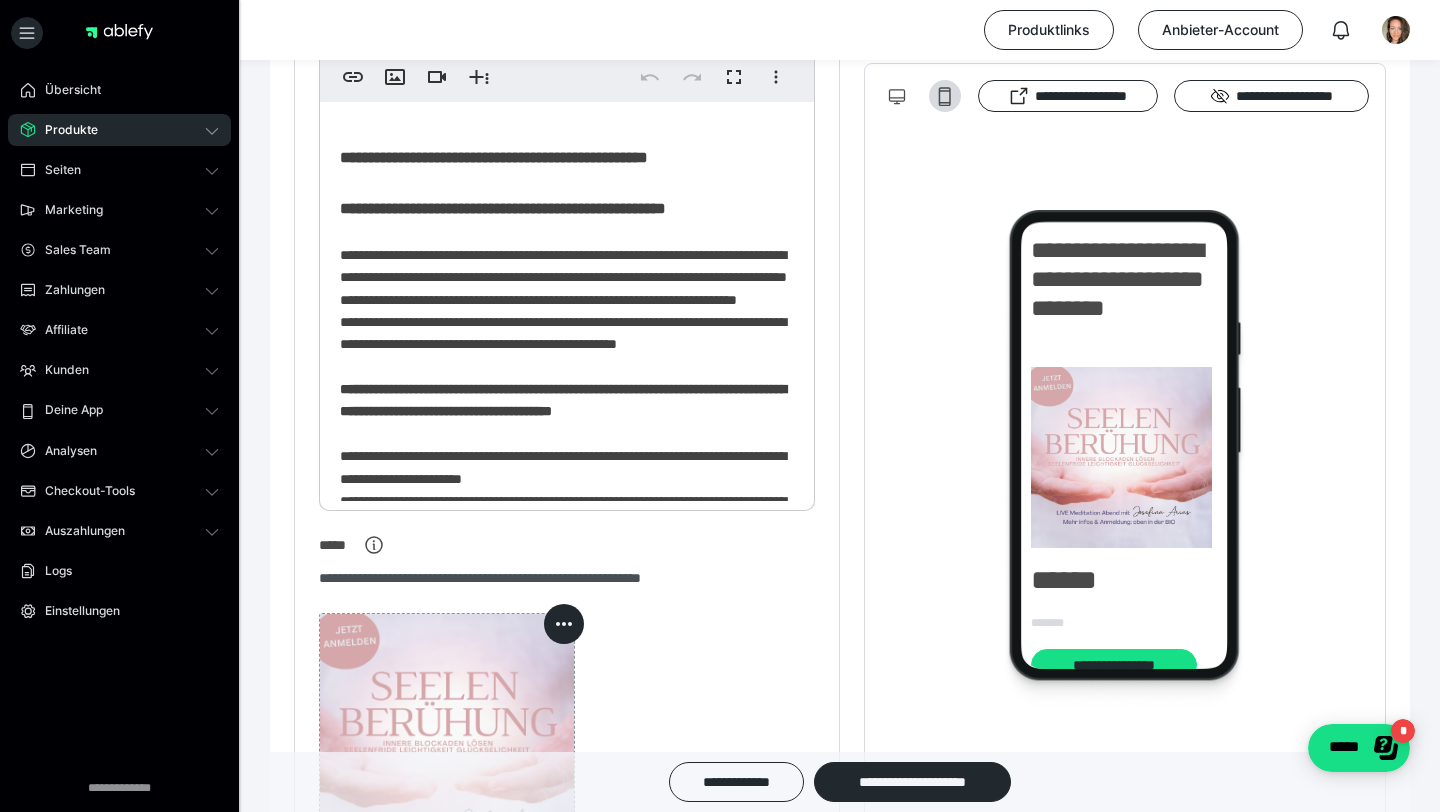 scroll, scrollTop: 593, scrollLeft: 0, axis: vertical 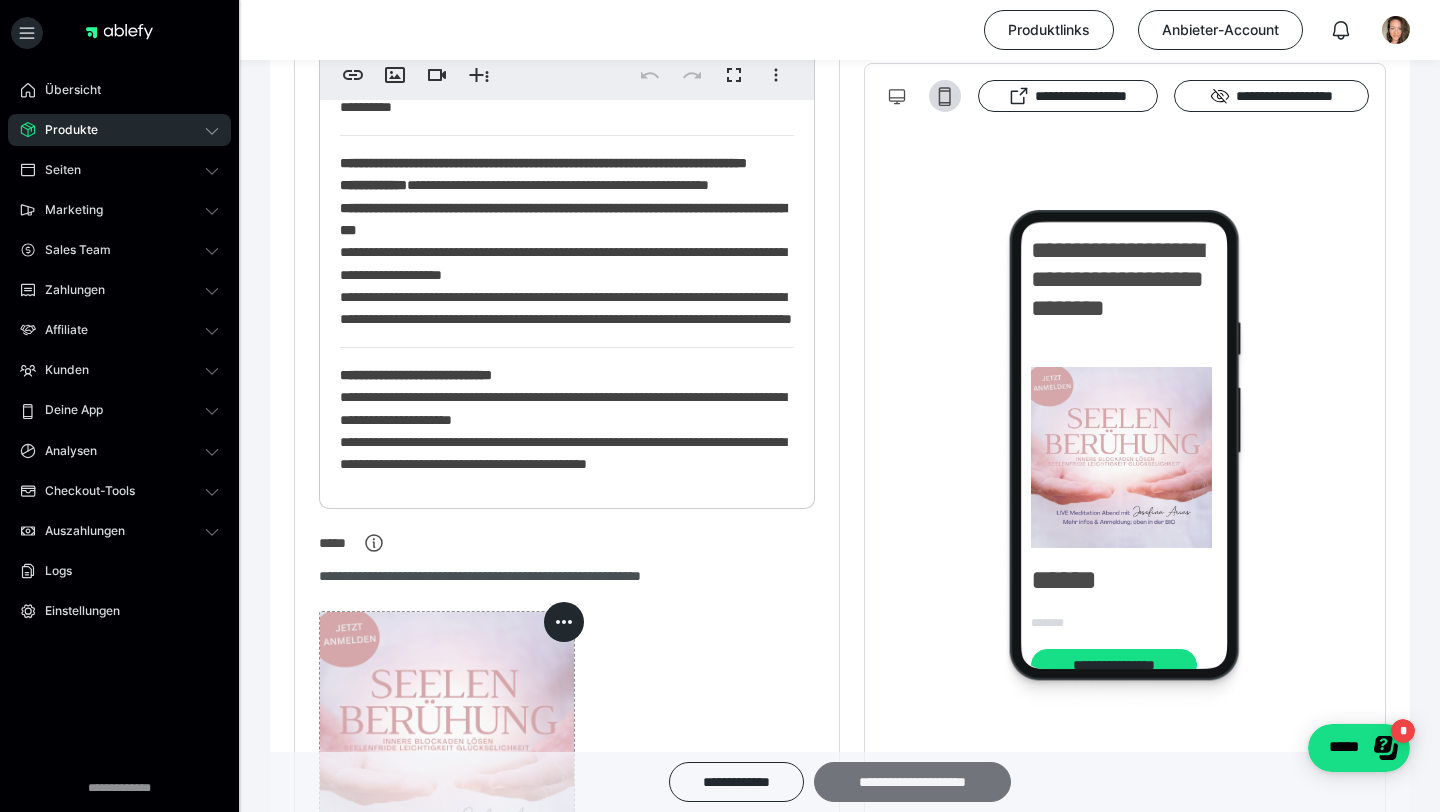 click on "**********" at bounding box center [912, 782] 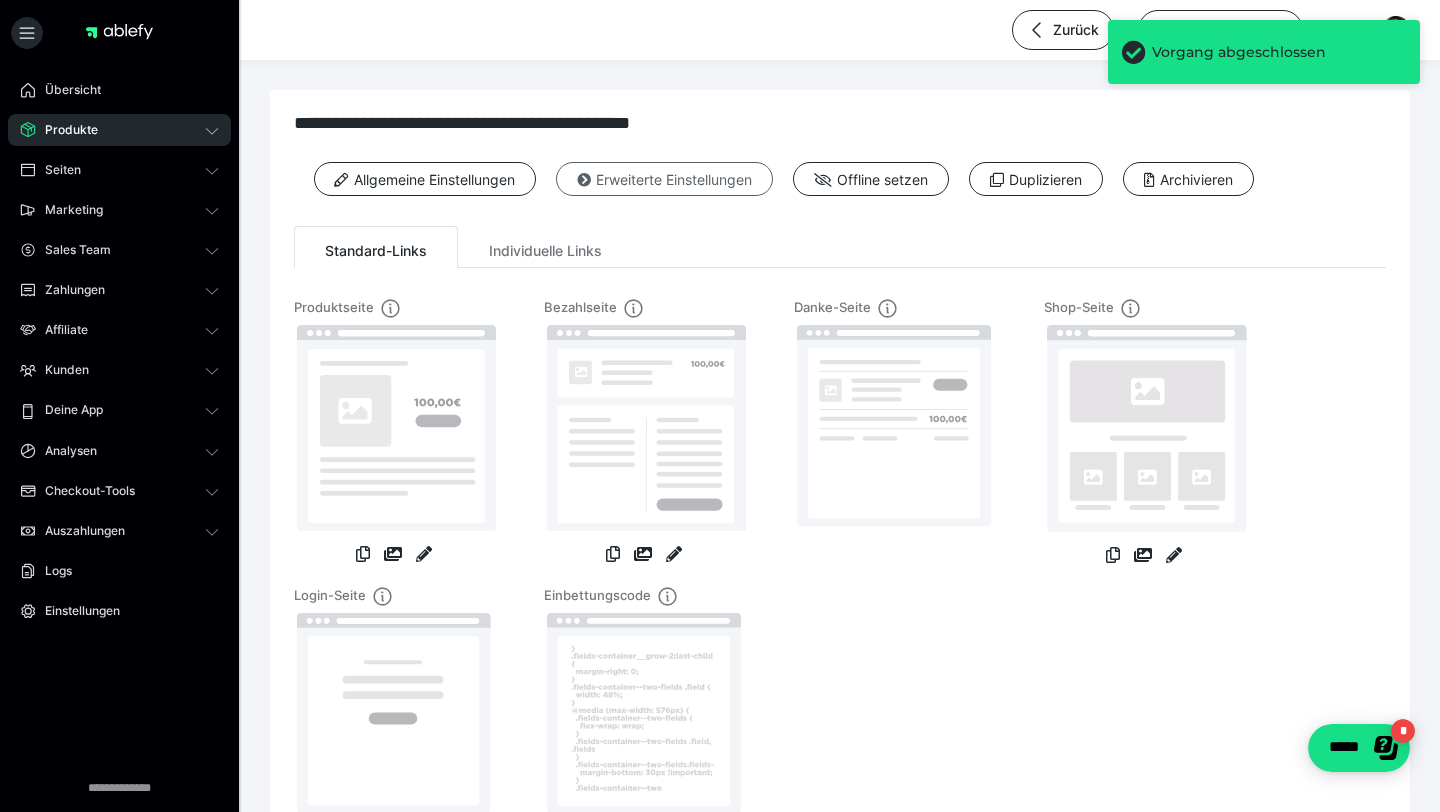 click on "Erweiterte Einstellungen" at bounding box center (664, 179) 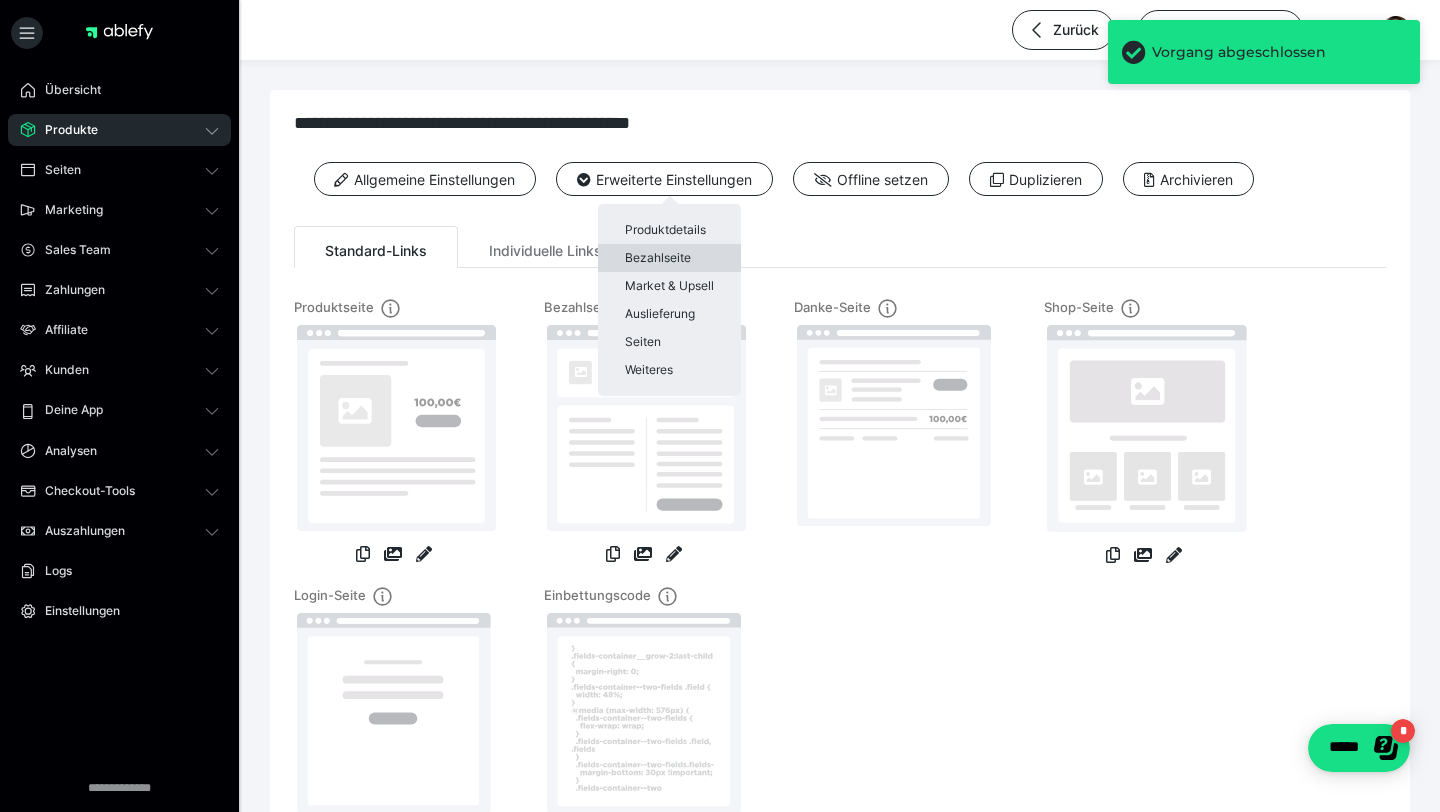 click on "Bezahlseite" at bounding box center [669, 258] 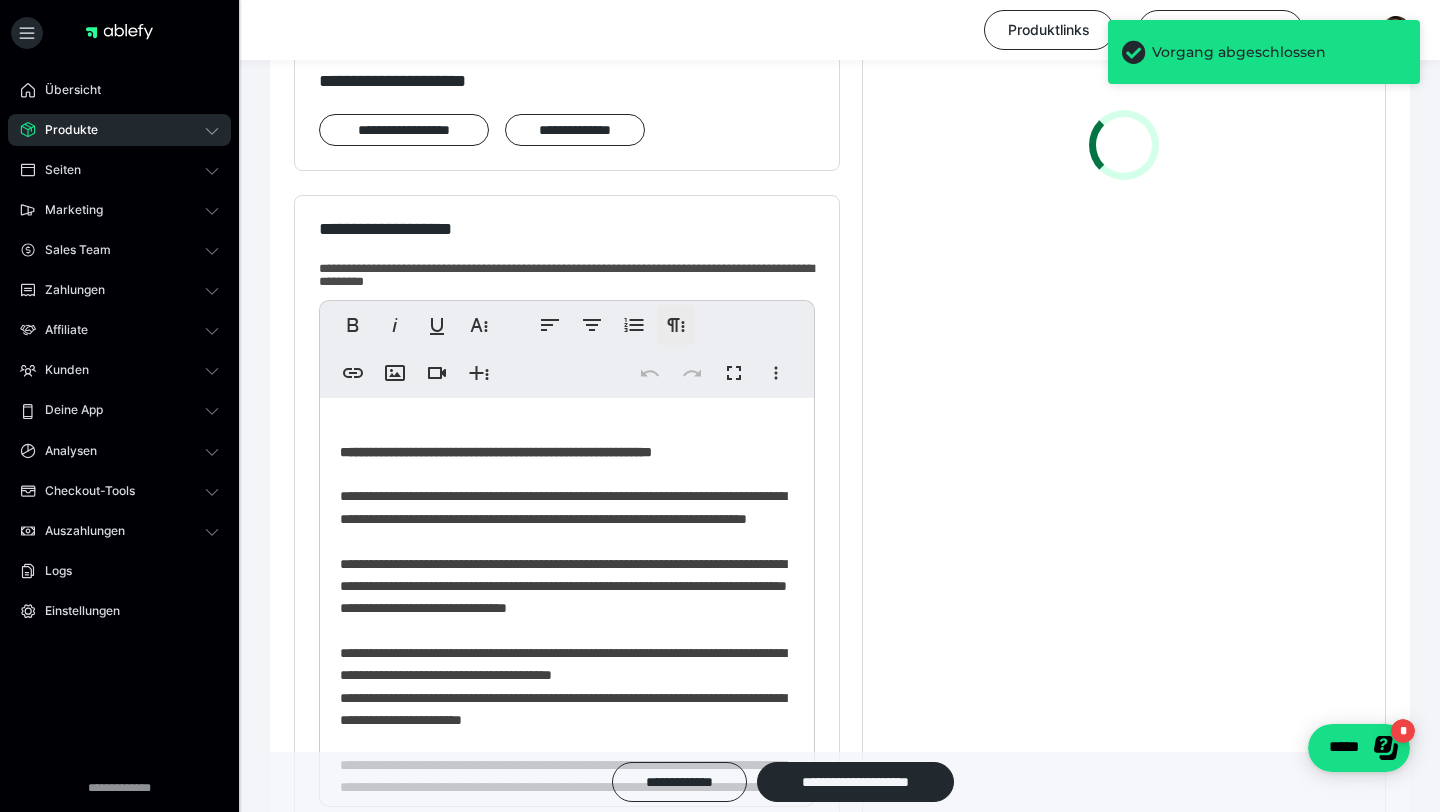 scroll, scrollTop: 357, scrollLeft: 0, axis: vertical 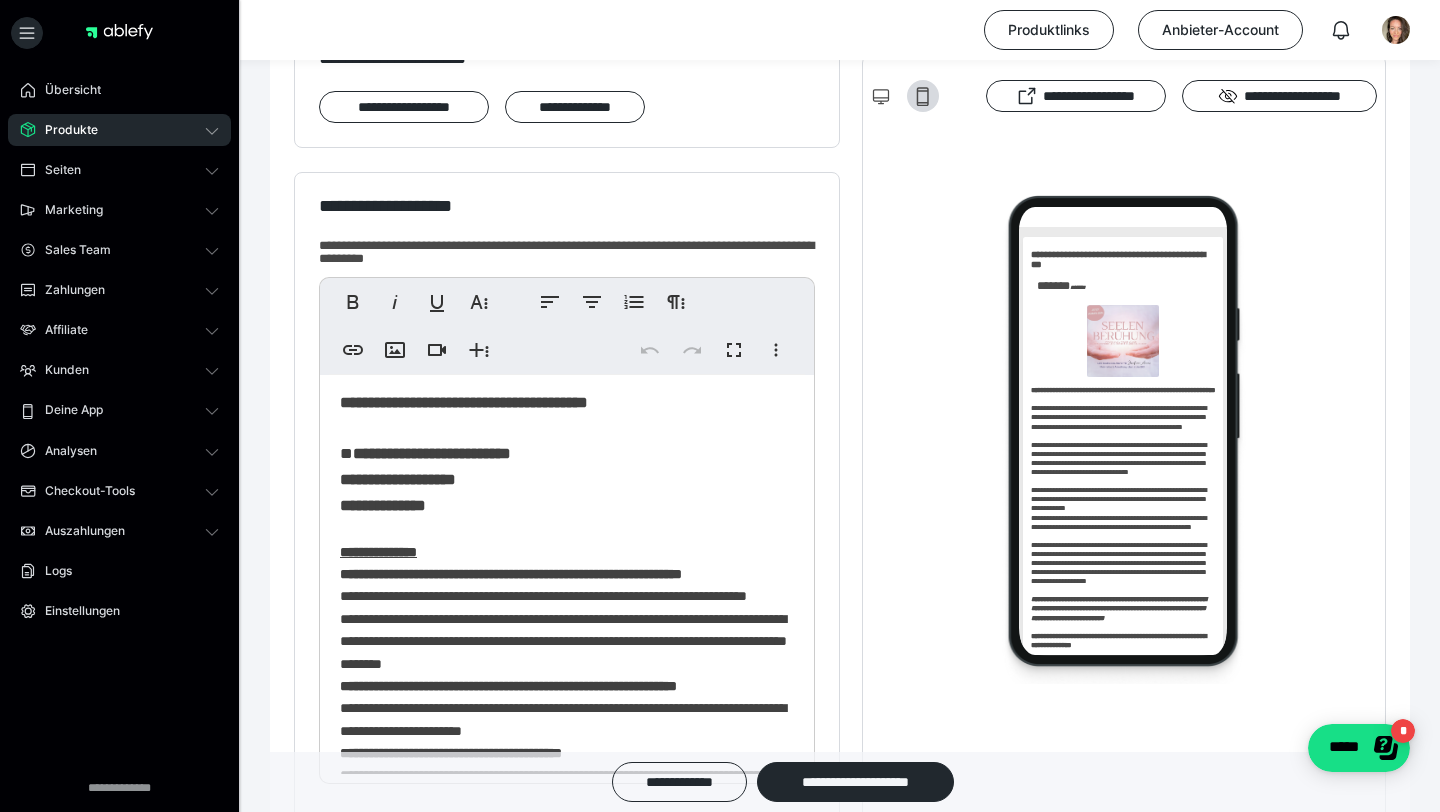 click on "[NAME] [LAST] [STREET]" at bounding box center [425, 479] 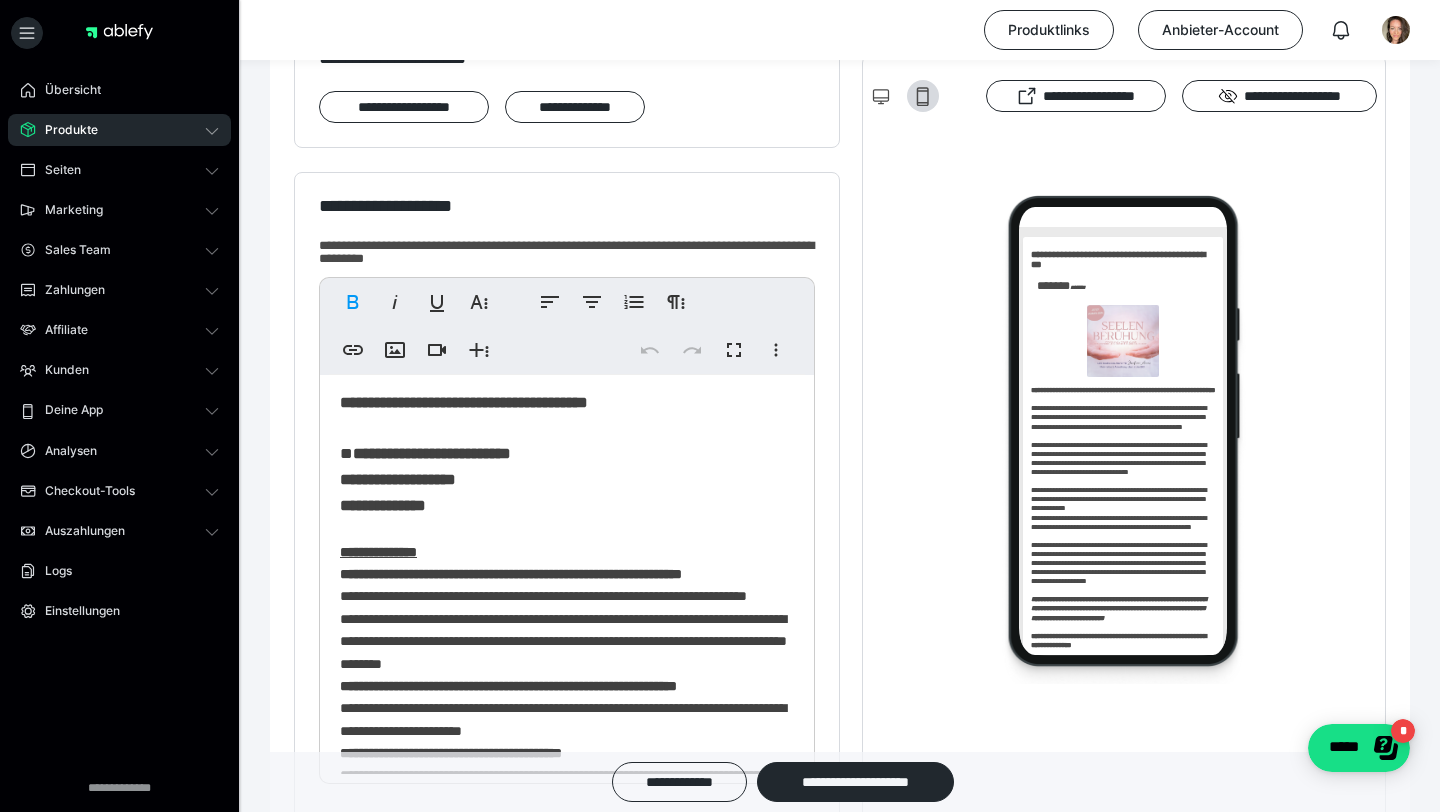 click on "[NAME] [LAST] [STREET]" at bounding box center (425, 479) 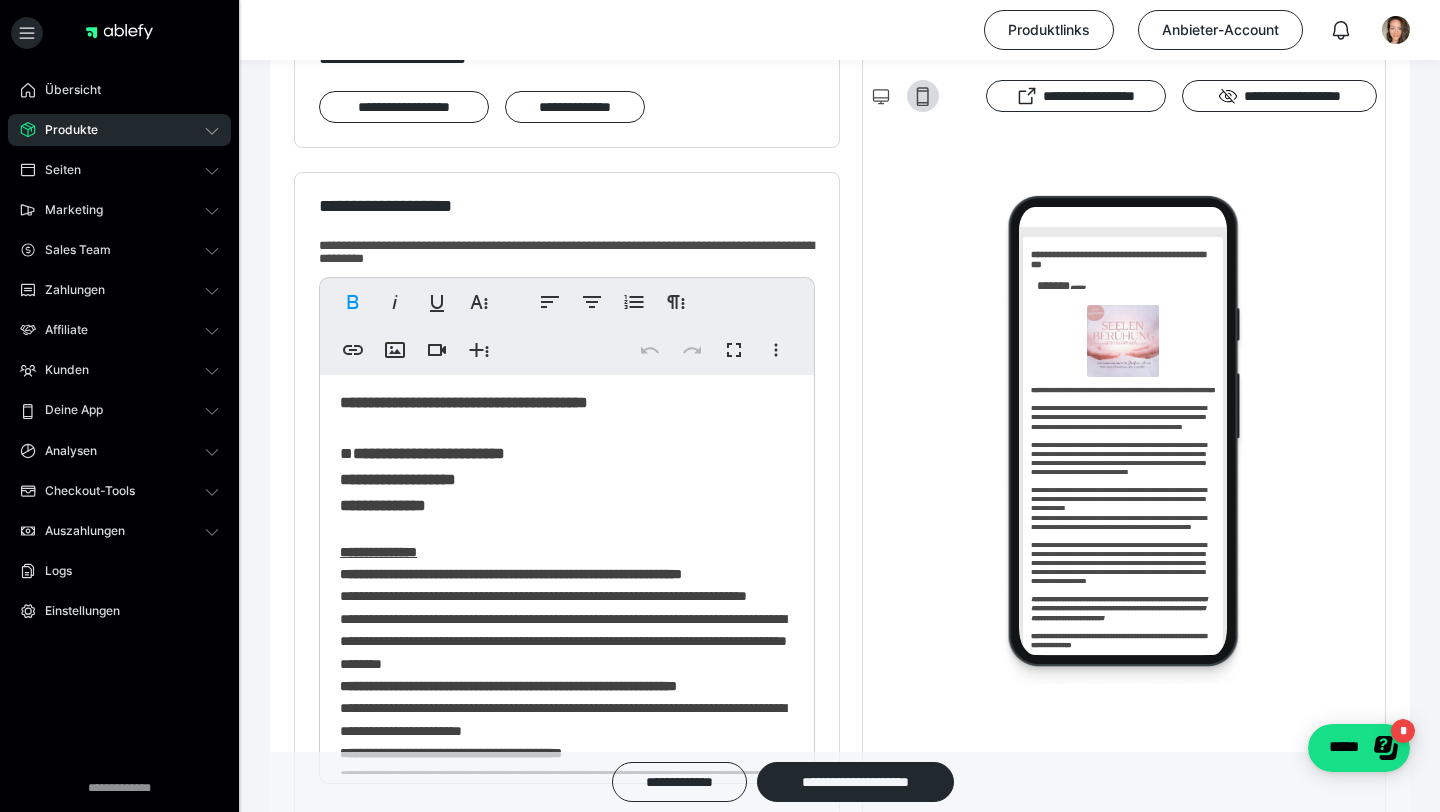 type 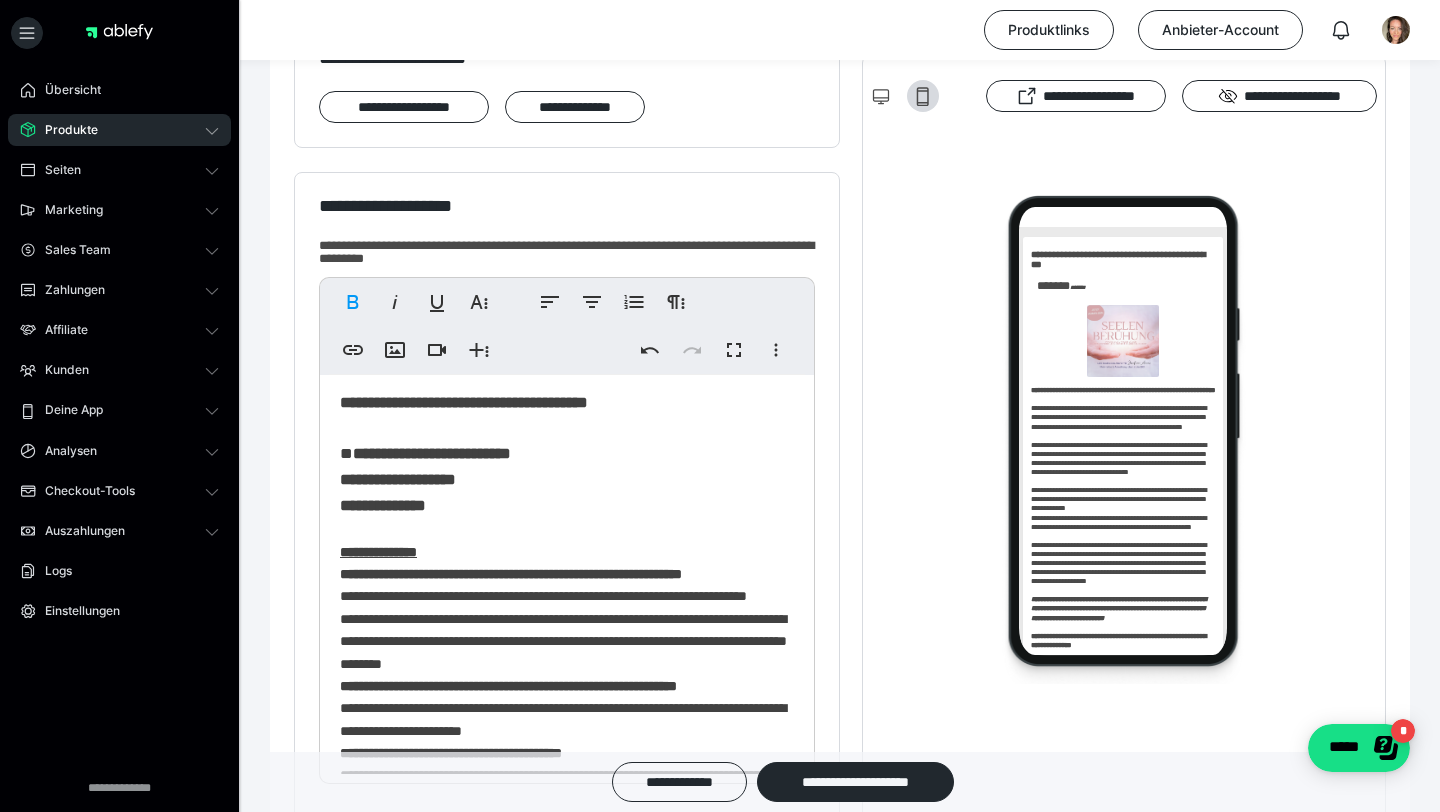 click on "[NAME] [LAST] [STREET]" at bounding box center [425, 479] 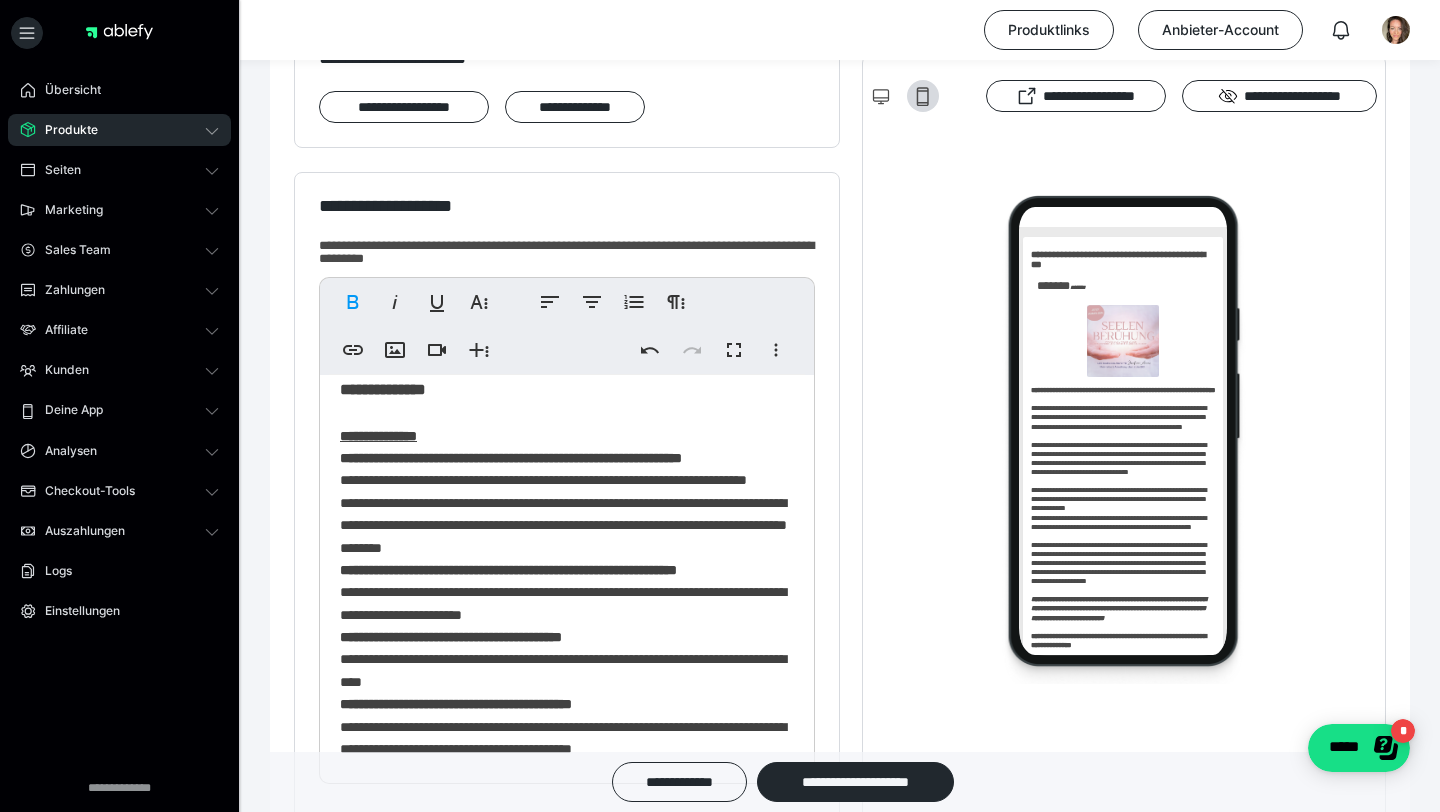 scroll, scrollTop: 1044, scrollLeft: 0, axis: vertical 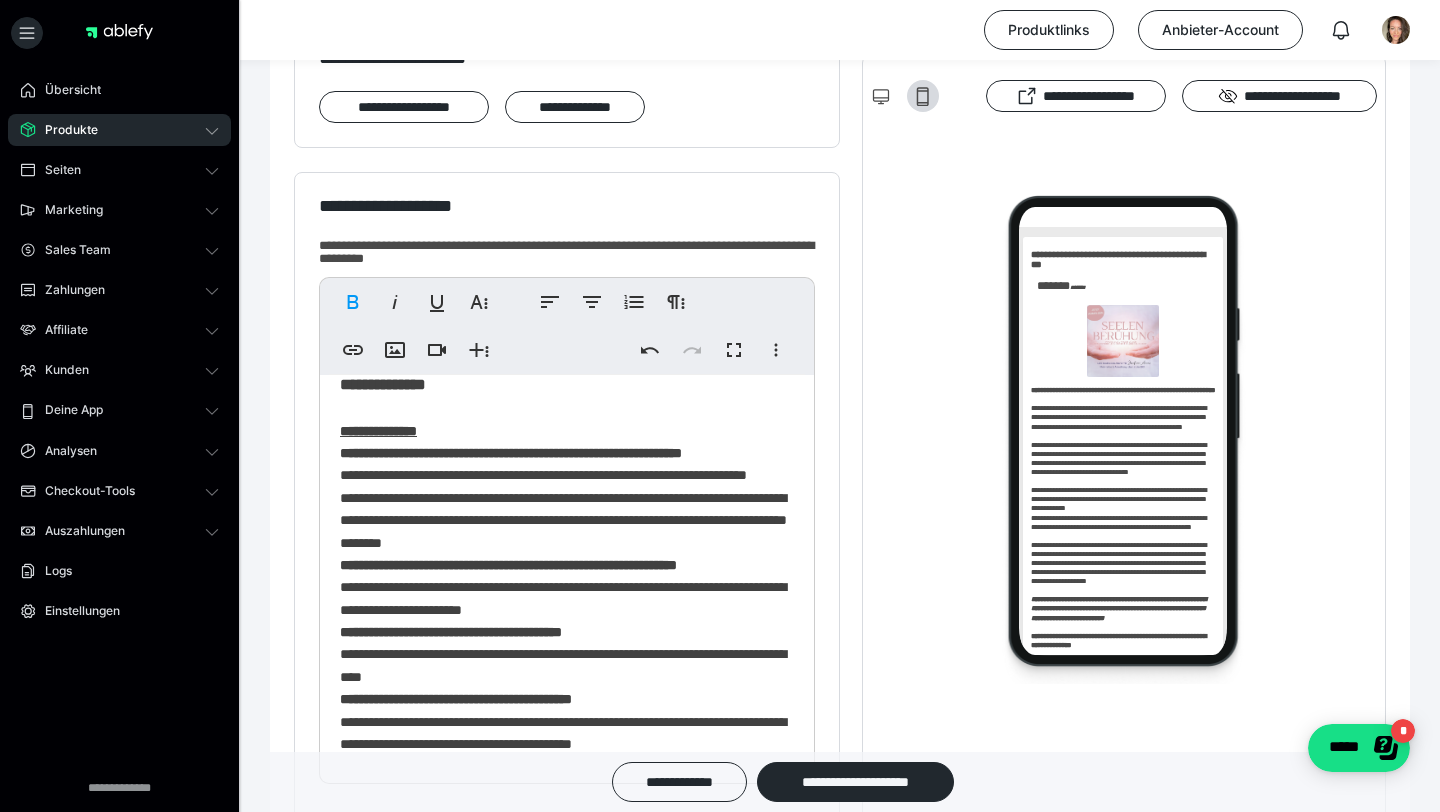 click on "[NAME] [LAST] [STREET] [CITY] [STATE] [ZIP] [COUNTRY] [PROVINCE] [REGION] [COUNTY] [TOWN] [PHONE] [EMAIL] [ADDRESS]" at bounding box center (567, 556) 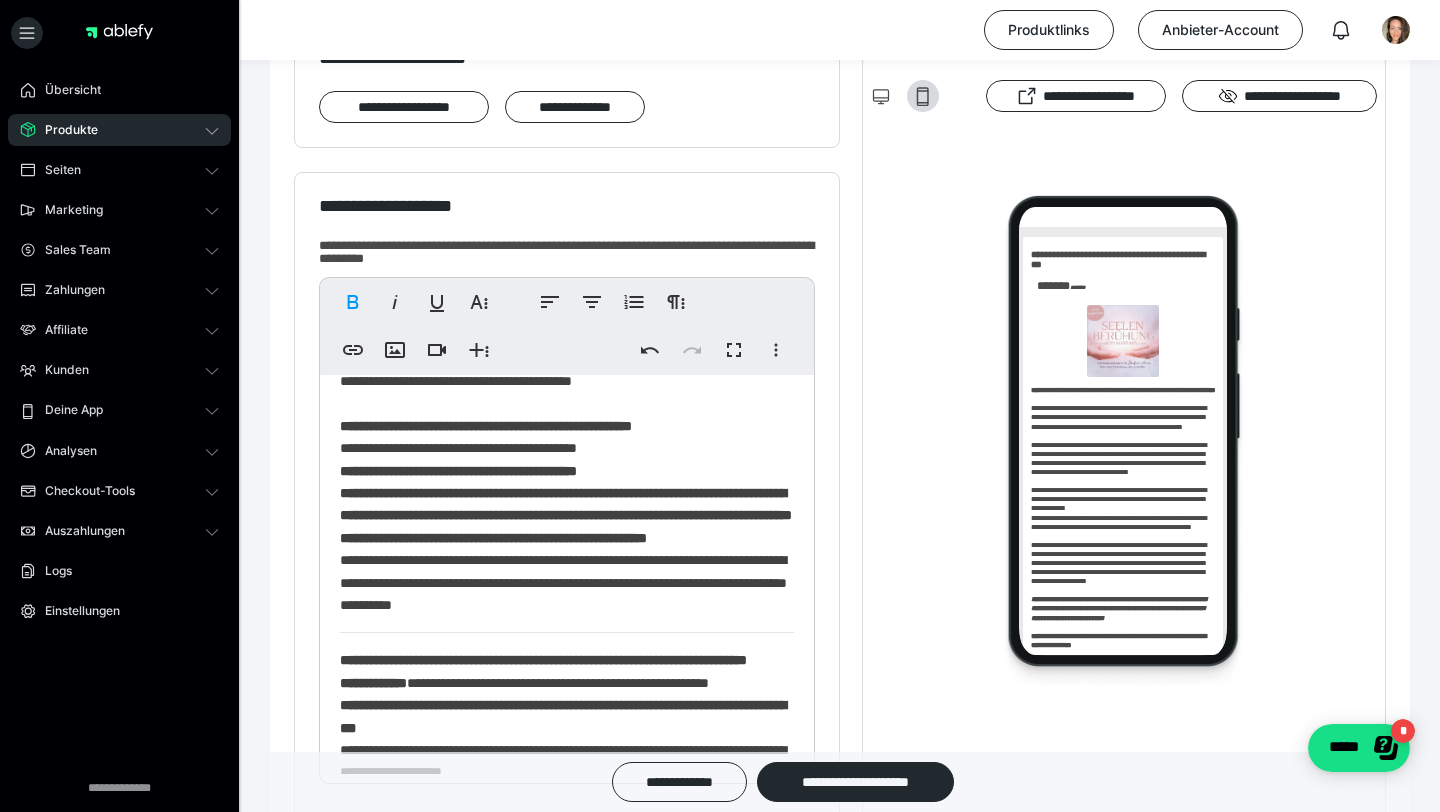 scroll, scrollTop: 1412, scrollLeft: 0, axis: vertical 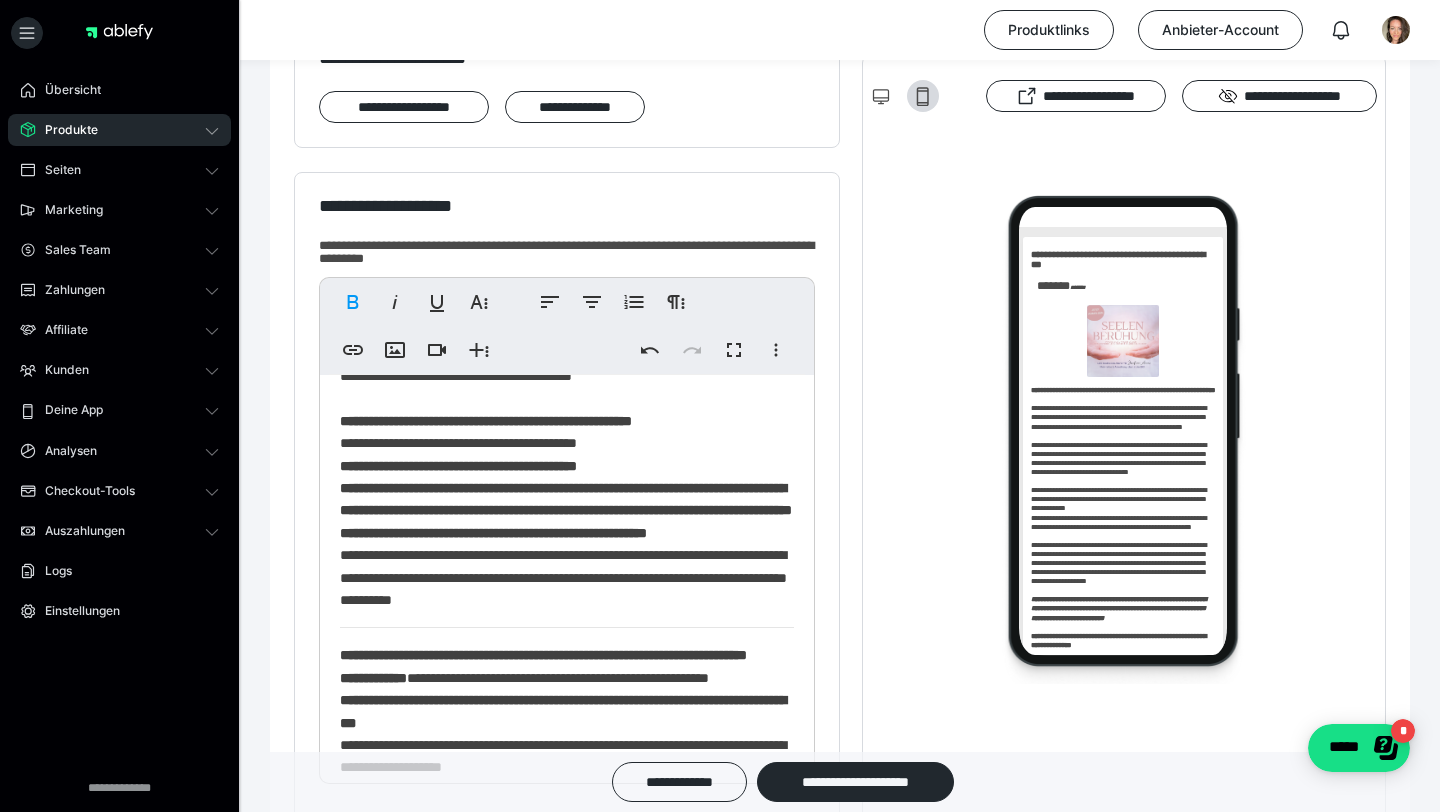 click on "[NAME] [LAST] [STREET] [CITY] [STATE] [ZIP] [COUNTRY] [PROVINCE] [REGION] [COUNTY] [TOWN] [PHONE] [EMAIL] [ADDRESS]" at bounding box center [567, 188] 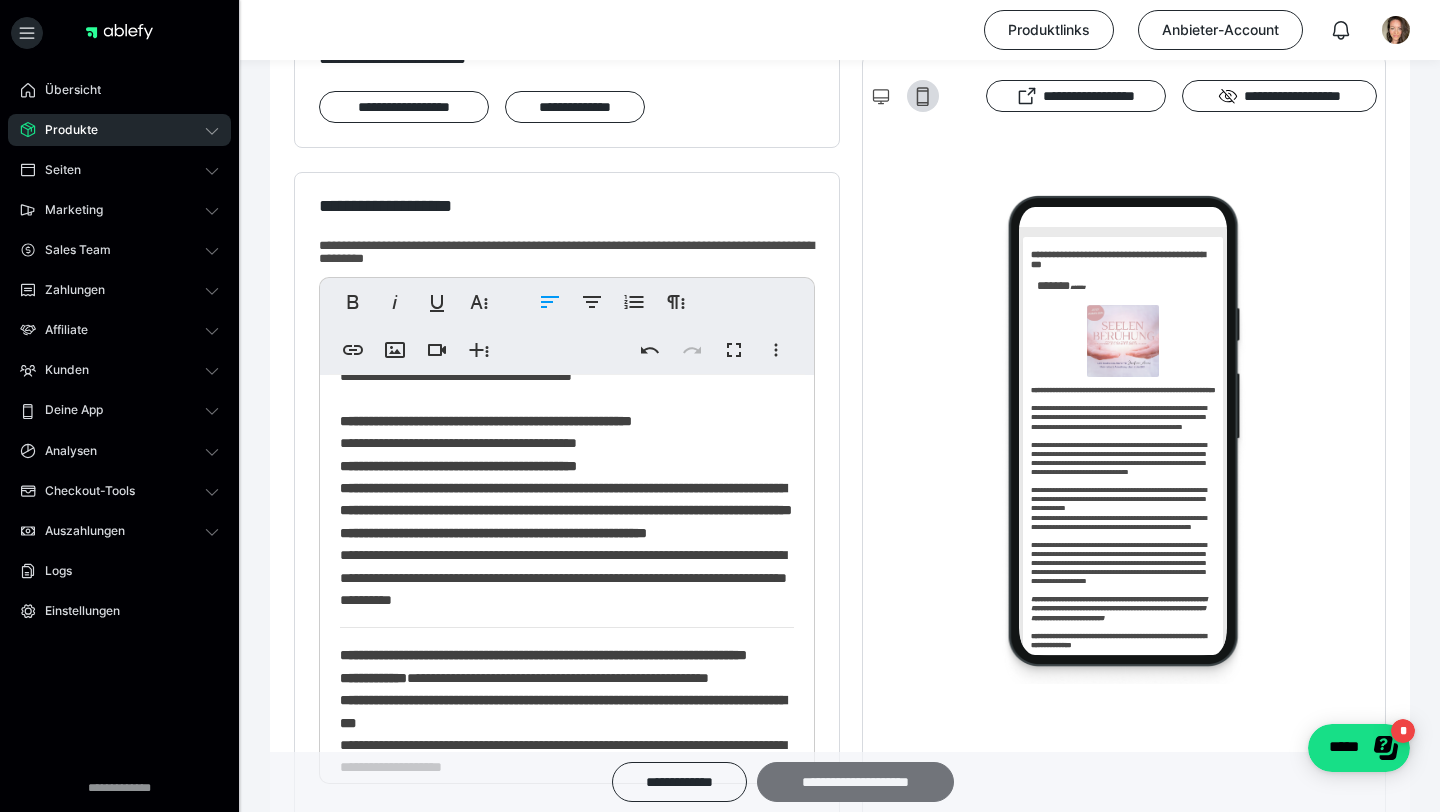 click on "**********" at bounding box center (855, 782) 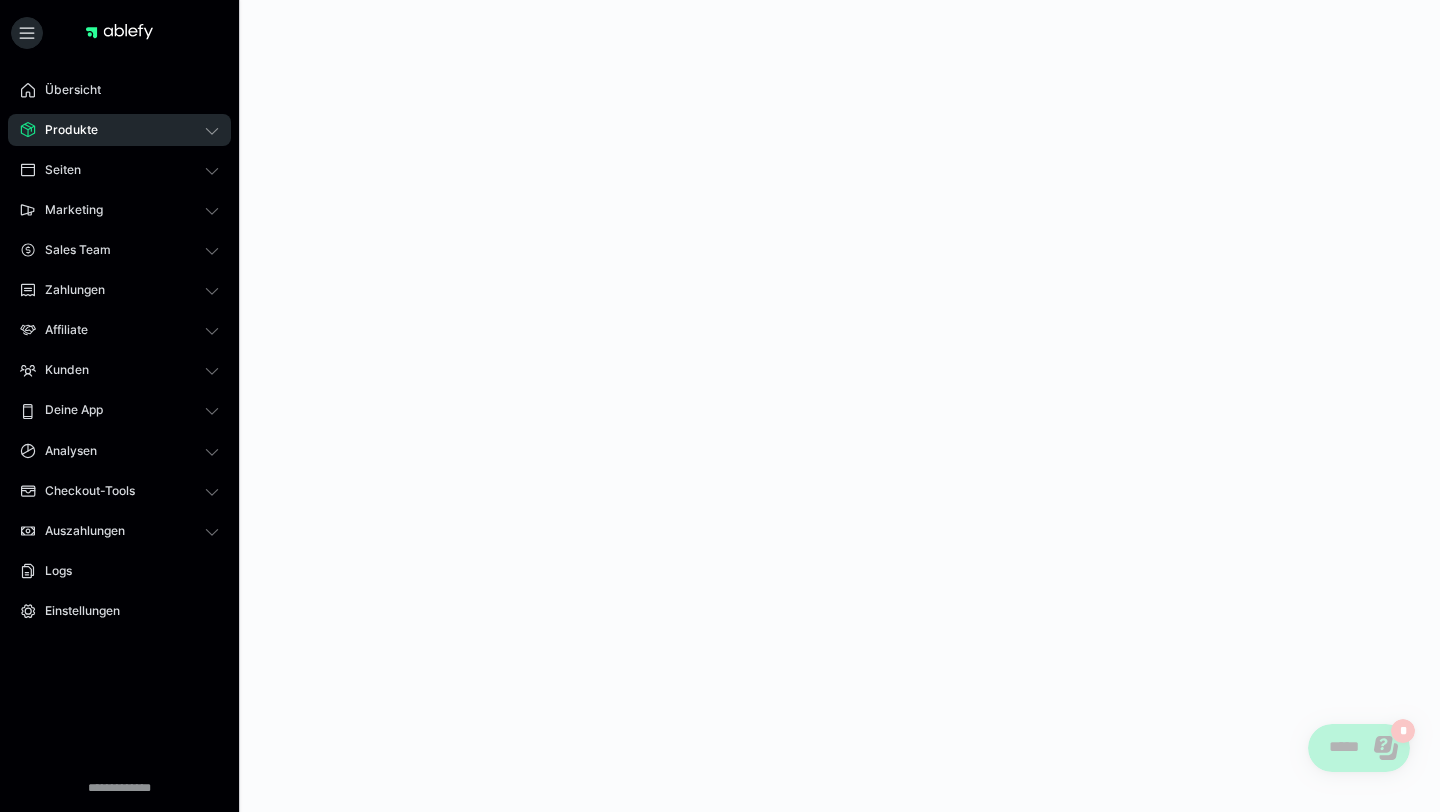 scroll, scrollTop: 0, scrollLeft: 0, axis: both 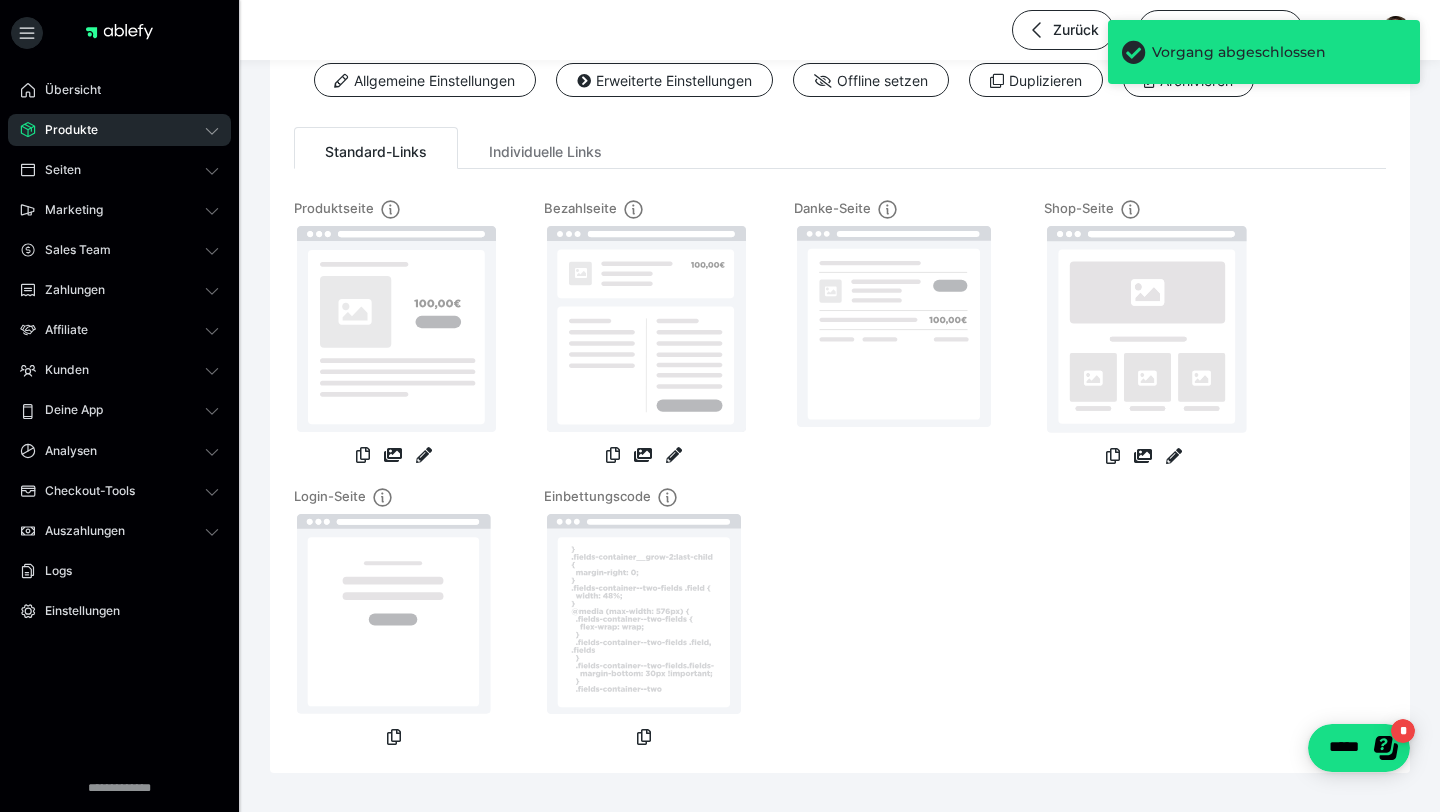 click on "Danke-Seite" at bounding box center (894, 343) 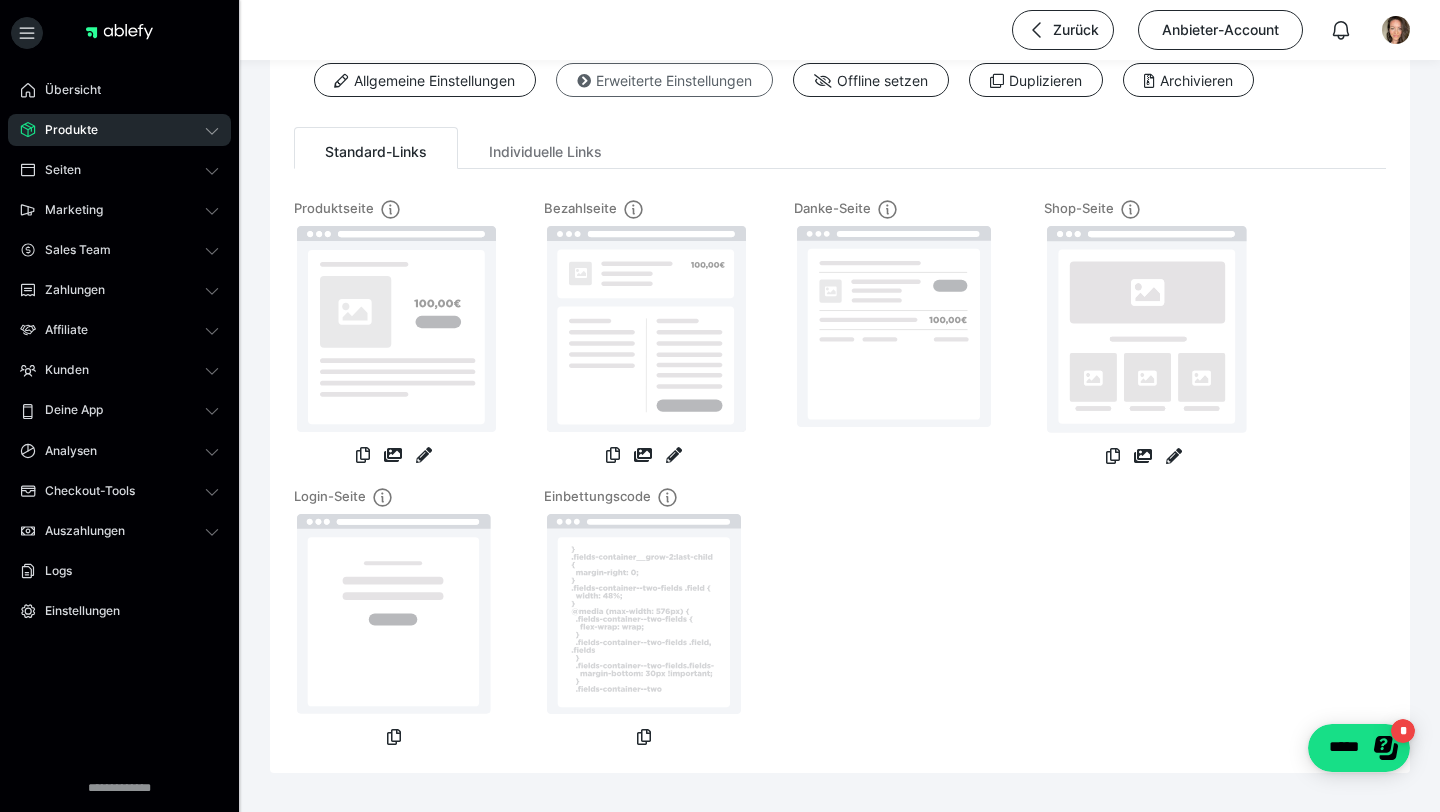 click on "Erweiterte Einstellungen" at bounding box center (664, 80) 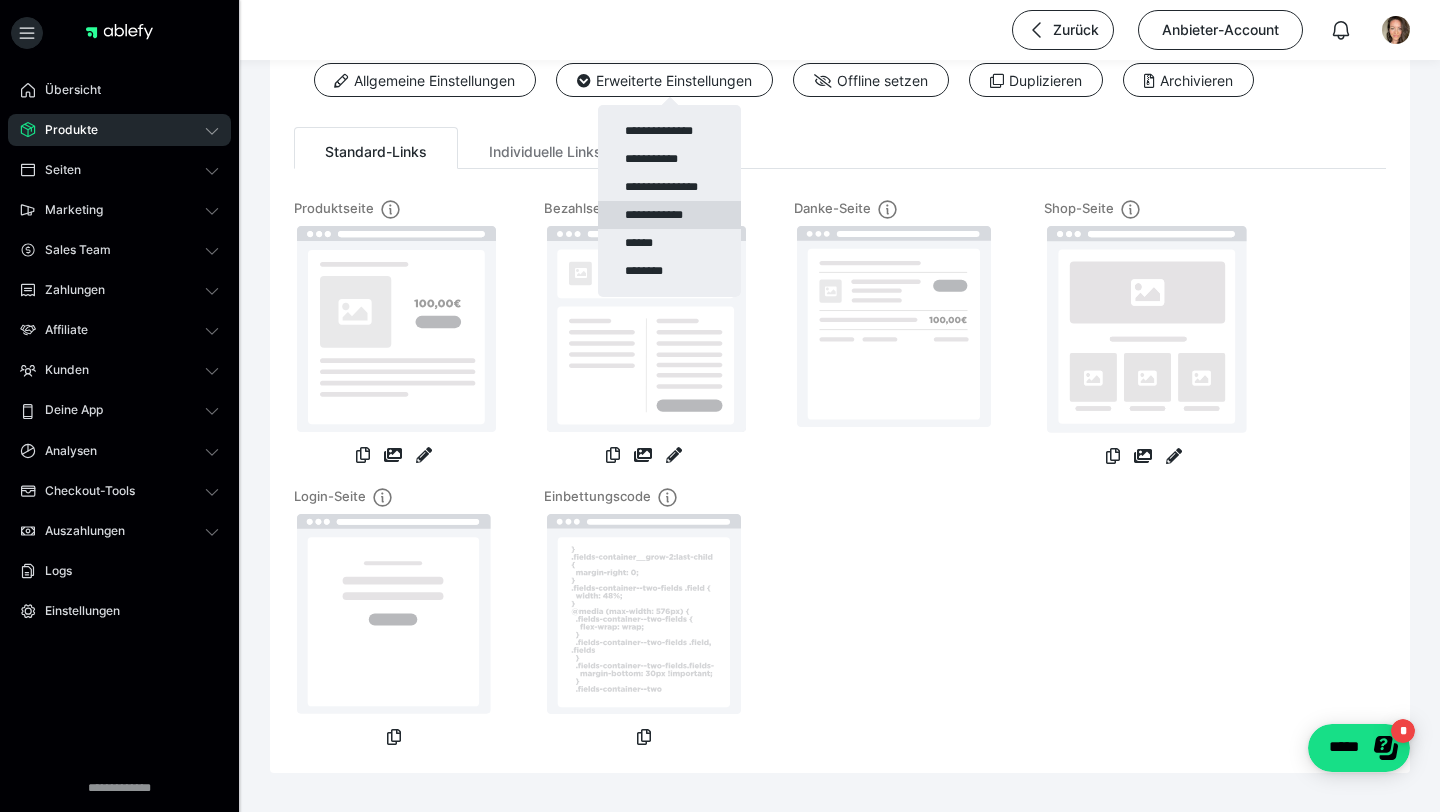 click on "**********" at bounding box center (669, 215) 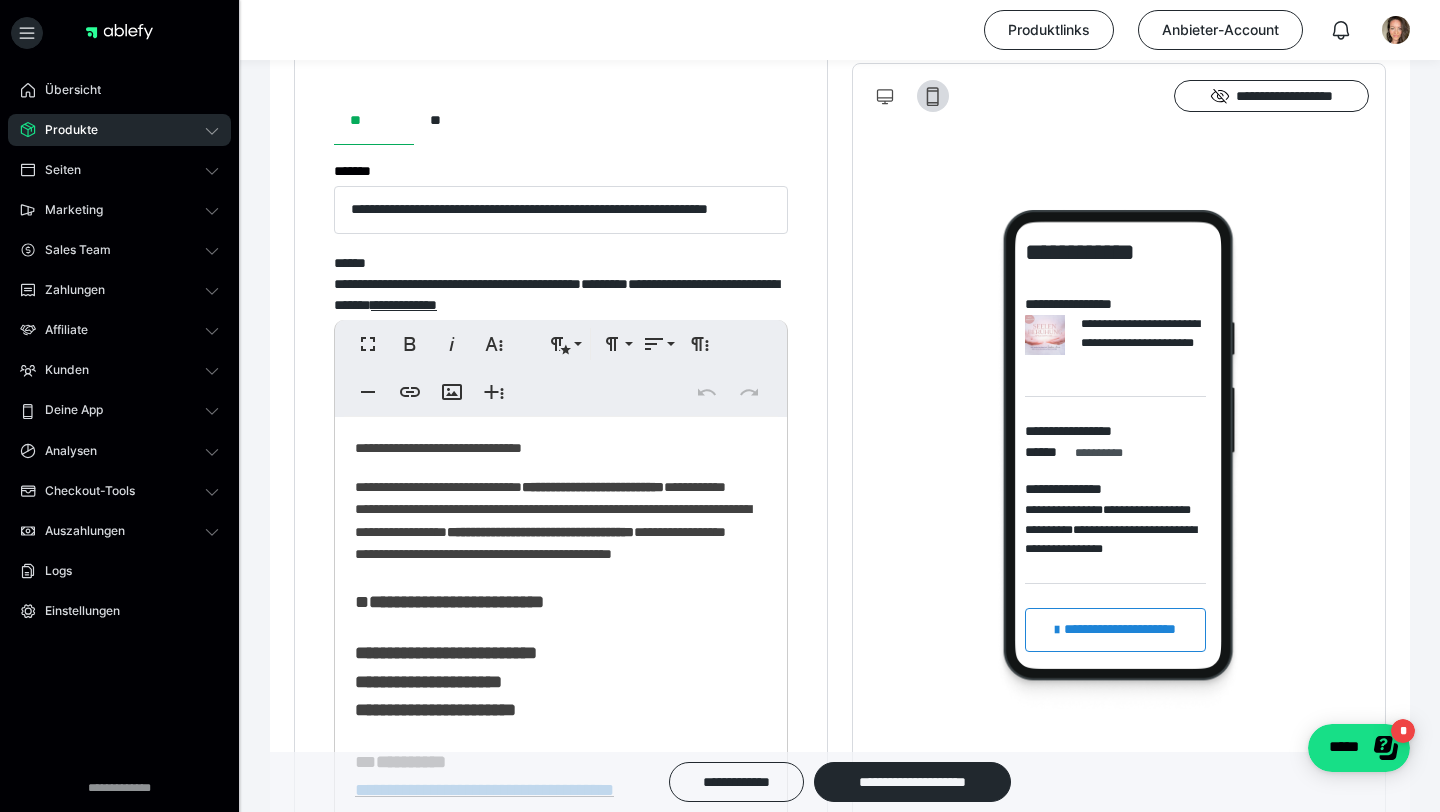 scroll, scrollTop: 1037, scrollLeft: 0, axis: vertical 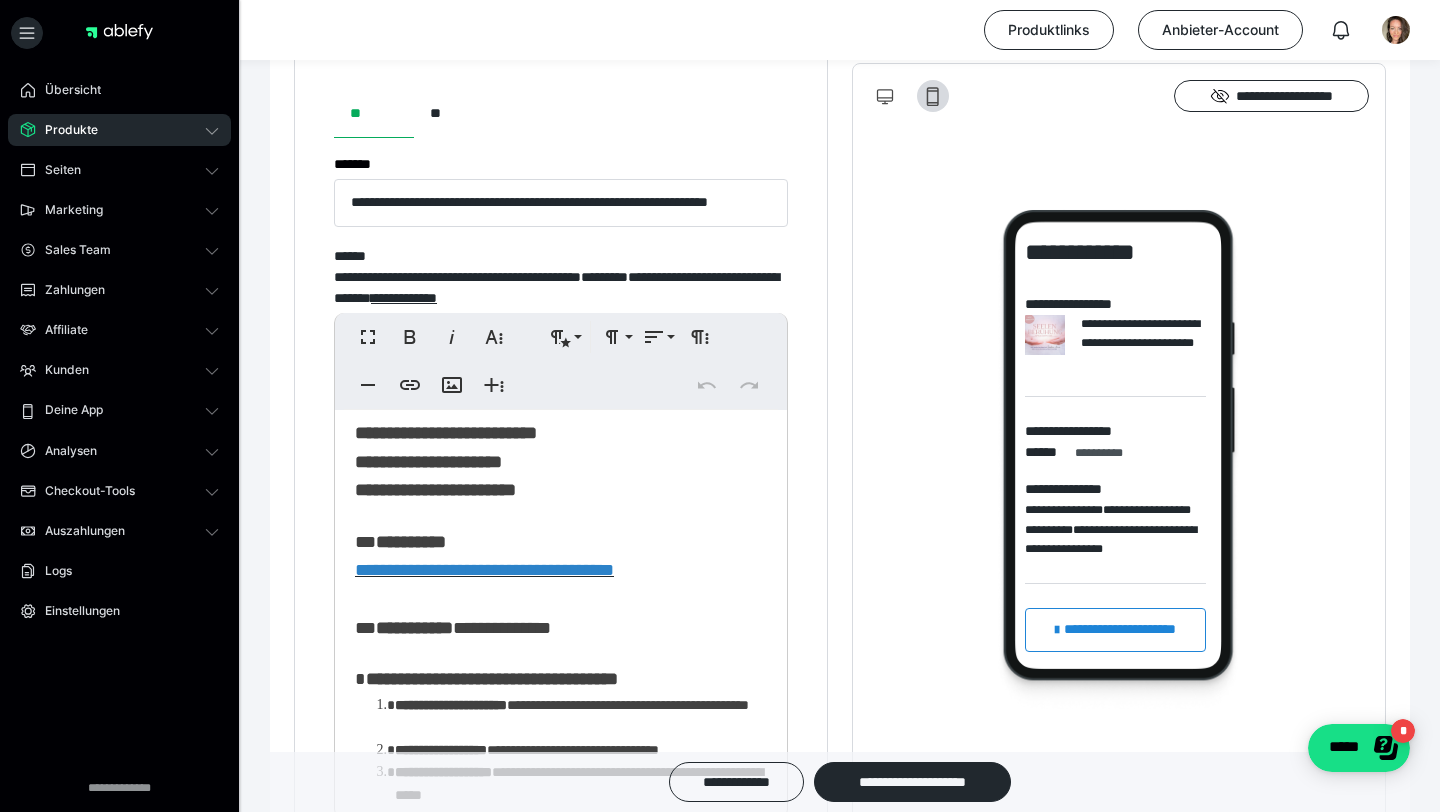 click on "[NAME] [LAST] [STREET] [CITY] [STATE] [ZIP] [COUNTRY] [PROVINCE] [REGION] [COUNTY] [TOWN] [PHONE] [EMAIL] [ADDRESS]" at bounding box center [561, 1092] 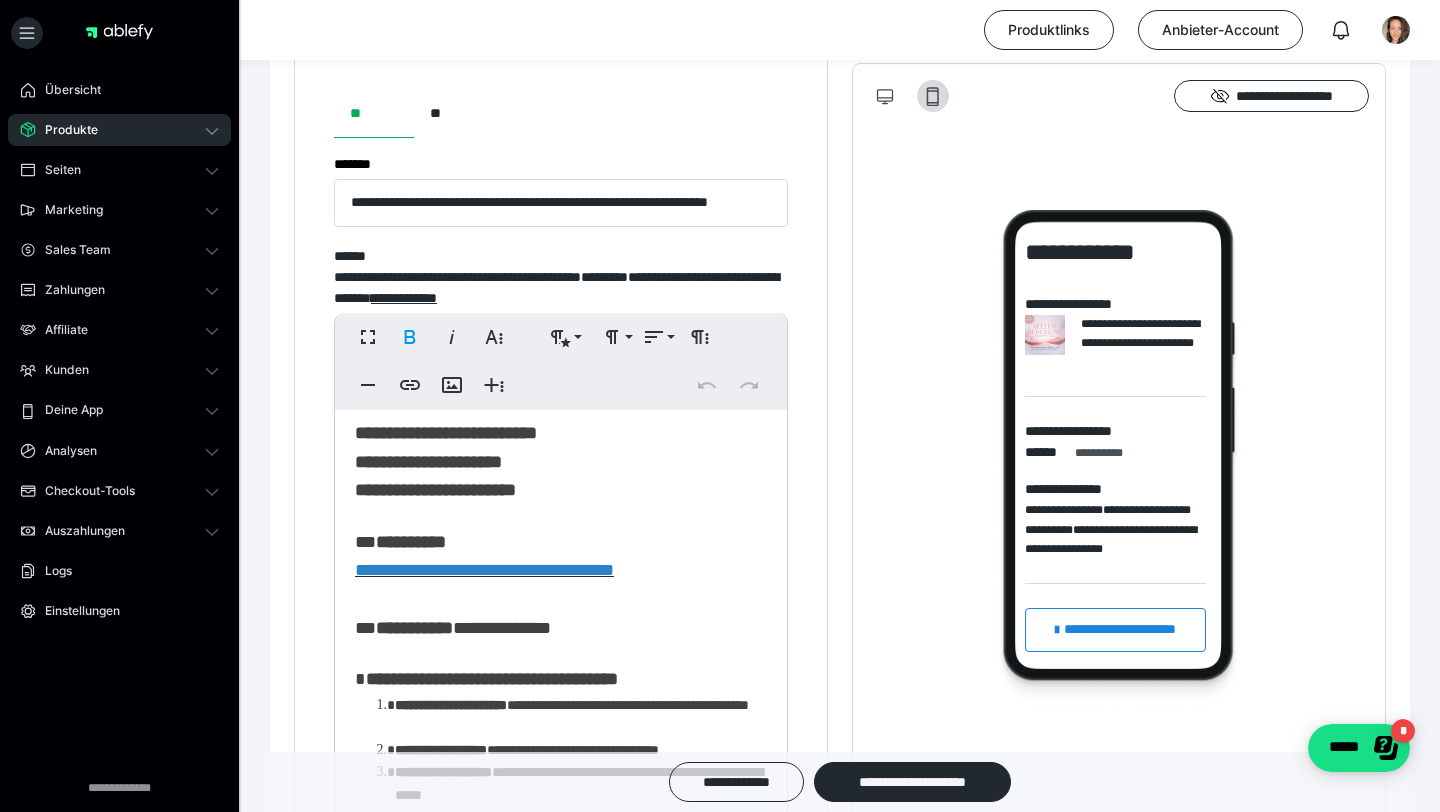 click on "**********" at bounding box center (446, 462) 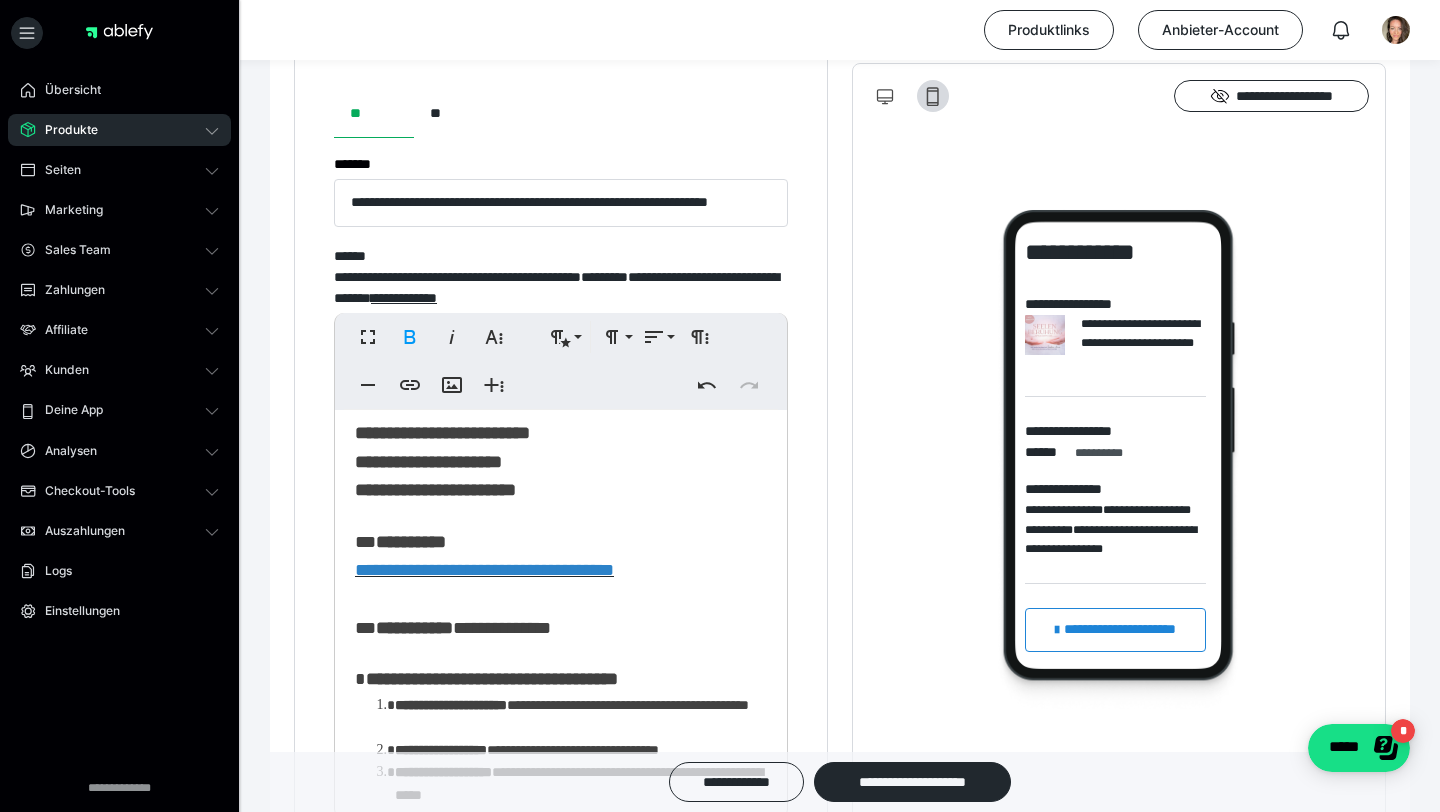 type 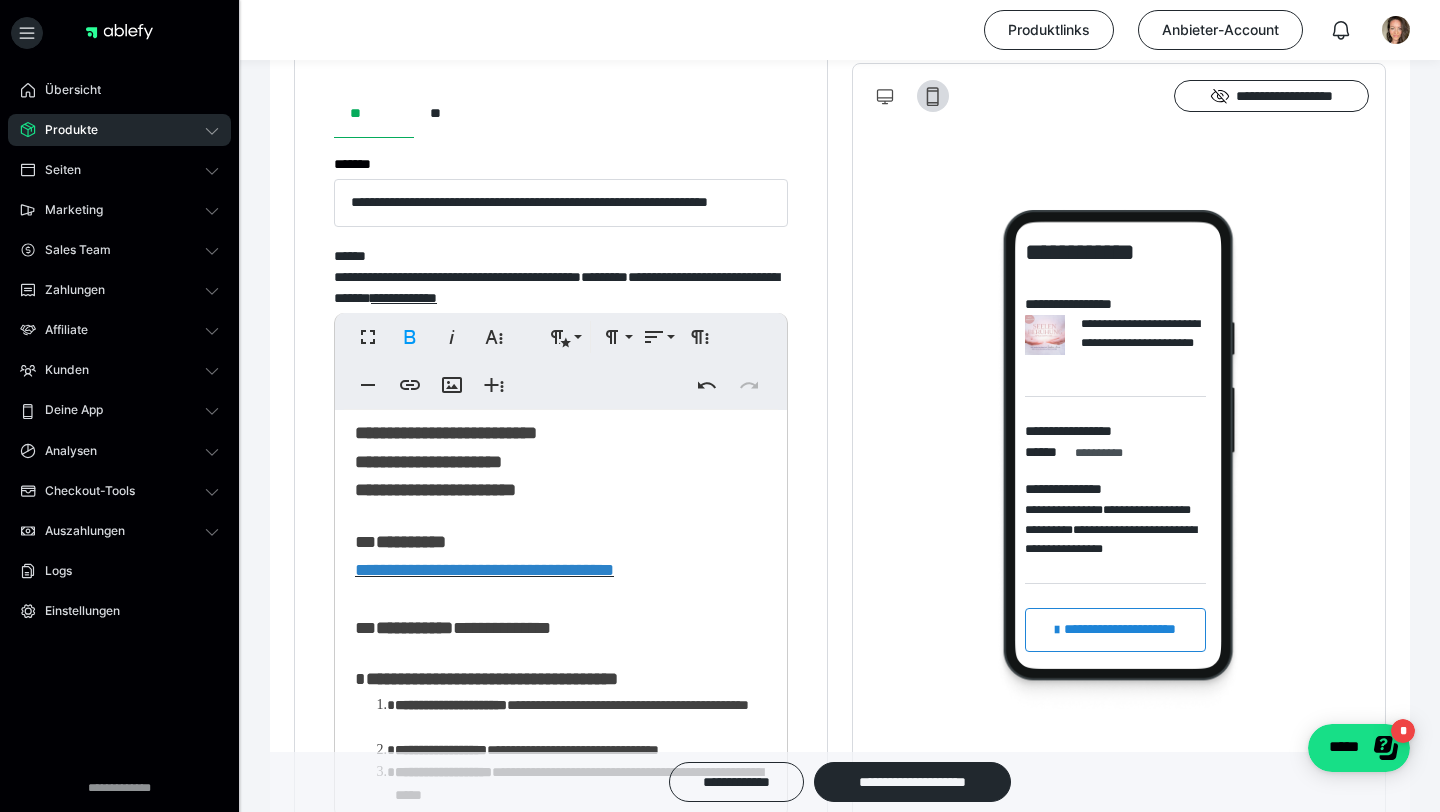 click on "[NAME] [LAST] [STREET] [CITY] [STATE] [ZIP] [COUNTRY] [PROVINCE] [REGION] [COUNTY] [TOWN] [PHONE] [EMAIL] [ADDRESS]" at bounding box center (561, 1092) 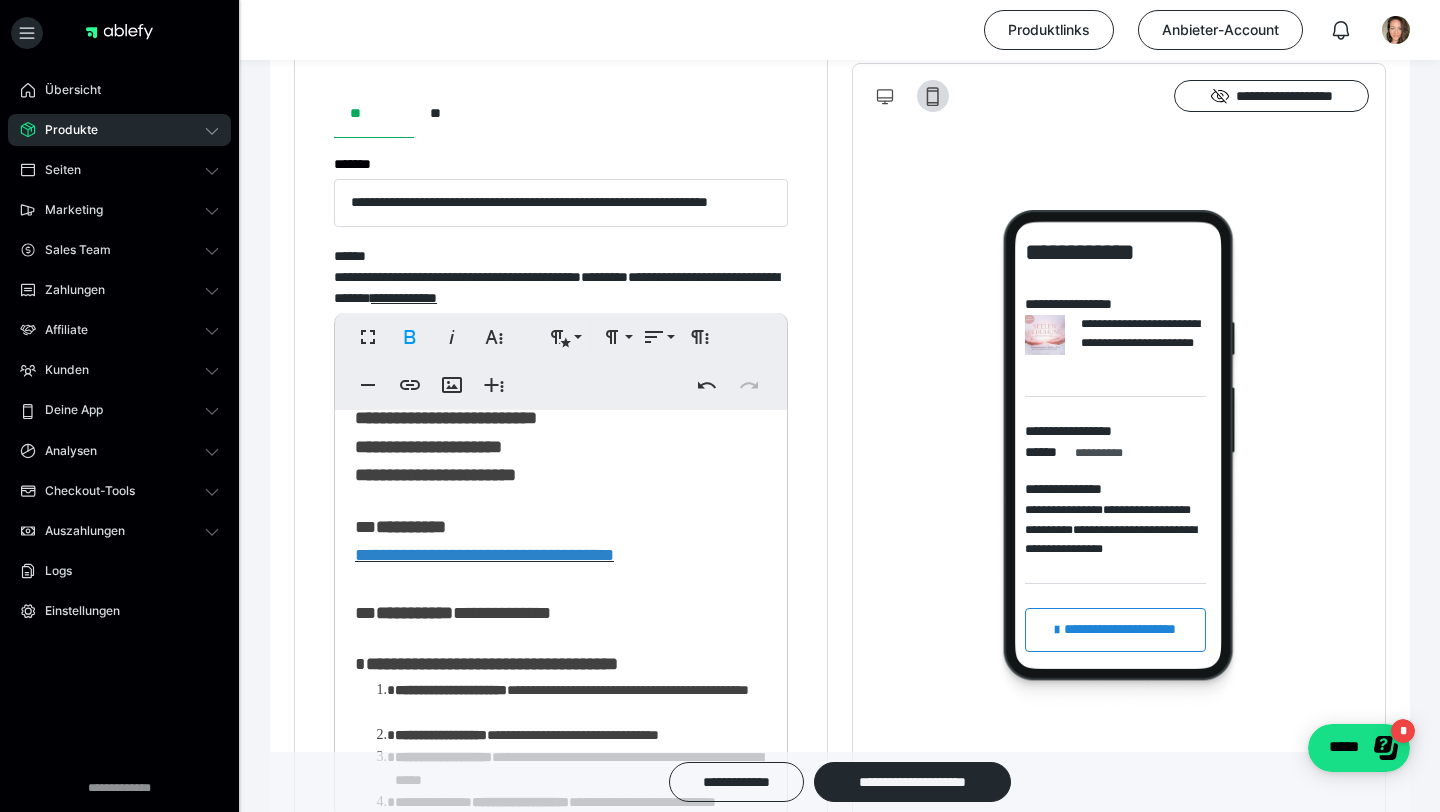 scroll, scrollTop: 213, scrollLeft: 0, axis: vertical 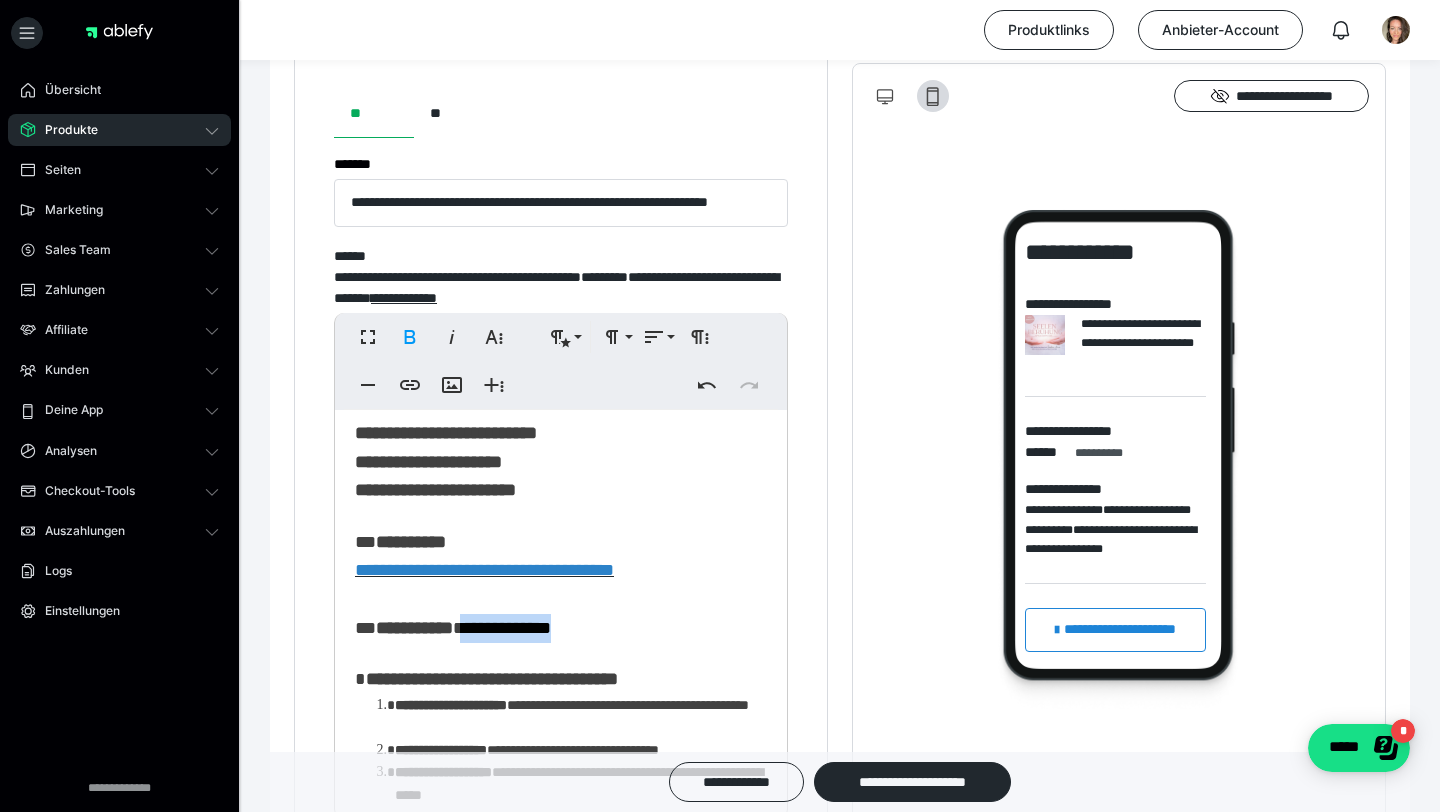 drag, startPoint x: 617, startPoint y: 669, endPoint x: 484, endPoint y: 670, distance: 133.00375 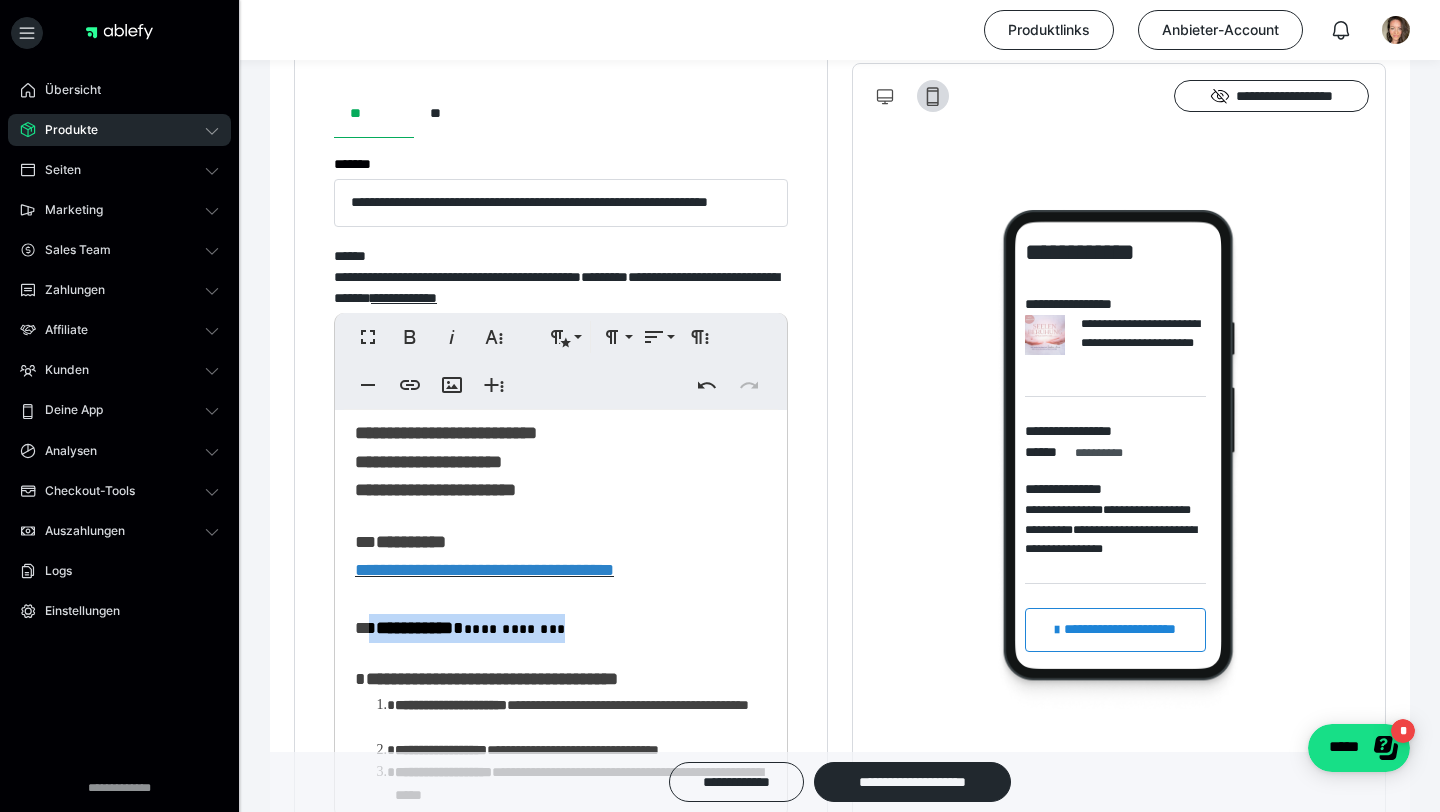 drag, startPoint x: 588, startPoint y: 675, endPoint x: 374, endPoint y: 675, distance: 214 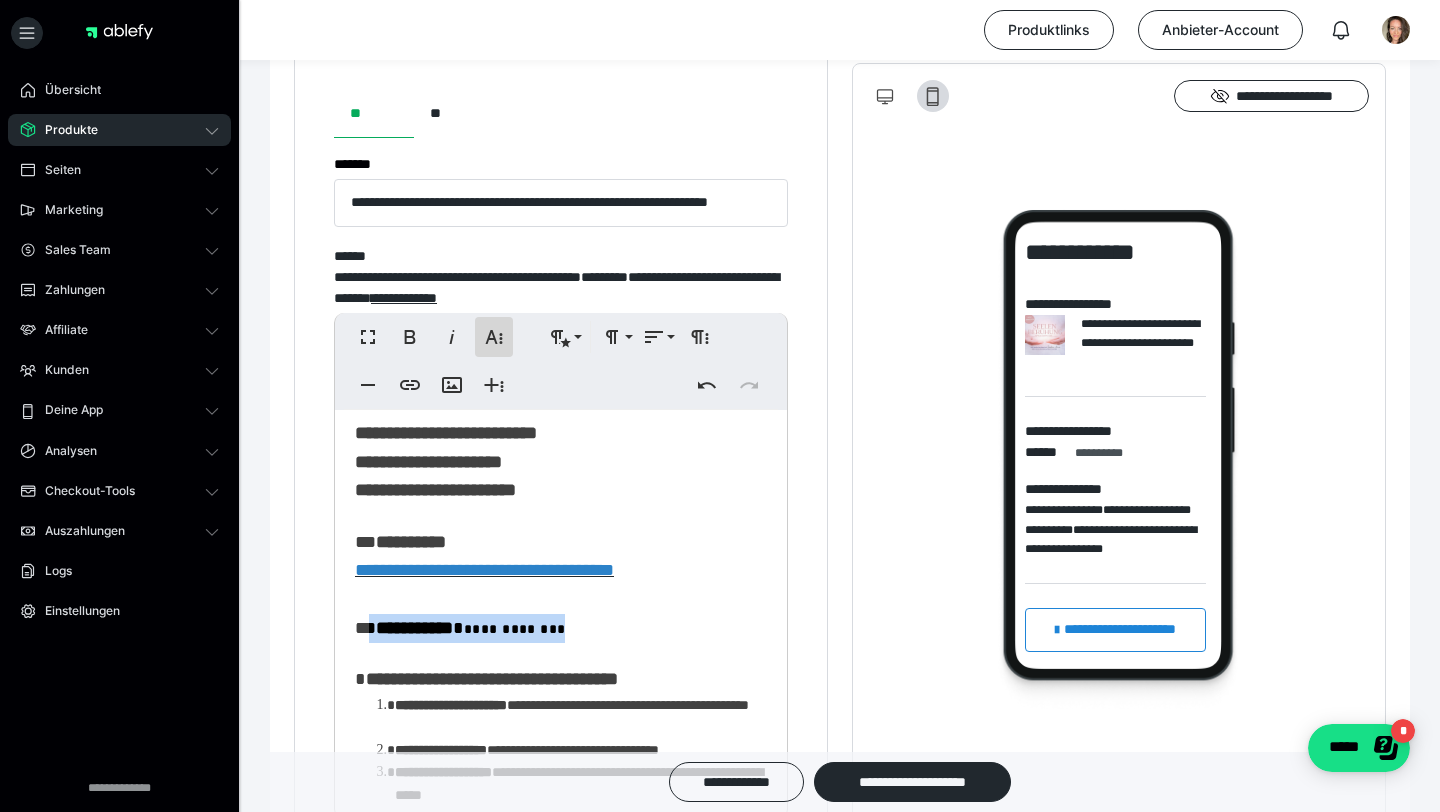 click 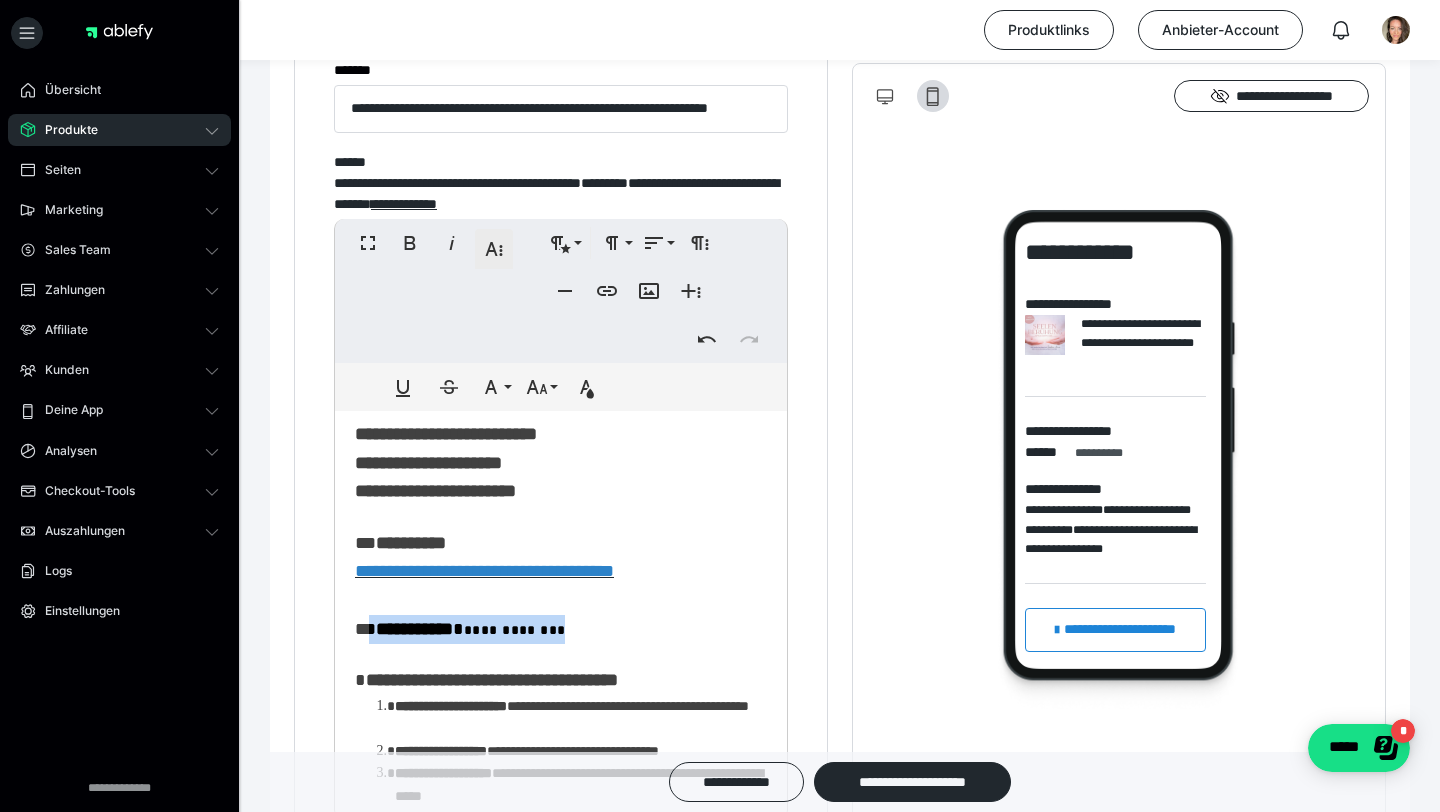 scroll, scrollTop: 1132, scrollLeft: 0, axis: vertical 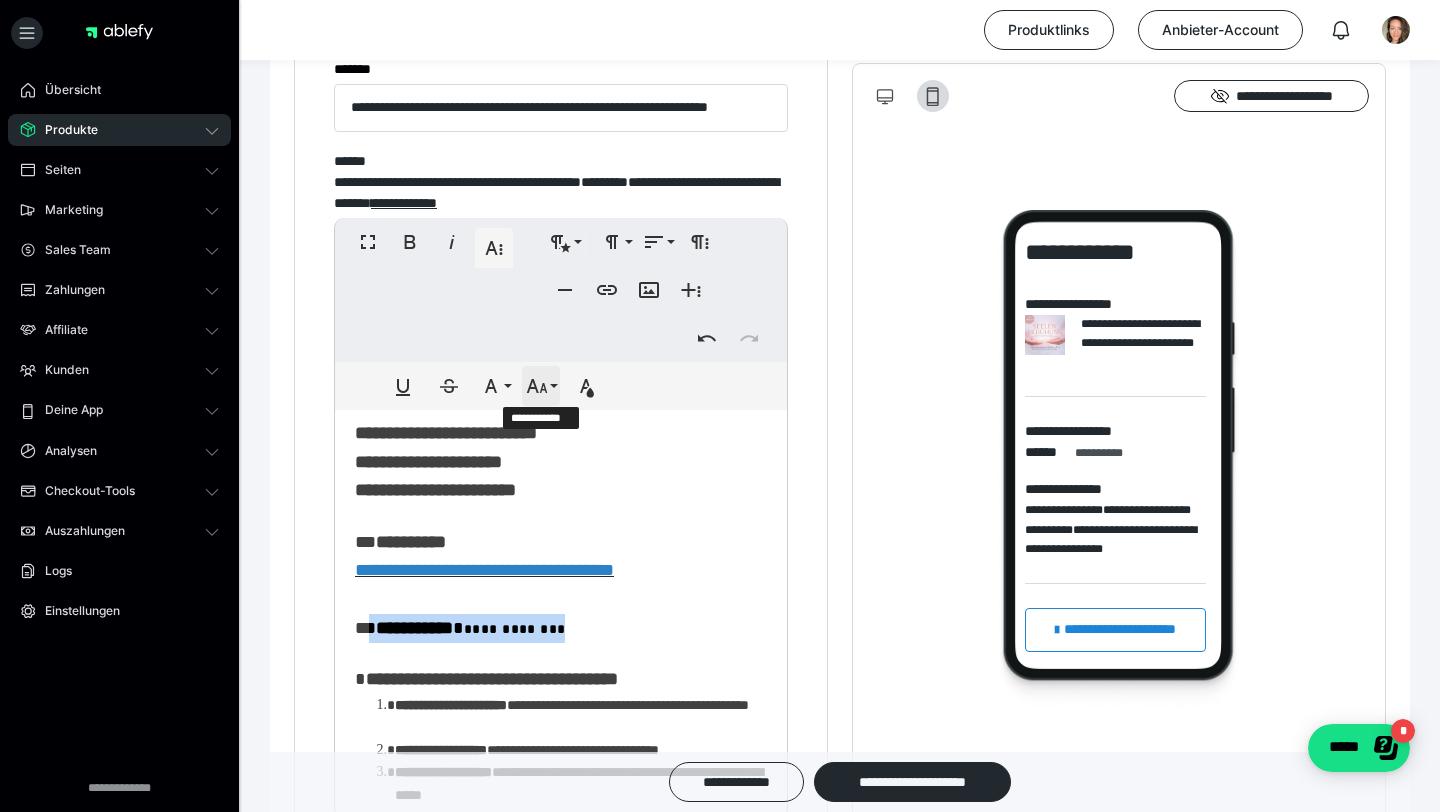 click on "**********" at bounding box center [541, 386] 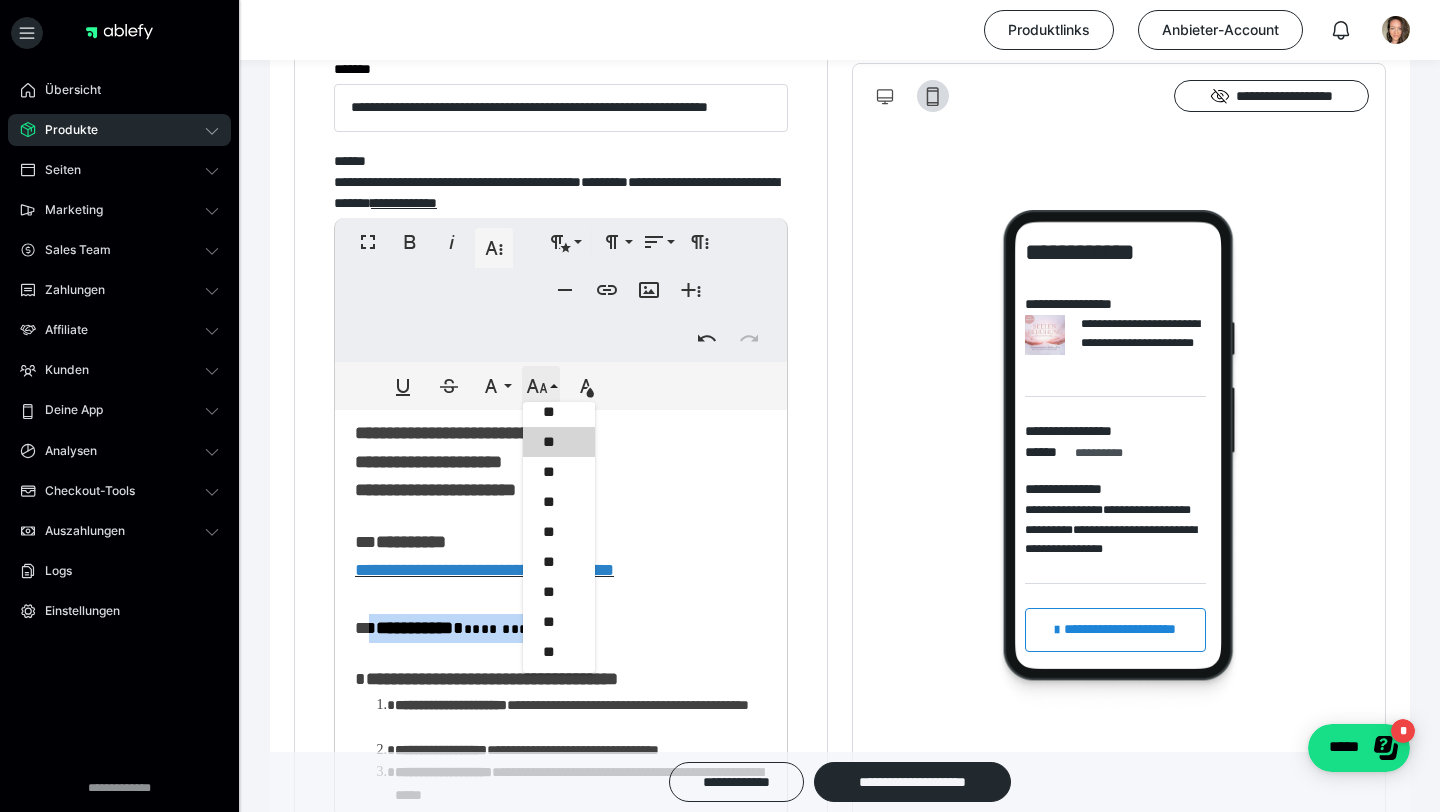 scroll, scrollTop: 161, scrollLeft: 0, axis: vertical 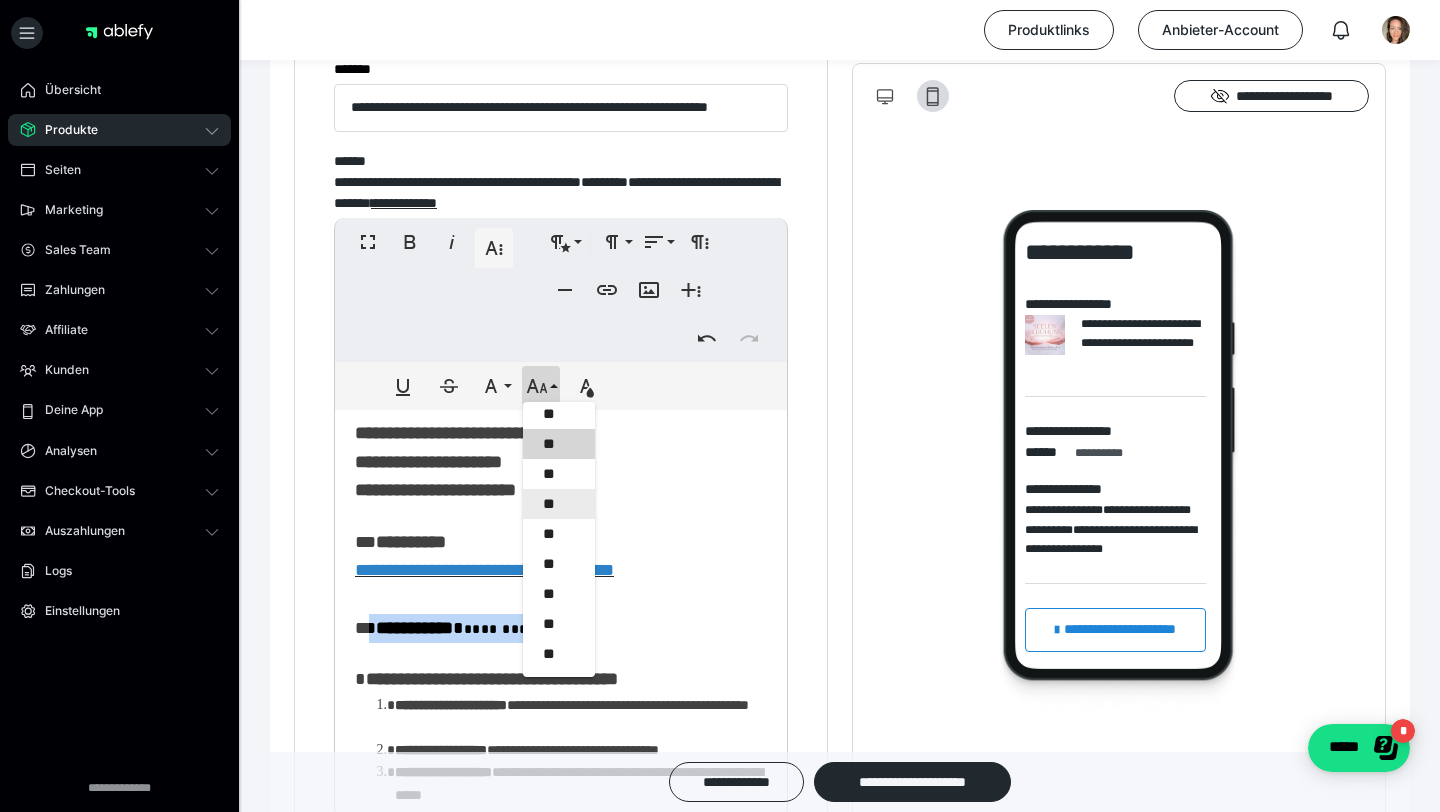 click on "**" at bounding box center (559, 504) 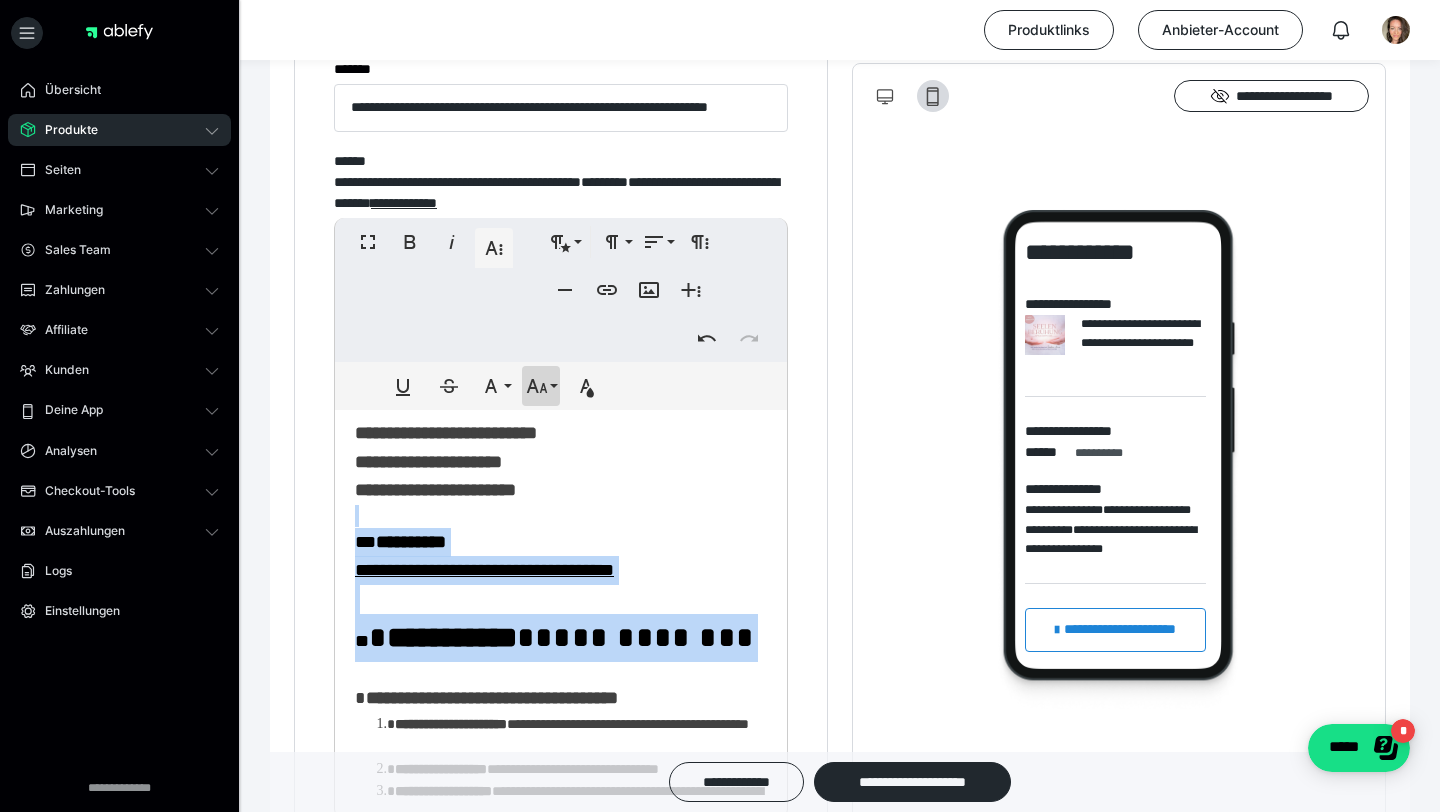 click on "**********" at bounding box center (541, 386) 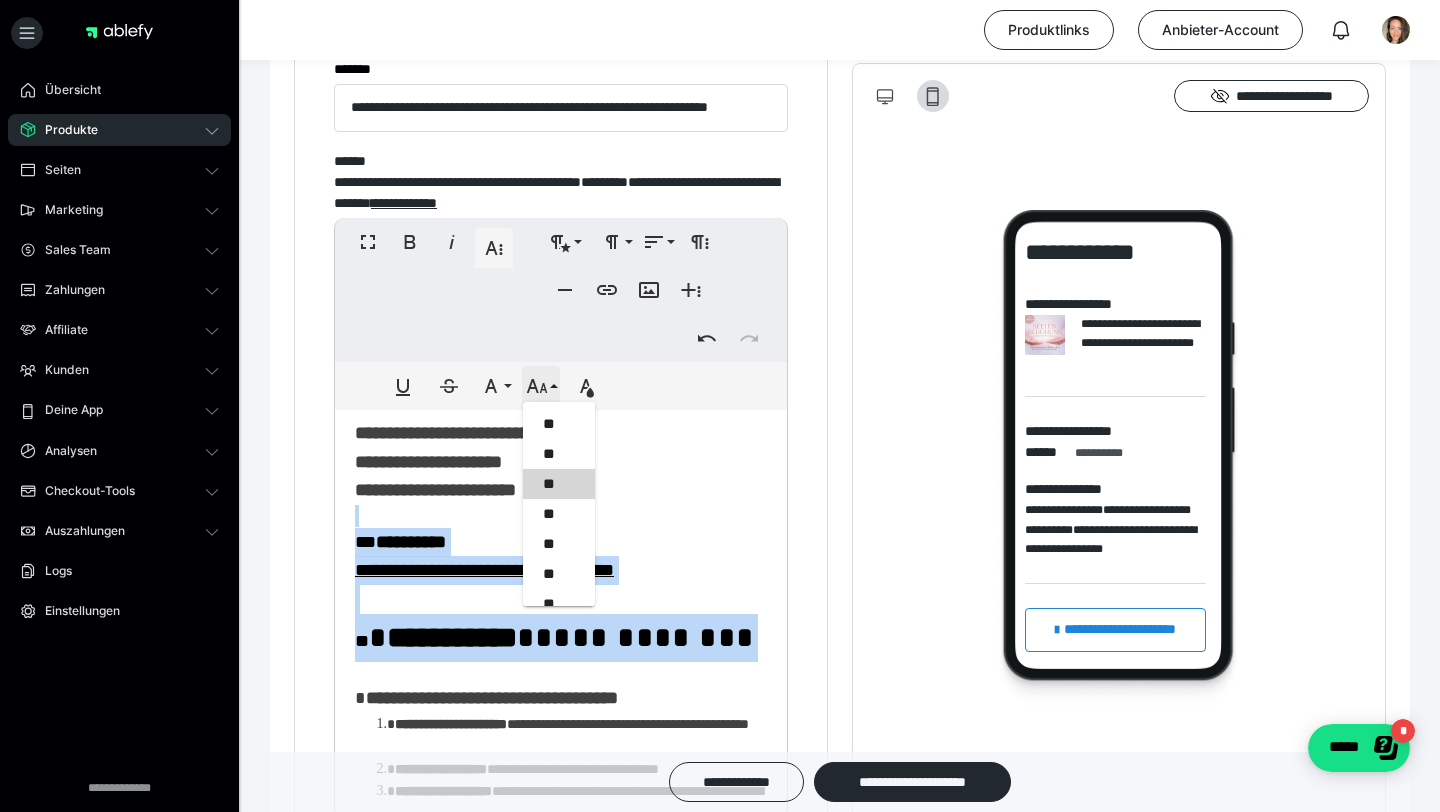 scroll, scrollTop: 161, scrollLeft: 0, axis: vertical 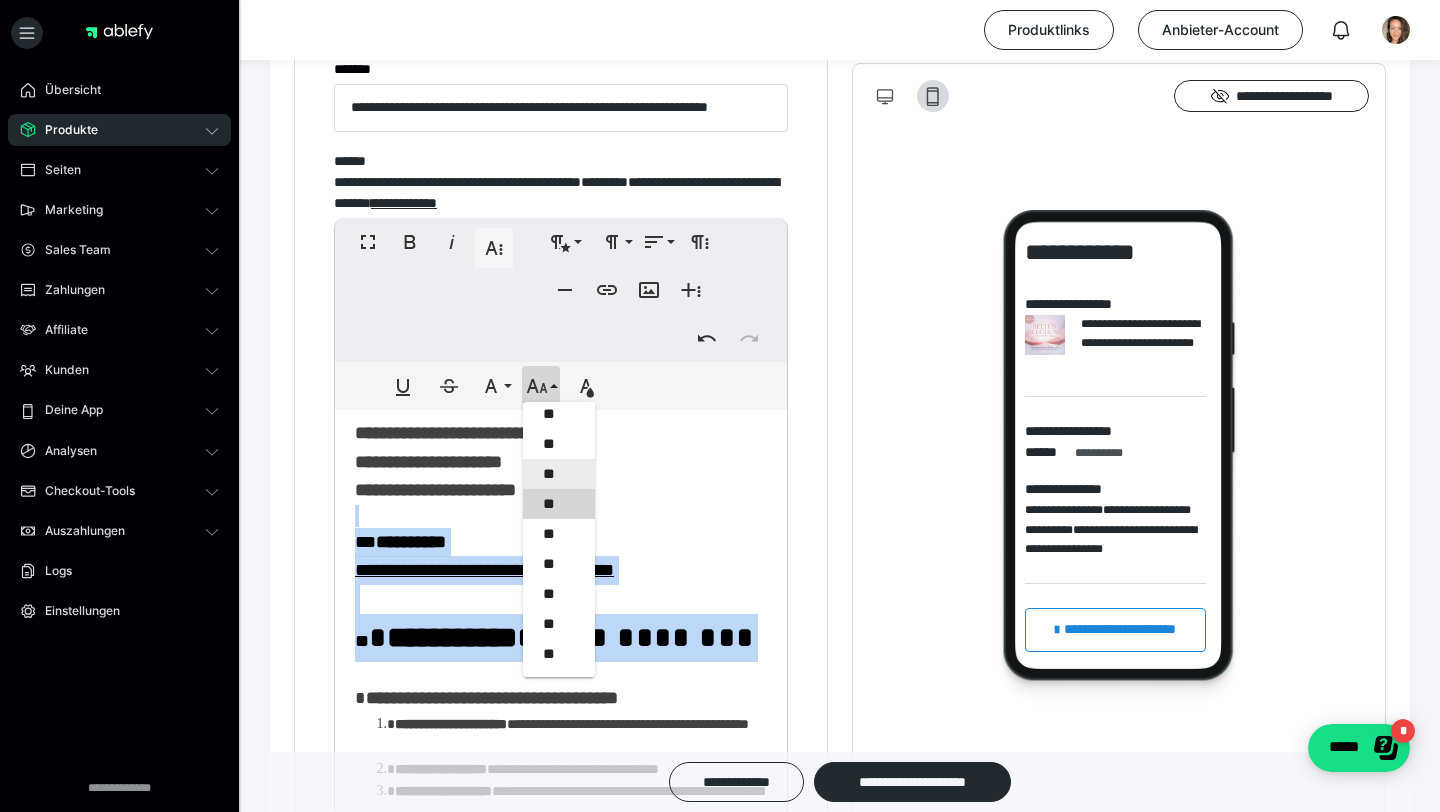 click on "**" at bounding box center (559, 474) 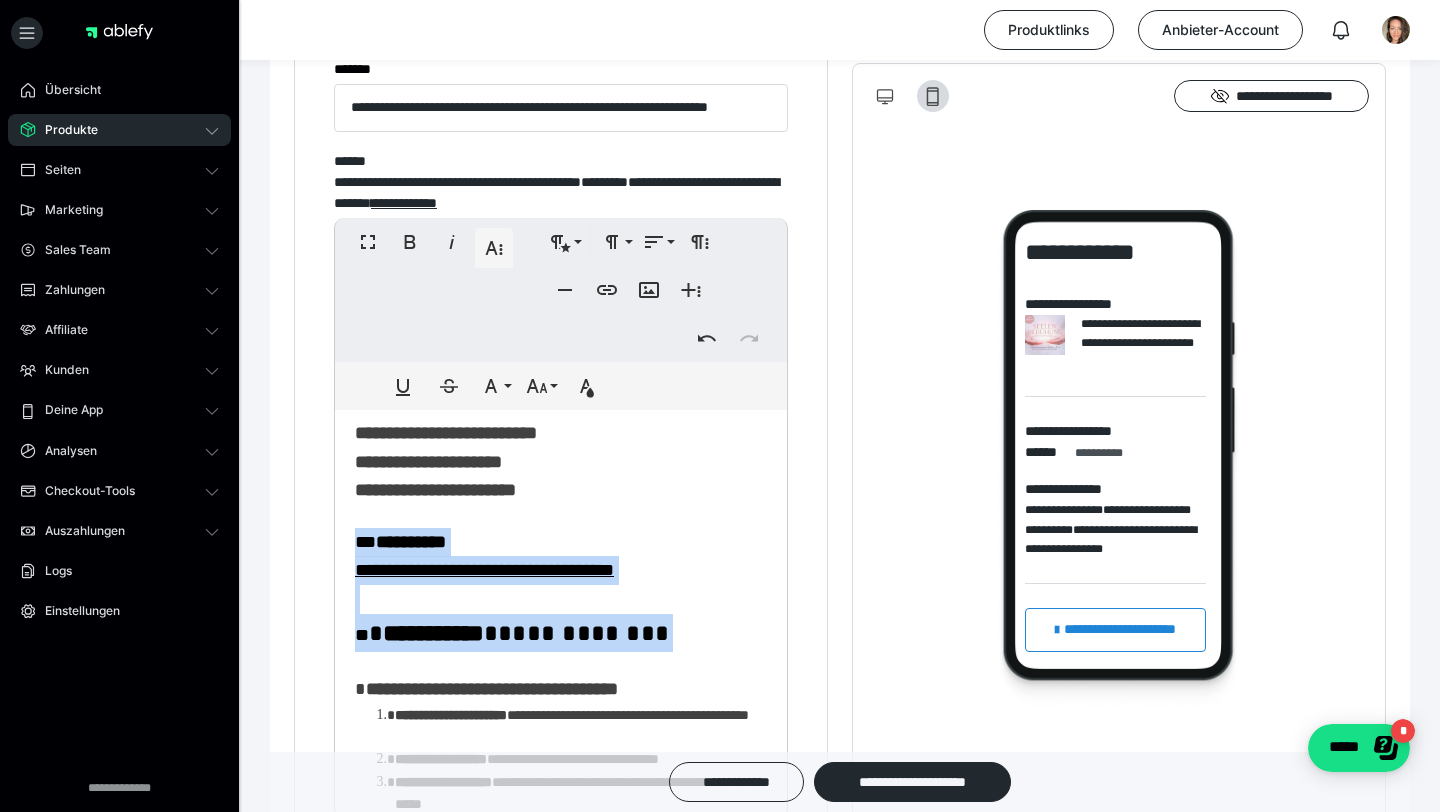 click on "**********" at bounding box center [583, 633] 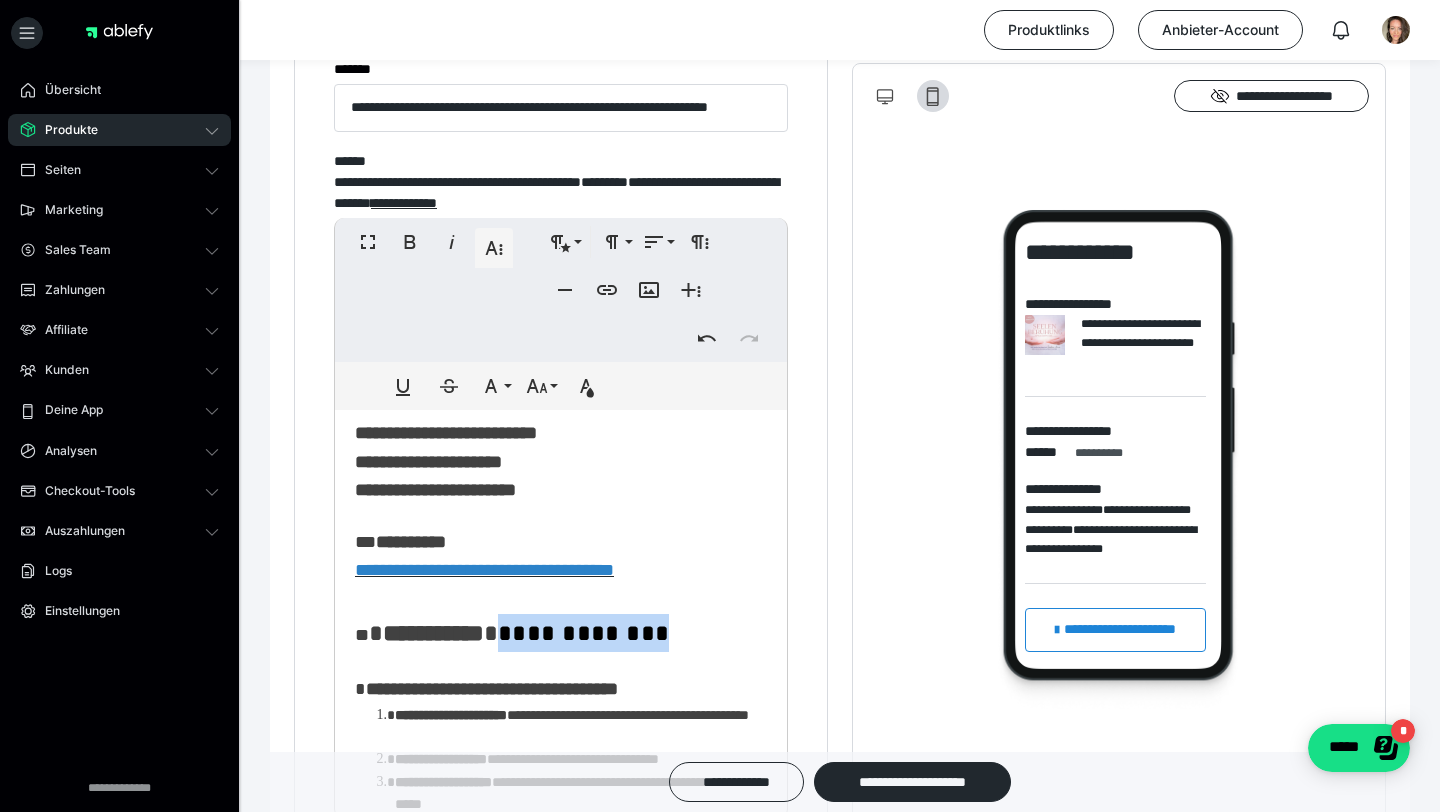 drag, startPoint x: 517, startPoint y: 675, endPoint x: 687, endPoint y: 678, distance: 170.02647 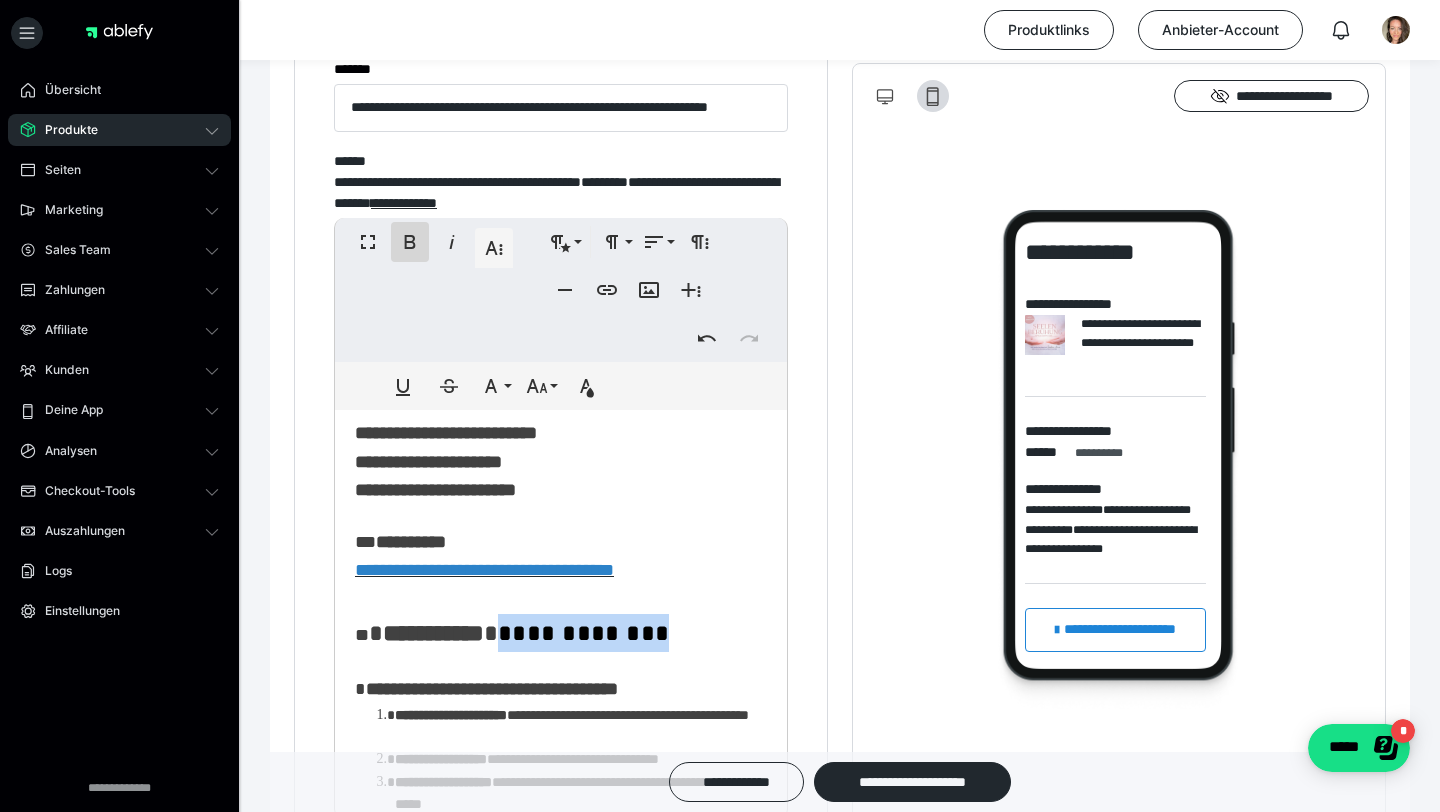 click 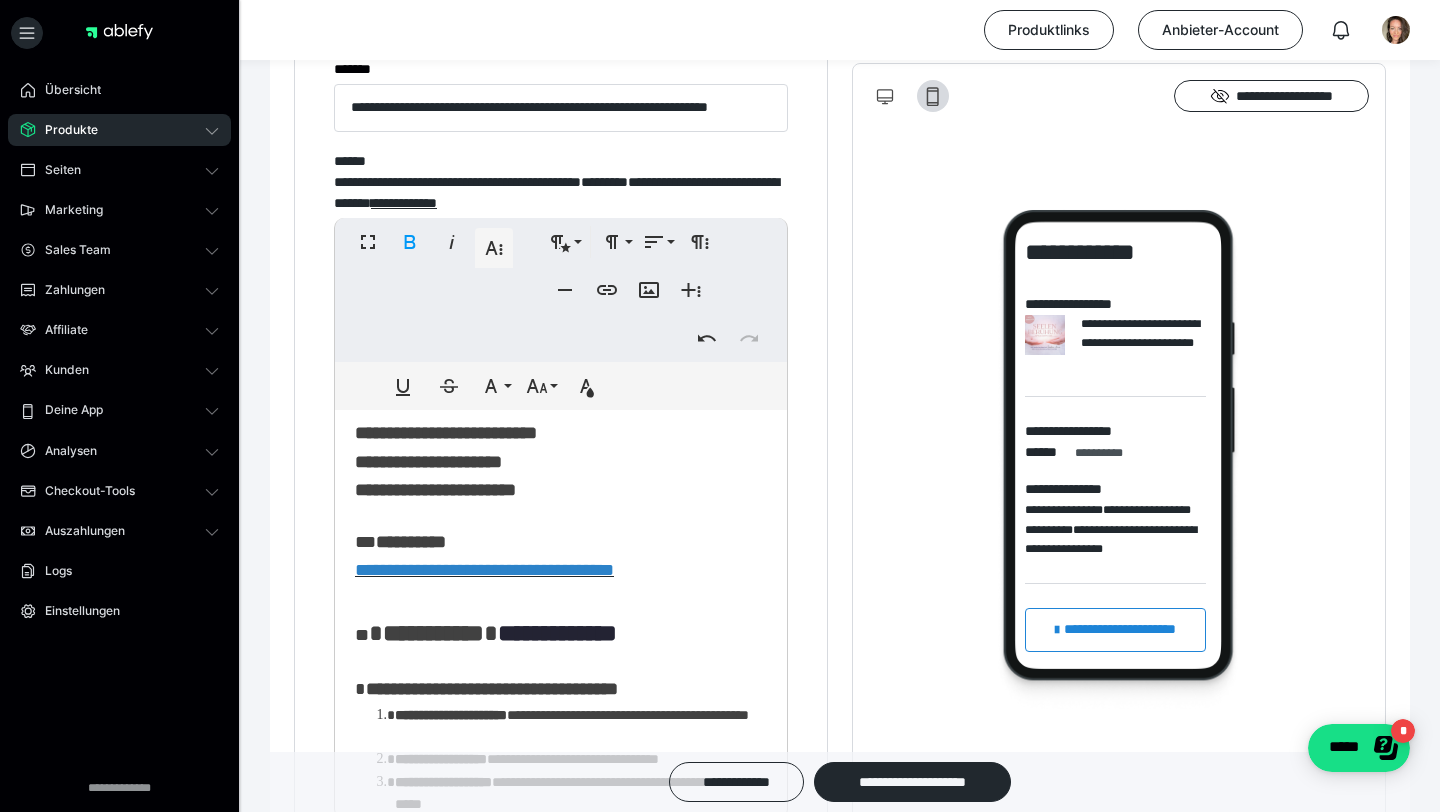 click on "**********" at bounding box center [561, 1097] 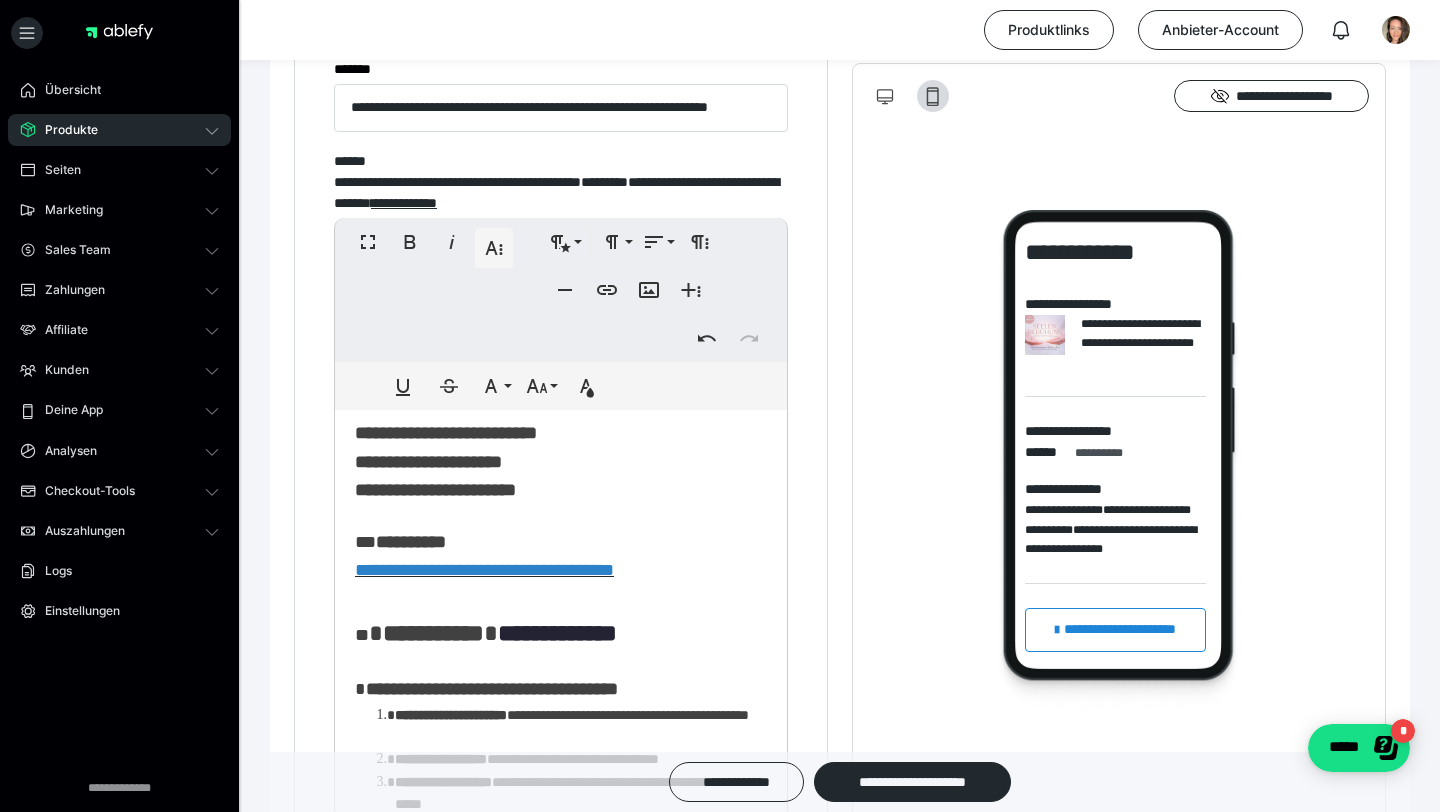 click on "**********" at bounding box center [561, 1097] 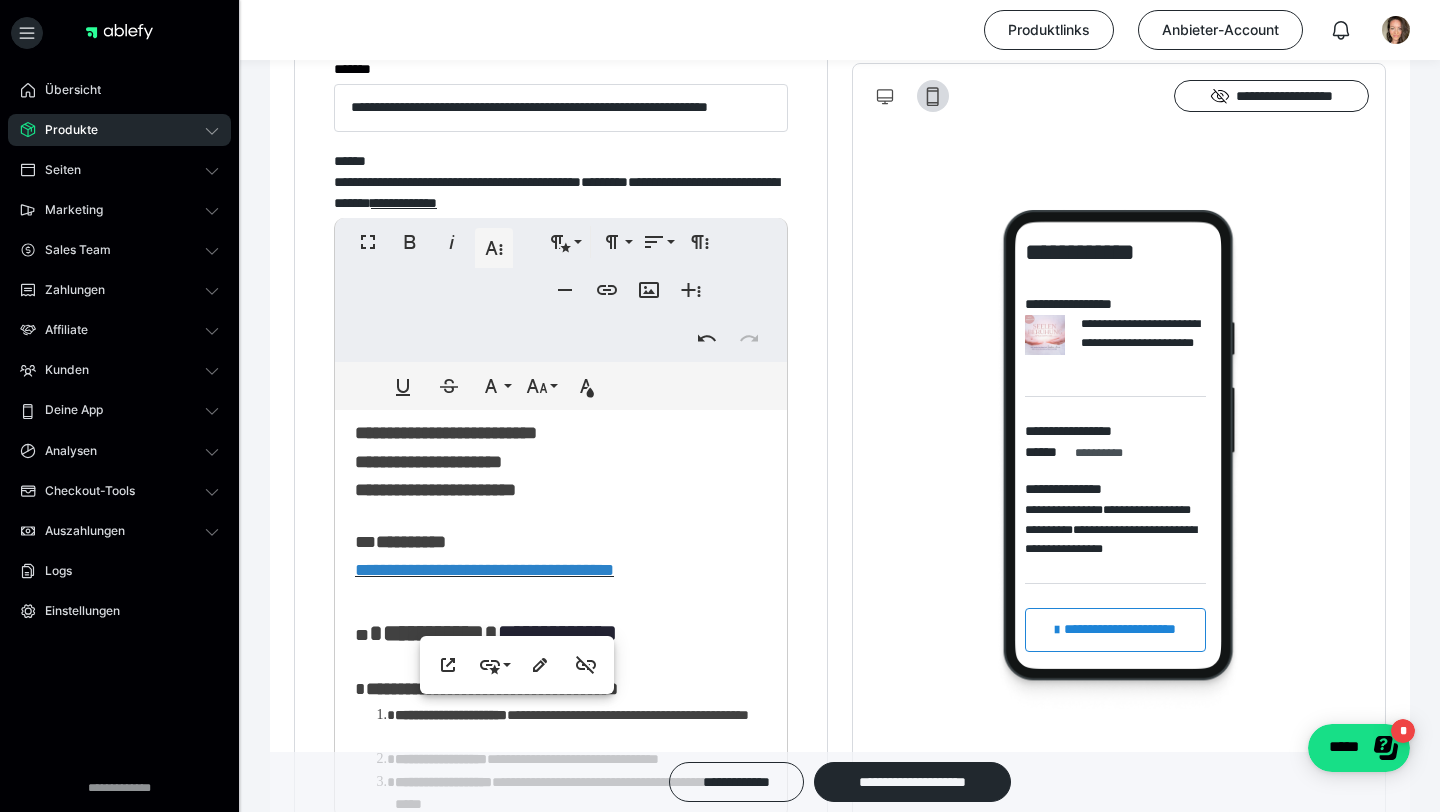 click on "**********" at bounding box center (561, 1097) 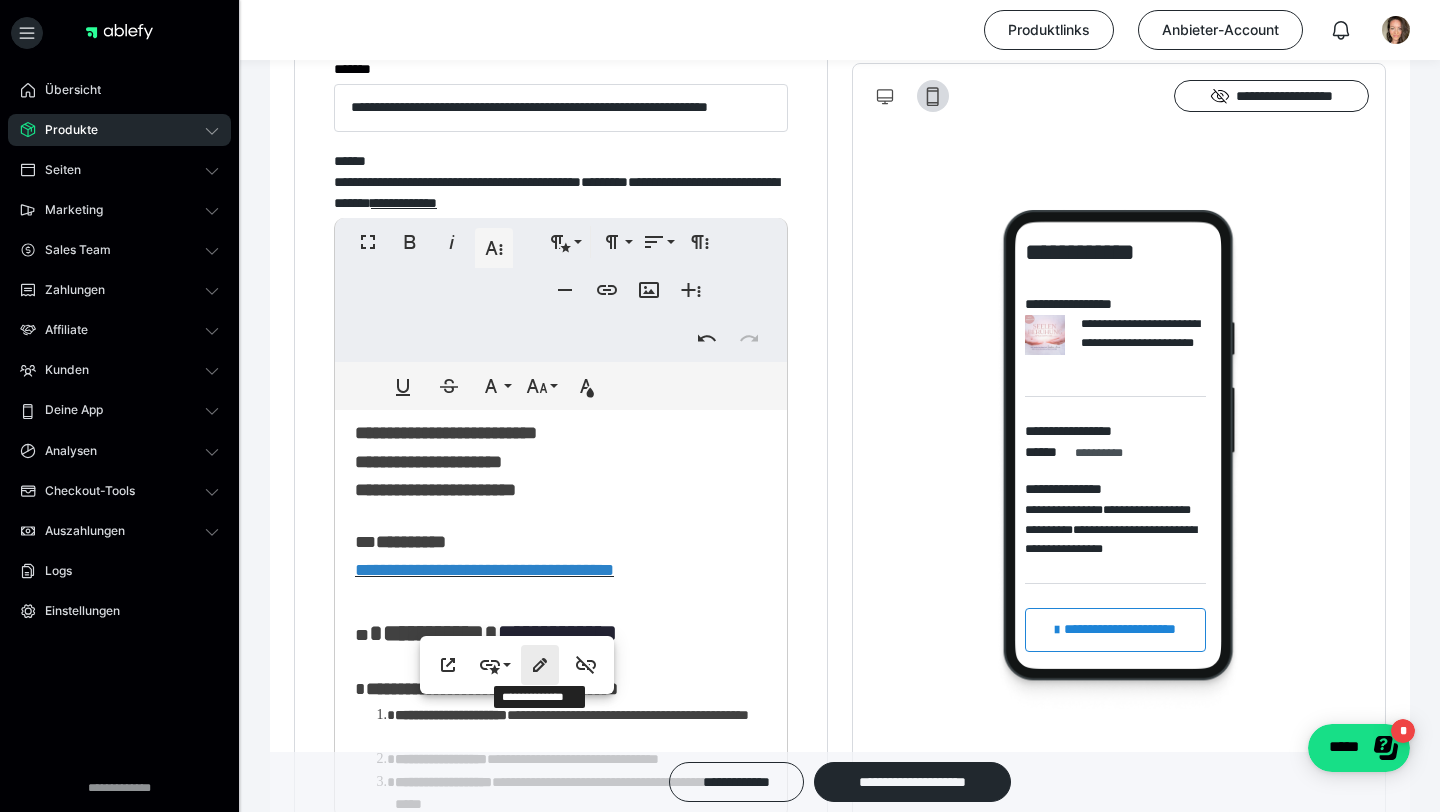 click 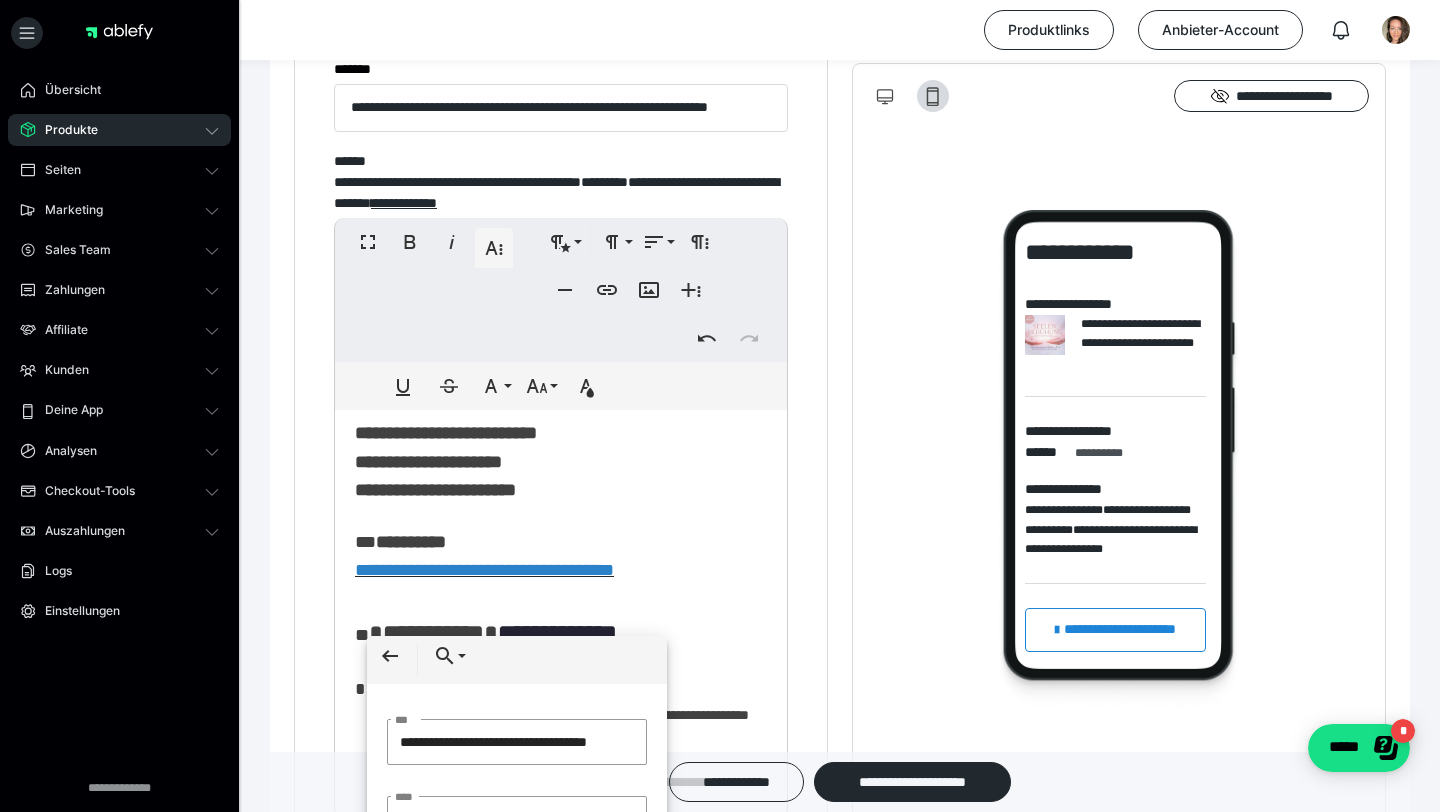 scroll, scrollTop: 0, scrollLeft: 16, axis: horizontal 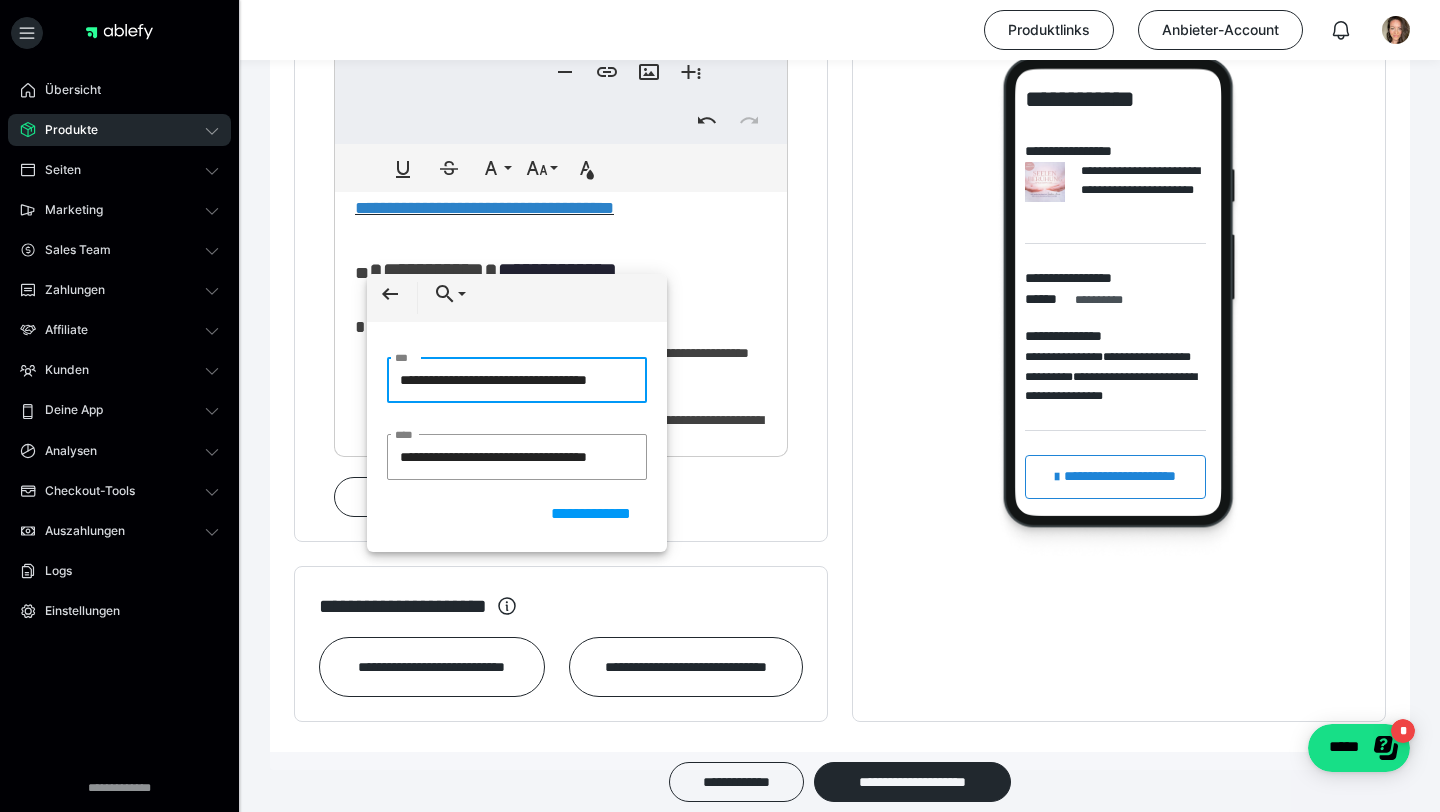 drag, startPoint x: 397, startPoint y: 381, endPoint x: 632, endPoint y: 393, distance: 235.30618 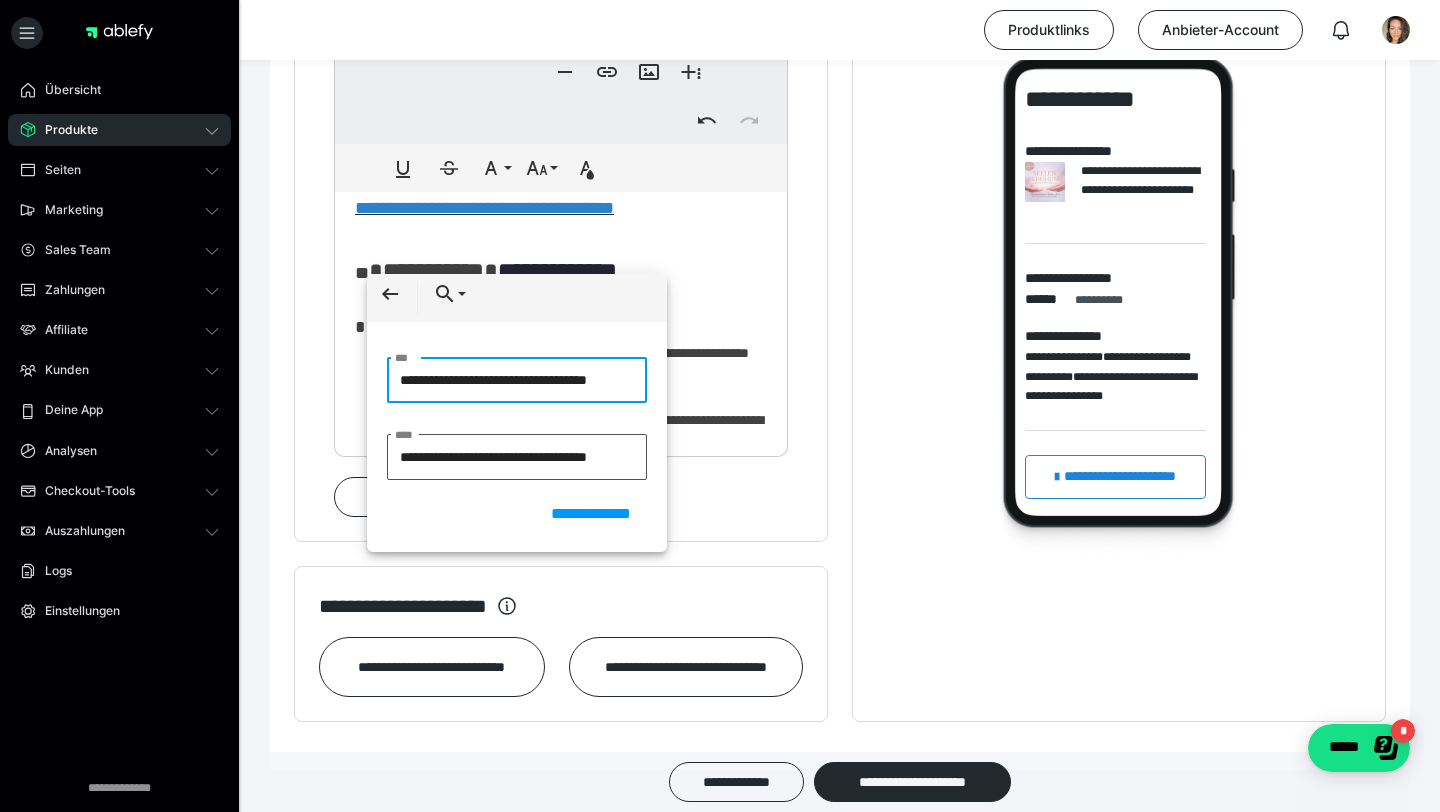 type on "**********" 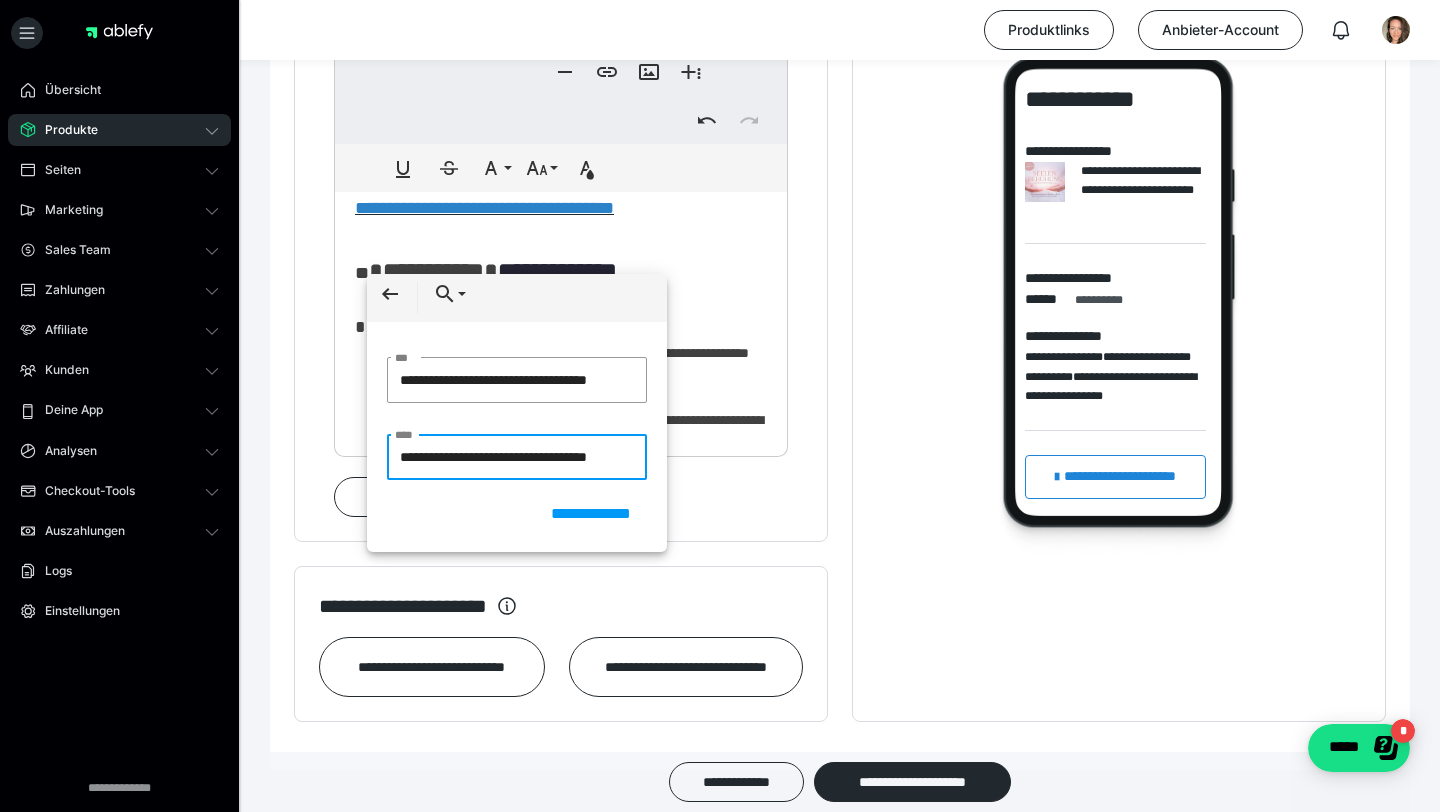 scroll, scrollTop: 0, scrollLeft: 0, axis: both 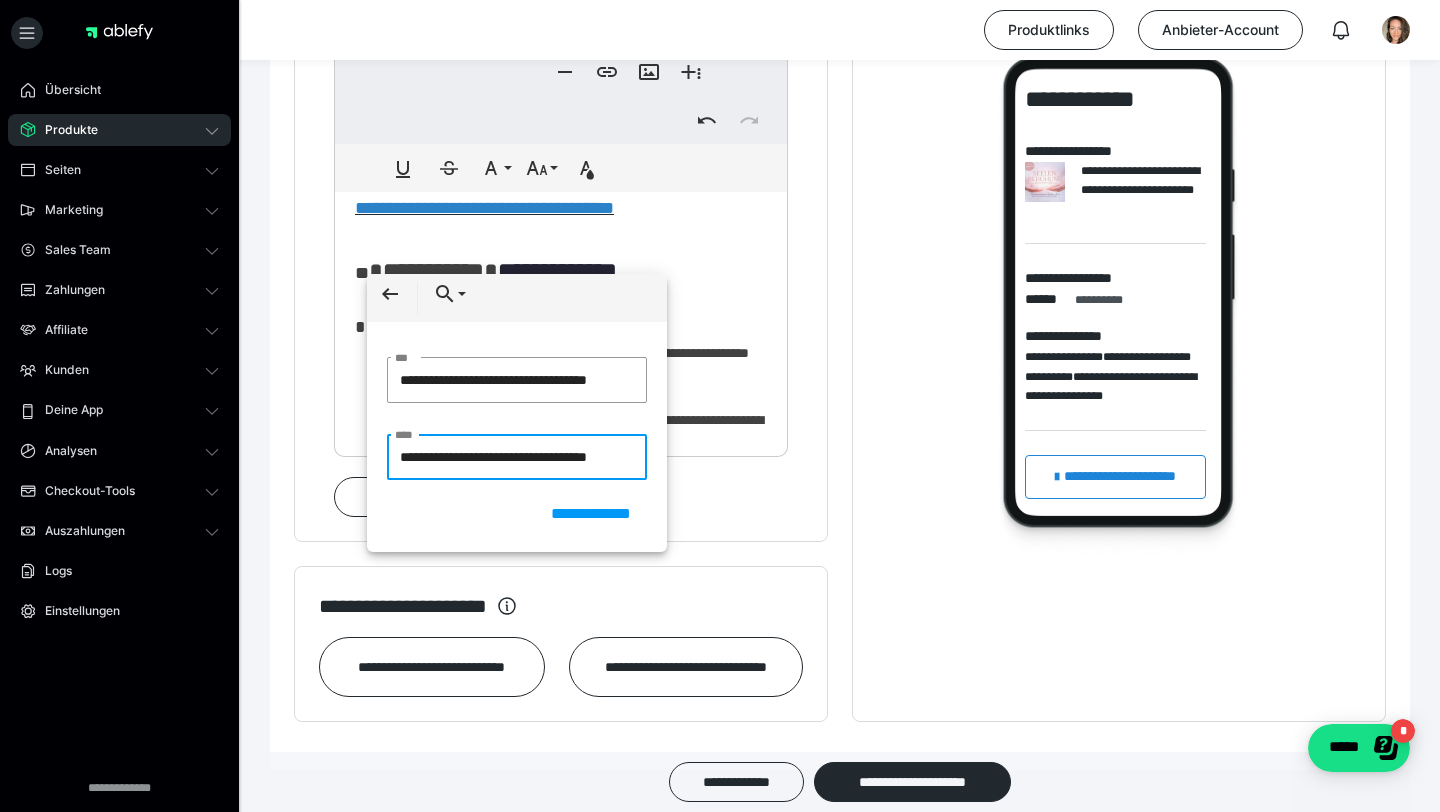 drag, startPoint x: 400, startPoint y: 457, endPoint x: 648, endPoint y: 464, distance: 248.09877 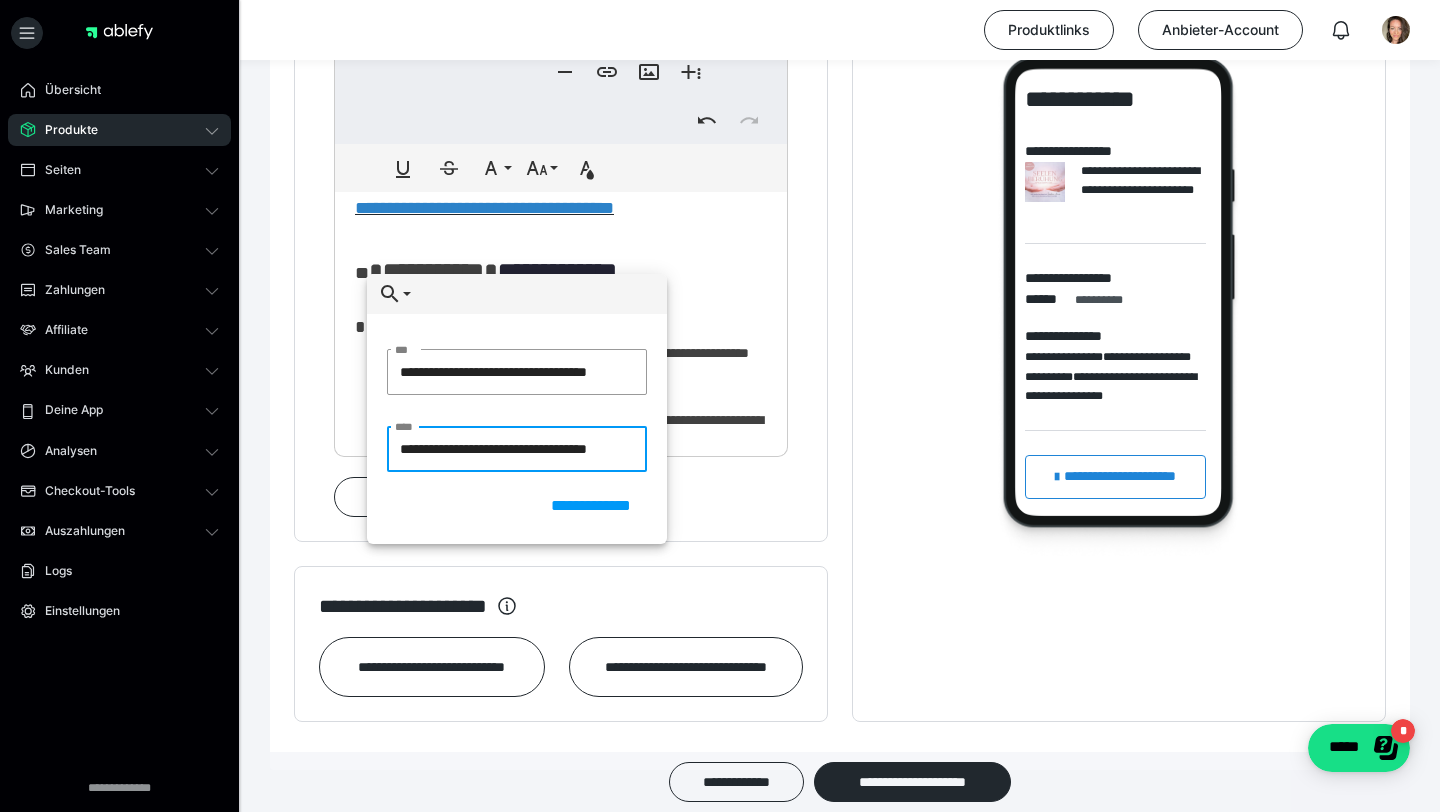 paste 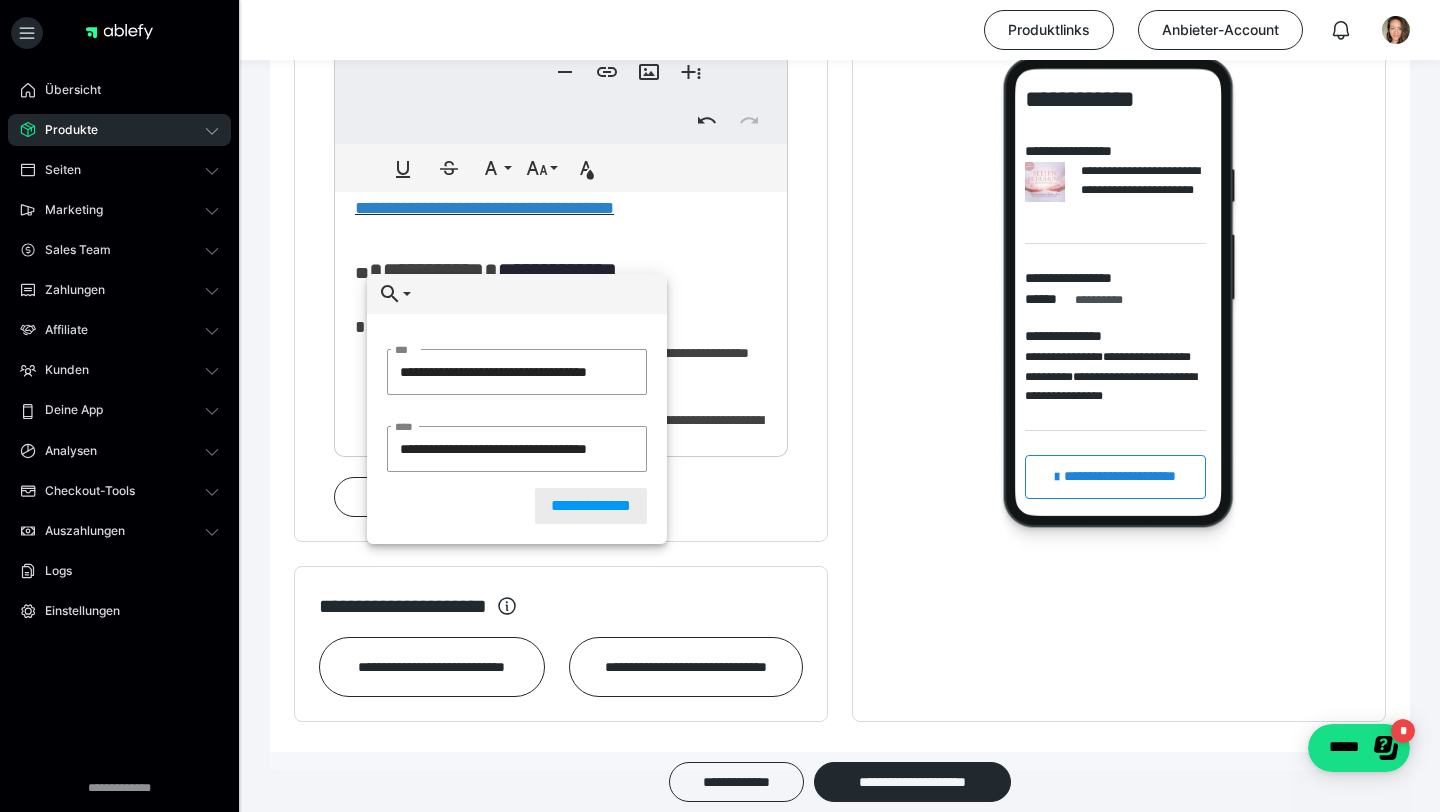 click on "**********" at bounding box center [591, 506] 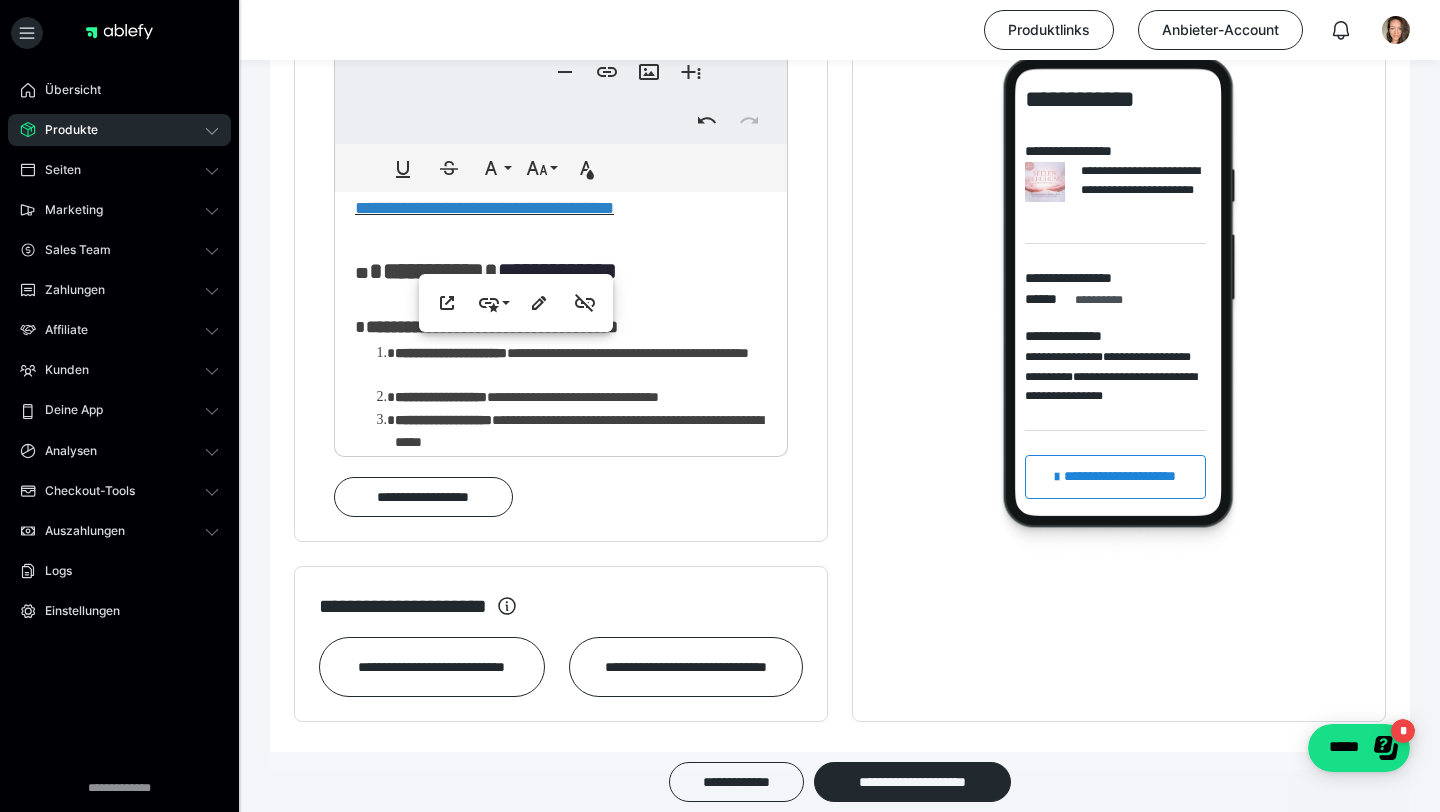 scroll, scrollTop: 0, scrollLeft: 0, axis: both 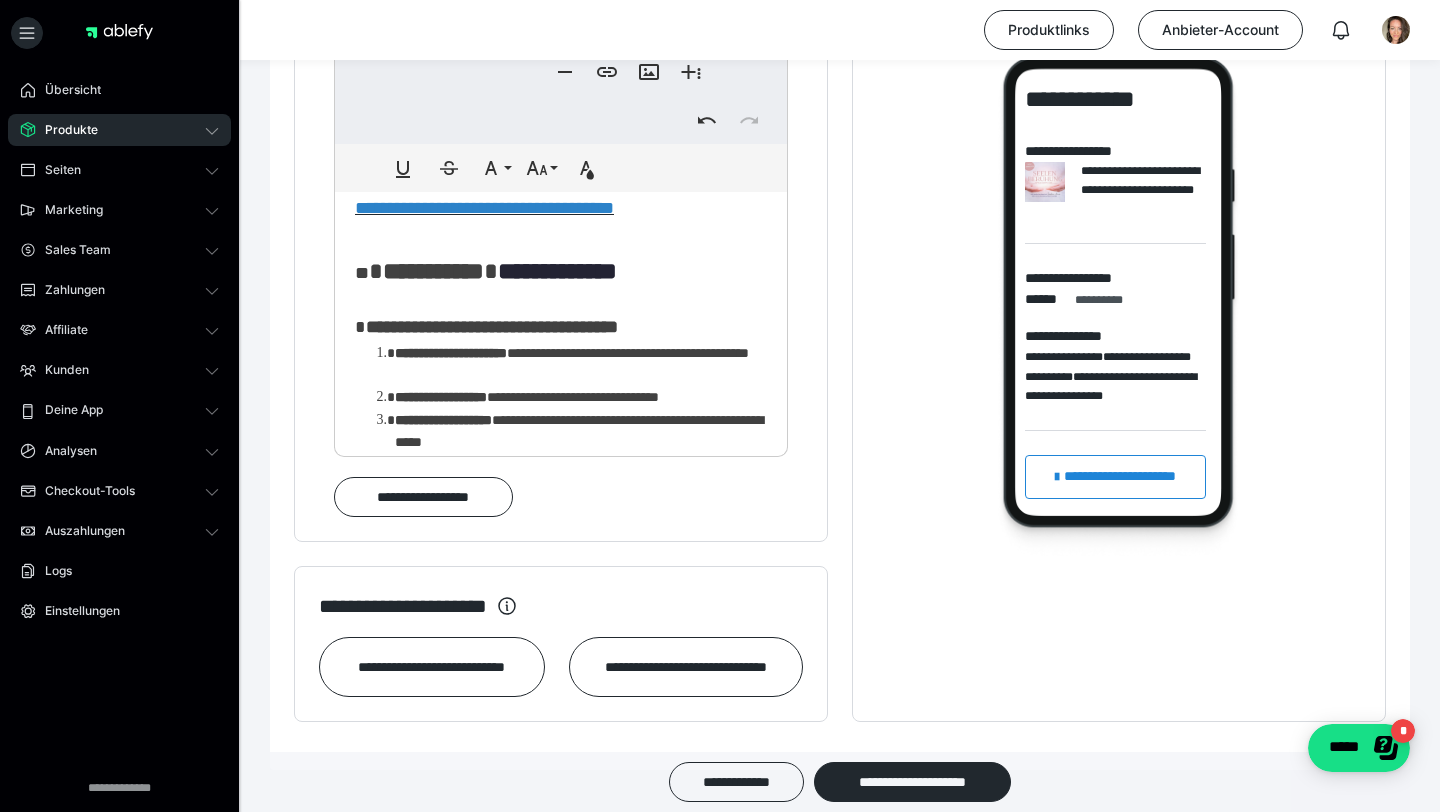 click at bounding box center [561, 497] 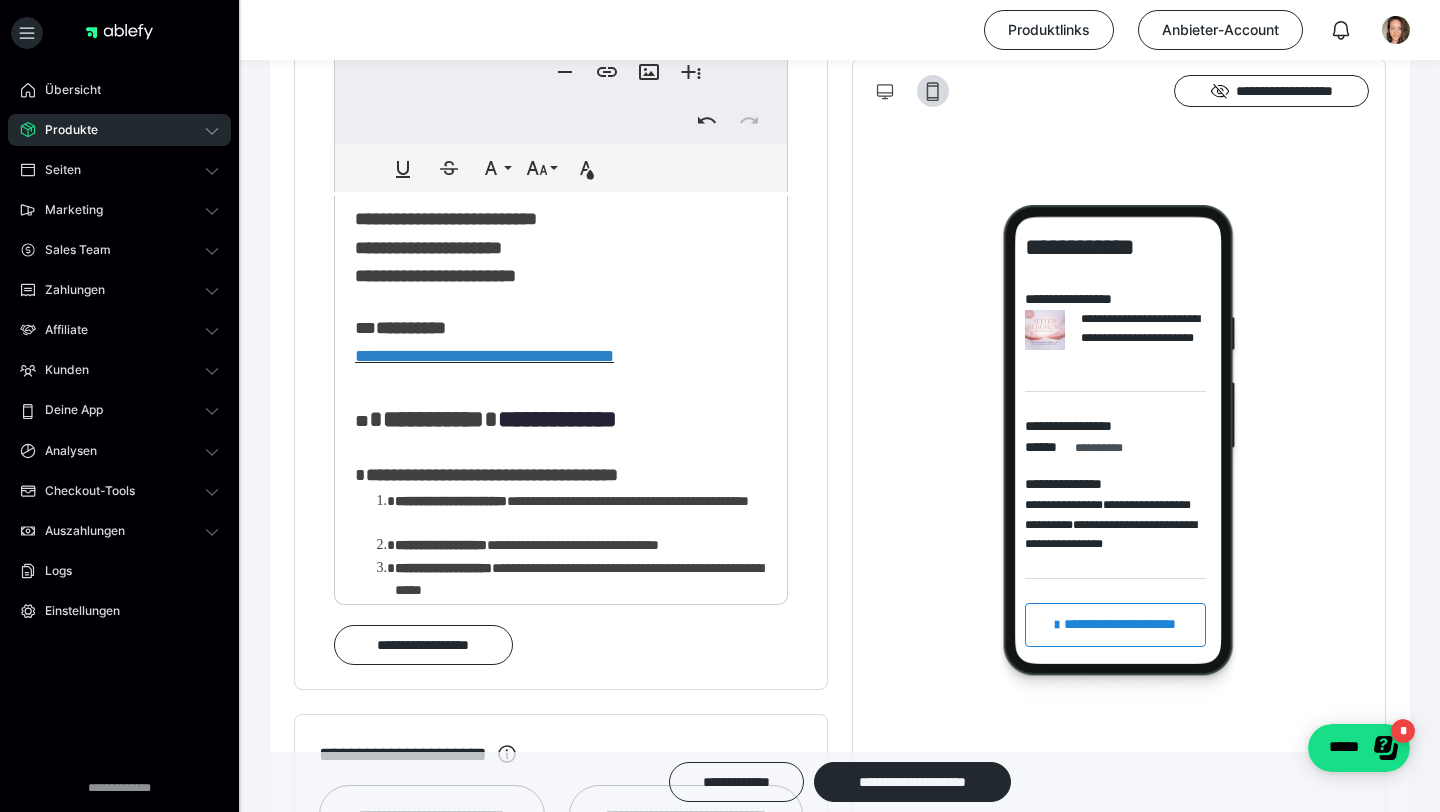 scroll, scrollTop: 1342, scrollLeft: 0, axis: vertical 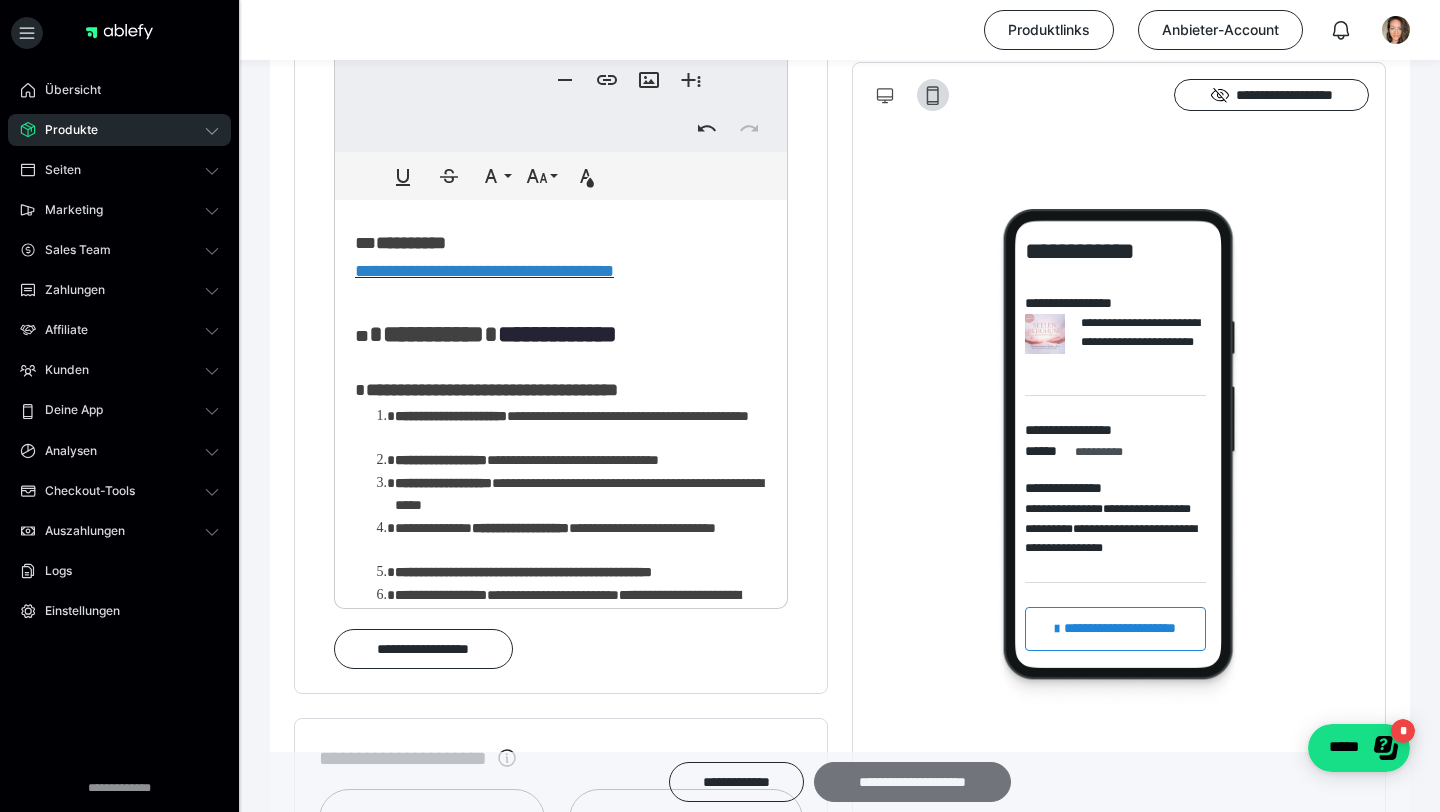 click on "**********" at bounding box center (912, 782) 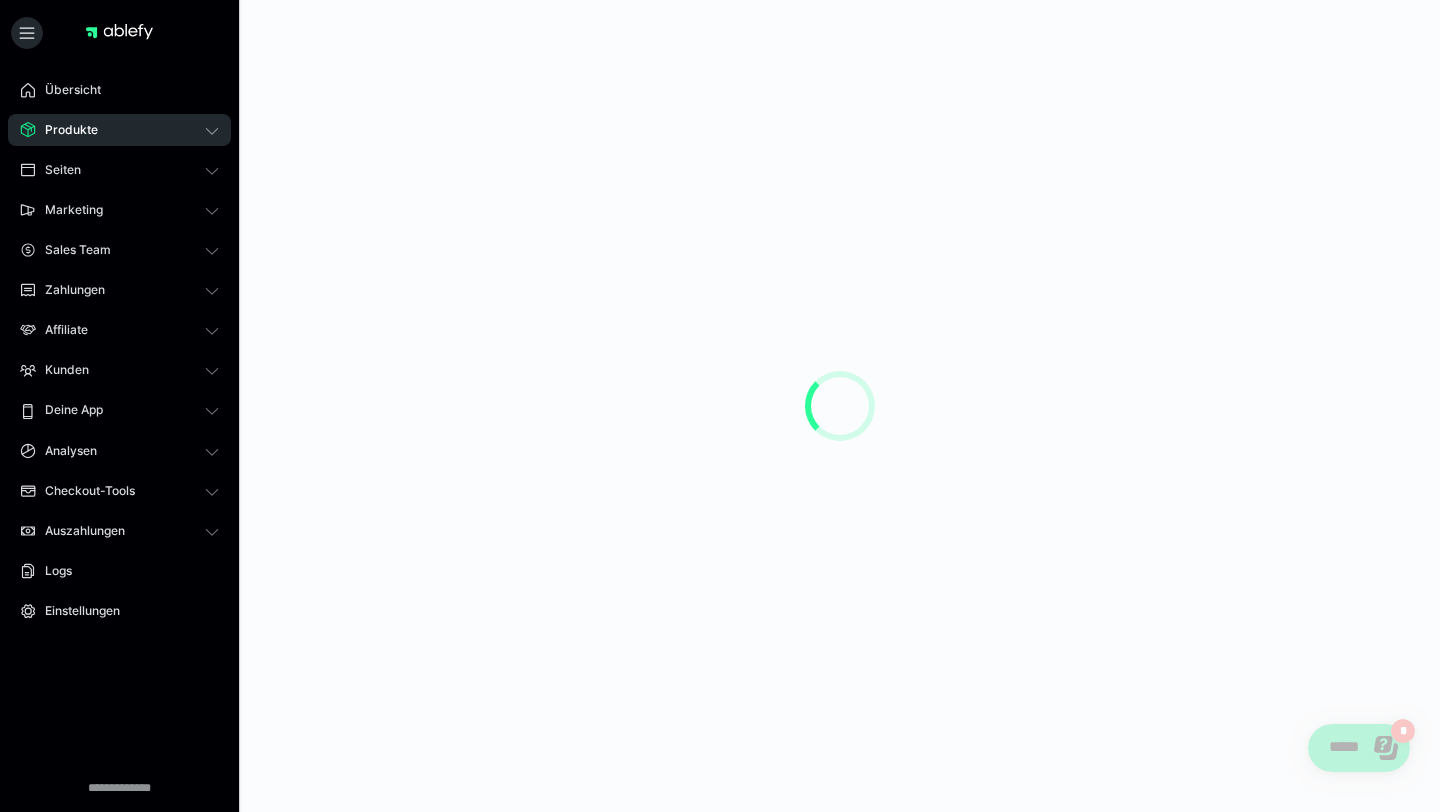 scroll, scrollTop: 0, scrollLeft: 0, axis: both 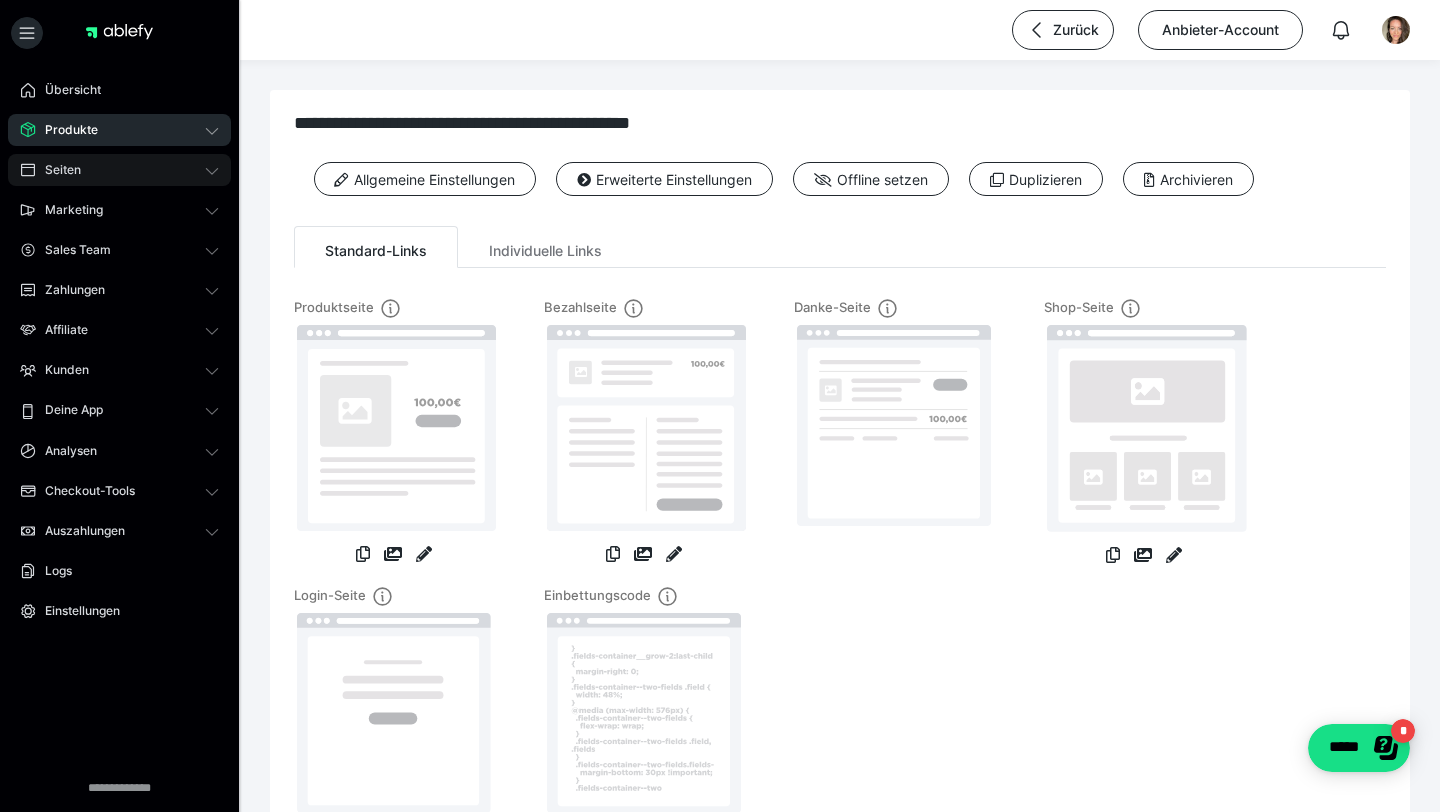 click on "Seiten" at bounding box center (119, 170) 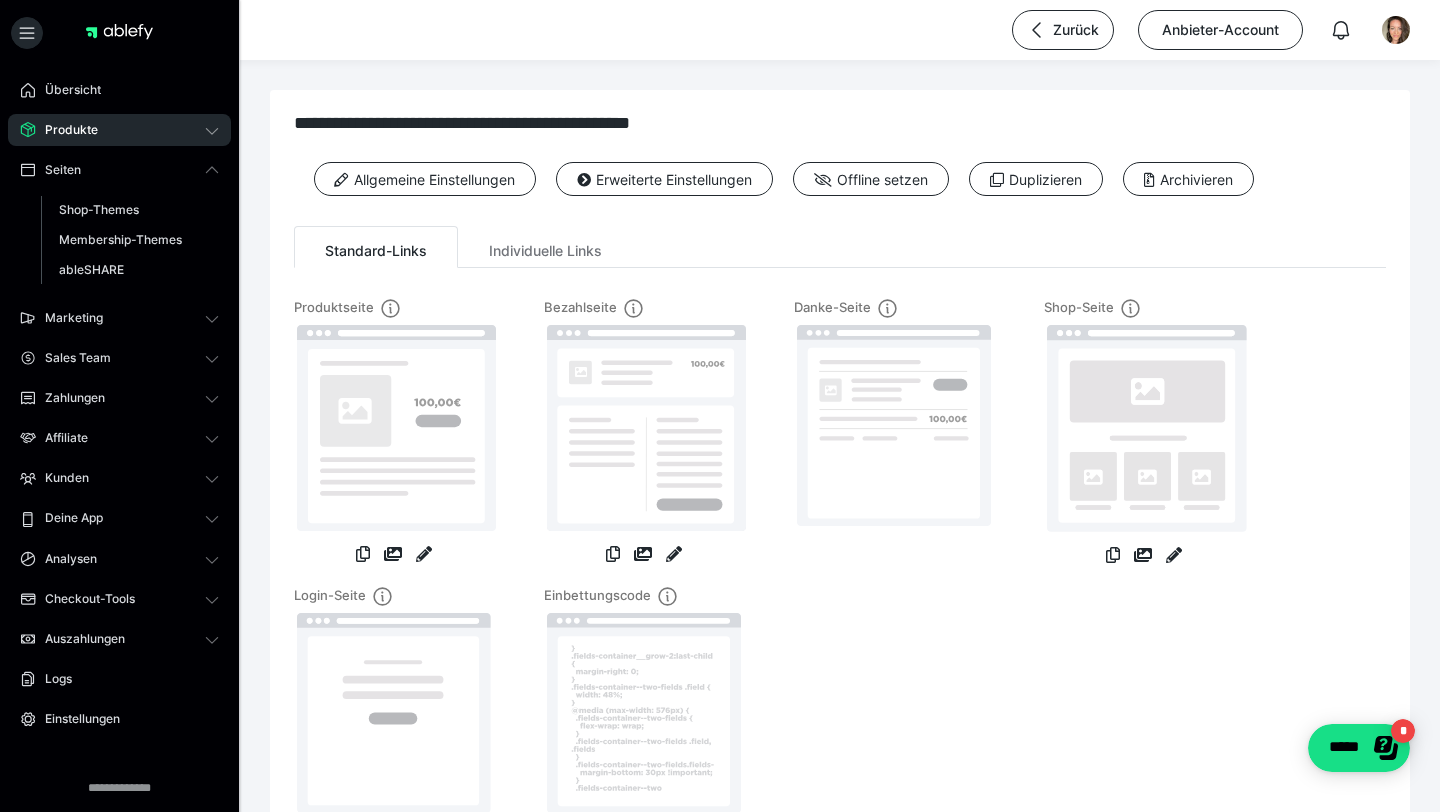 click at bounding box center (125, 32) 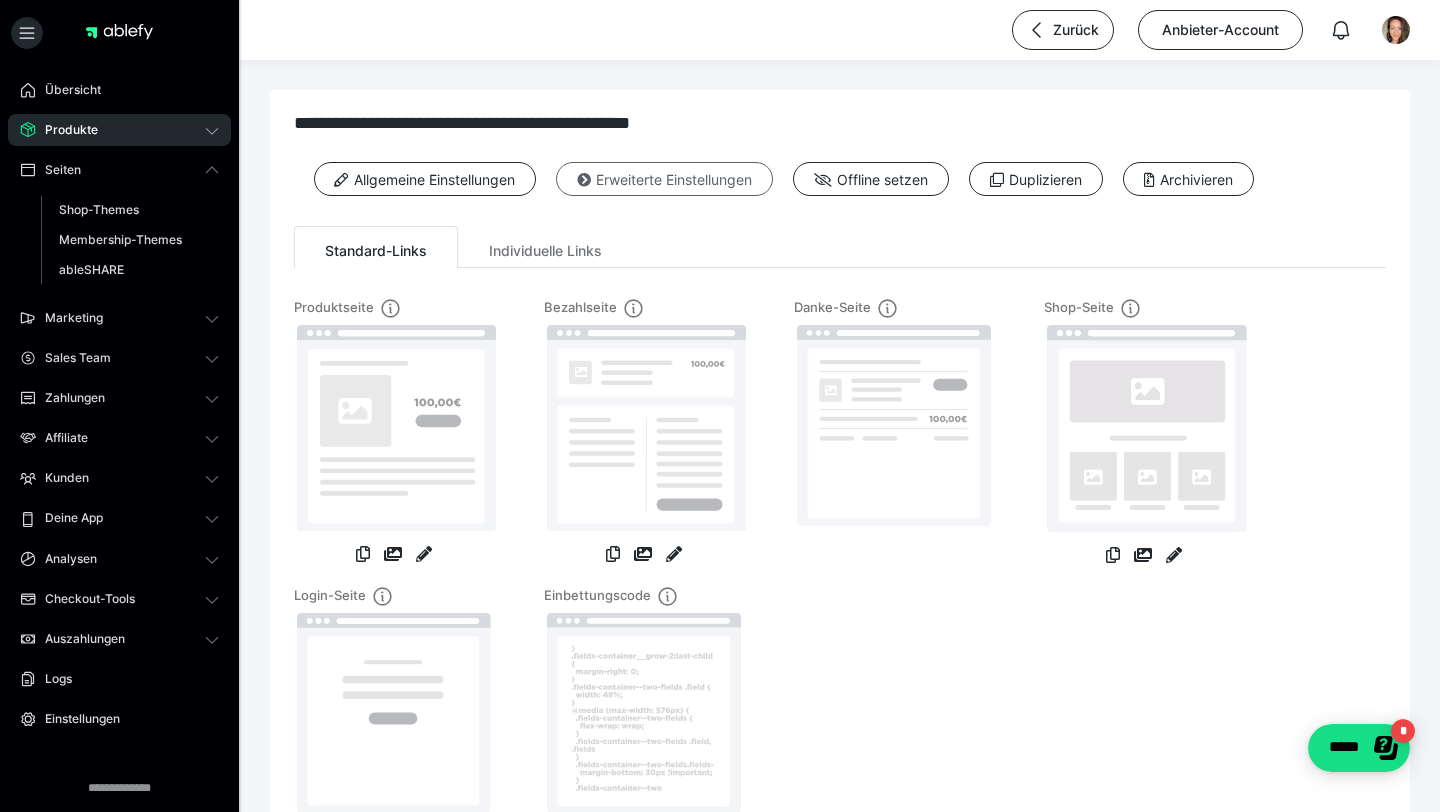 click on "Erweiterte Einstellungen" at bounding box center (664, 179) 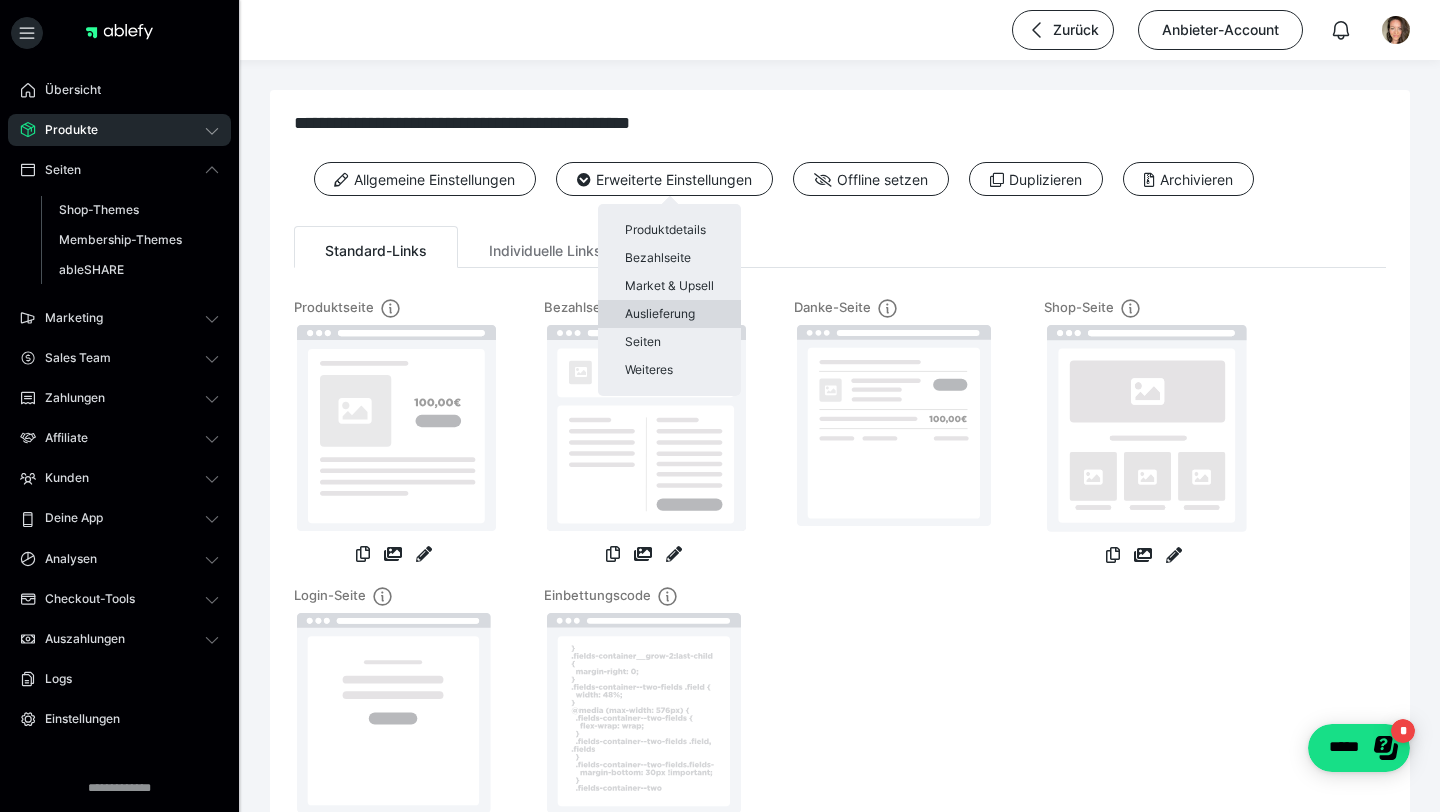 click on "Auslieferung" at bounding box center [669, 314] 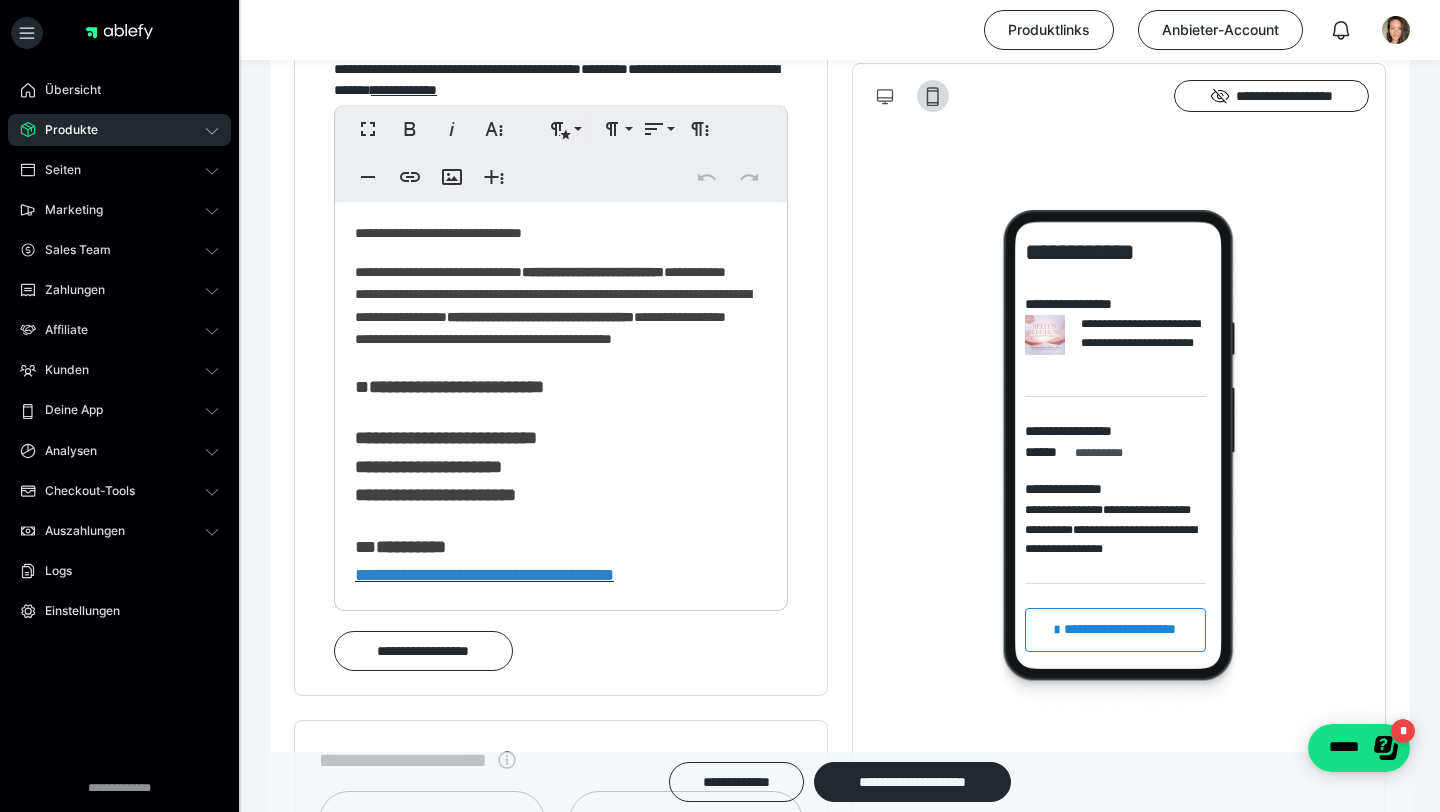 scroll, scrollTop: 1260, scrollLeft: 0, axis: vertical 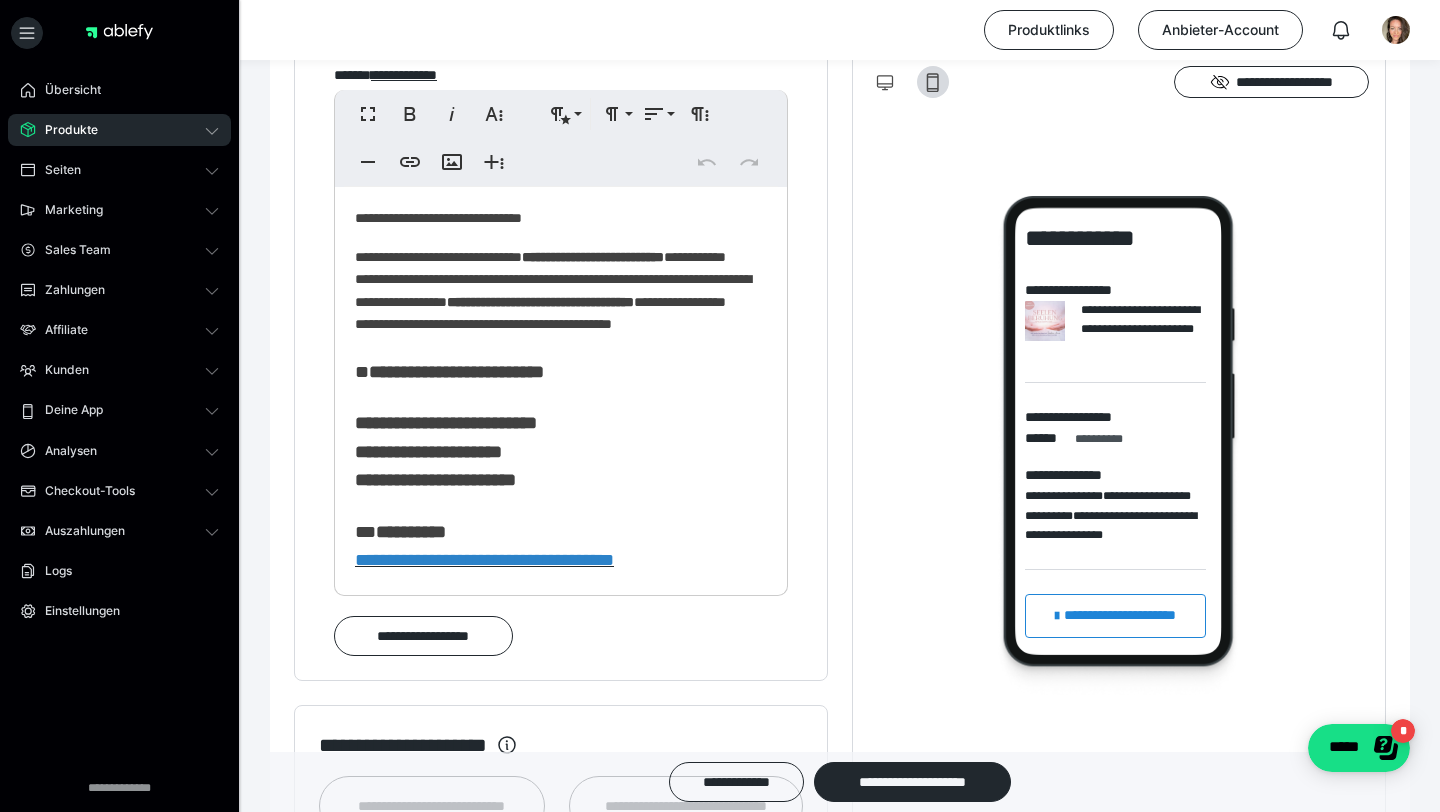 click on "**********" at bounding box center [446, 452] 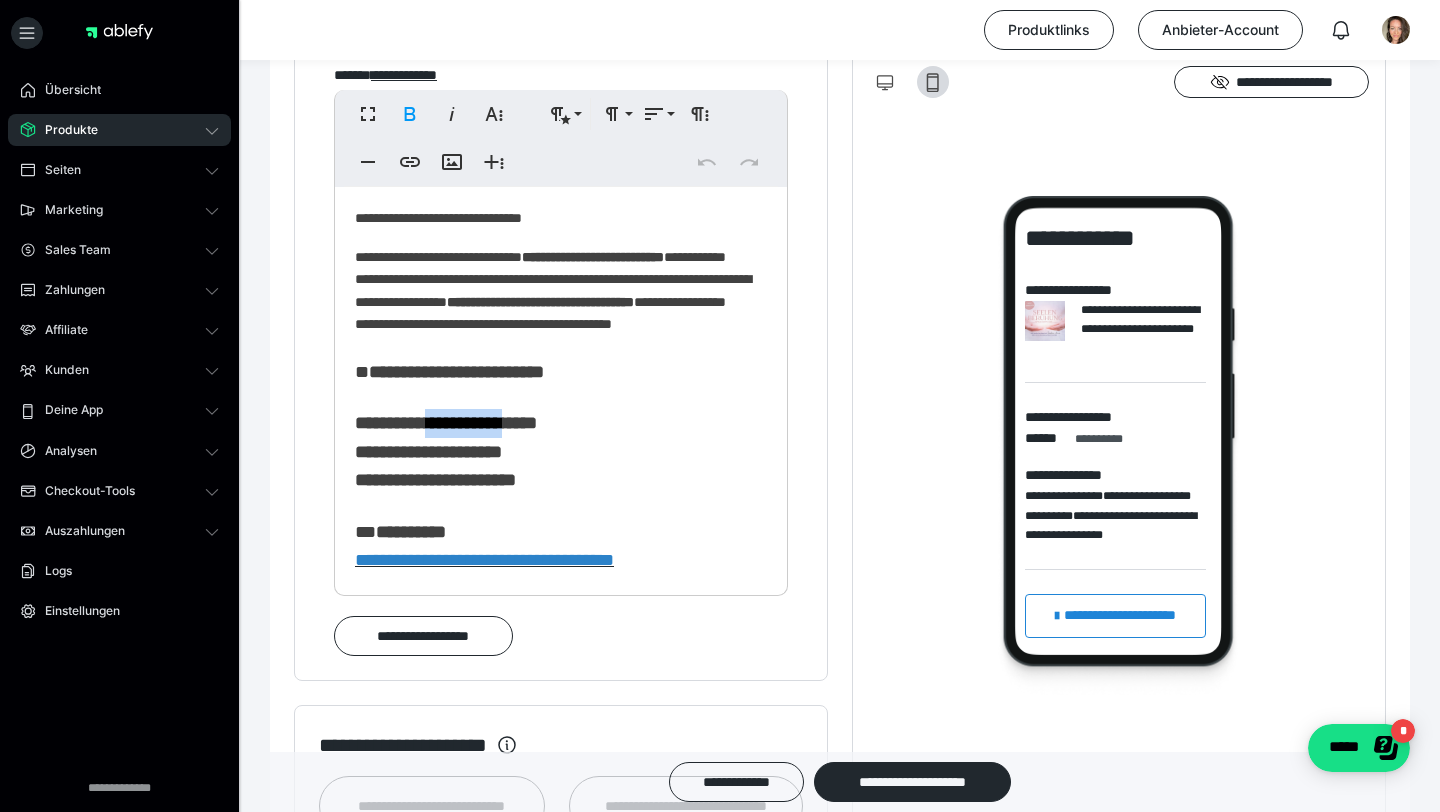 drag, startPoint x: 544, startPoint y: 468, endPoint x: 461, endPoint y: 468, distance: 83 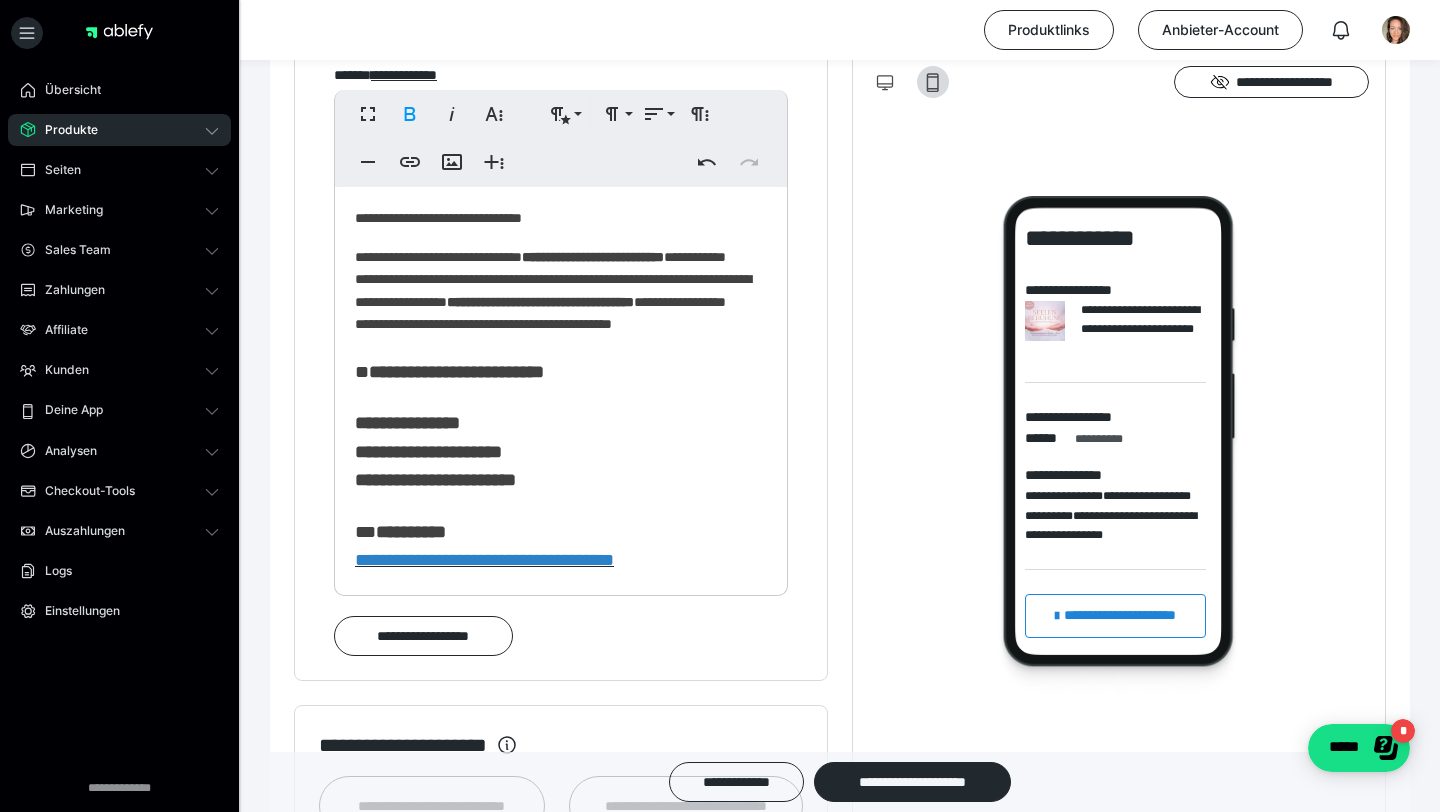 type 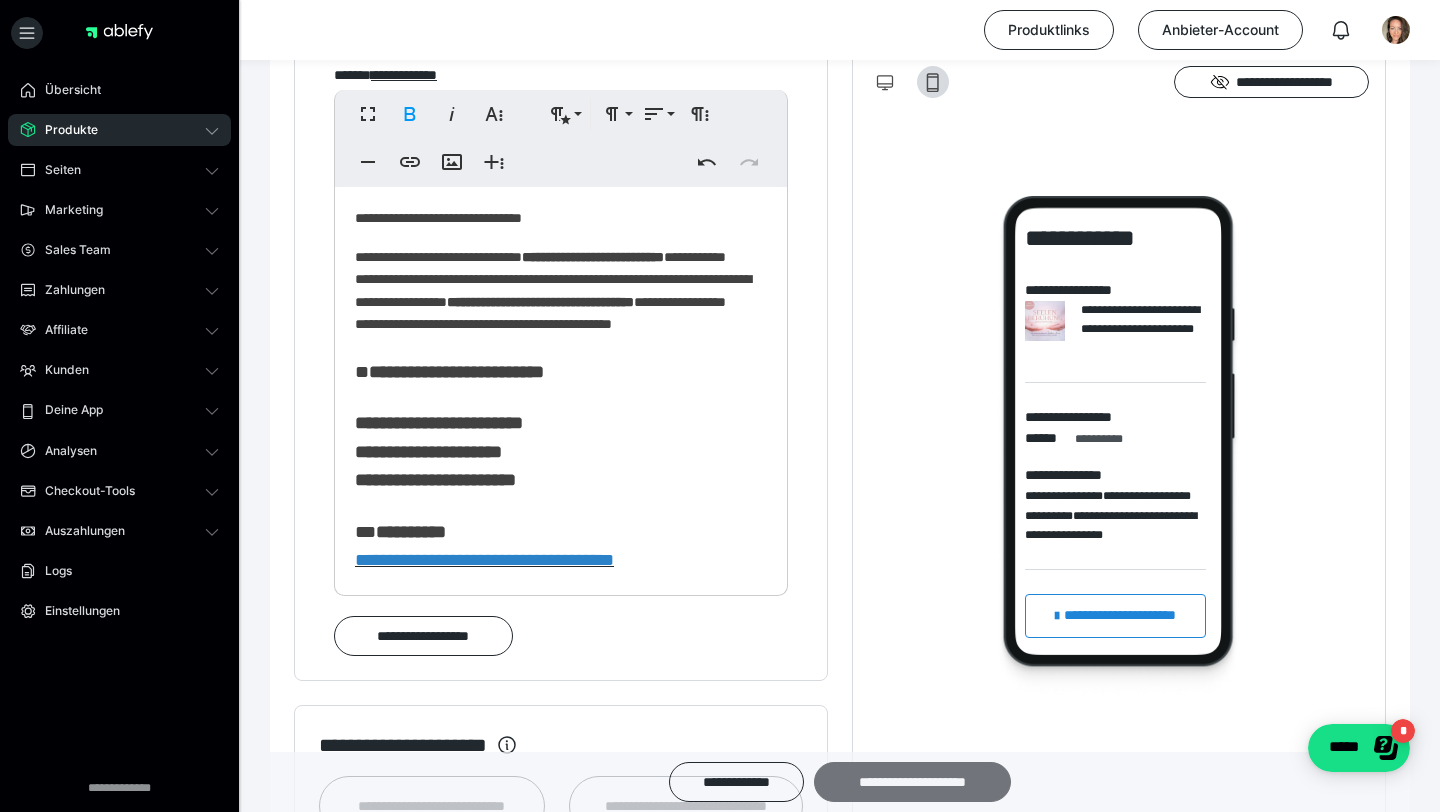 click on "**********" at bounding box center [912, 782] 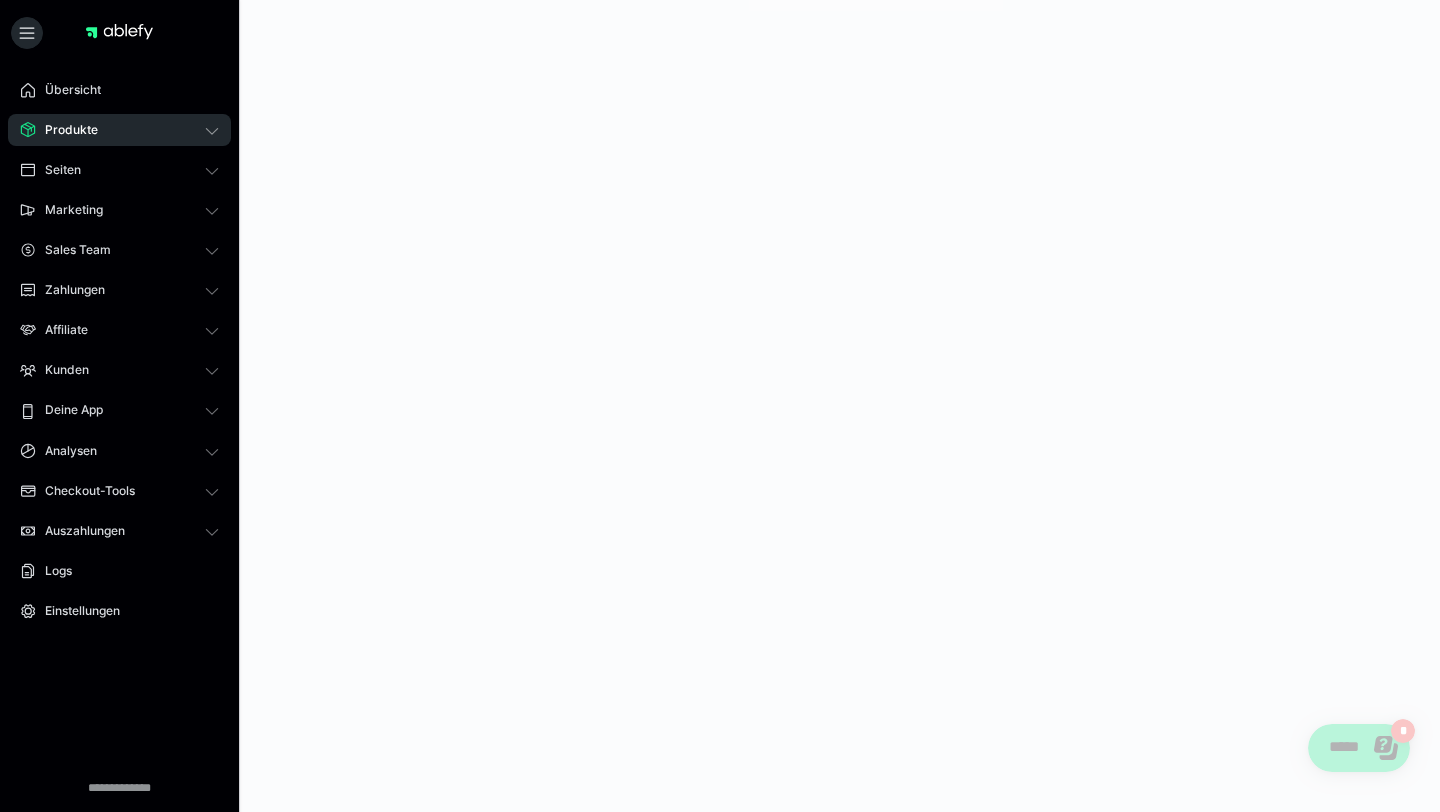 scroll, scrollTop: 0, scrollLeft: 0, axis: both 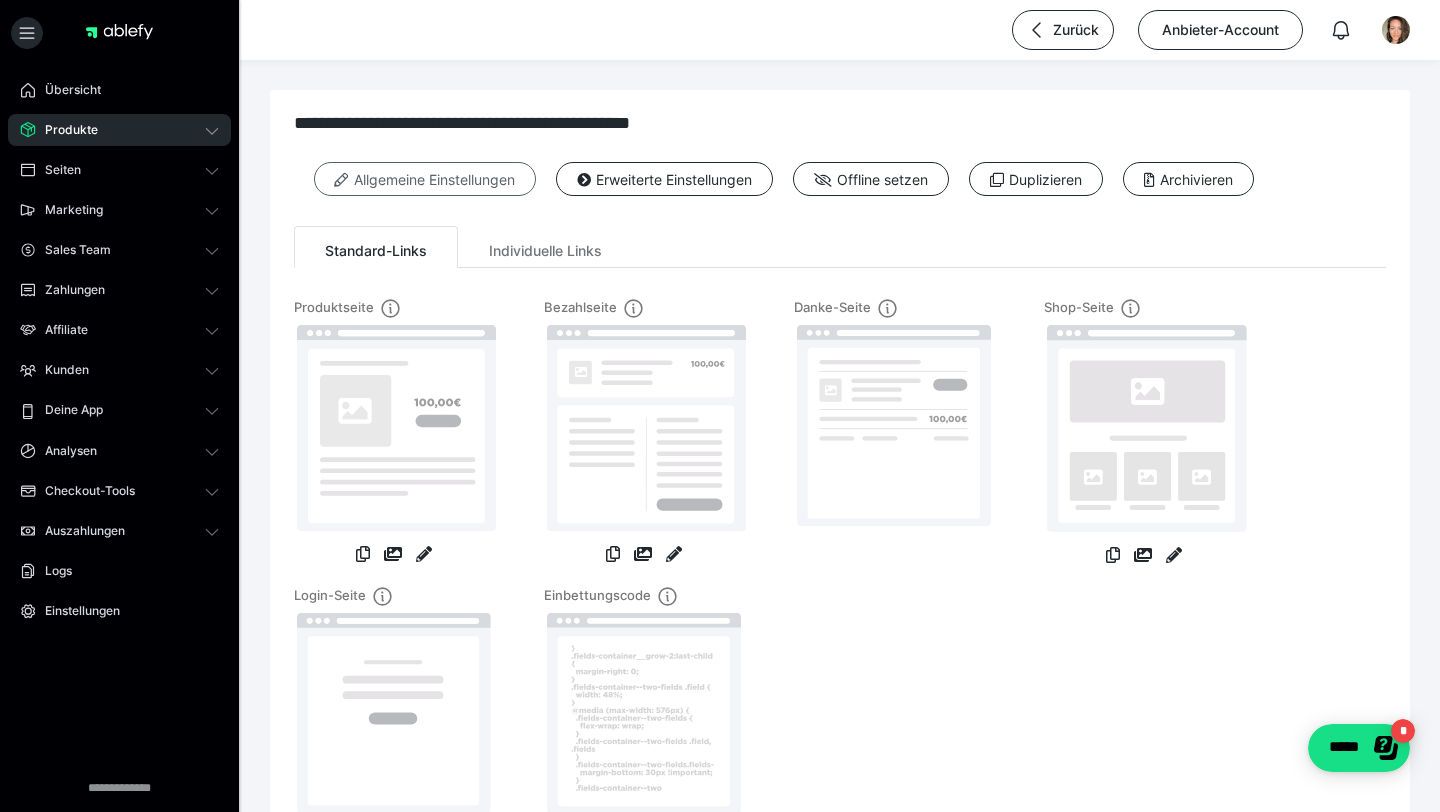 click on "Allgemeine Einstellungen" at bounding box center [425, 179] 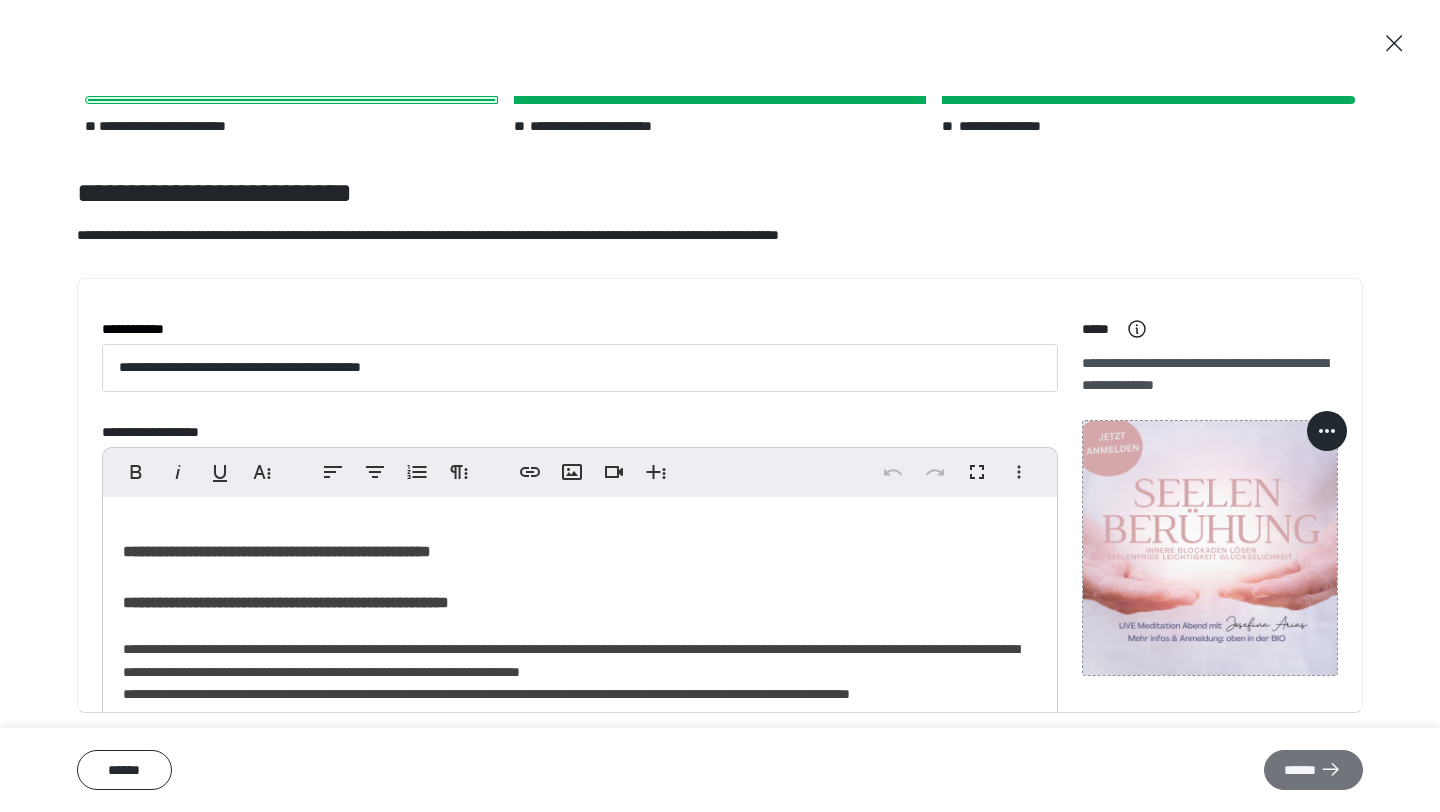 click 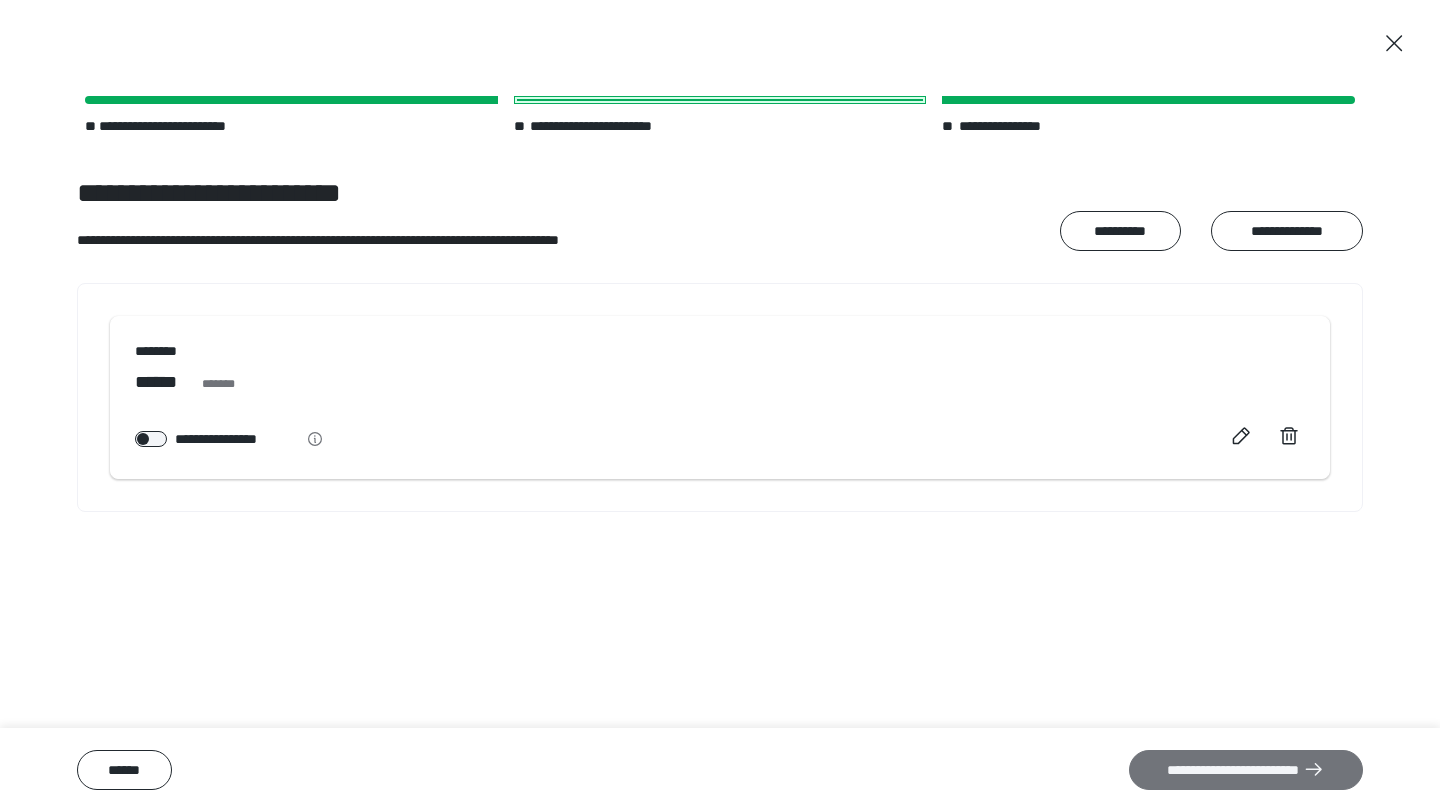 click on "**********" at bounding box center (1246, 770) 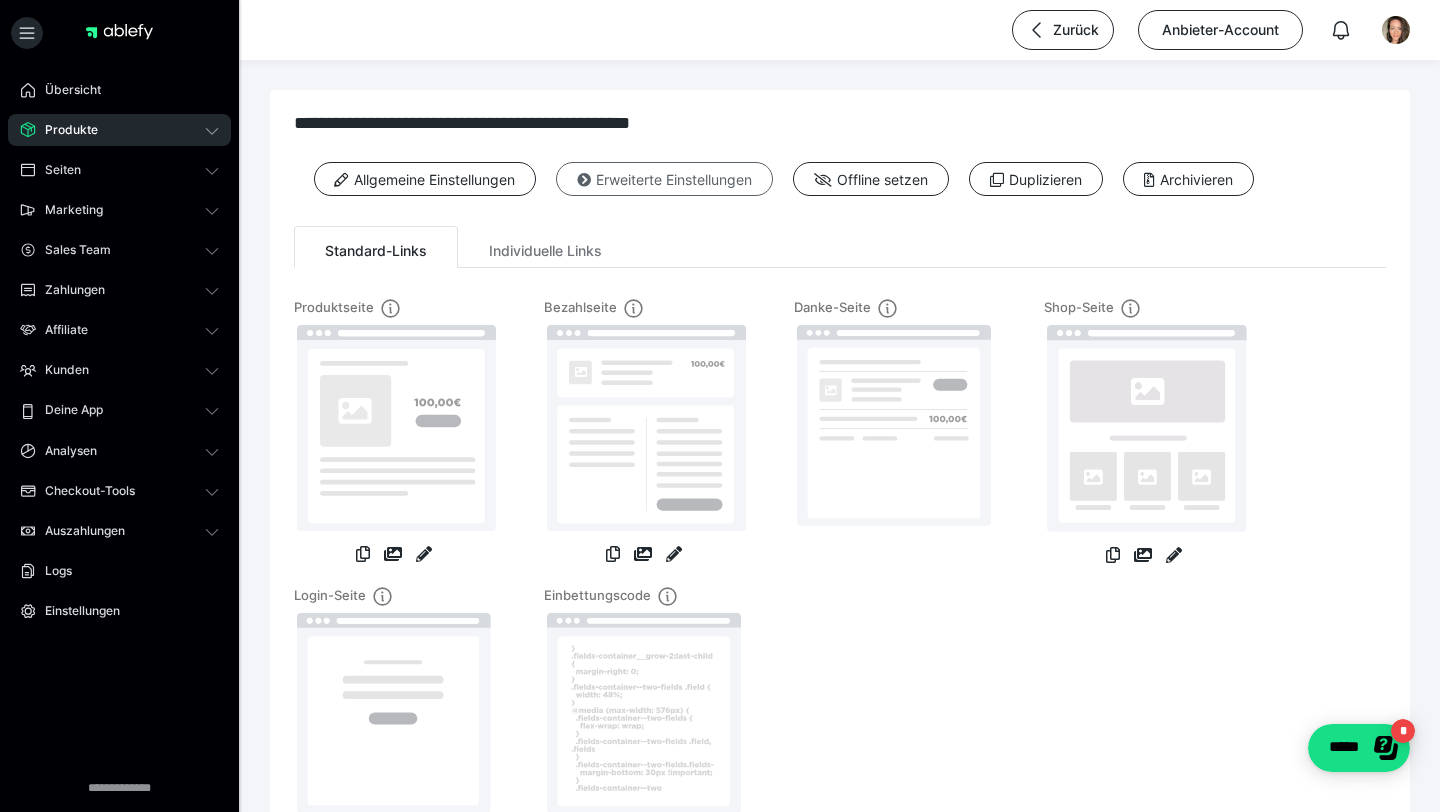 click on "Erweiterte Einstellungen" at bounding box center (664, 179) 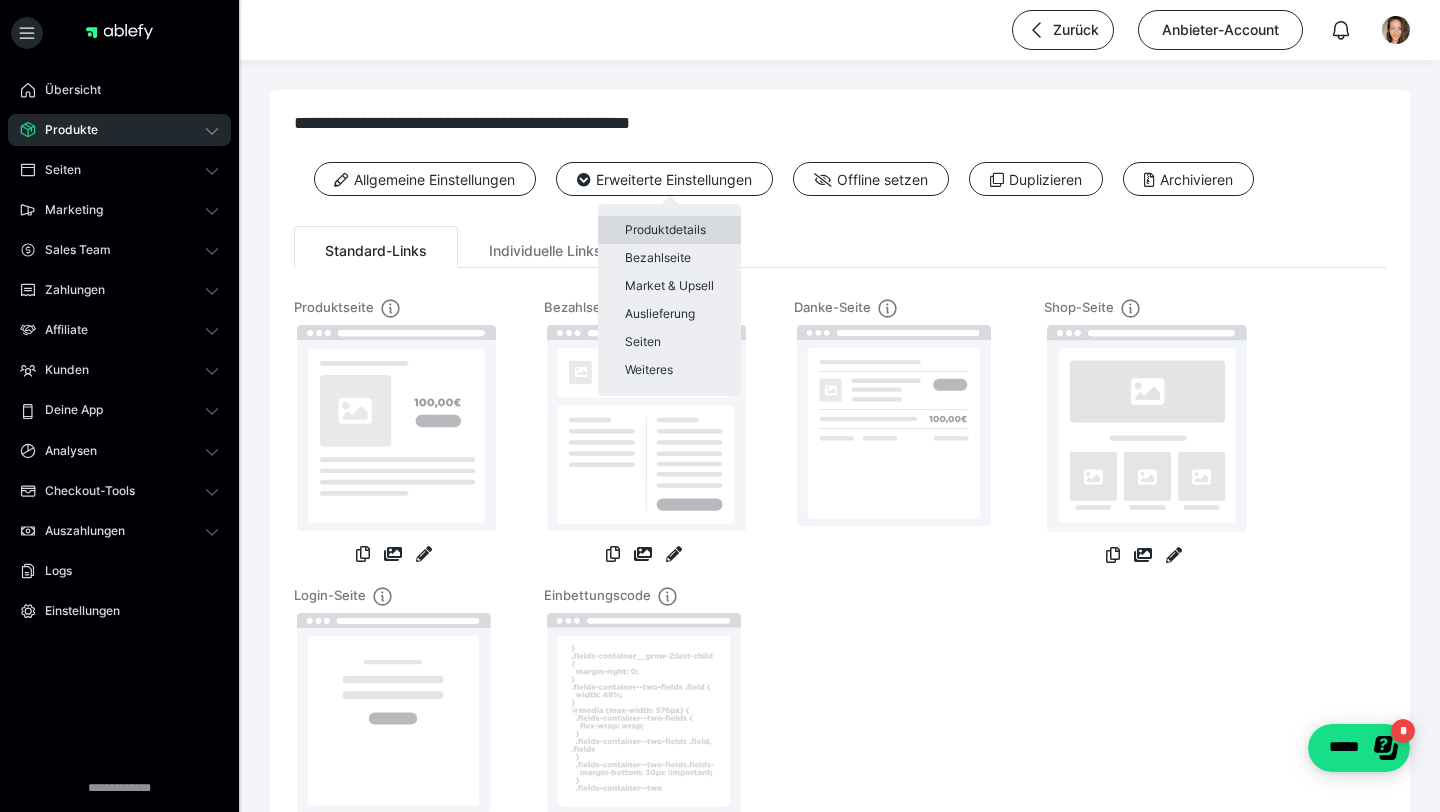 click on "Produktdetails" at bounding box center [669, 230] 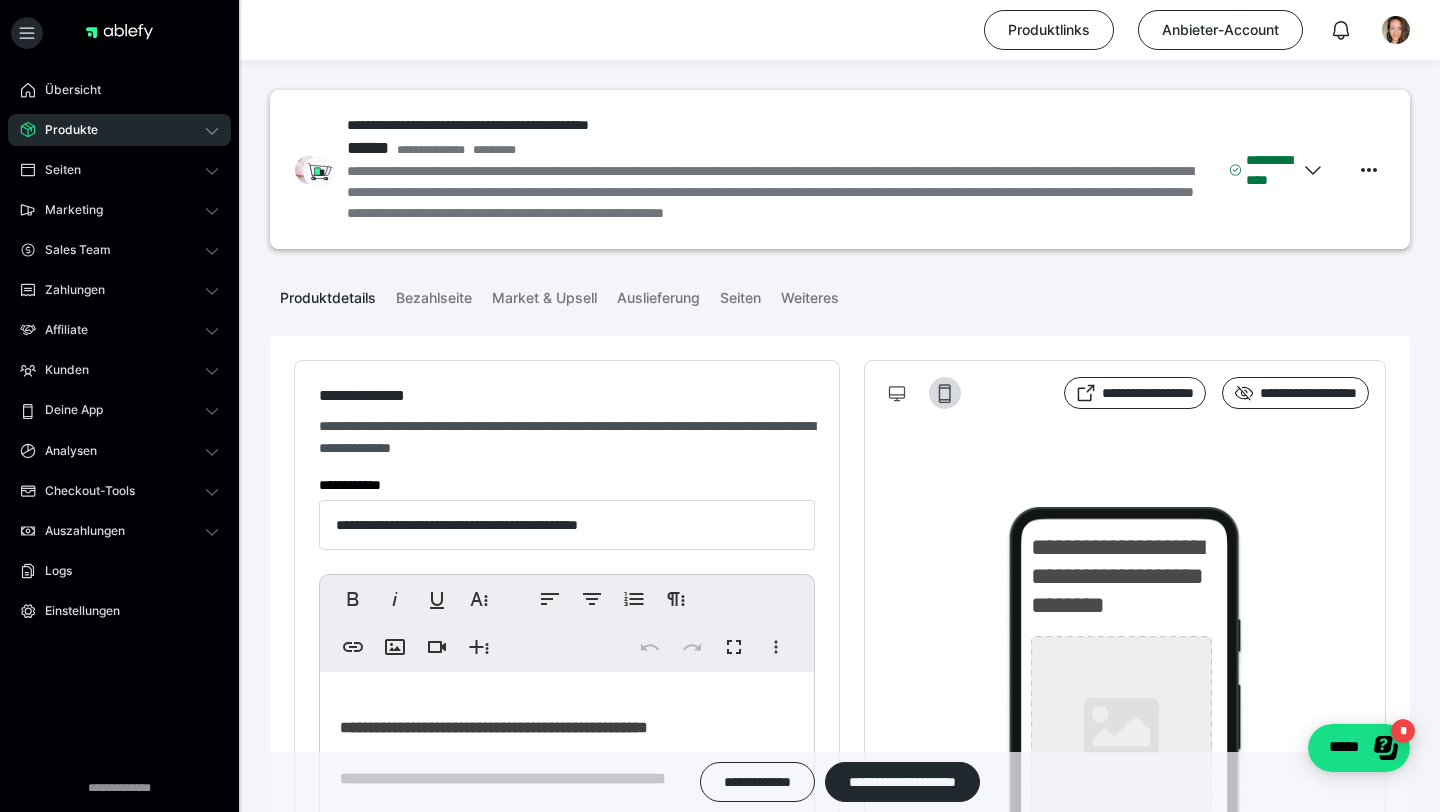 type on "**********" 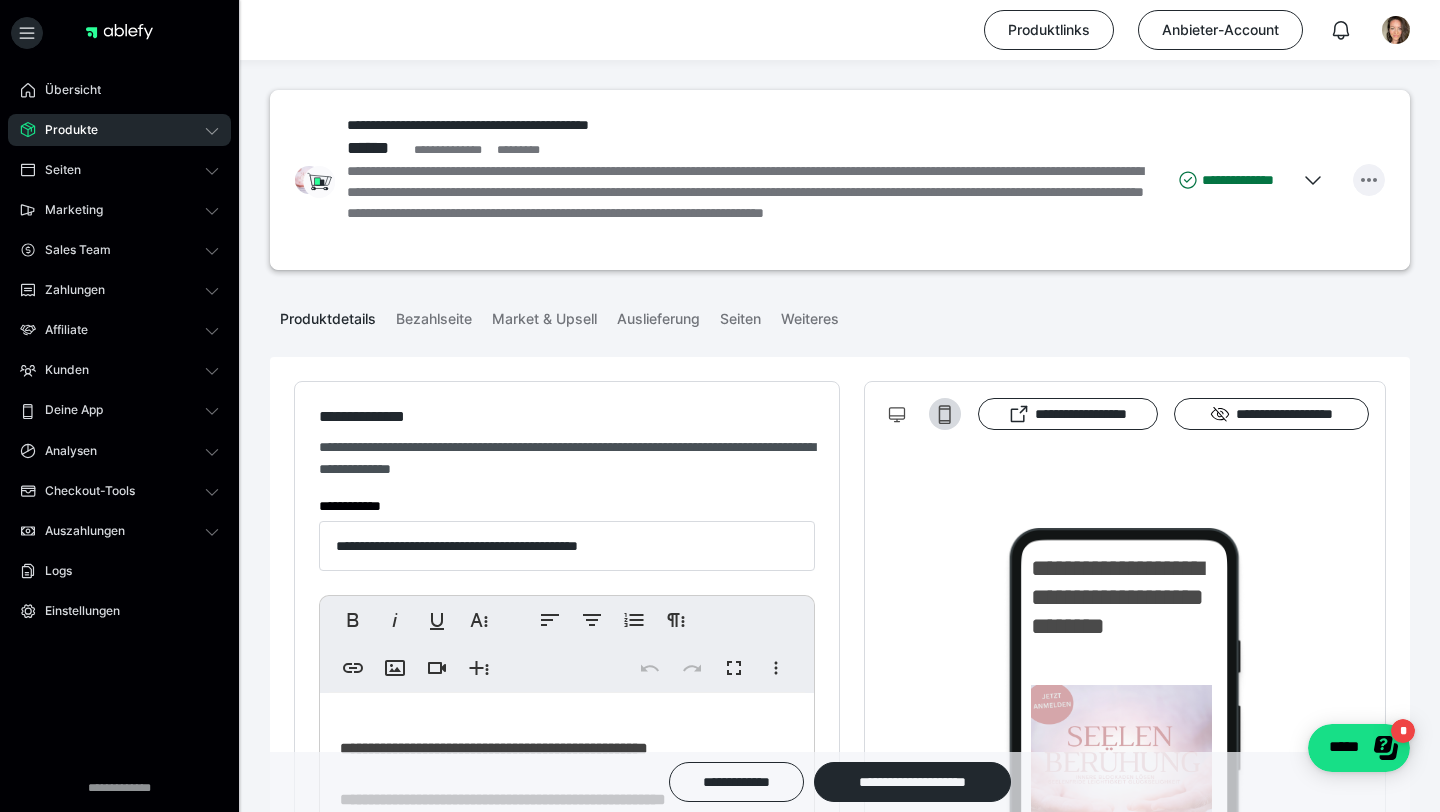 click 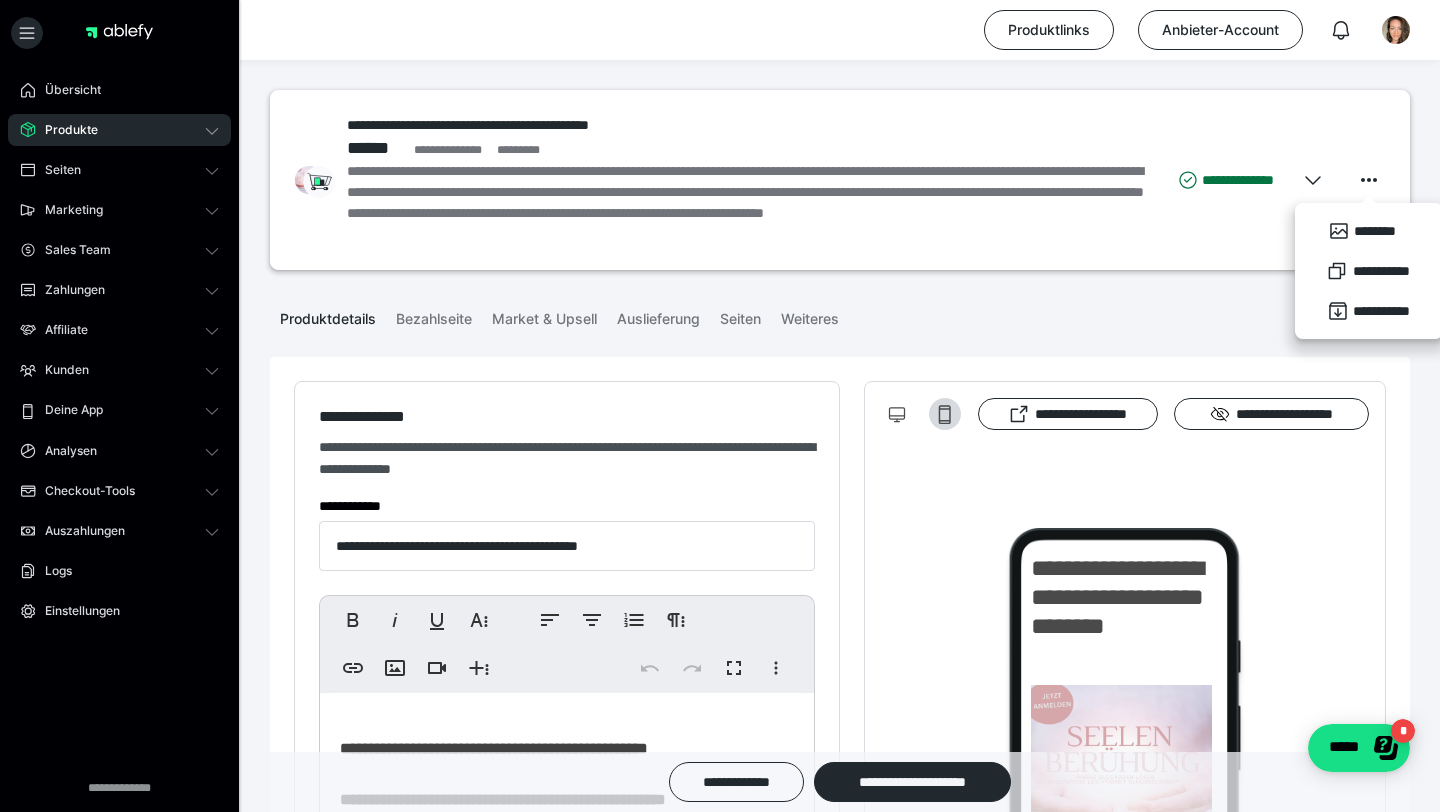 click on "Produktdetails Bezahlseite Market & Upsell Auslieferung Seiten Weiteres" at bounding box center (840, 317) 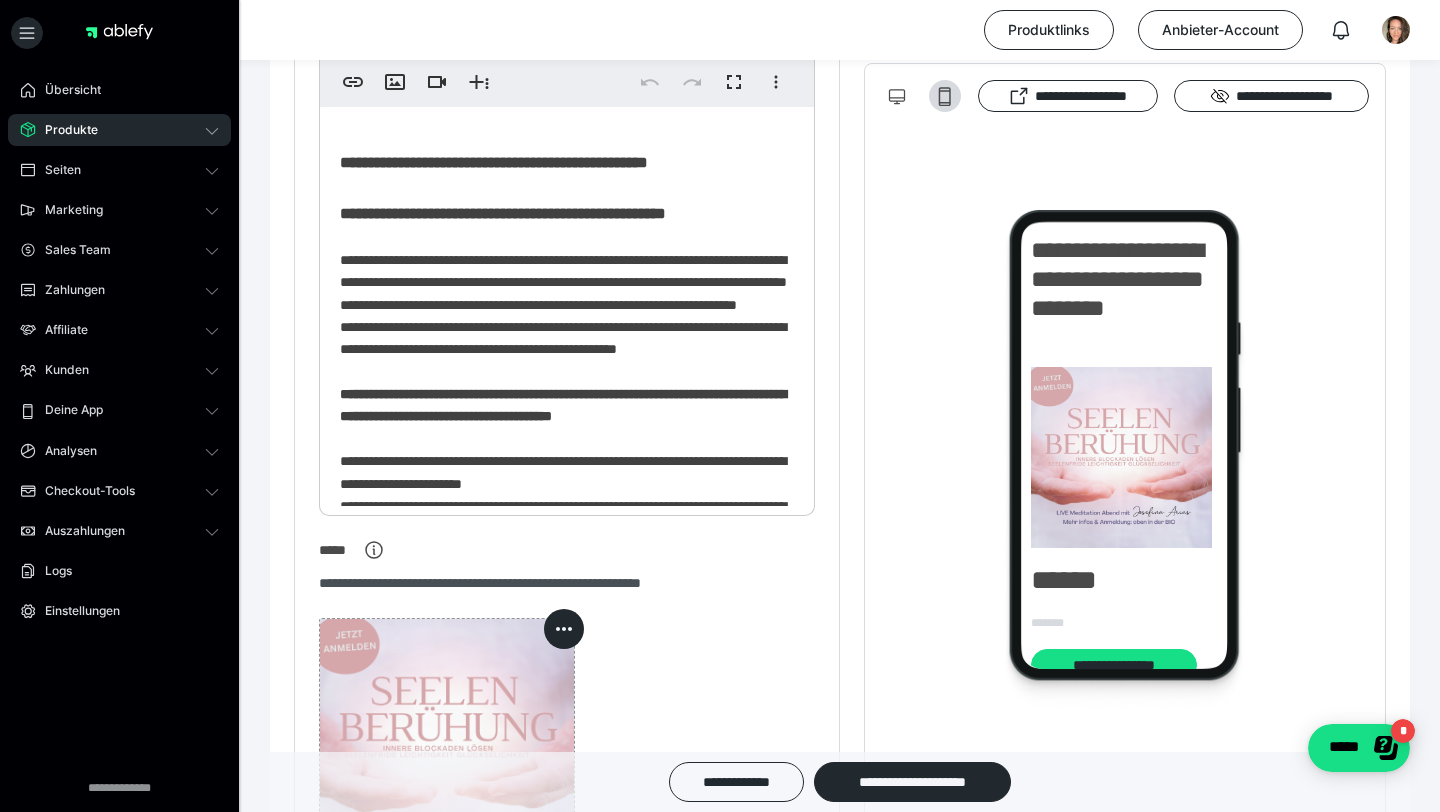 scroll, scrollTop: 591, scrollLeft: 0, axis: vertical 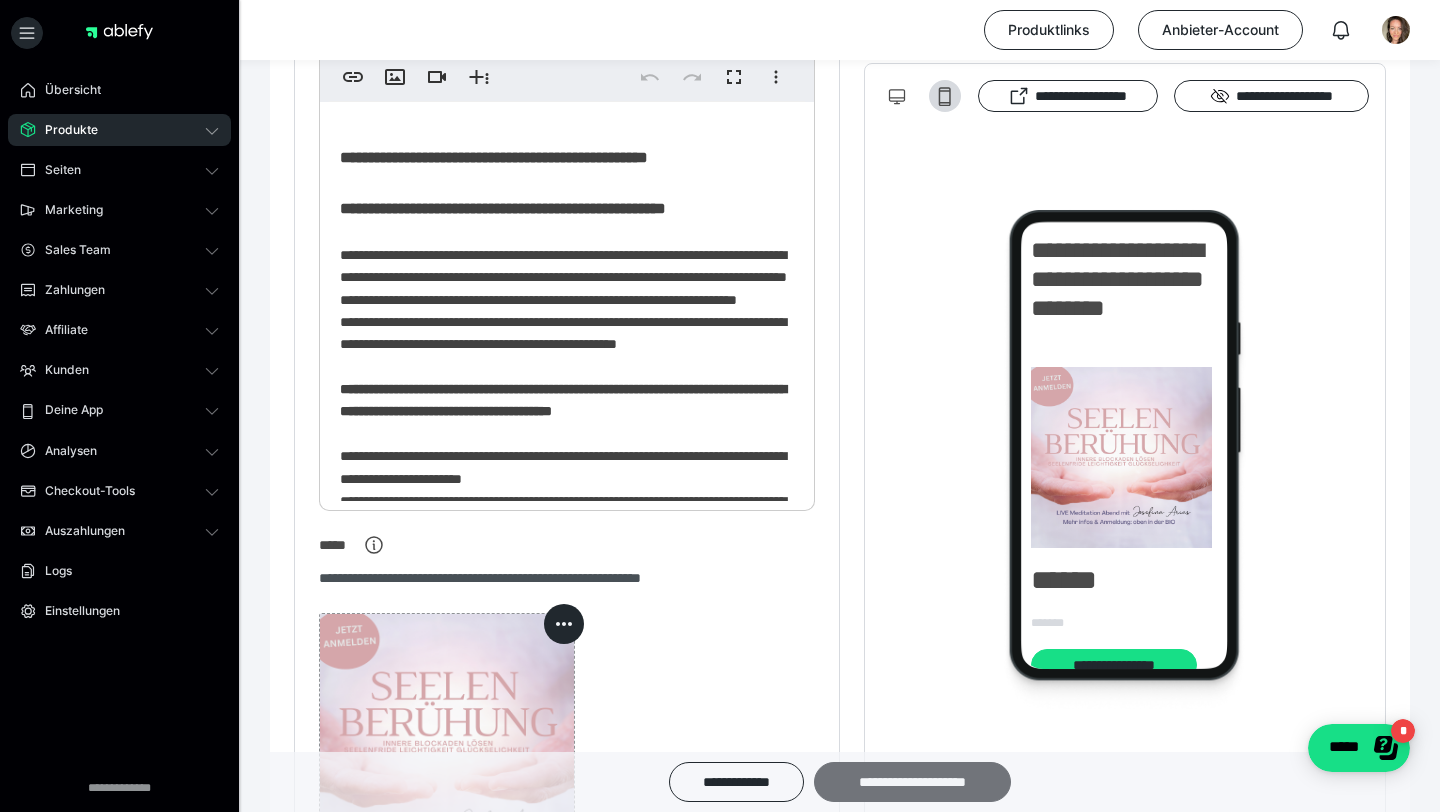 click on "**********" at bounding box center (912, 782) 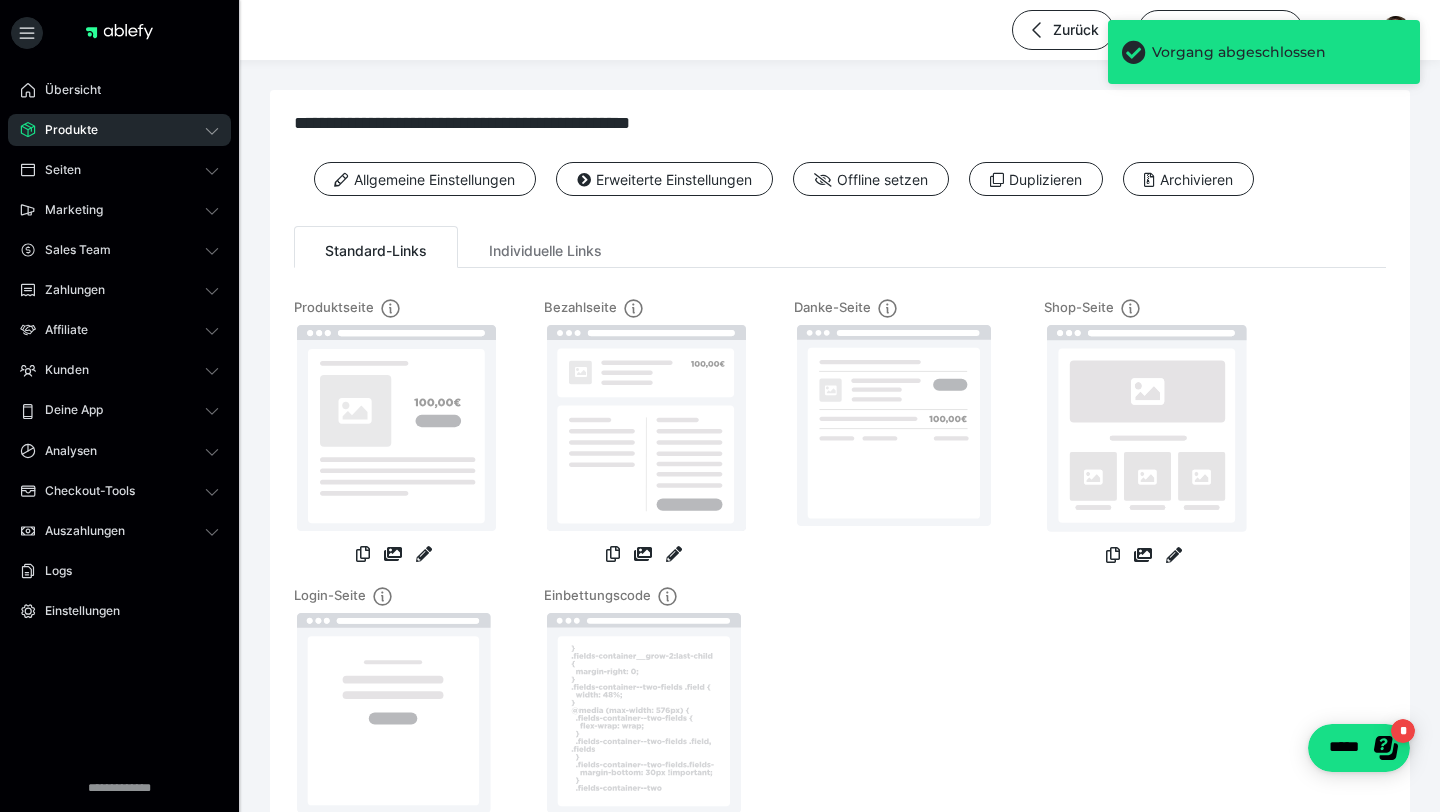 click on "Produkte" at bounding box center (119, 130) 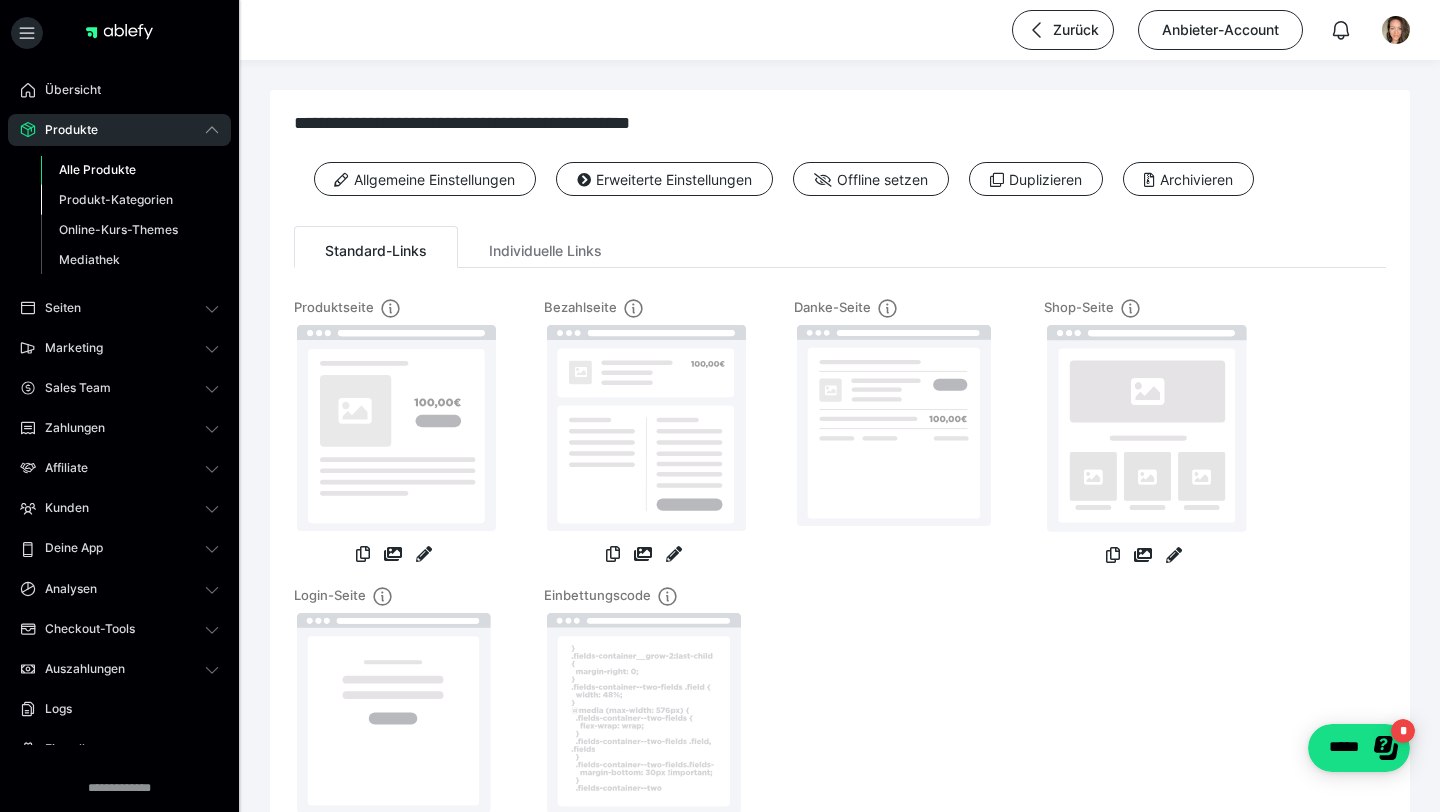 click on "Produkt-Kategorien" at bounding box center (116, 199) 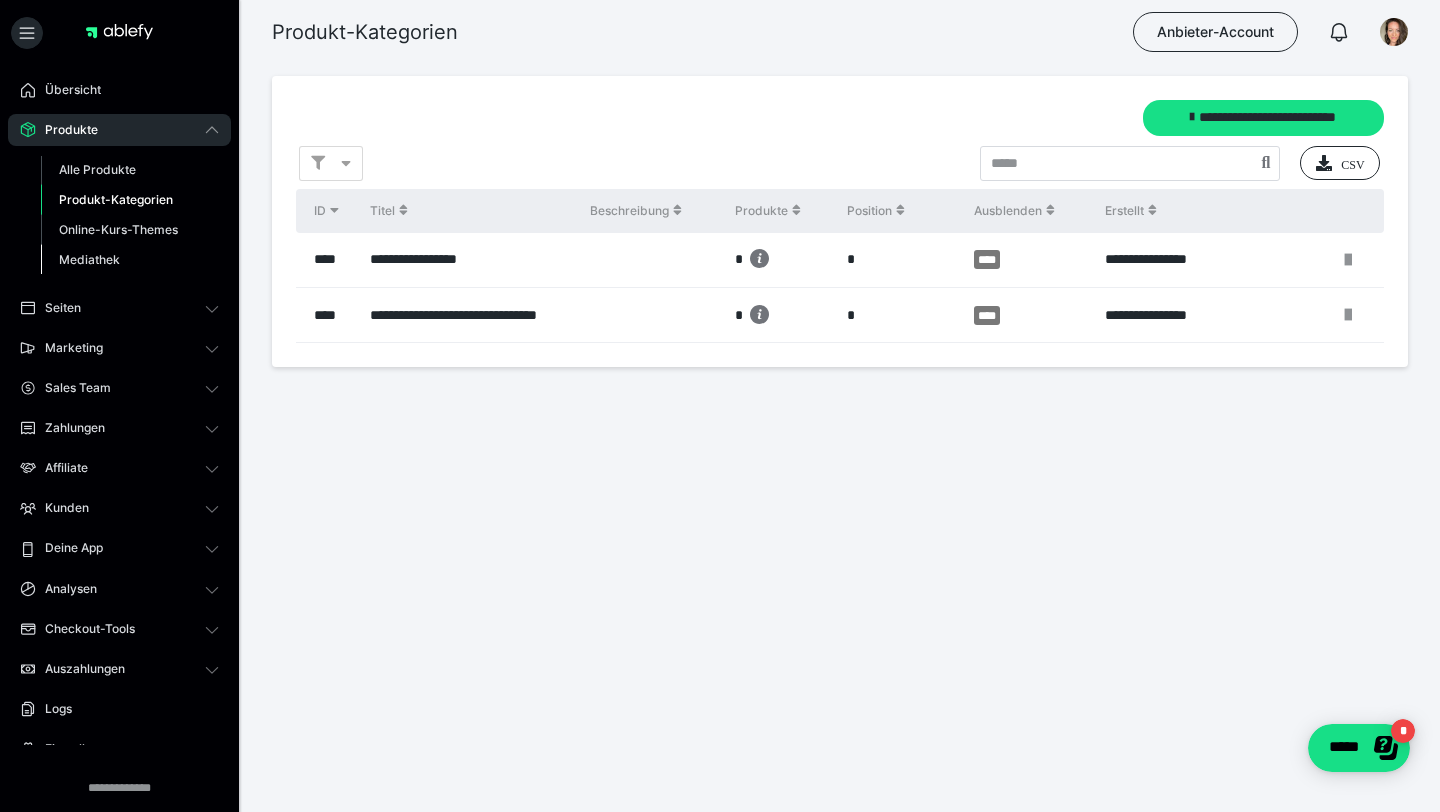 click on "Mediathek" at bounding box center [89, 259] 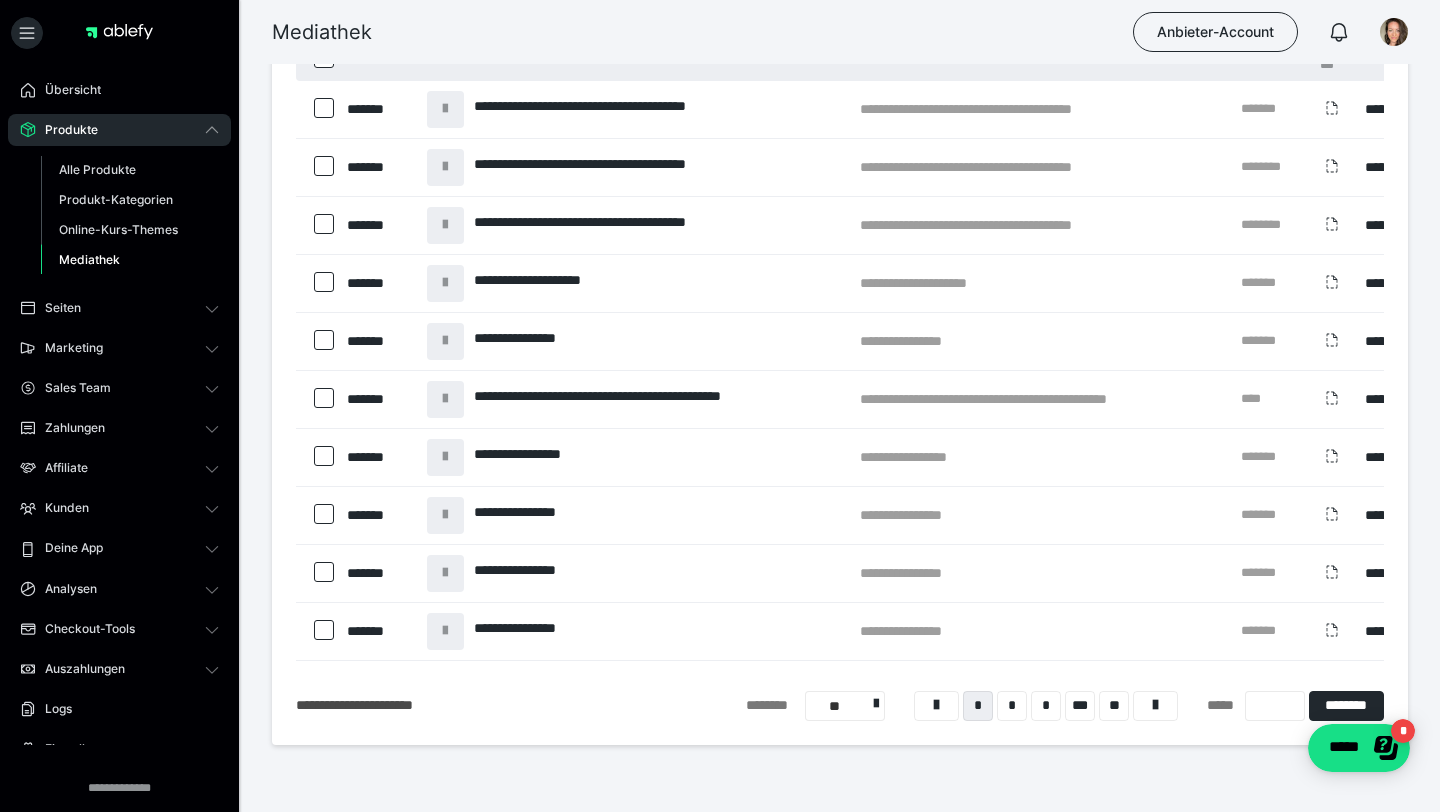 scroll, scrollTop: 0, scrollLeft: 0, axis: both 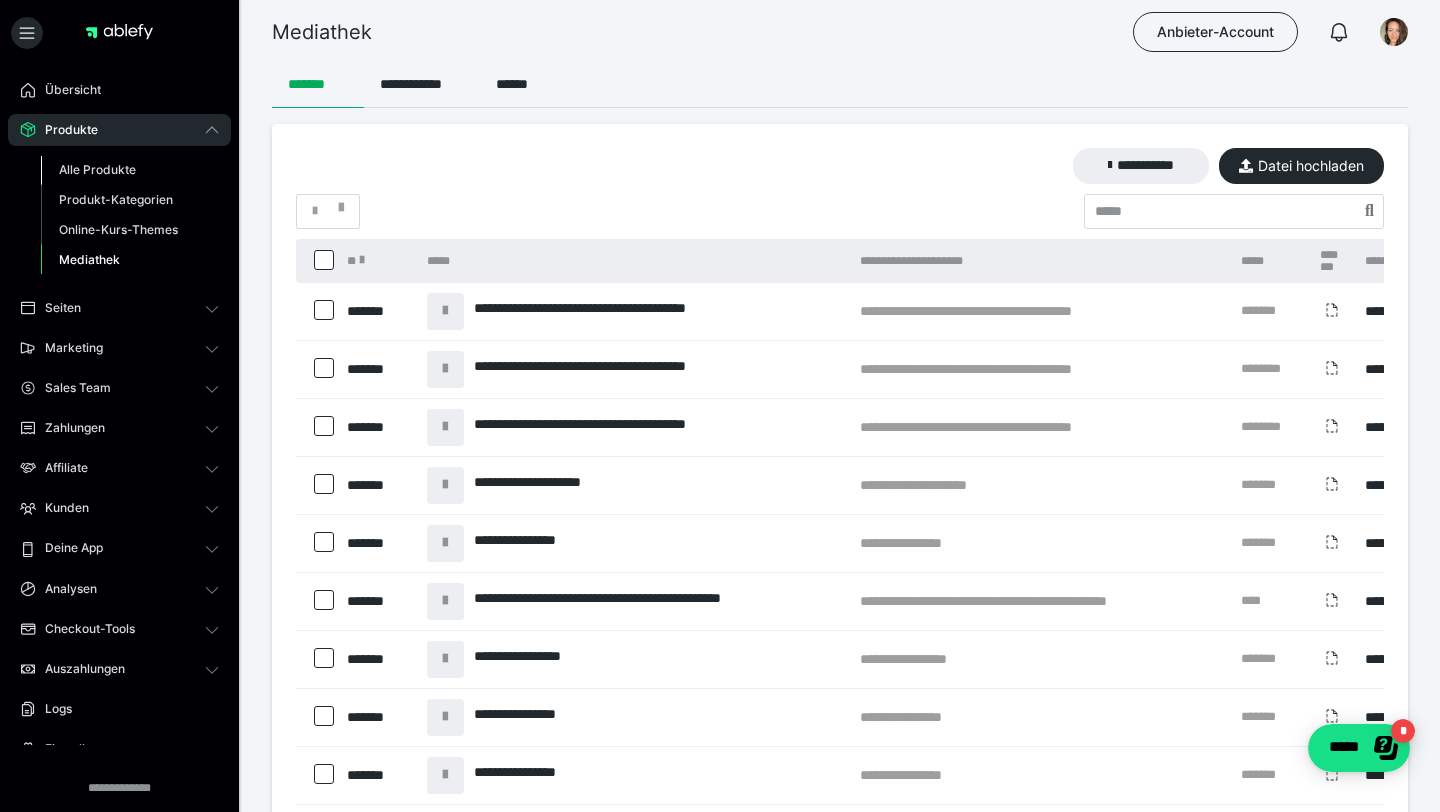 click on "Alle Produkte" at bounding box center [97, 169] 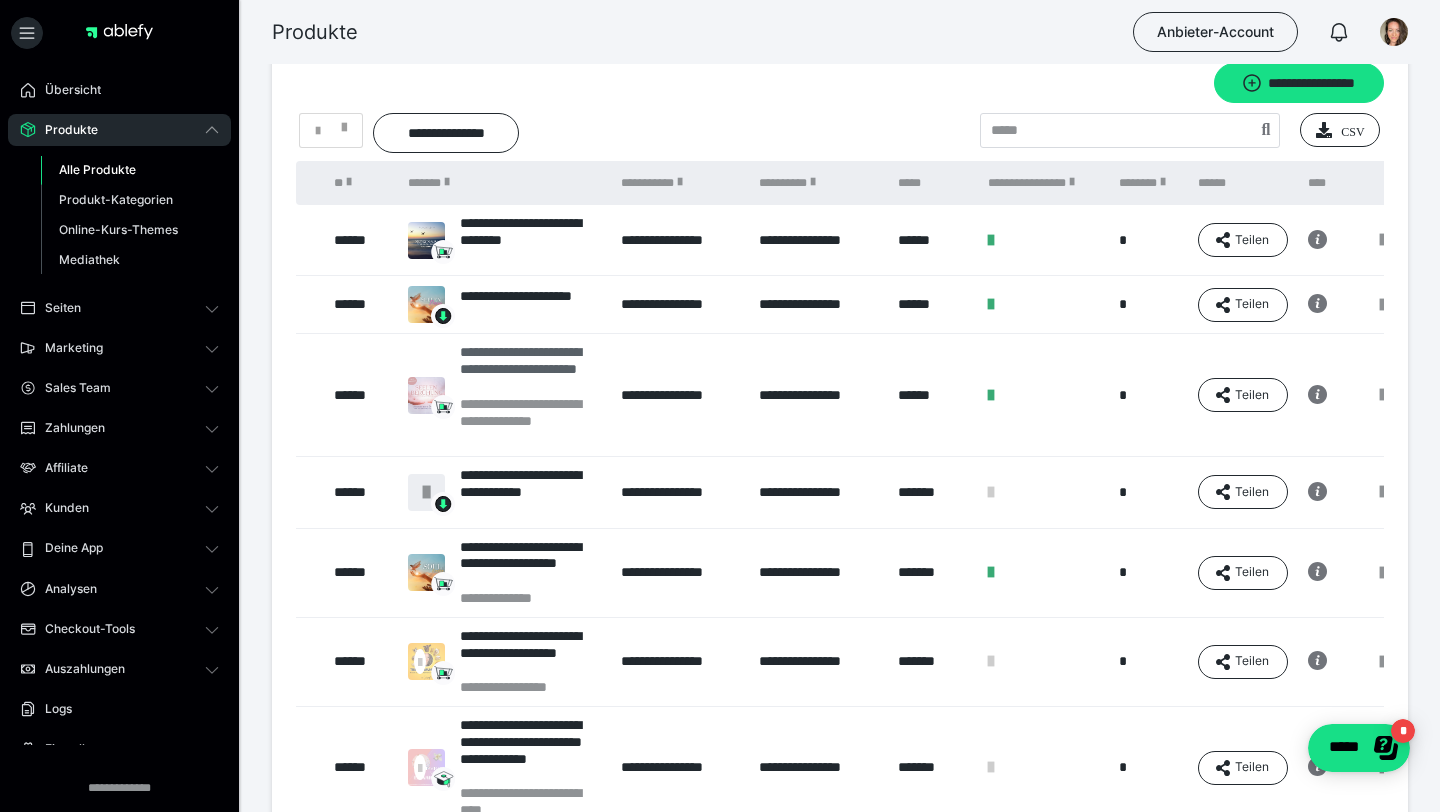 scroll, scrollTop: 40, scrollLeft: 0, axis: vertical 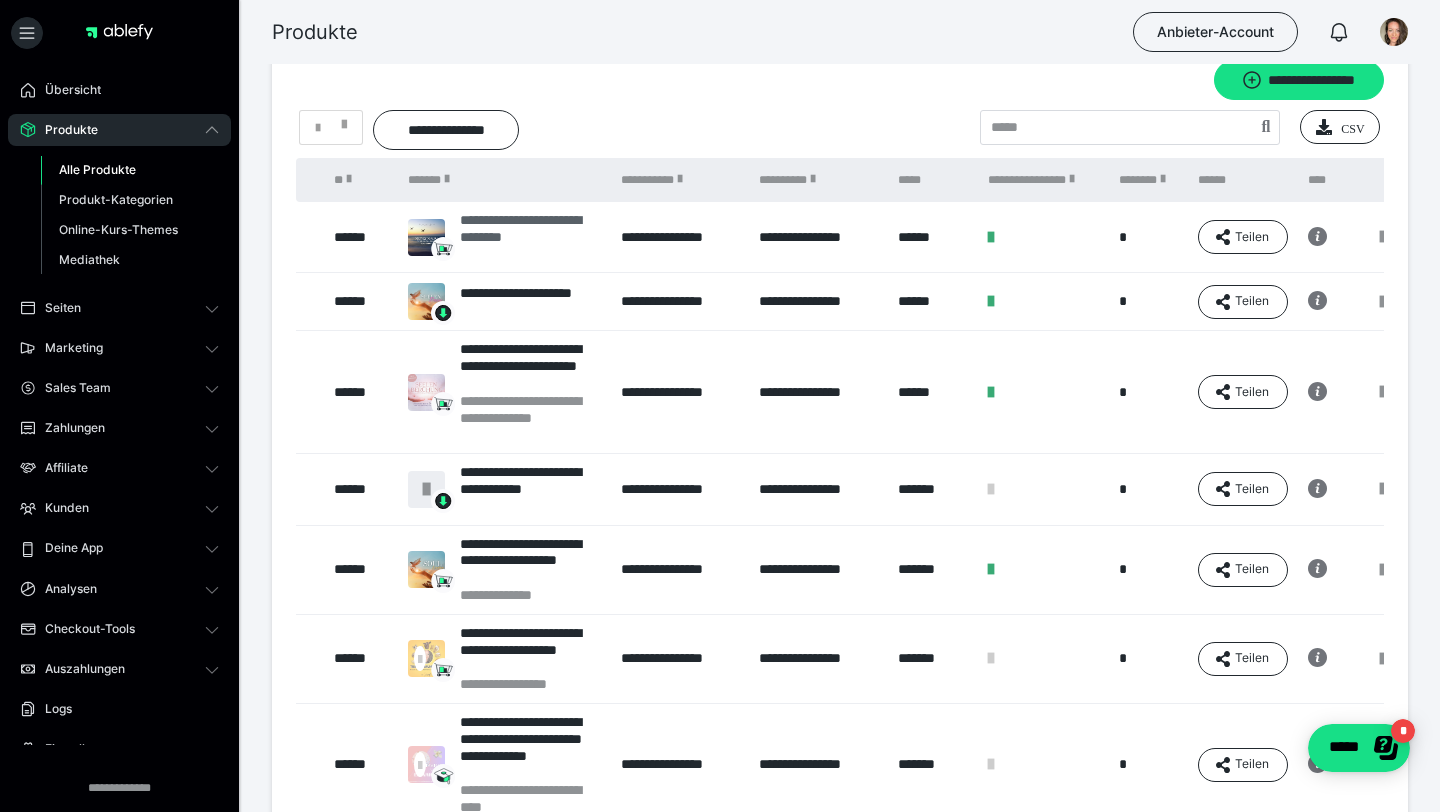 click on "**********" at bounding box center (530, 237) 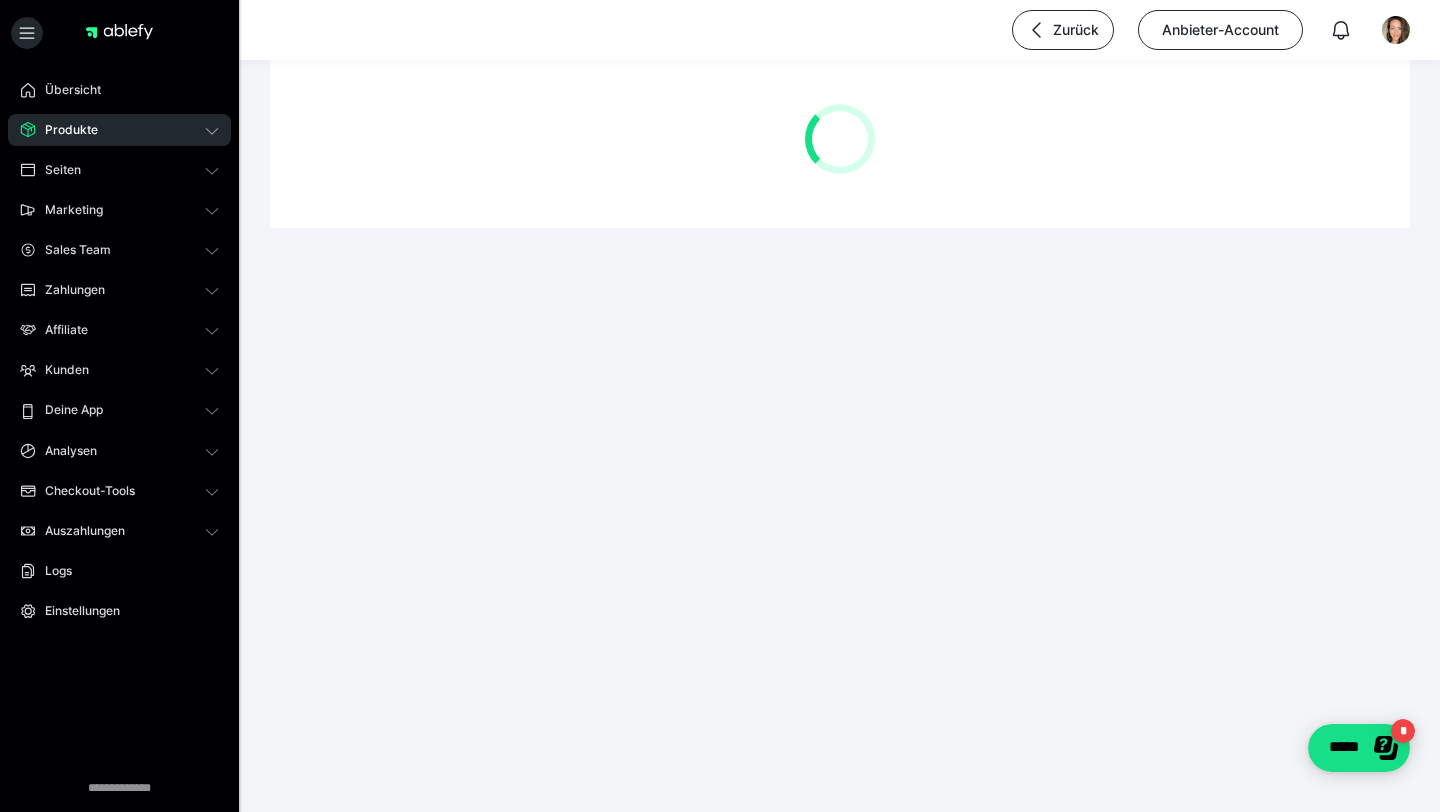 scroll, scrollTop: 0, scrollLeft: 0, axis: both 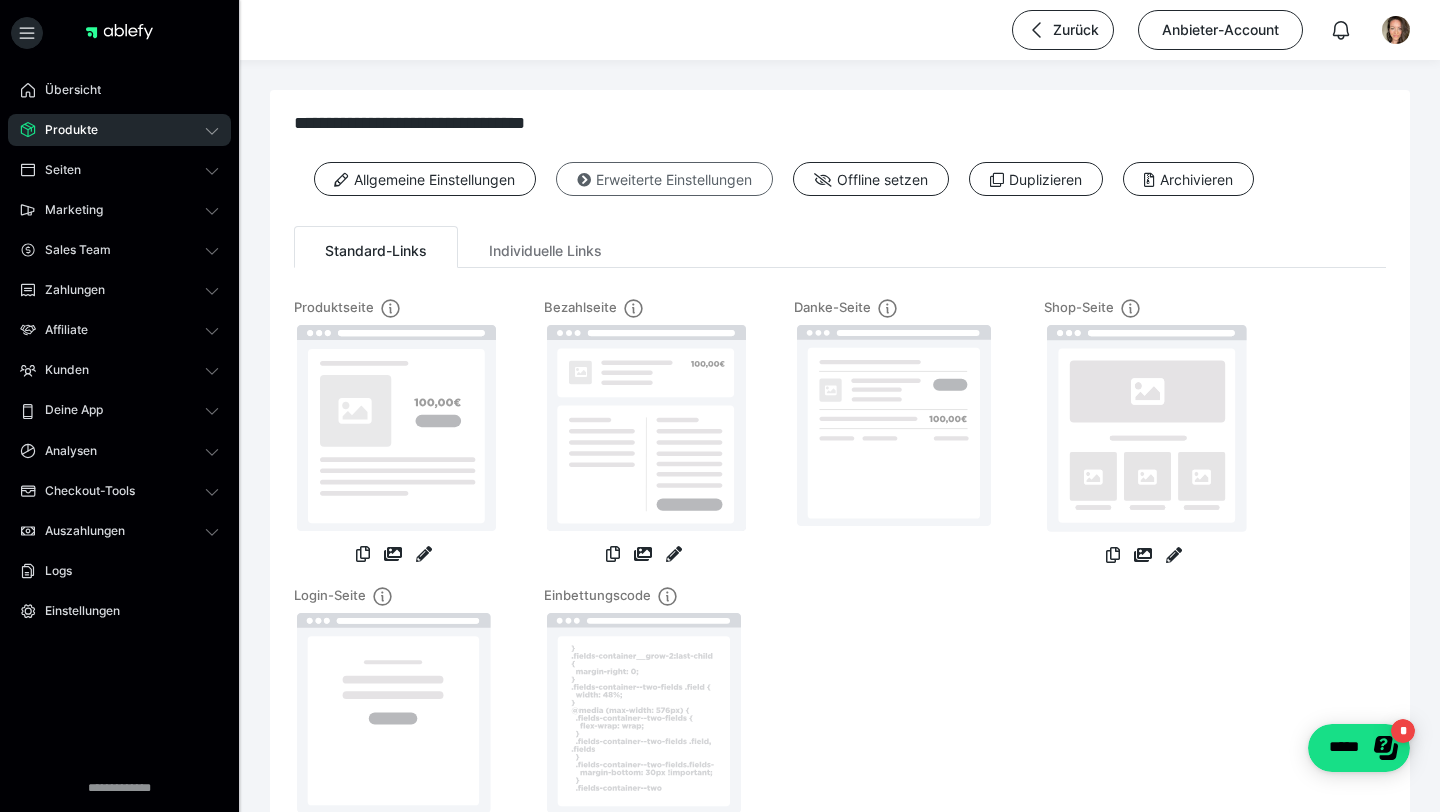 click on "Erweiterte Einstellungen" at bounding box center [664, 179] 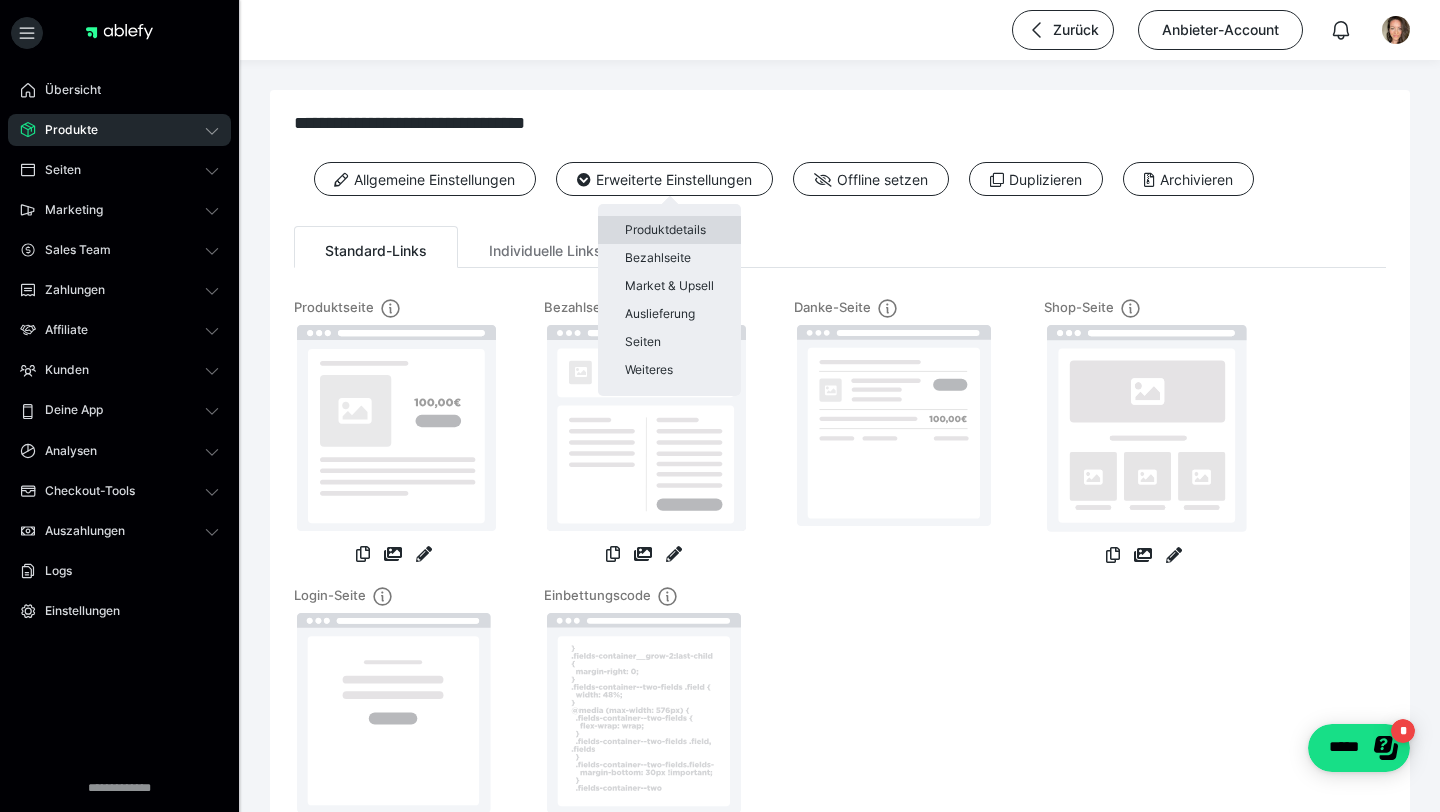 click on "Produktdetails" at bounding box center [669, 230] 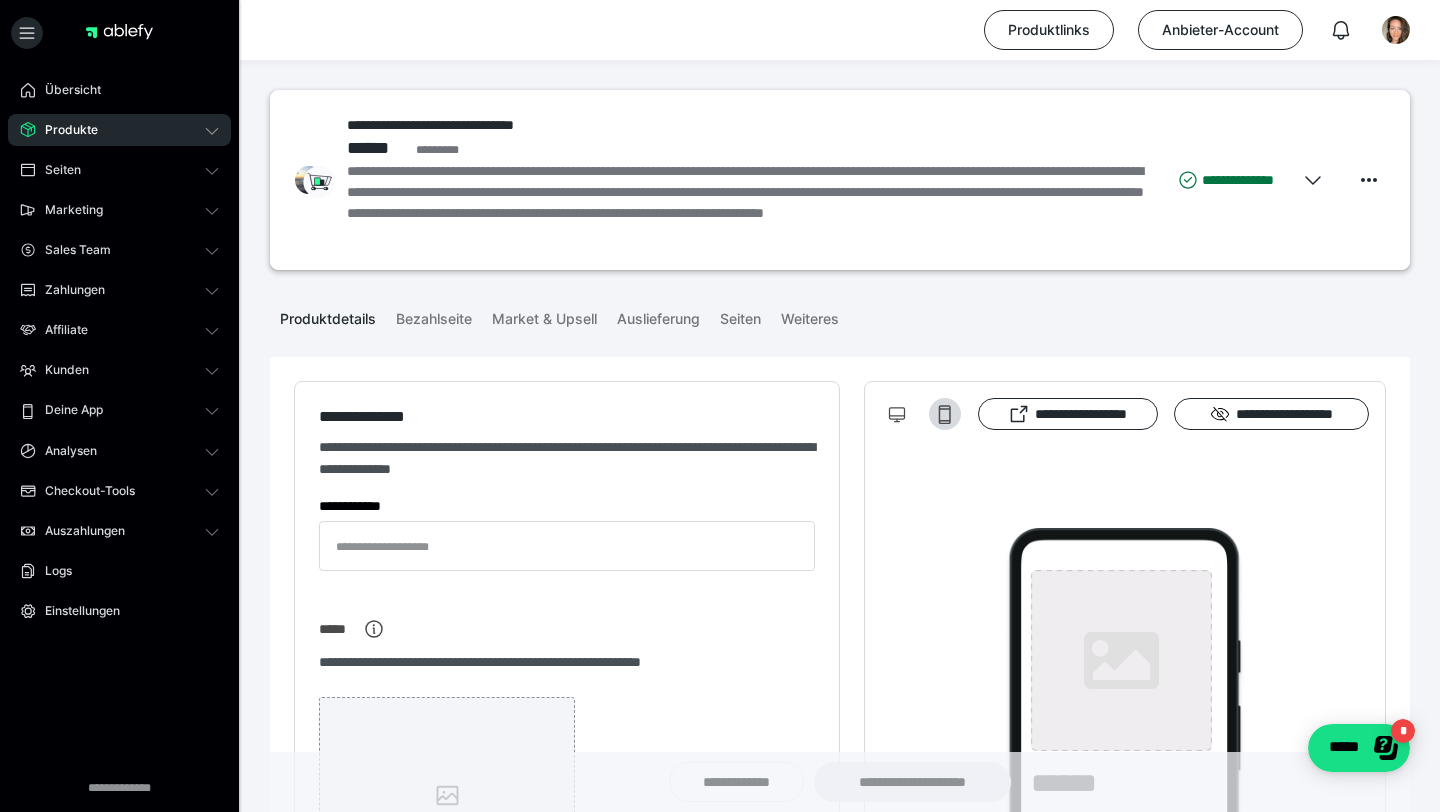 type on "**********" 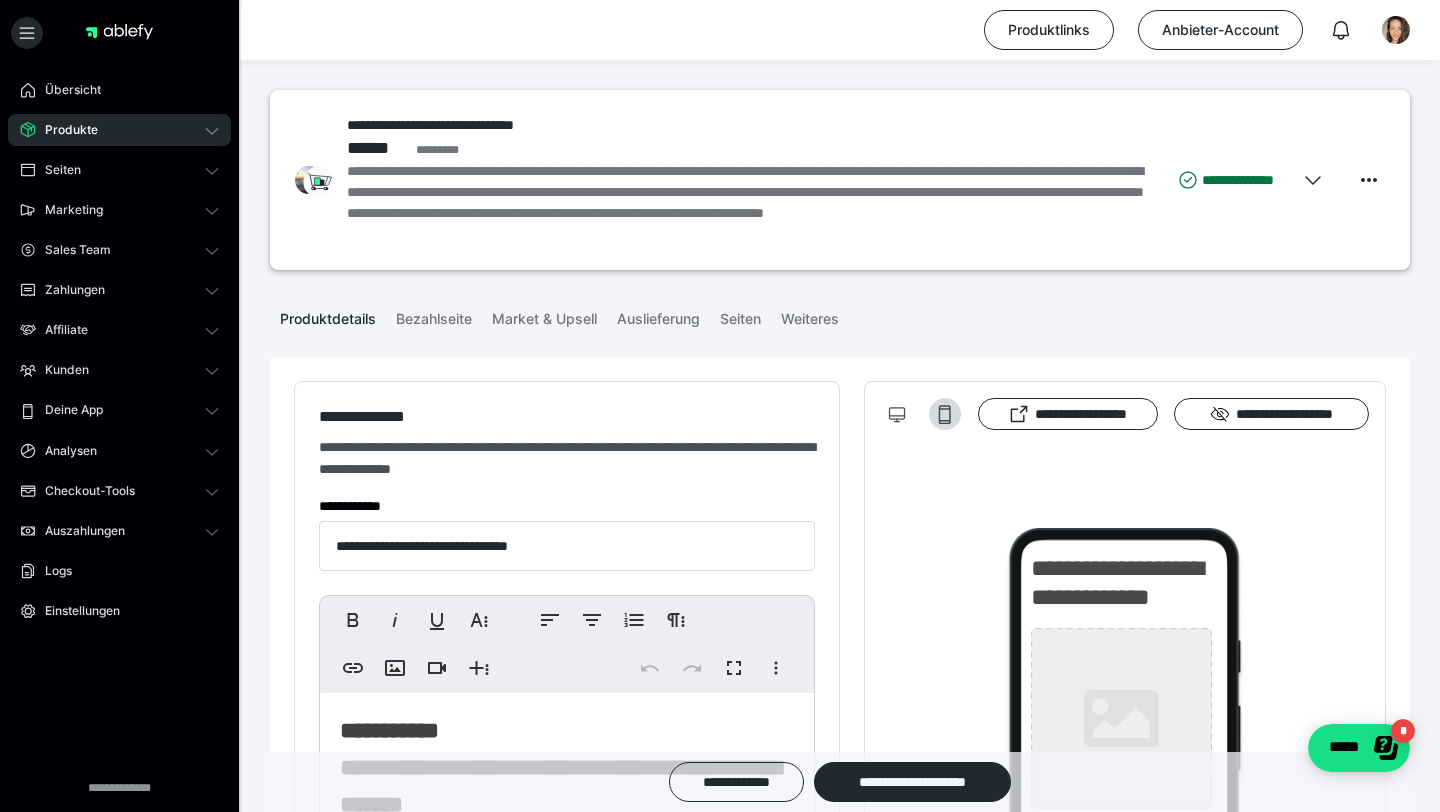 type on "**********" 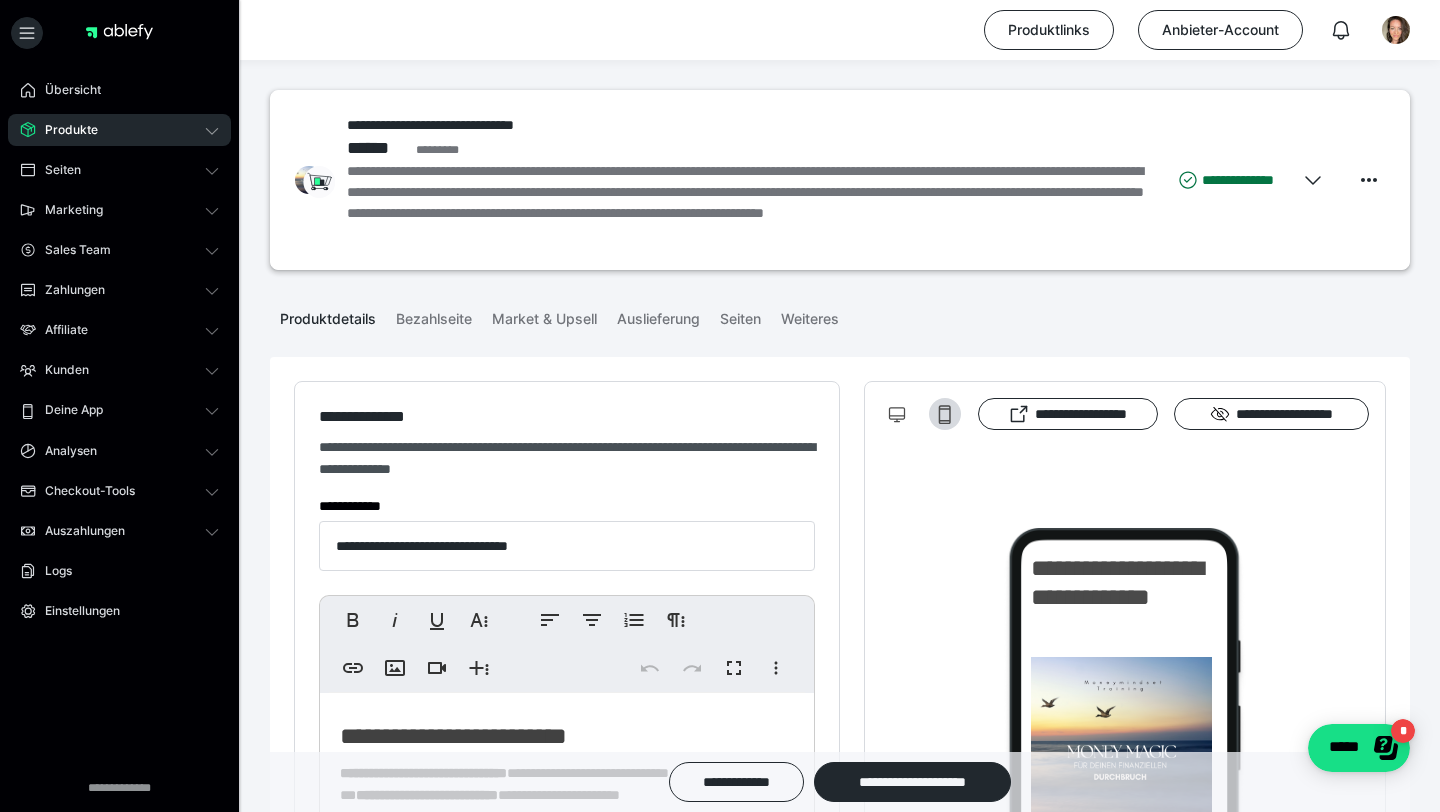 scroll, scrollTop: 637, scrollLeft: 0, axis: vertical 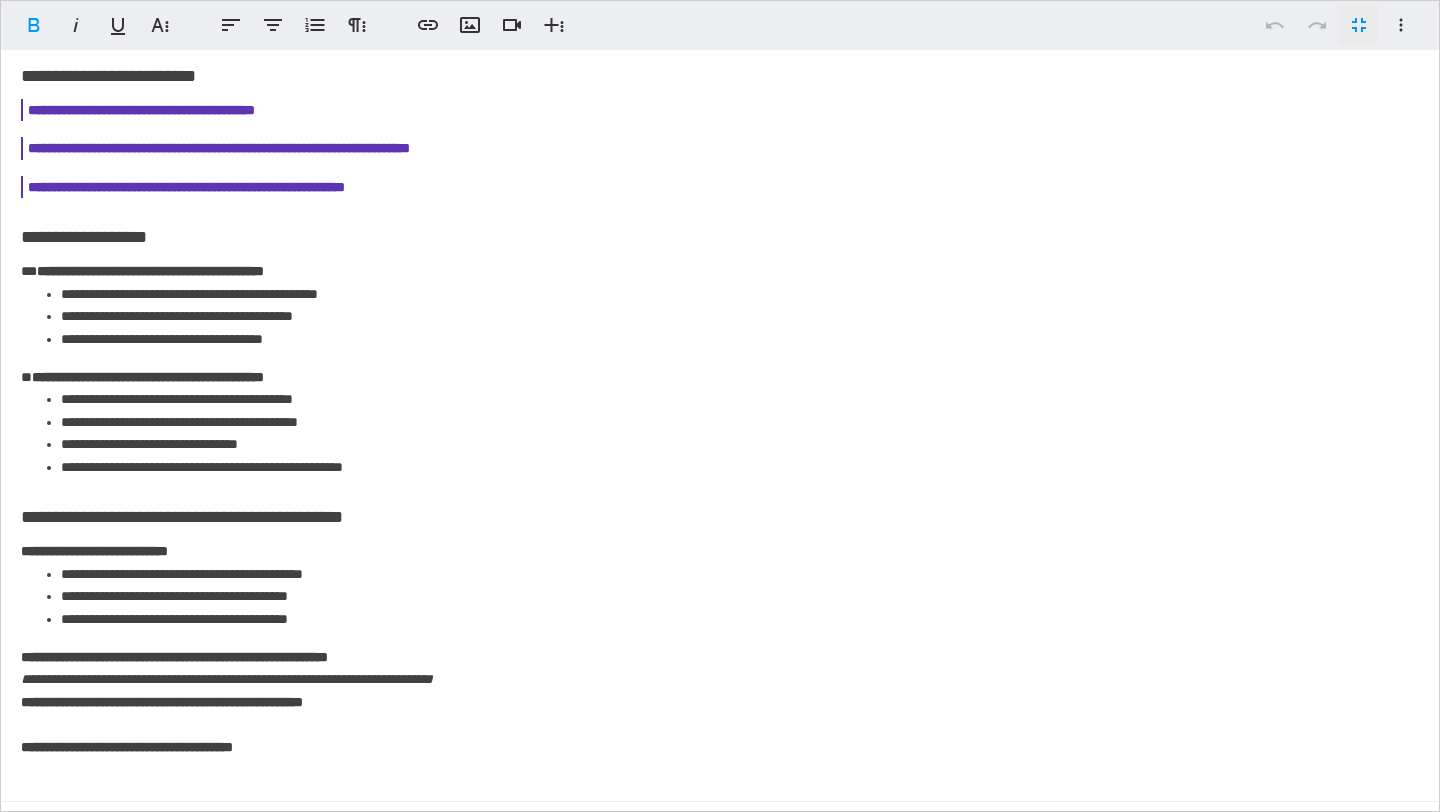 click on "[NAME] [LAST] [STREET] [CITY] [STATE] [ZIP] [COUNTRY] [PROVINCE] [REGION] [COUNTY] [TOWN] [PHONE] [EMAIL] [ADDRESS]" at bounding box center (720, -287) 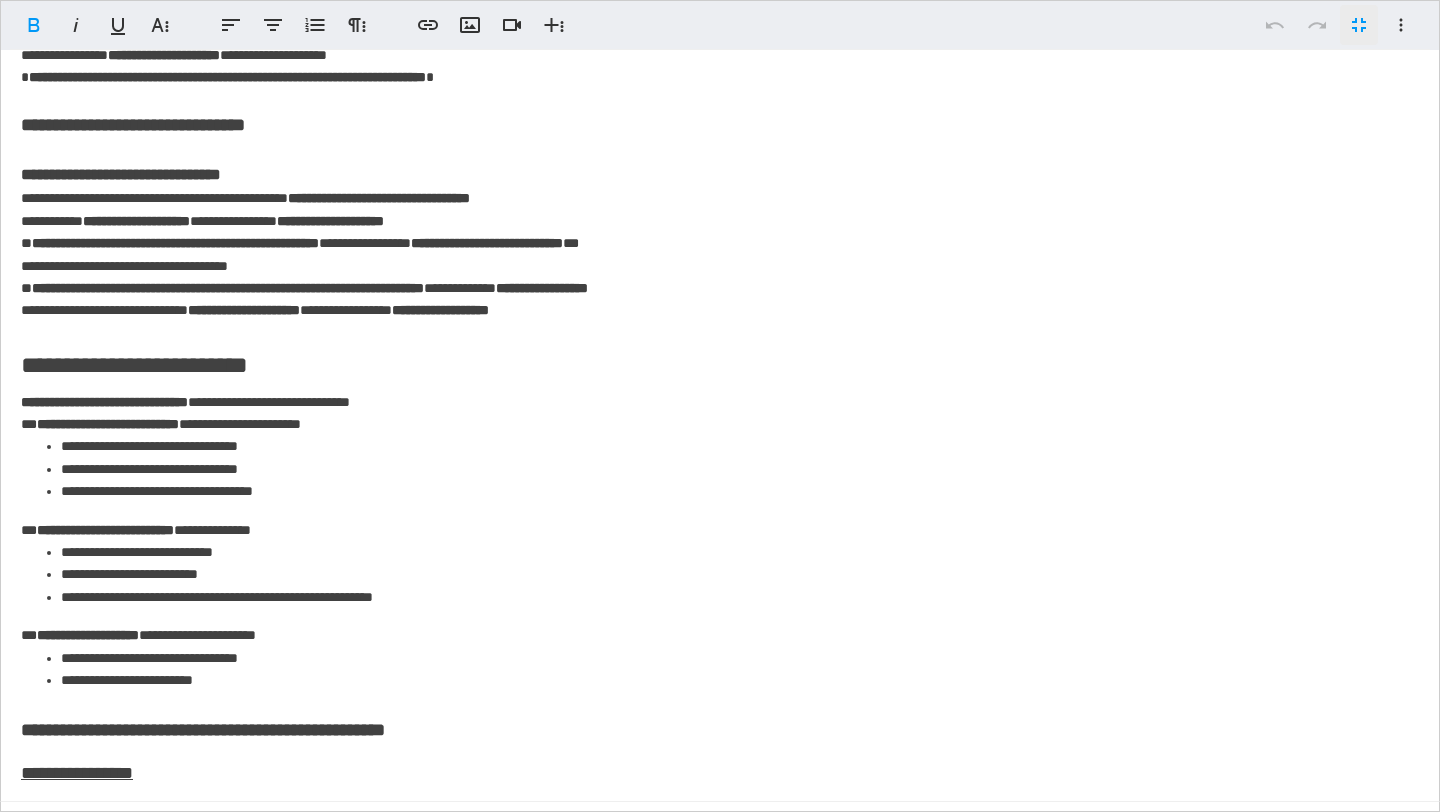 scroll, scrollTop: 258, scrollLeft: 0, axis: vertical 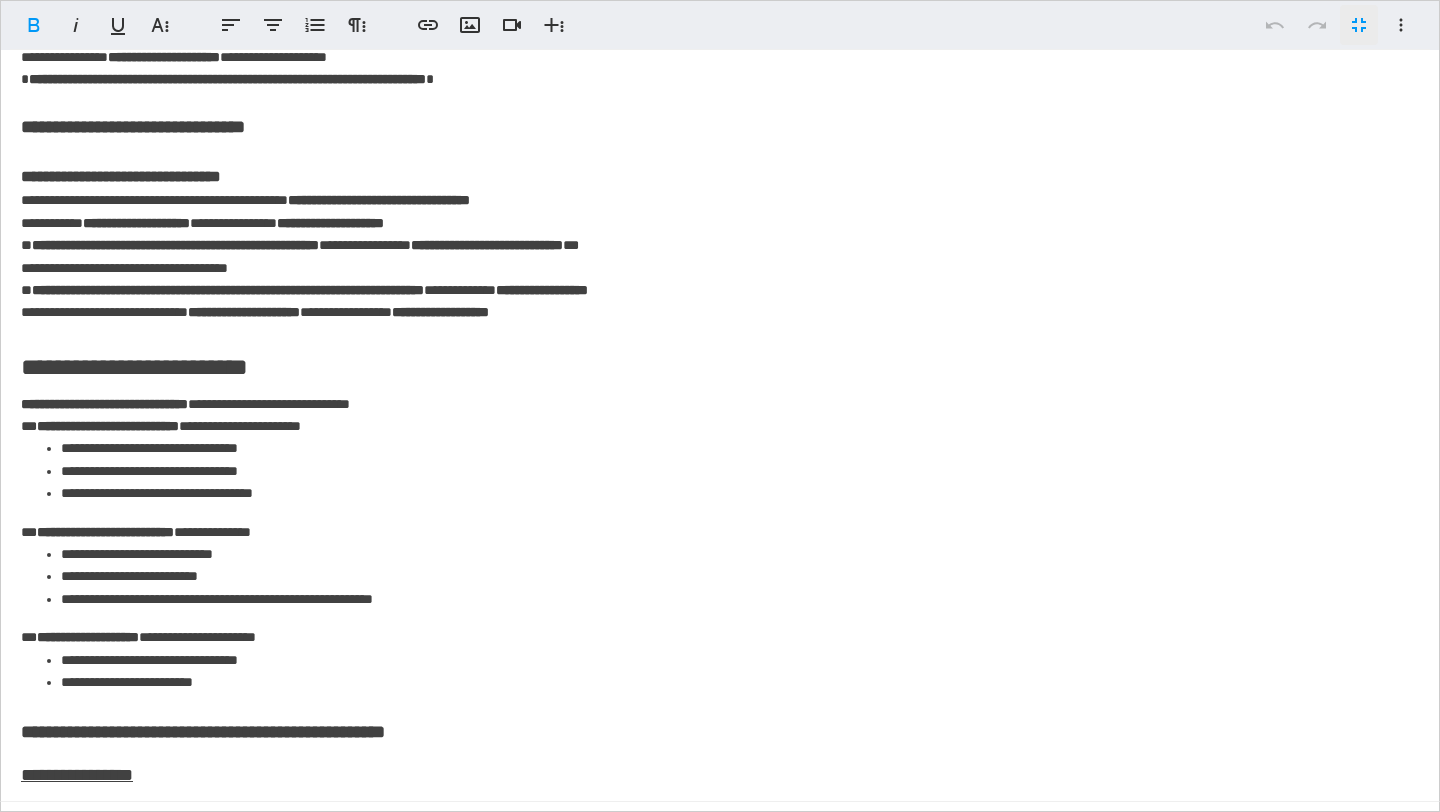 click on "**********" at bounding box center [740, 682] 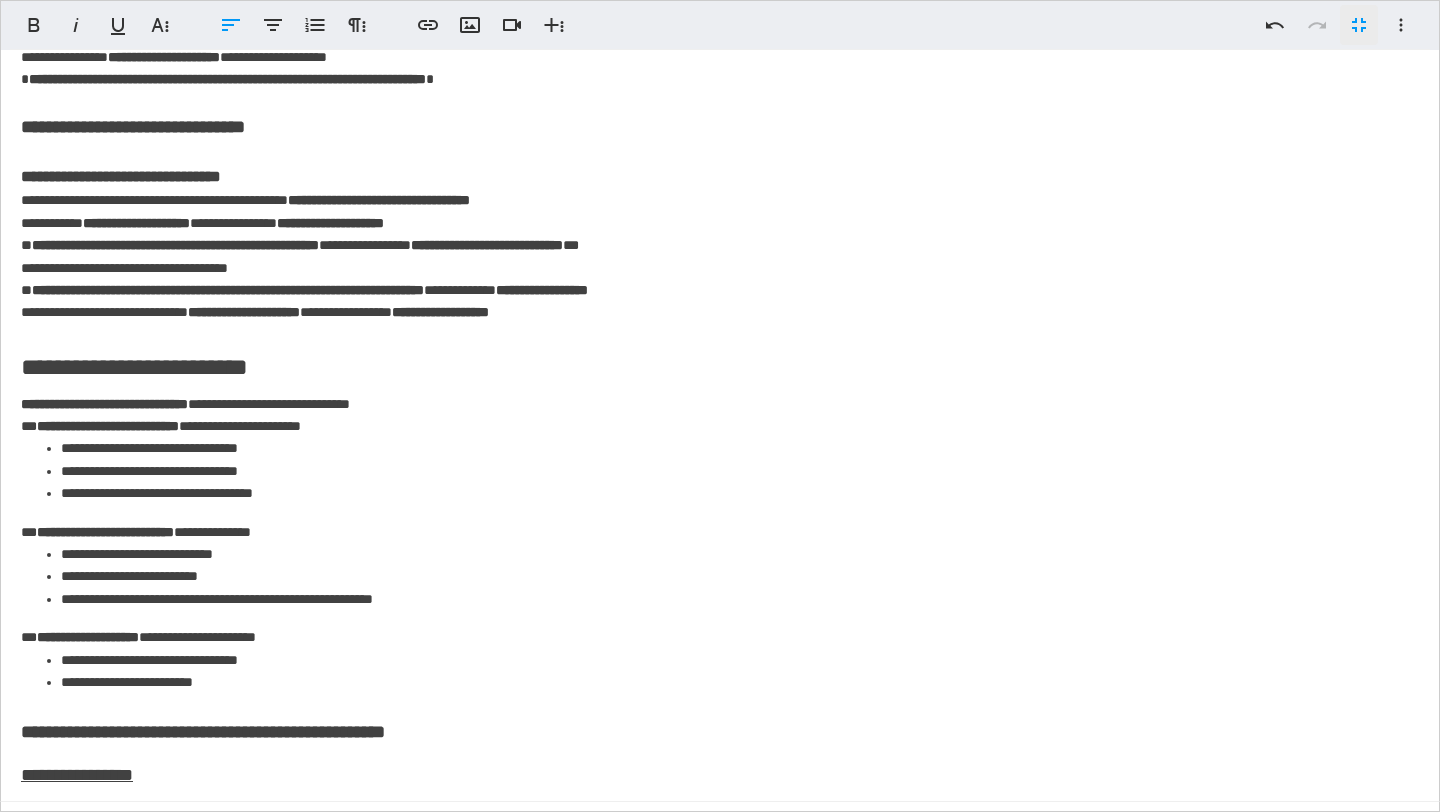 click on "**********" at bounding box center (720, 728) 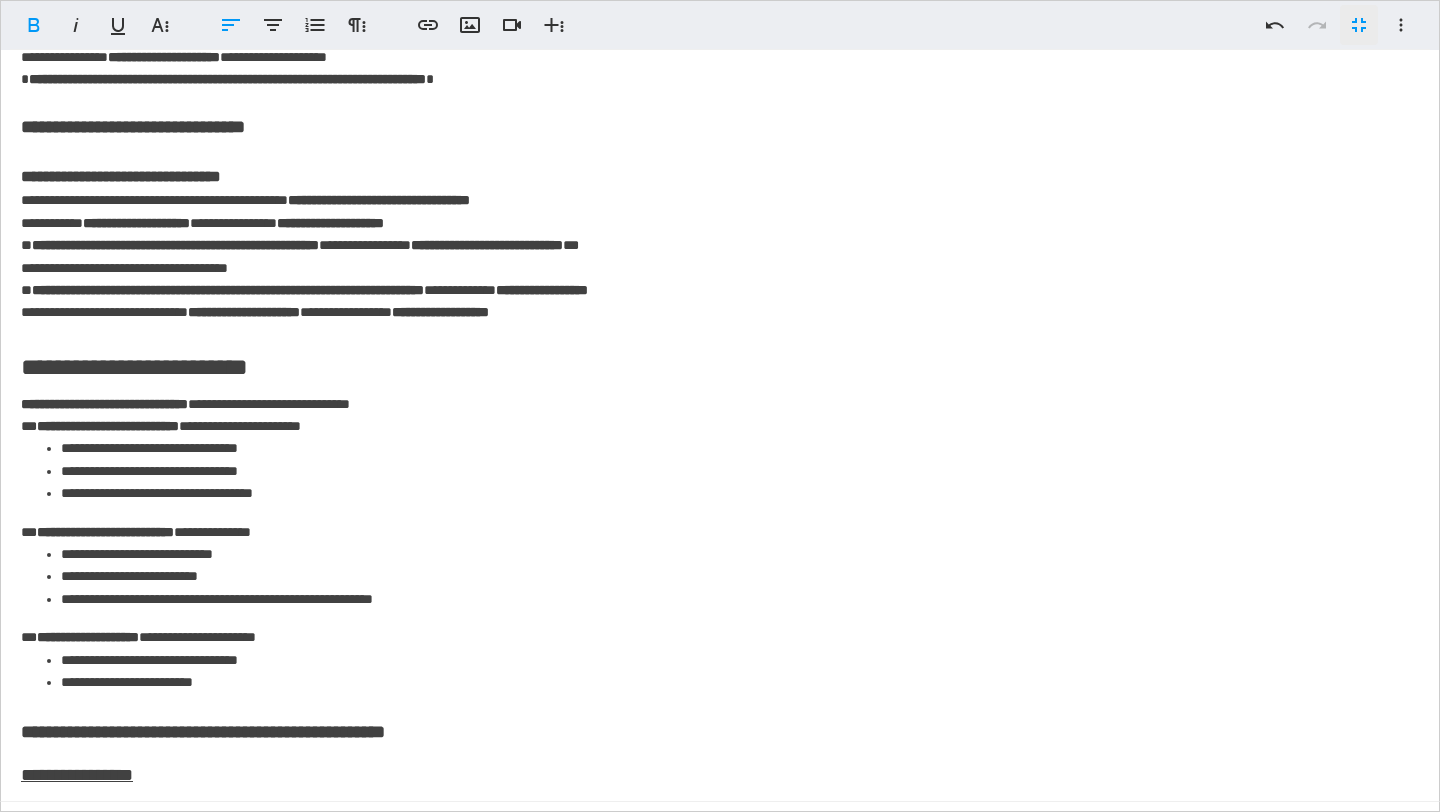 click on "**********" at bounding box center [203, 732] 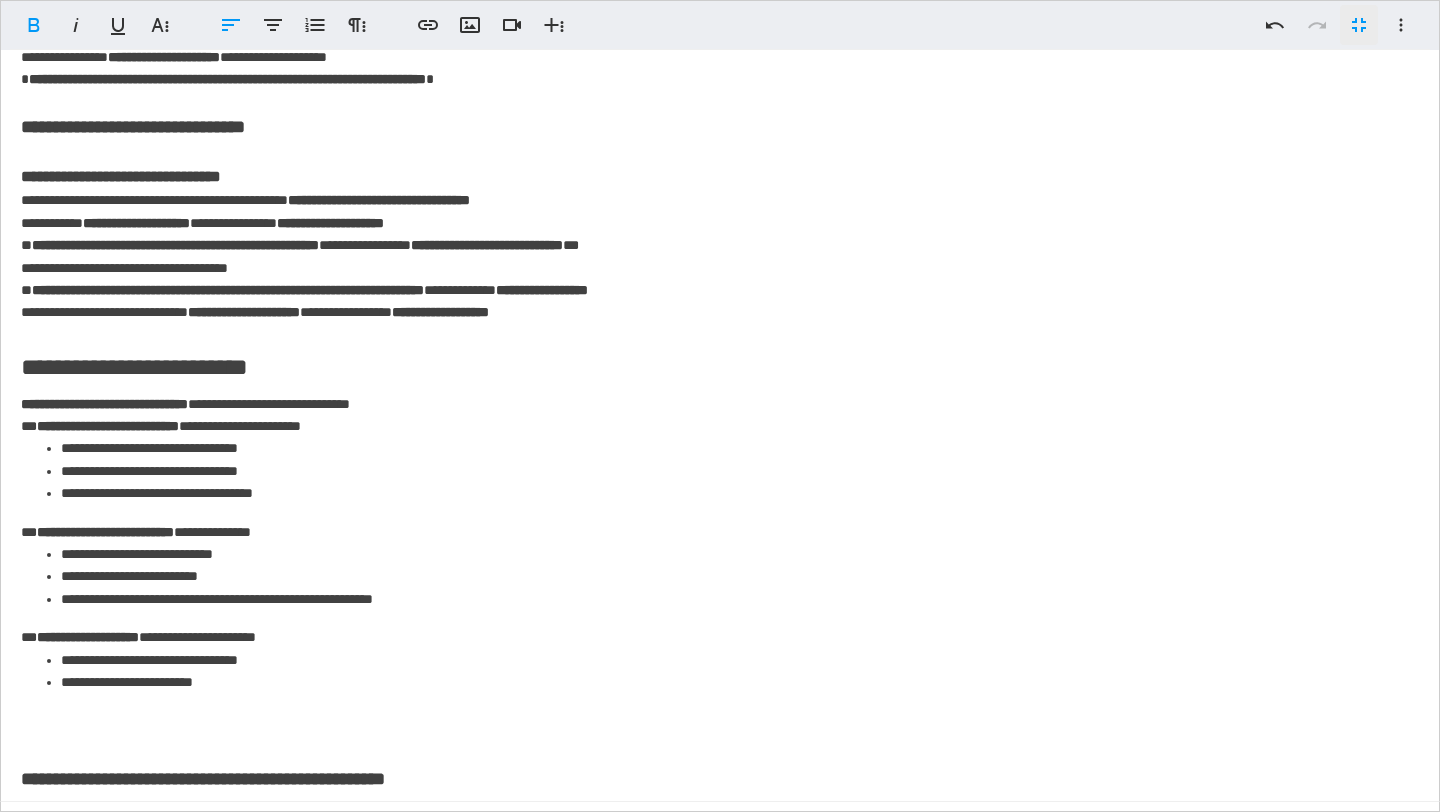 click at bounding box center [720, 728] 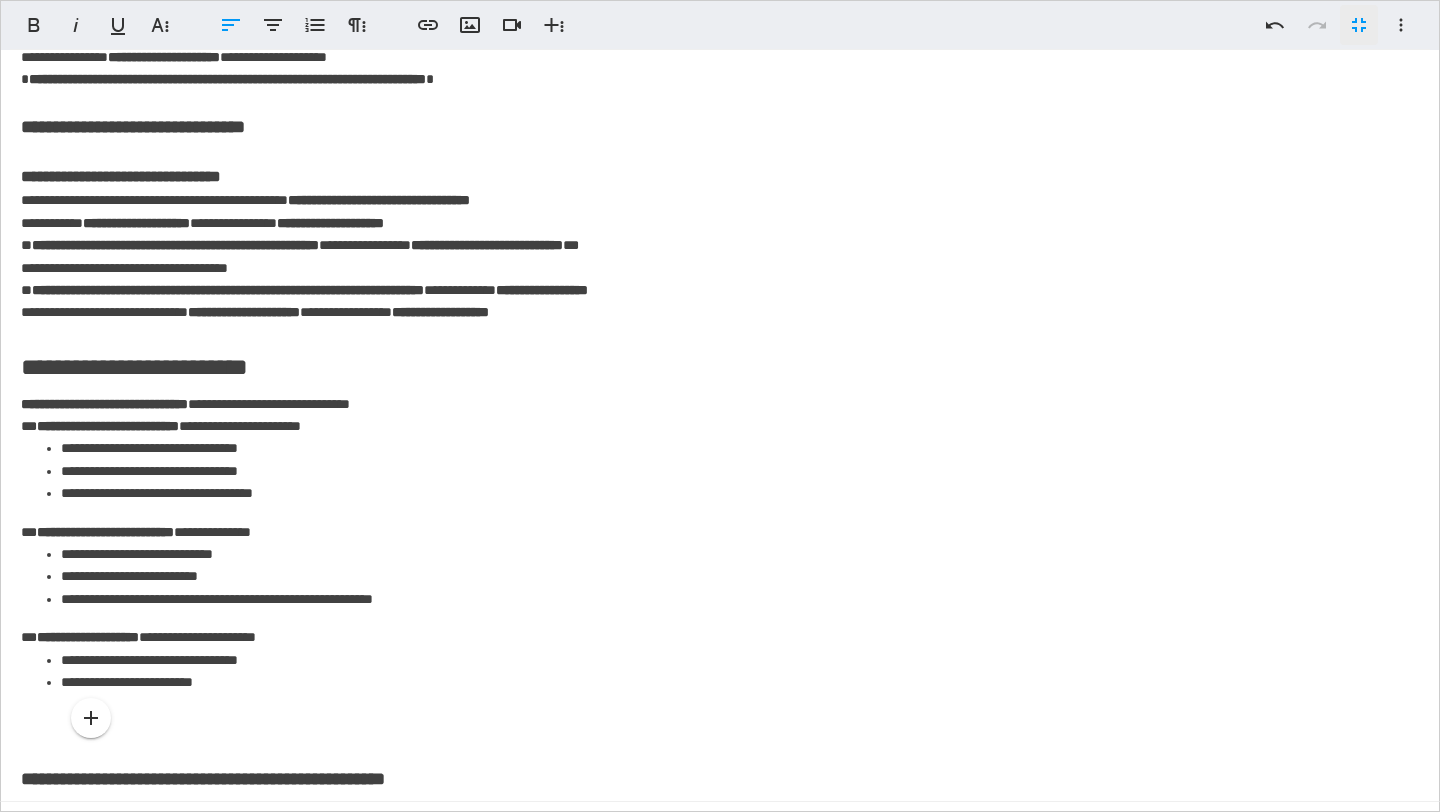 type 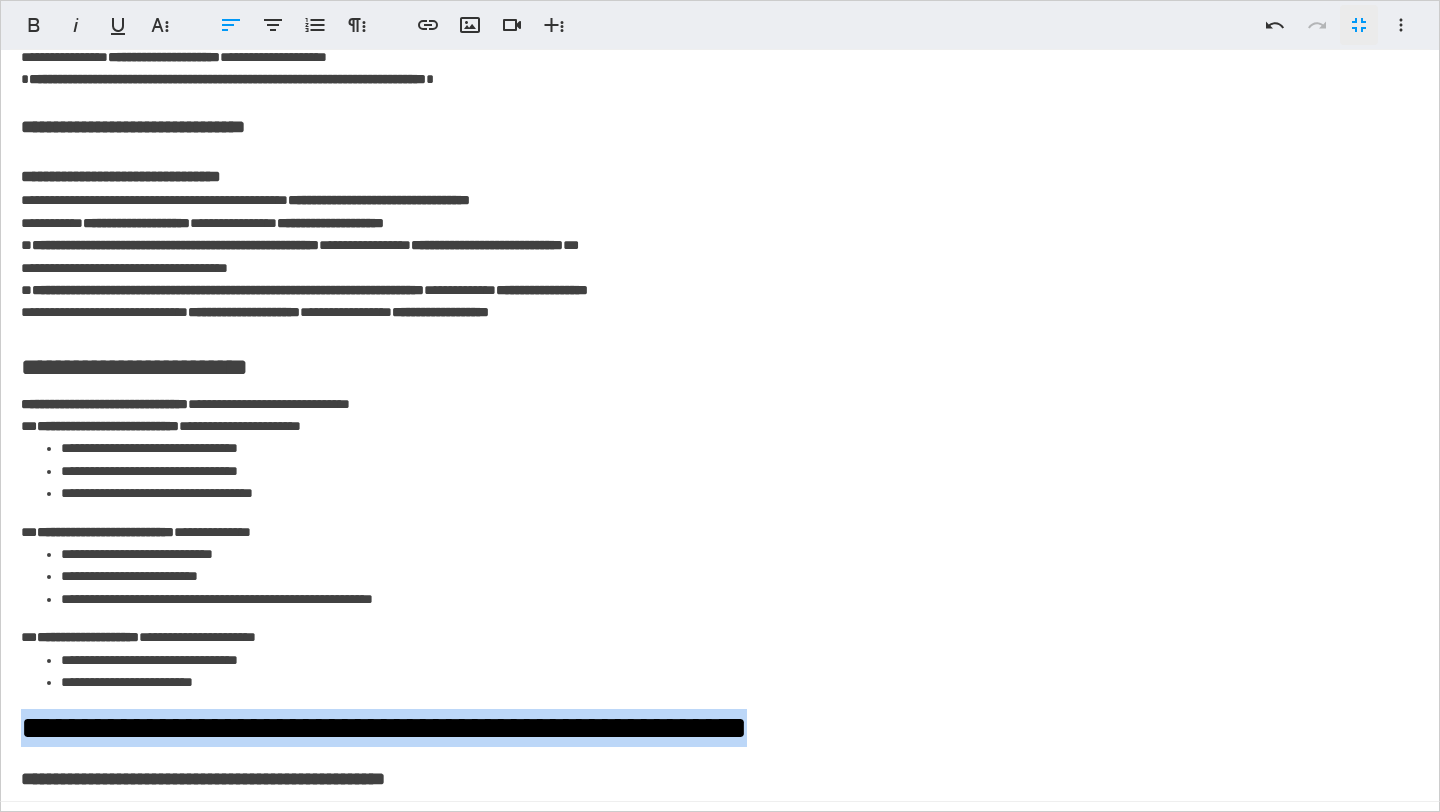 drag, startPoint x: 803, startPoint y: 719, endPoint x: 18, endPoint y: 731, distance: 785.09174 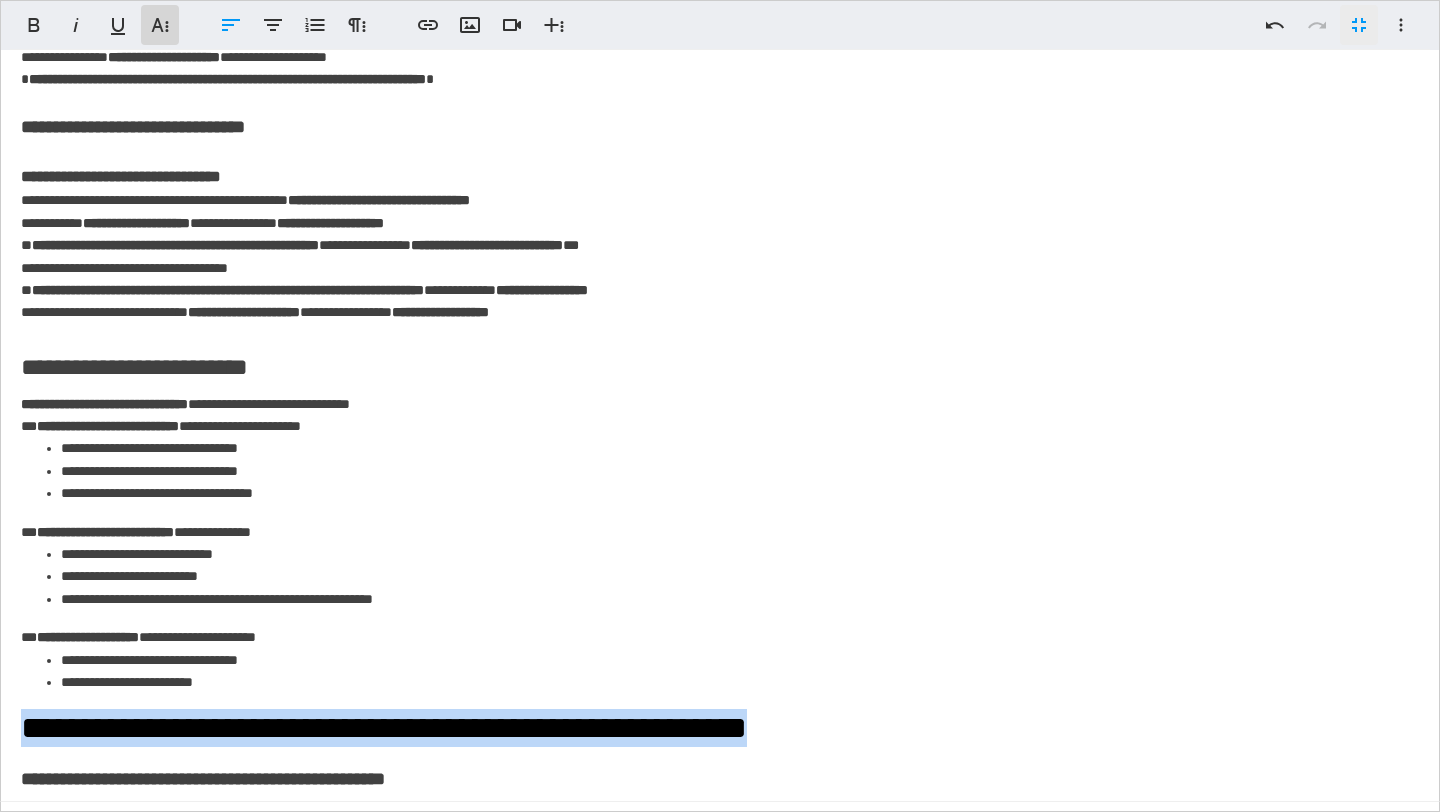 click 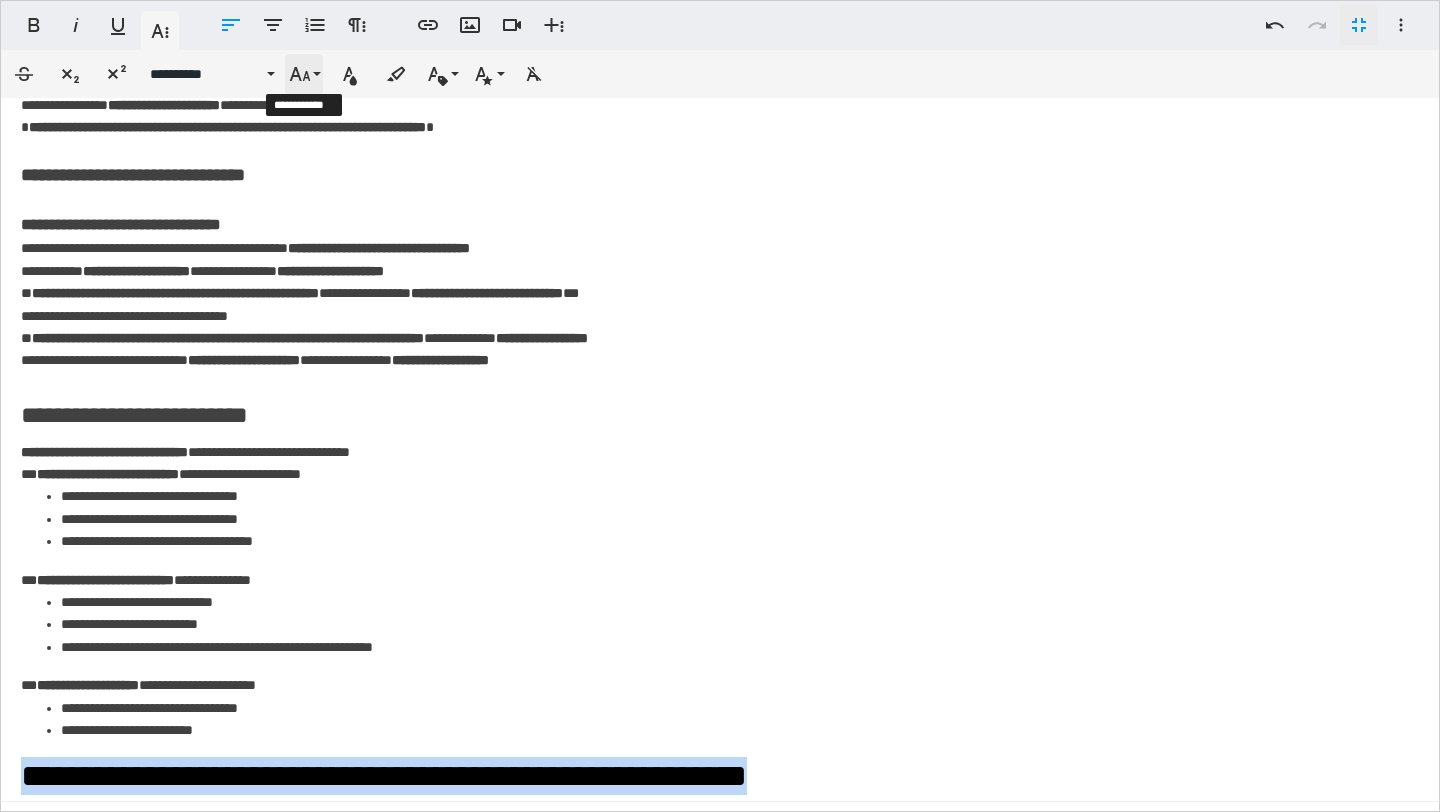 click on "**********" at bounding box center [304, 74] 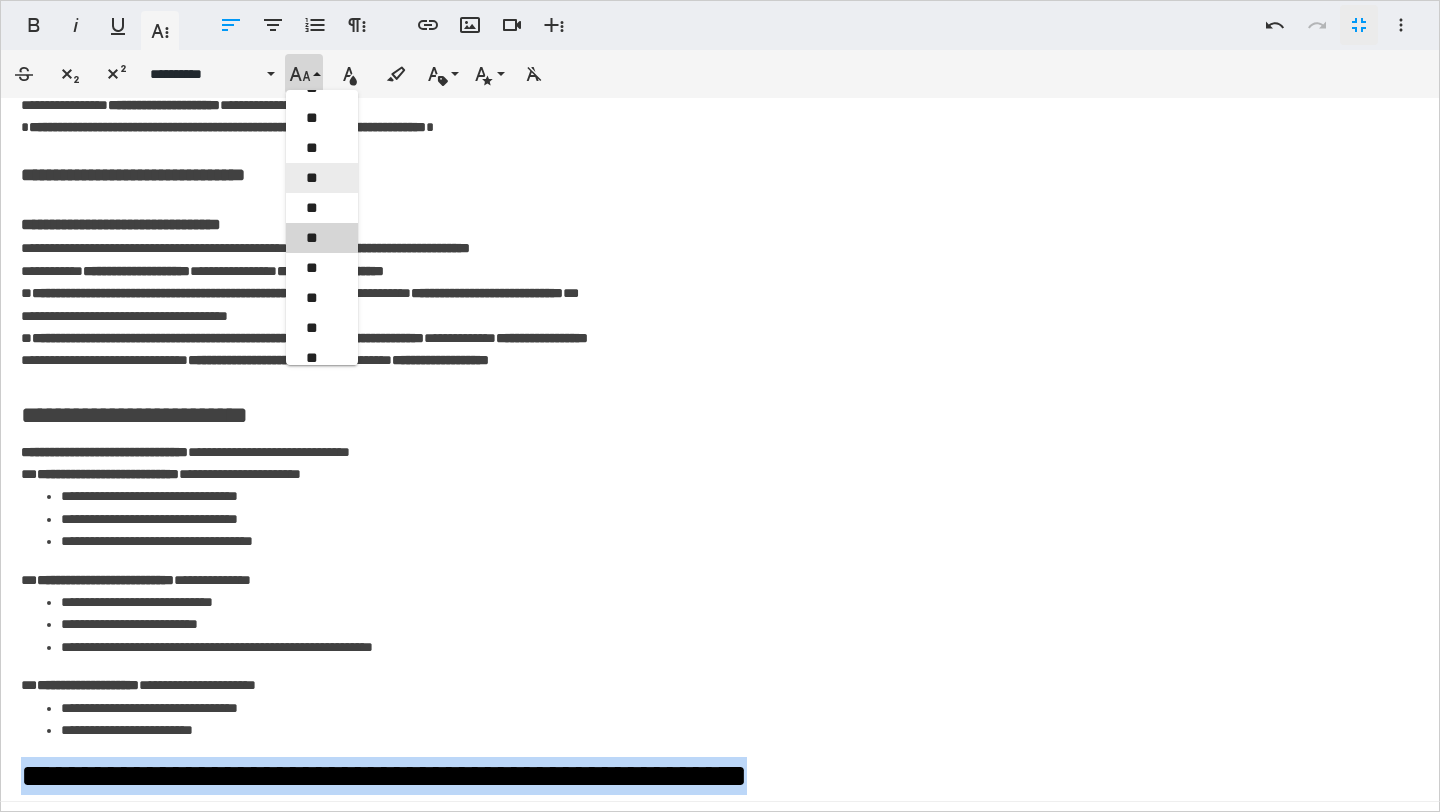 scroll, scrollTop: 803, scrollLeft: 0, axis: vertical 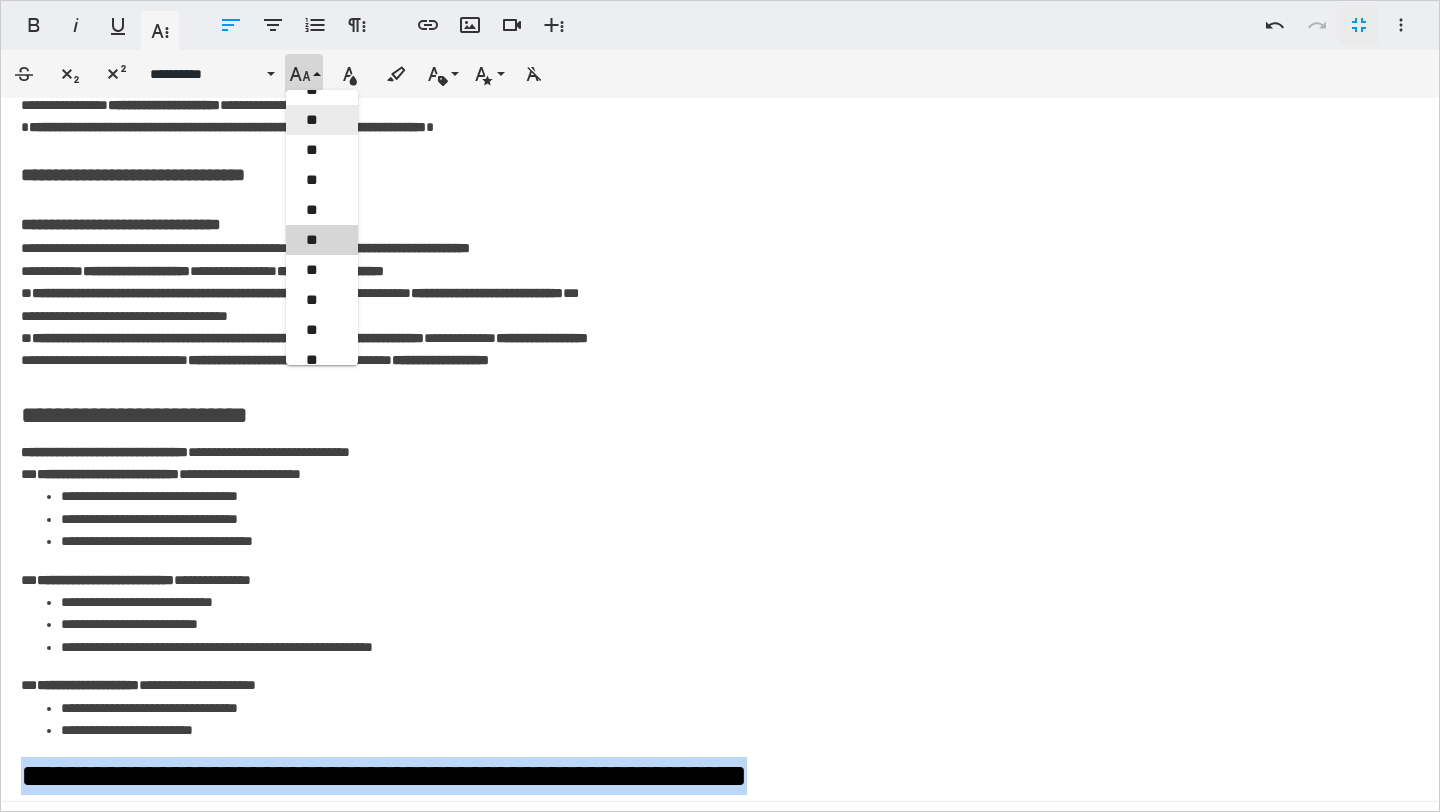 click on "**" at bounding box center [322, 120] 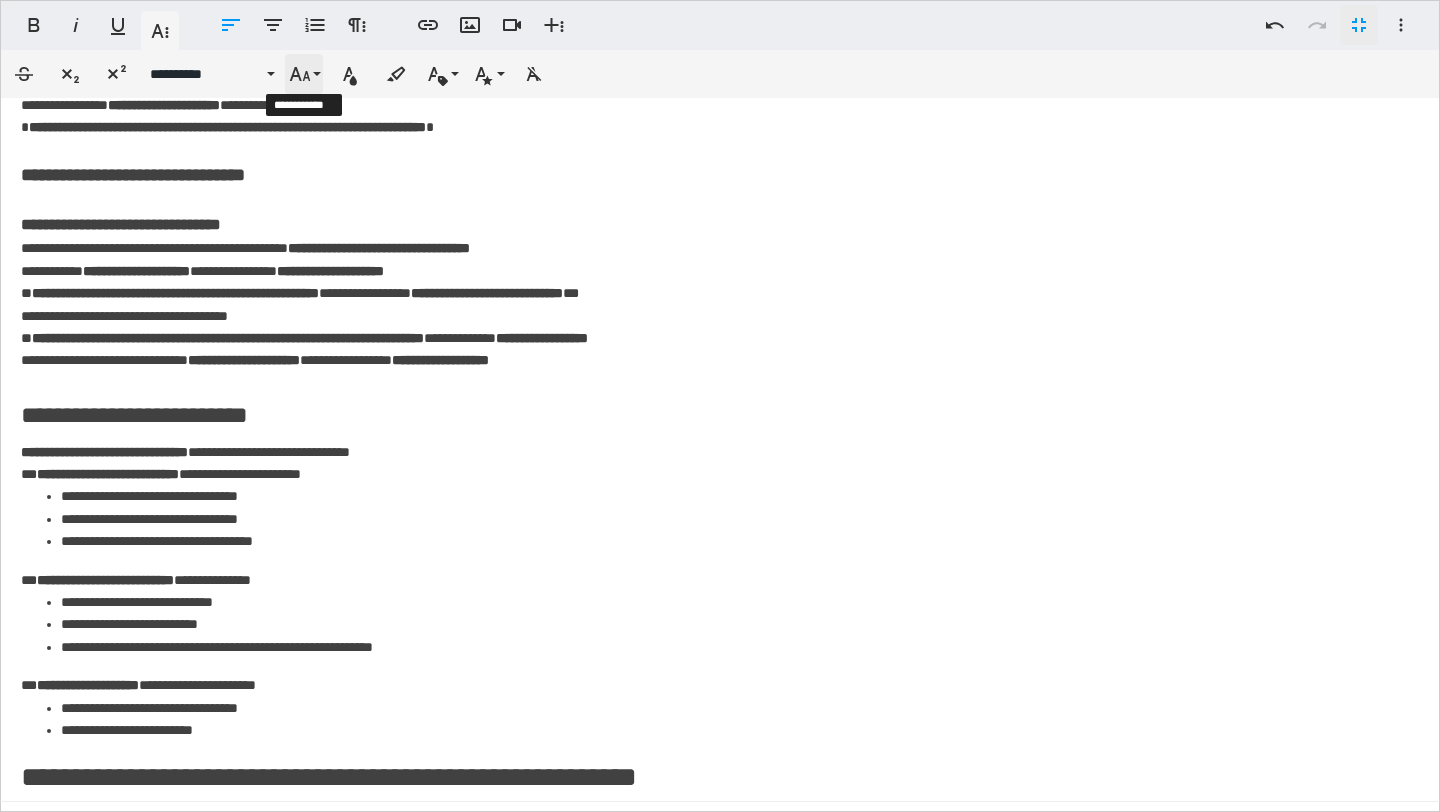 click on "**********" at bounding box center (304, 74) 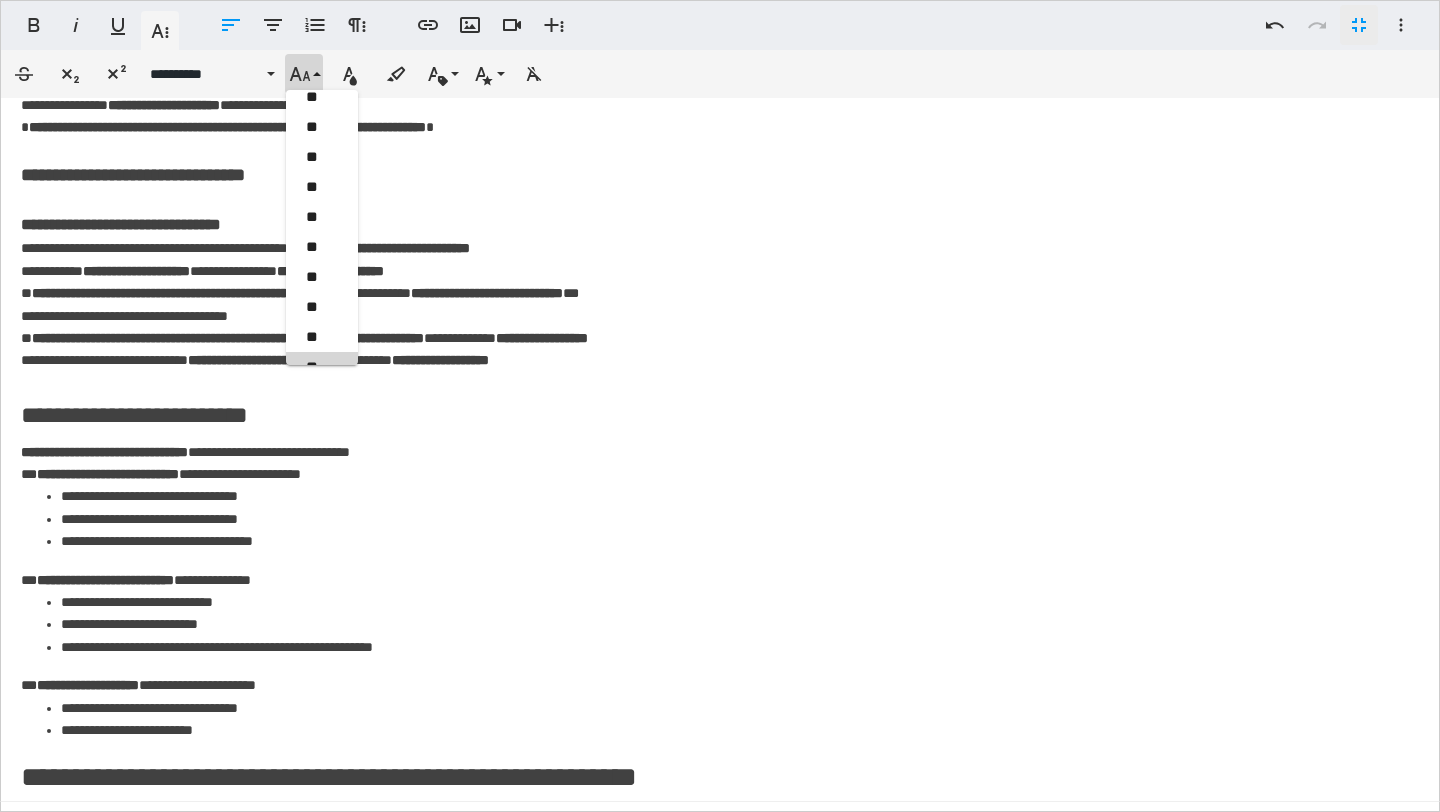 scroll, scrollTop: 533, scrollLeft: 0, axis: vertical 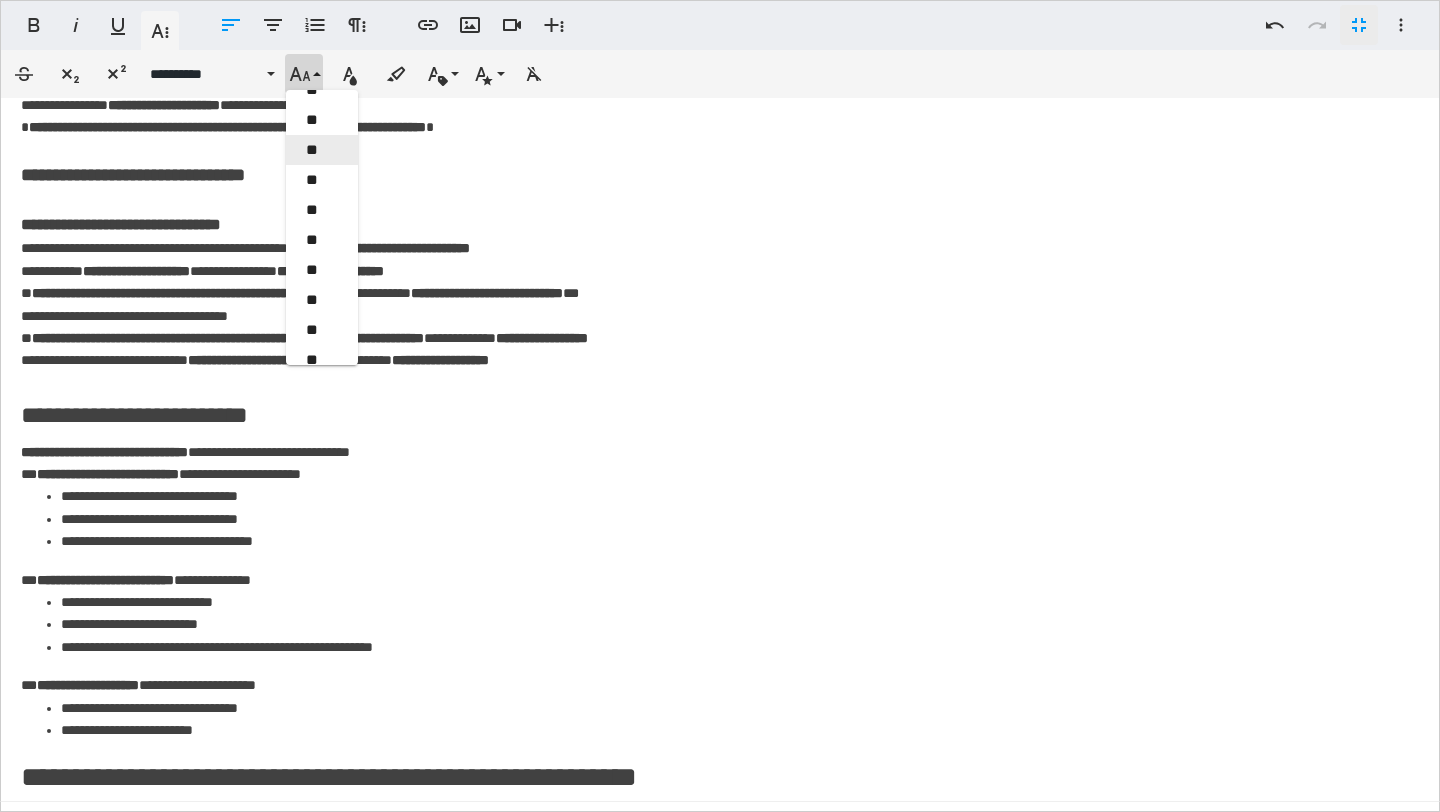 click on "**" at bounding box center (322, 150) 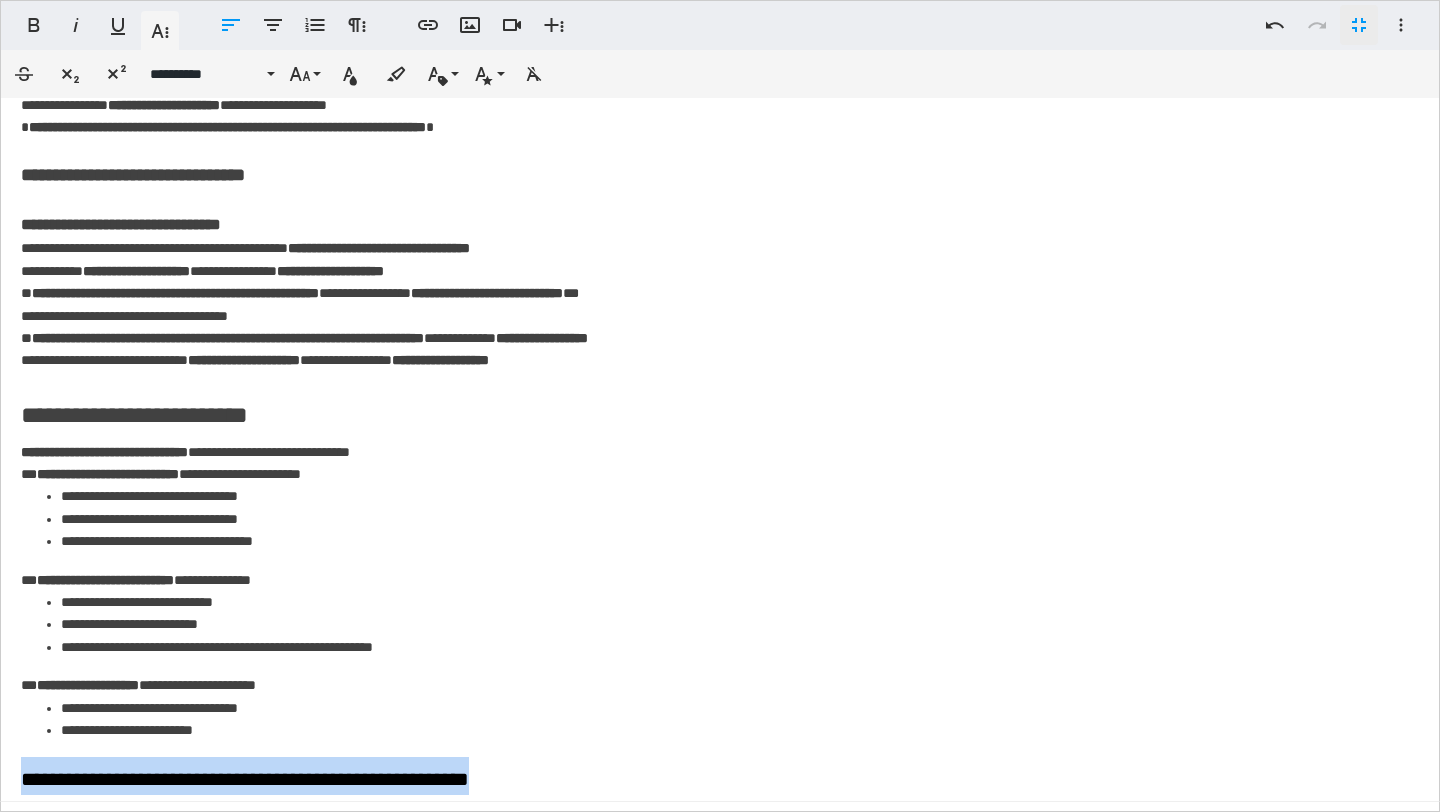 click on "[NAME] [LAST] [STREET] [CITY] [STATE] [ZIP] [COUNTRY] [PROVINCE] [REGION] [COUNTY] [TOWN] [PHONE] [EMAIL] [ADDRESS]" at bounding box center (720, 951) 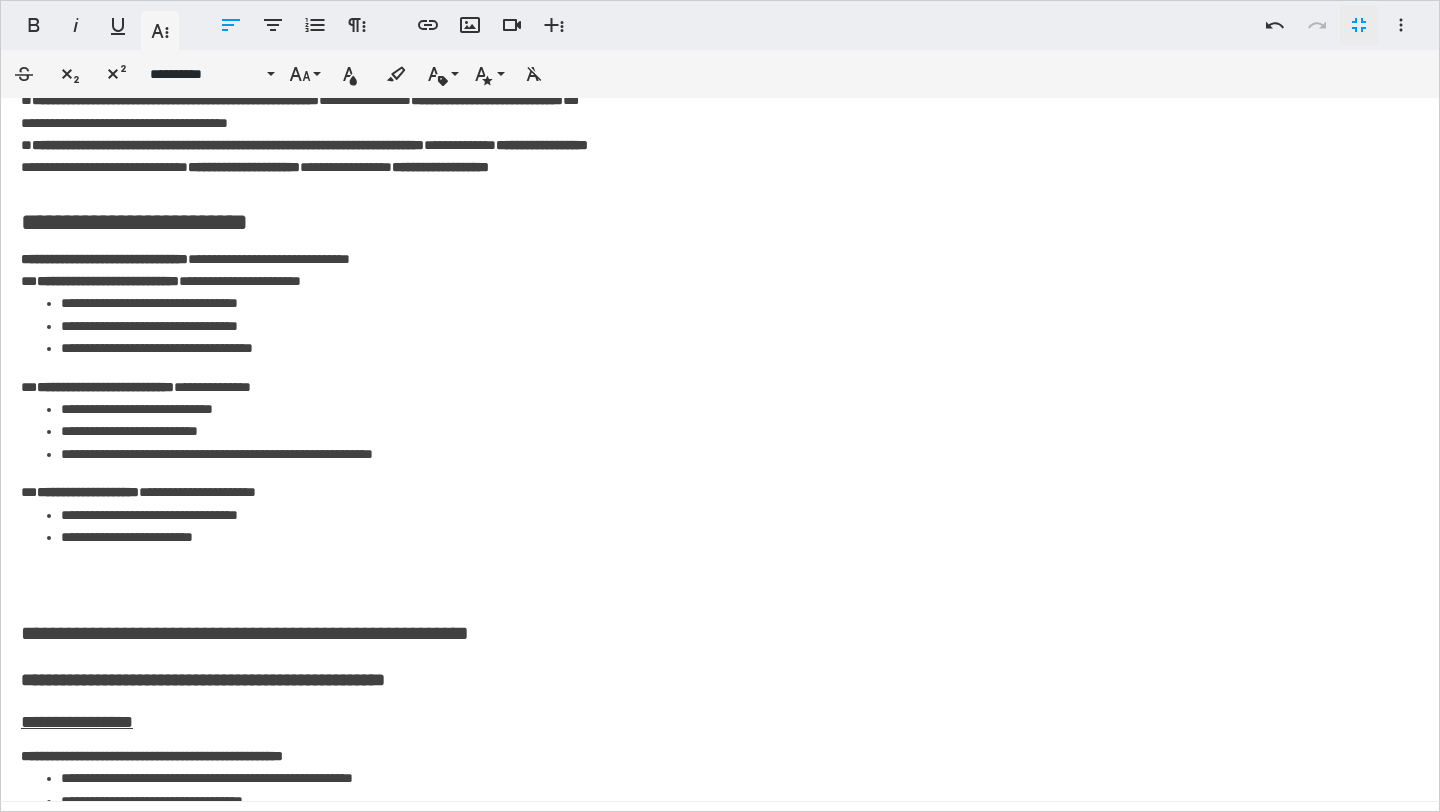 scroll, scrollTop: 455, scrollLeft: 0, axis: vertical 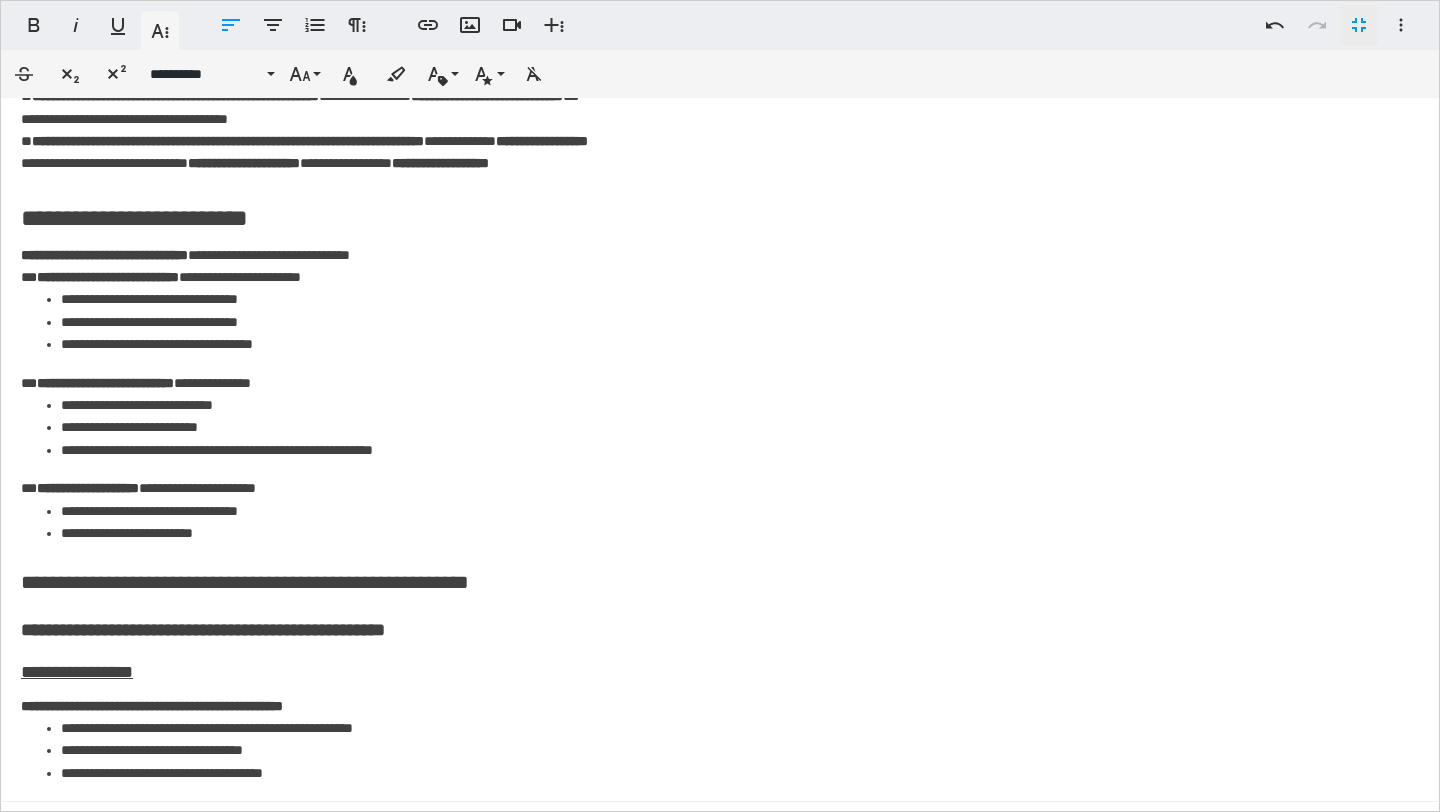 click on "**********" at bounding box center [720, 579] 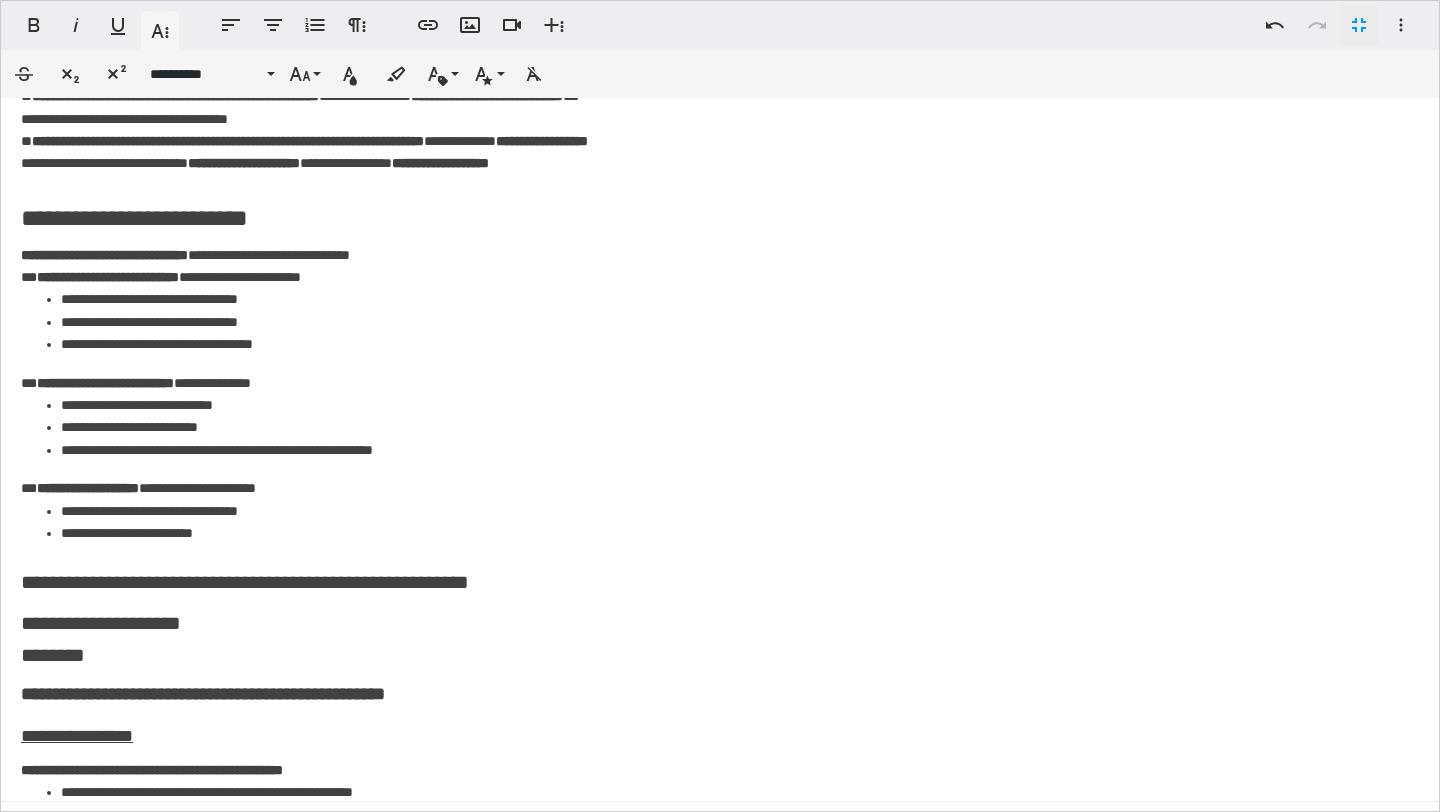 click on "**********" at bounding box center (101, 623) 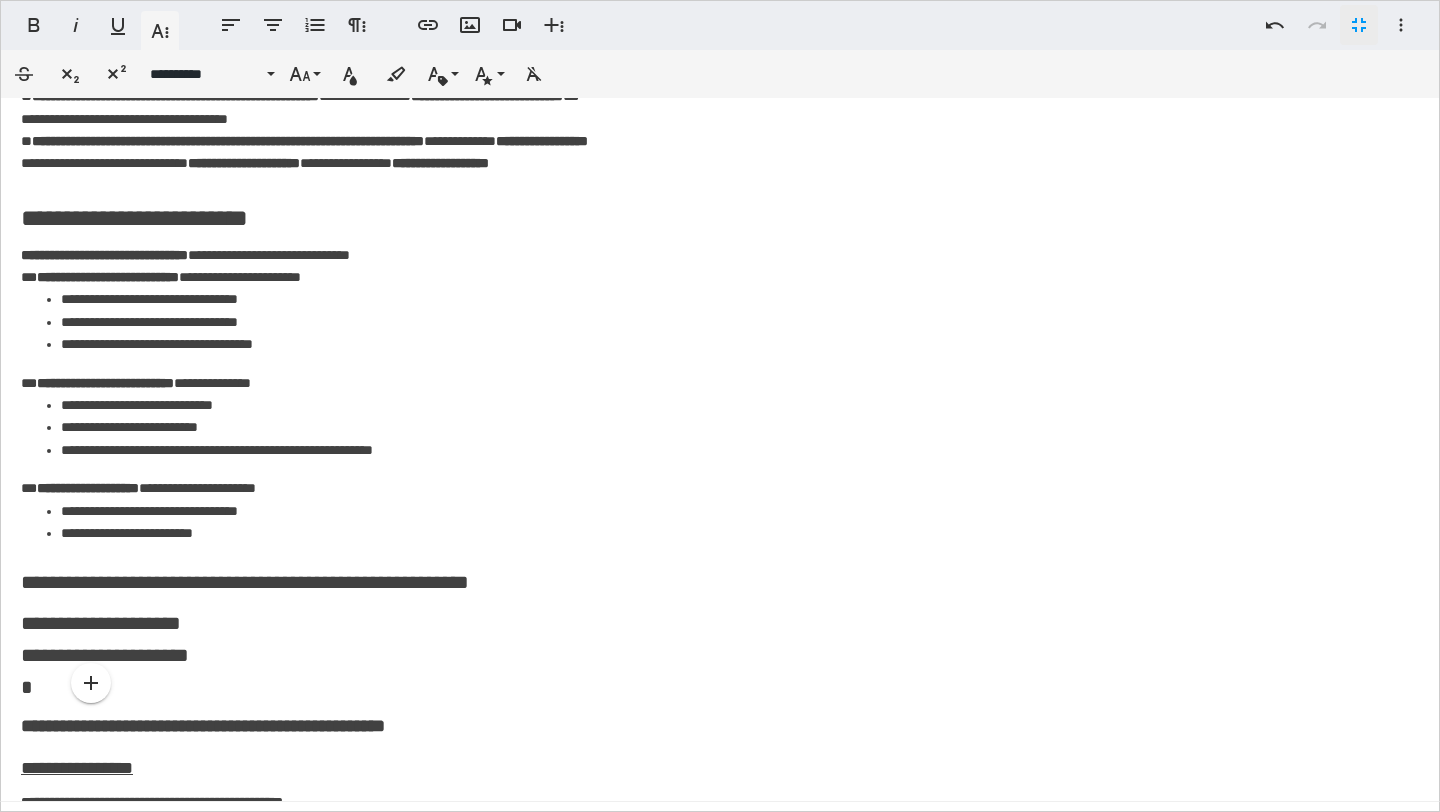click on "**********" at bounding box center (105, 655) 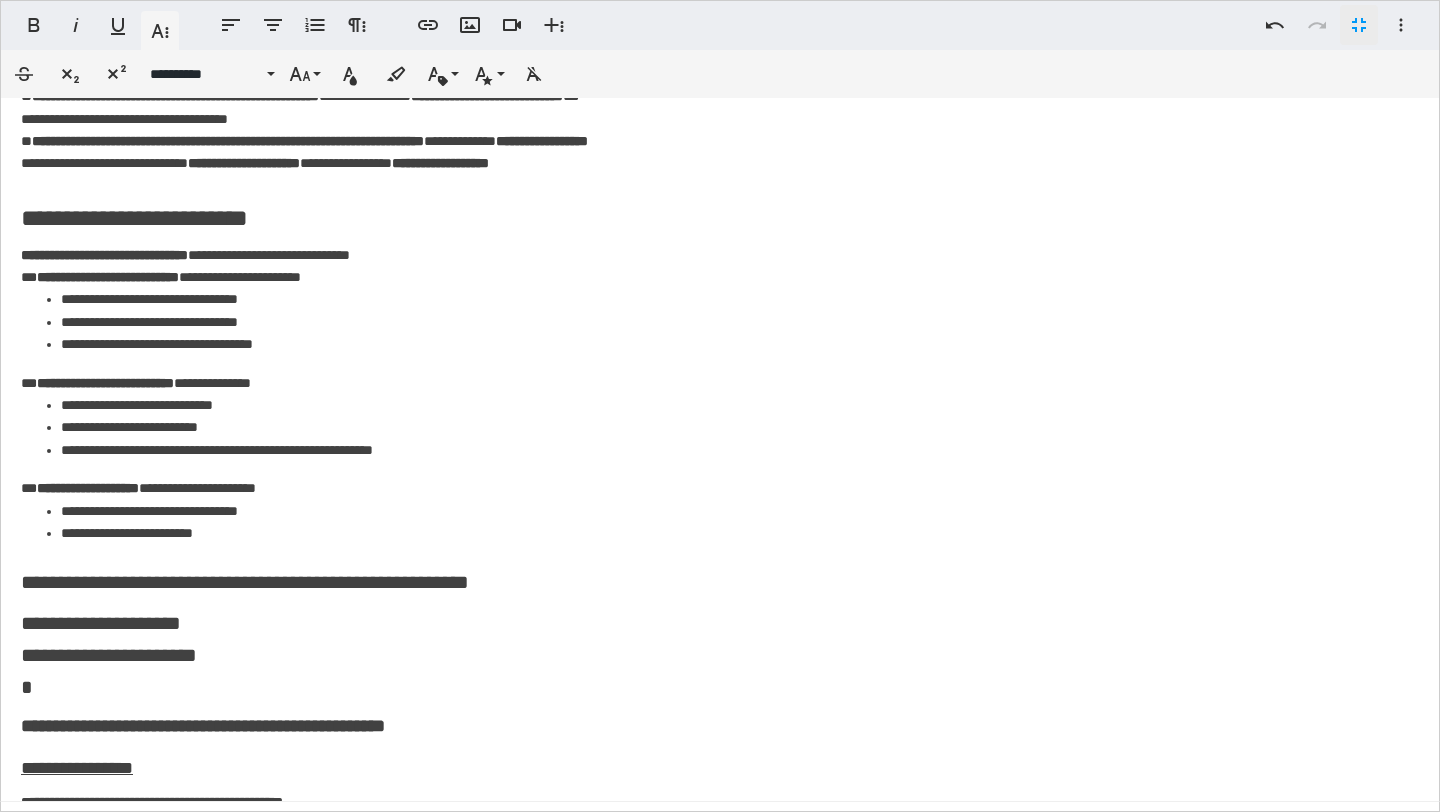 click on "**********" at bounding box center (109, 655) 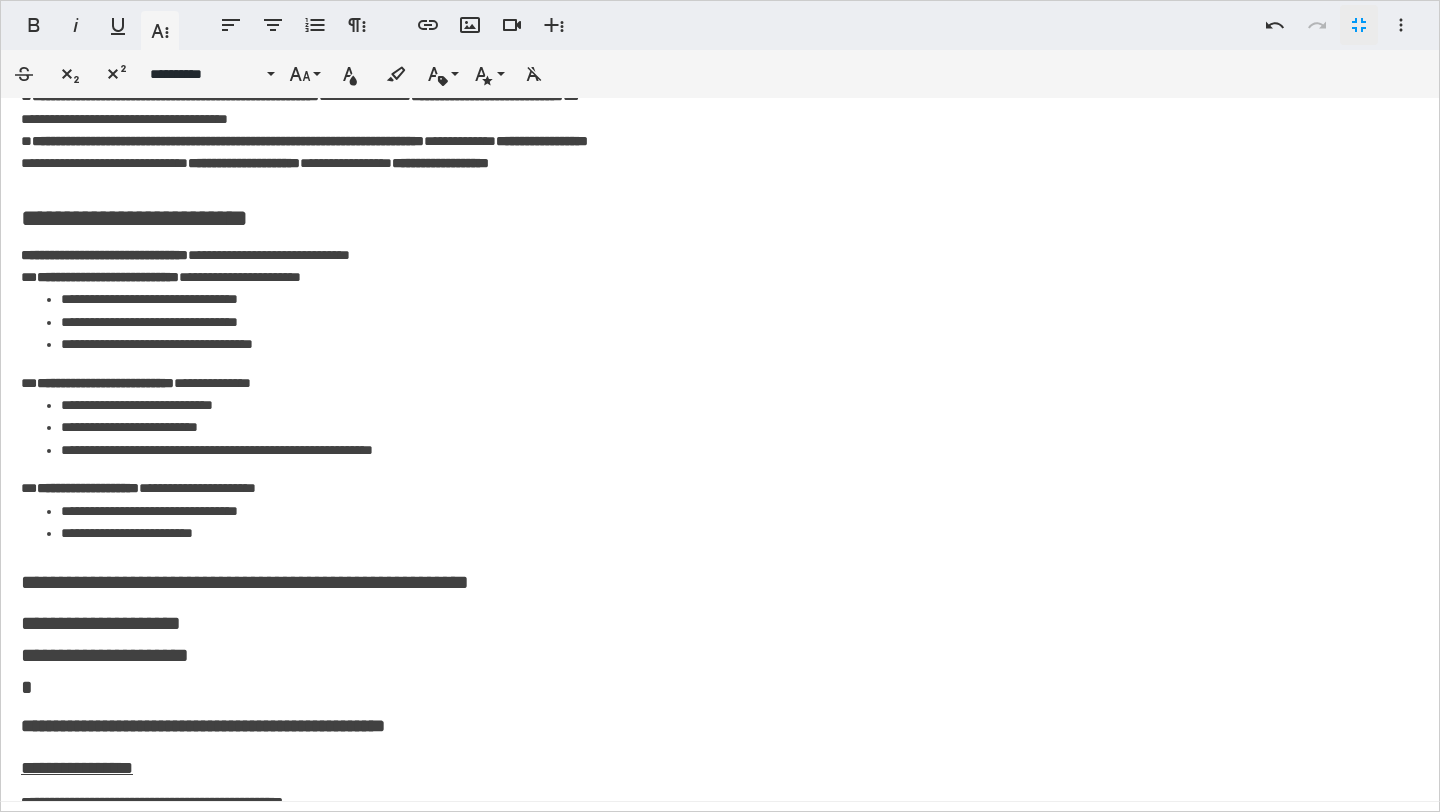 click on "[NAME] [LAST] [STREET] [CITY] [STATE] [ZIP] [COUNTRY] [PROVINCE] [REGION] [COUNTY] [TOWN] [PHONE] [EMAIL] [ADDRESS]" at bounding box center (720, 802) 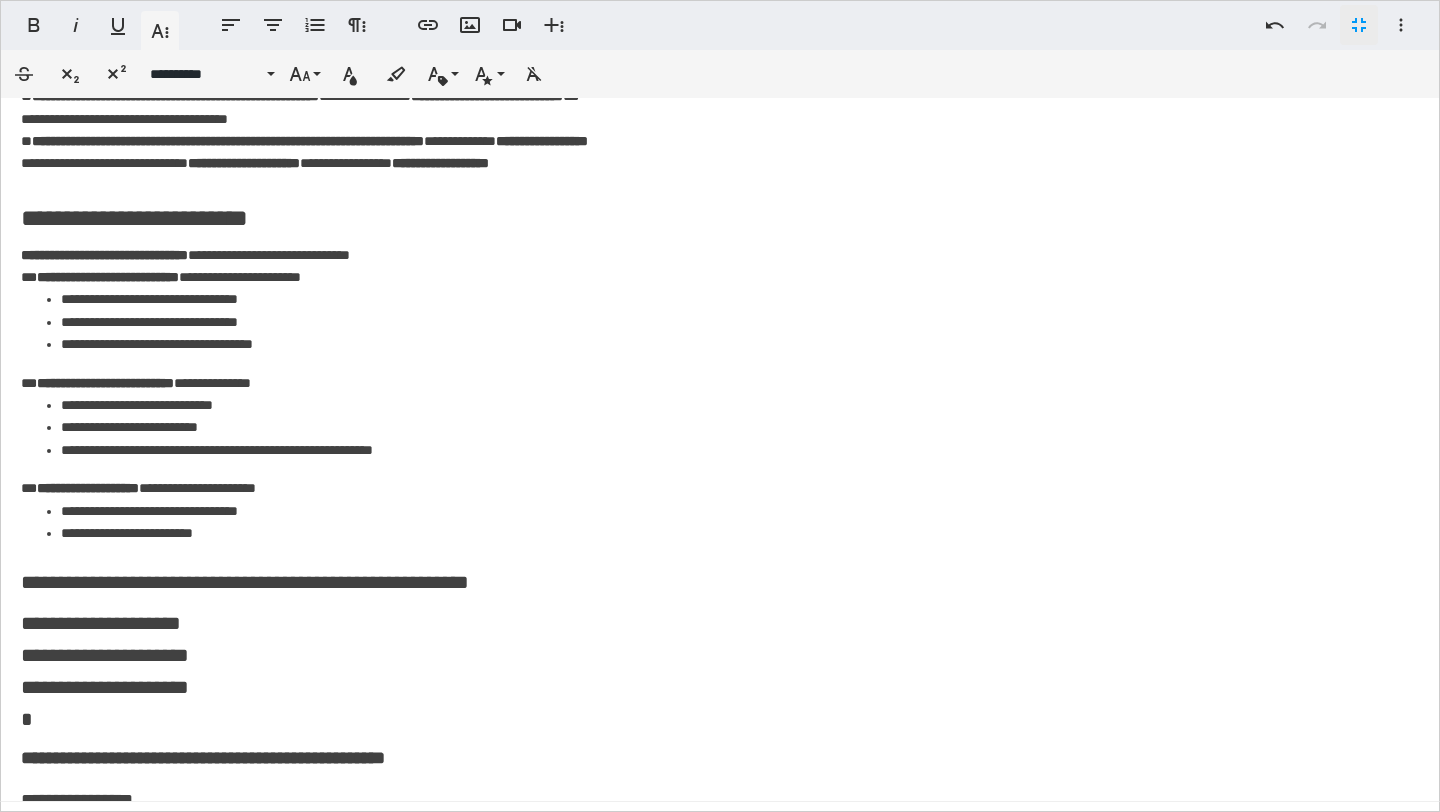 click on "**********" at bounding box center (105, 655) 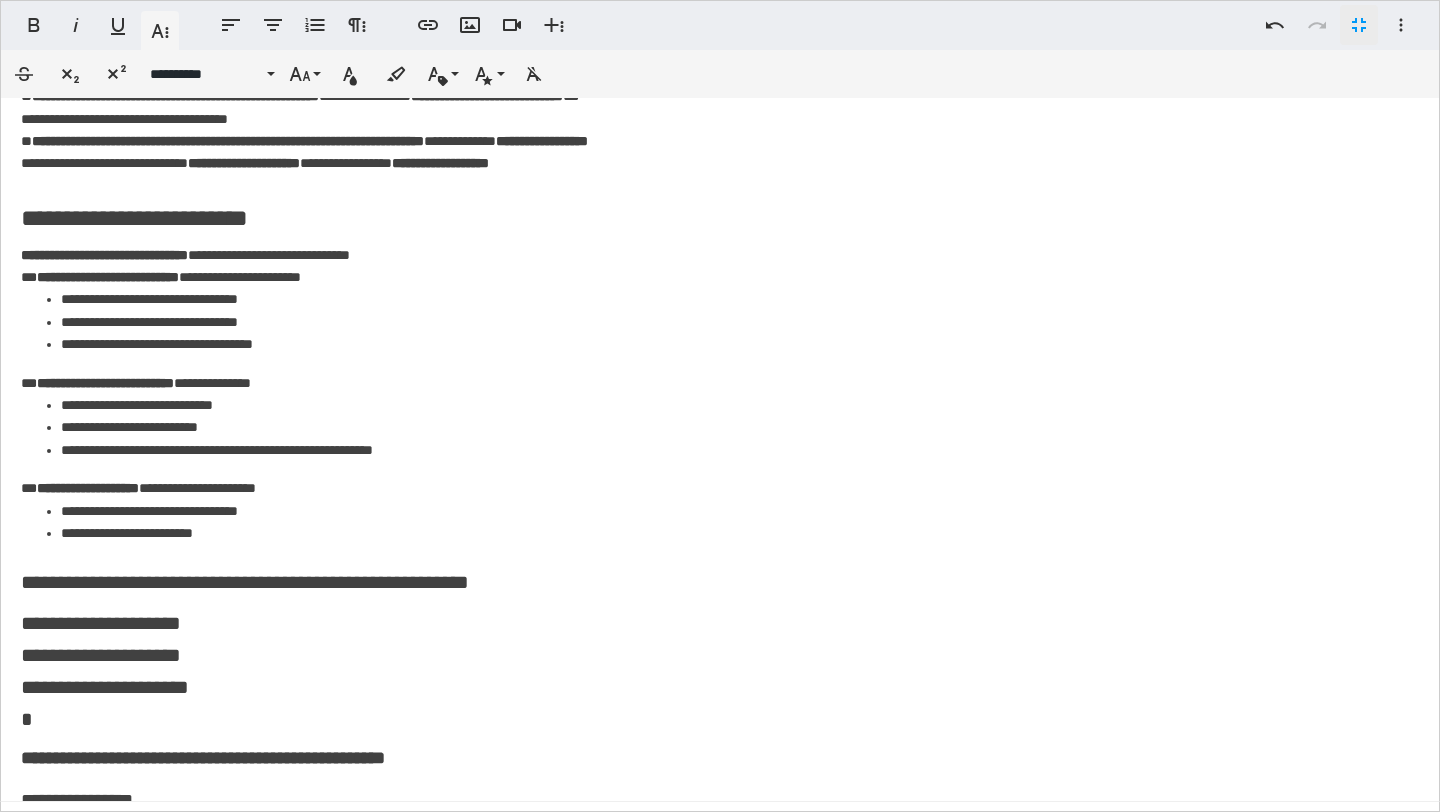 click on "**********" at bounding box center (105, 687) 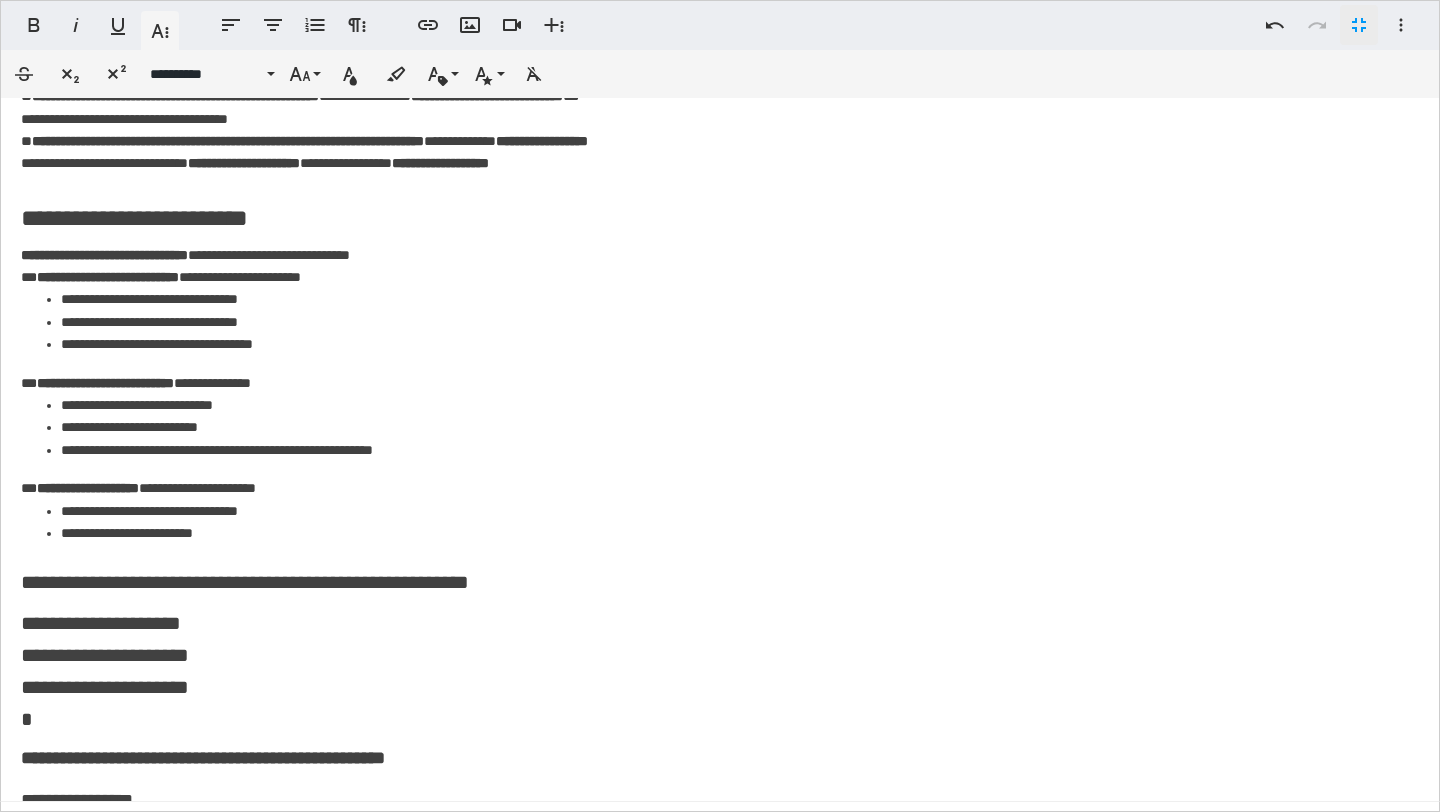 click on "[NAME] [LAST] [STREET] [CITY] [STATE] [ZIP] [COUNTRY] [PROVINCE] [REGION] [COUNTY] [TOWN] [PHONE] [EMAIL] [ADDRESS]" at bounding box center (720, 818) 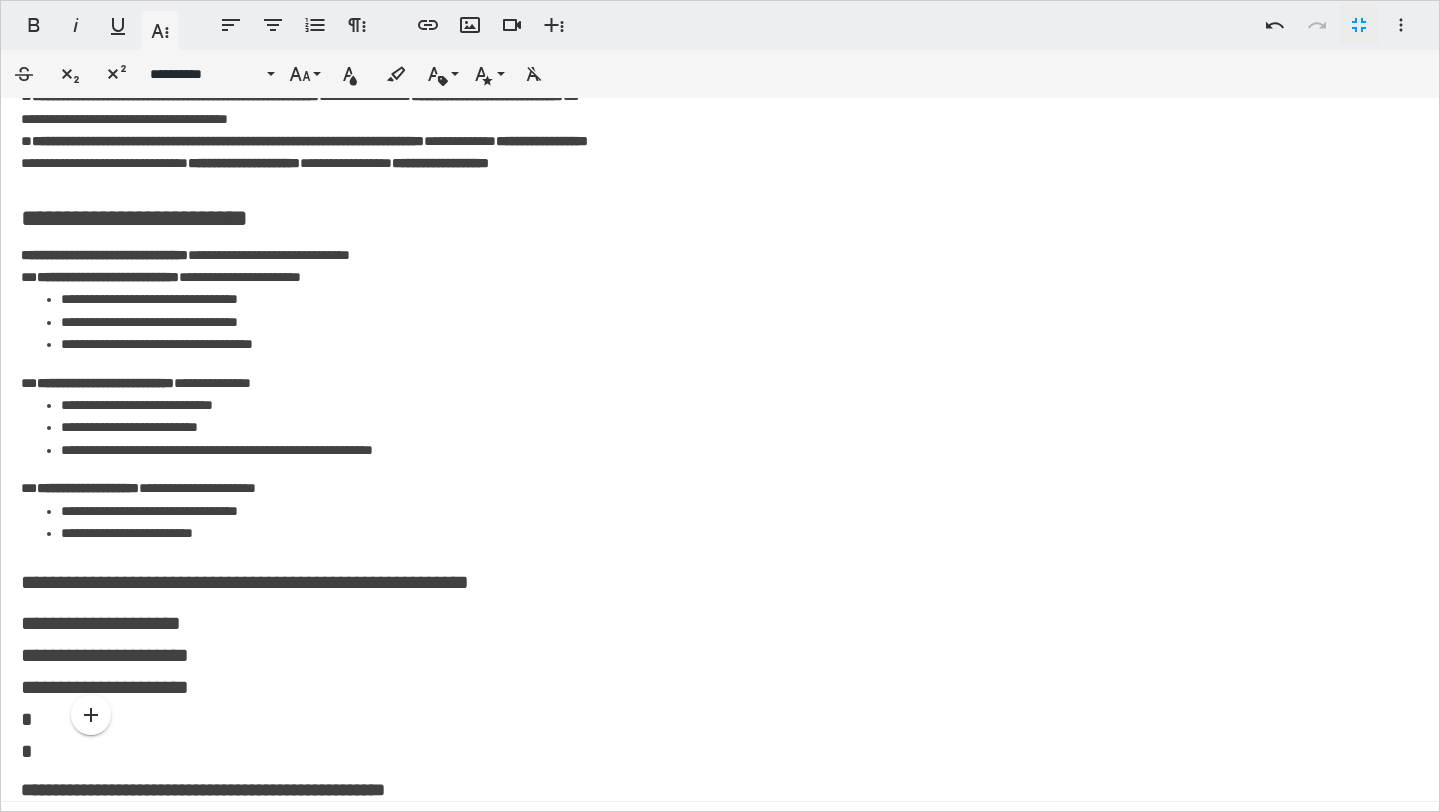 click on "[NAME] [LAST] [STREET] [CITY] [STATE] [ZIP] [COUNTRY] [PROVINCE] [REGION] [COUNTY] [TOWN] [PHONE] [EMAIL] [ADDRESS]" at bounding box center [720, 834] 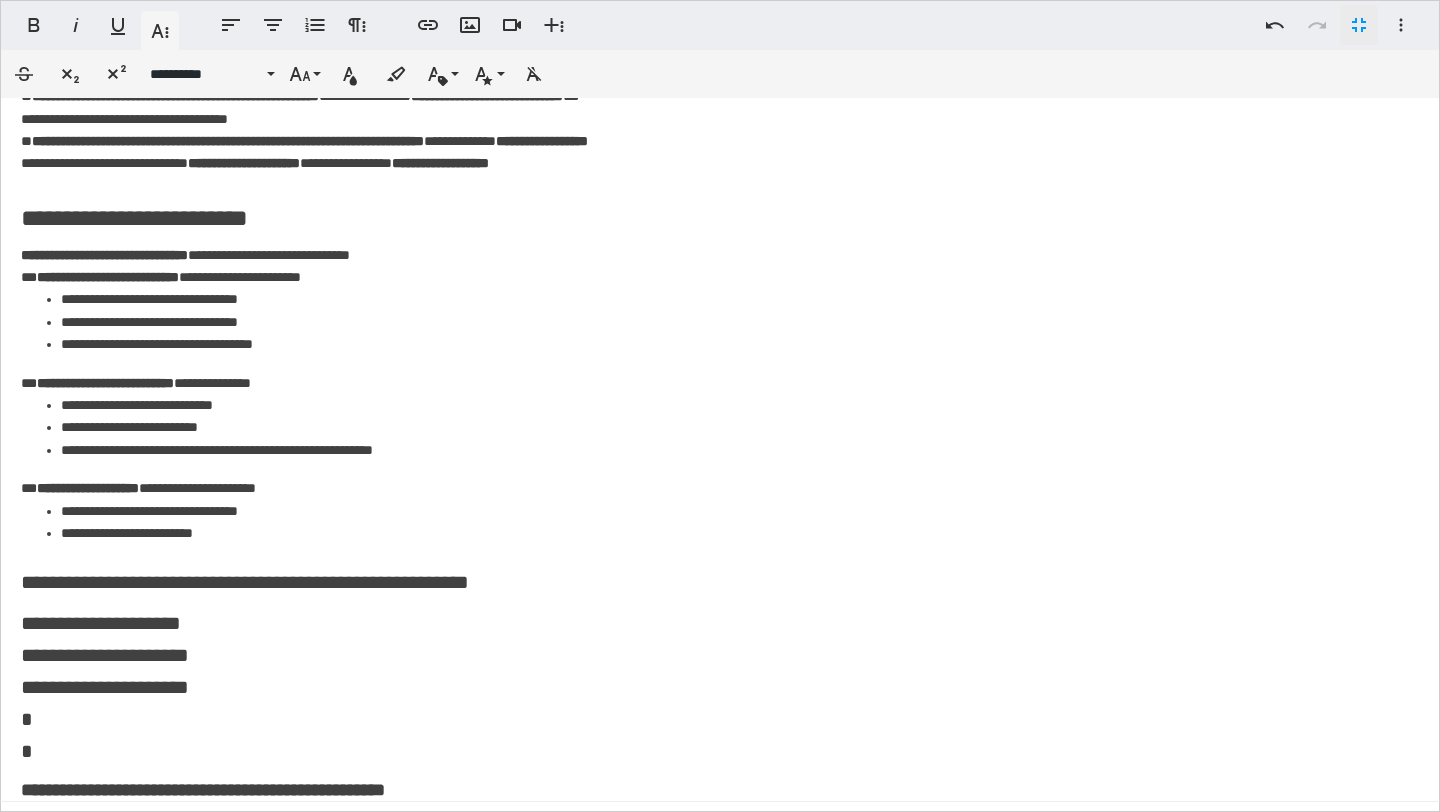 click on "**********" at bounding box center [101, 623] 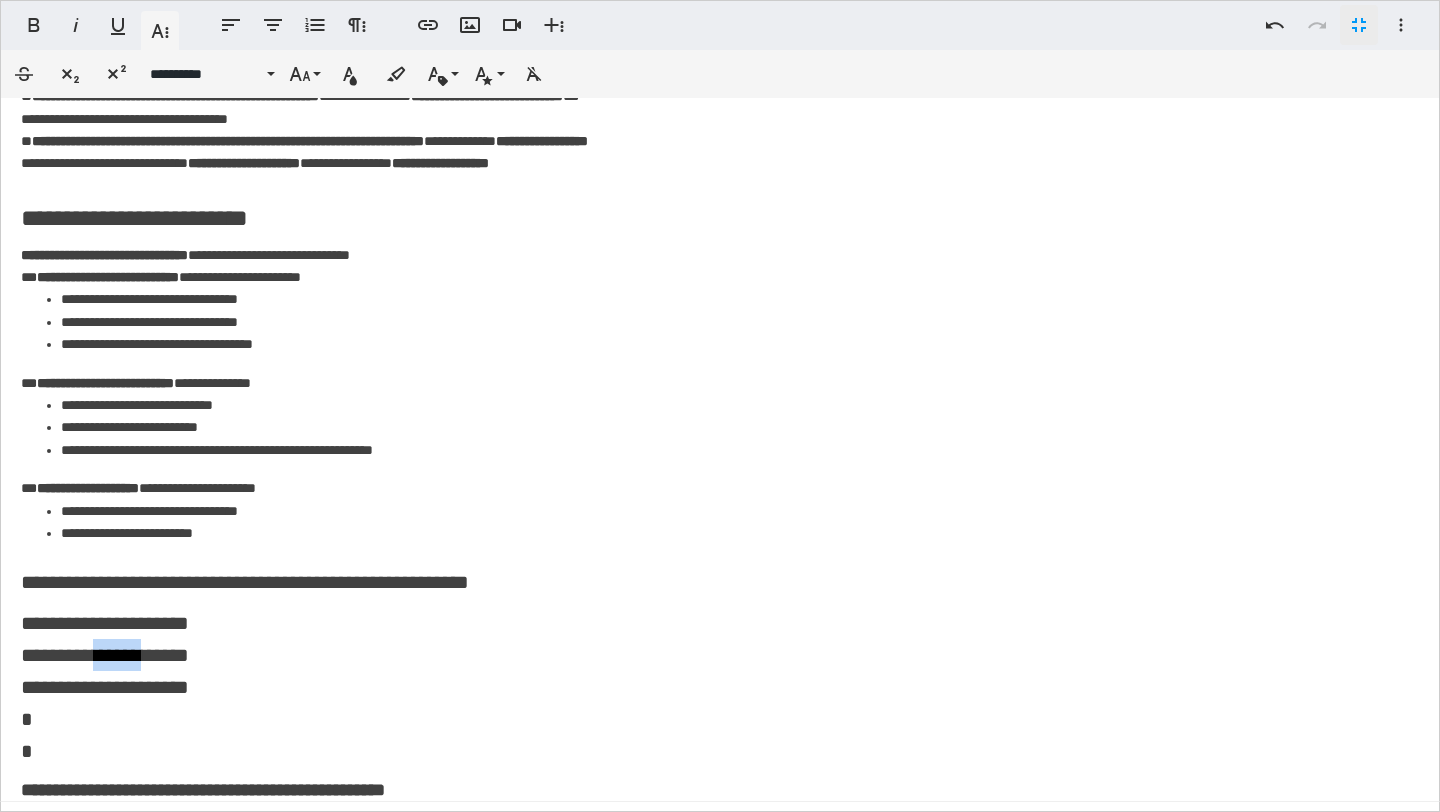 drag, startPoint x: 160, startPoint y: 651, endPoint x: 104, endPoint y: 656, distance: 56.22277 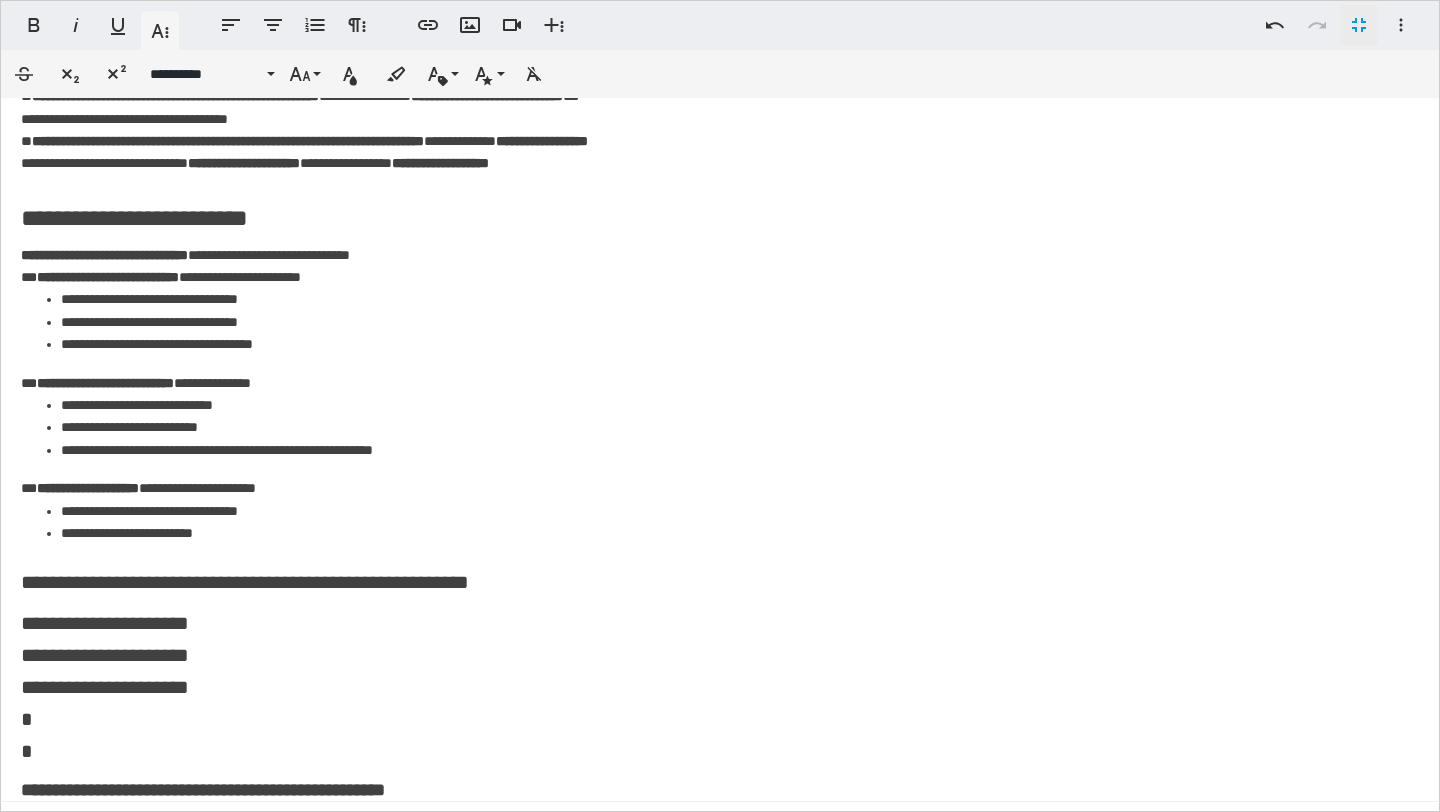 click on "**********" at bounding box center (105, 623) 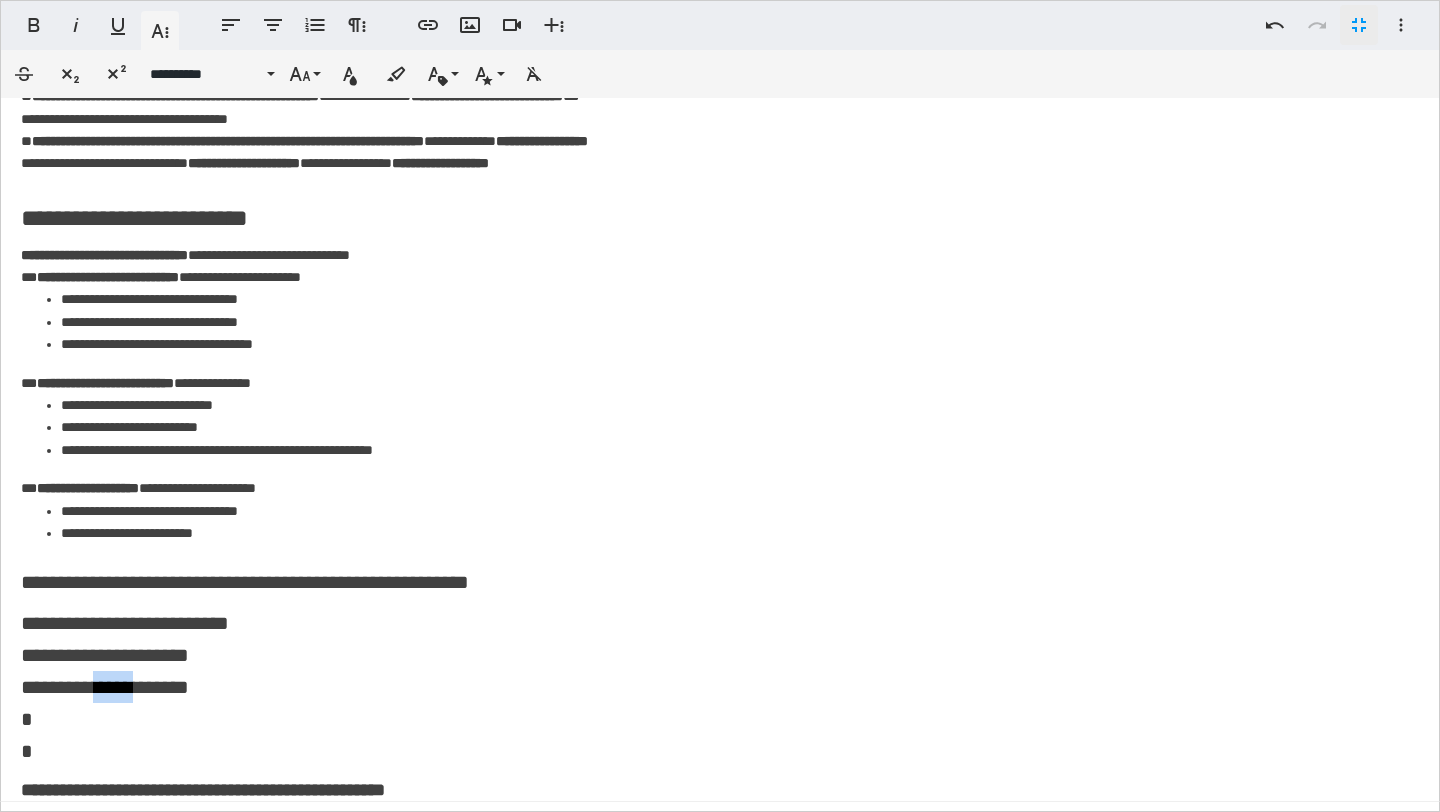 drag, startPoint x: 157, startPoint y: 687, endPoint x: 108, endPoint y: 687, distance: 49 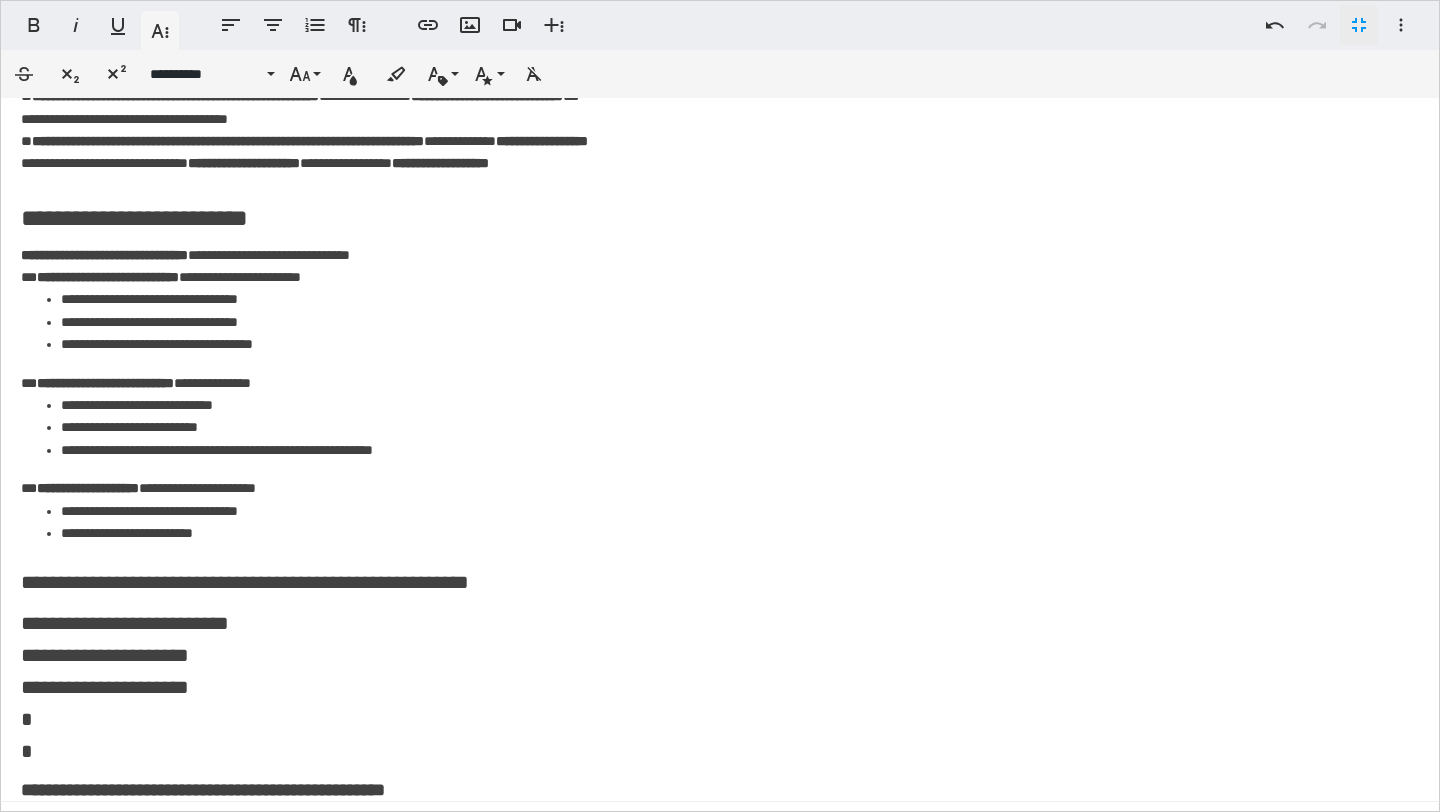 click on "*****" at bounding box center (165, 623) 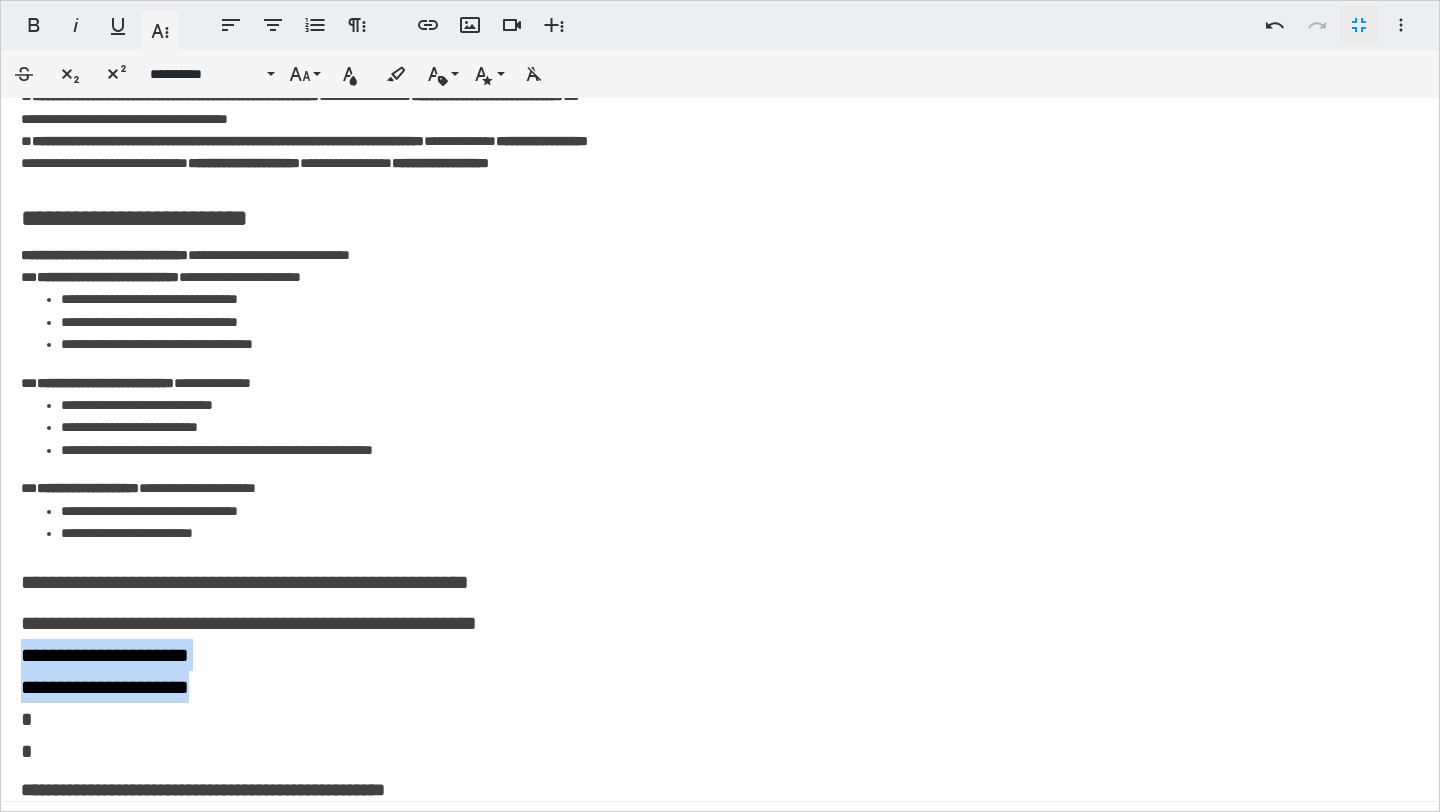 drag, startPoint x: 242, startPoint y: 681, endPoint x: 7, endPoint y: 662, distance: 235.76683 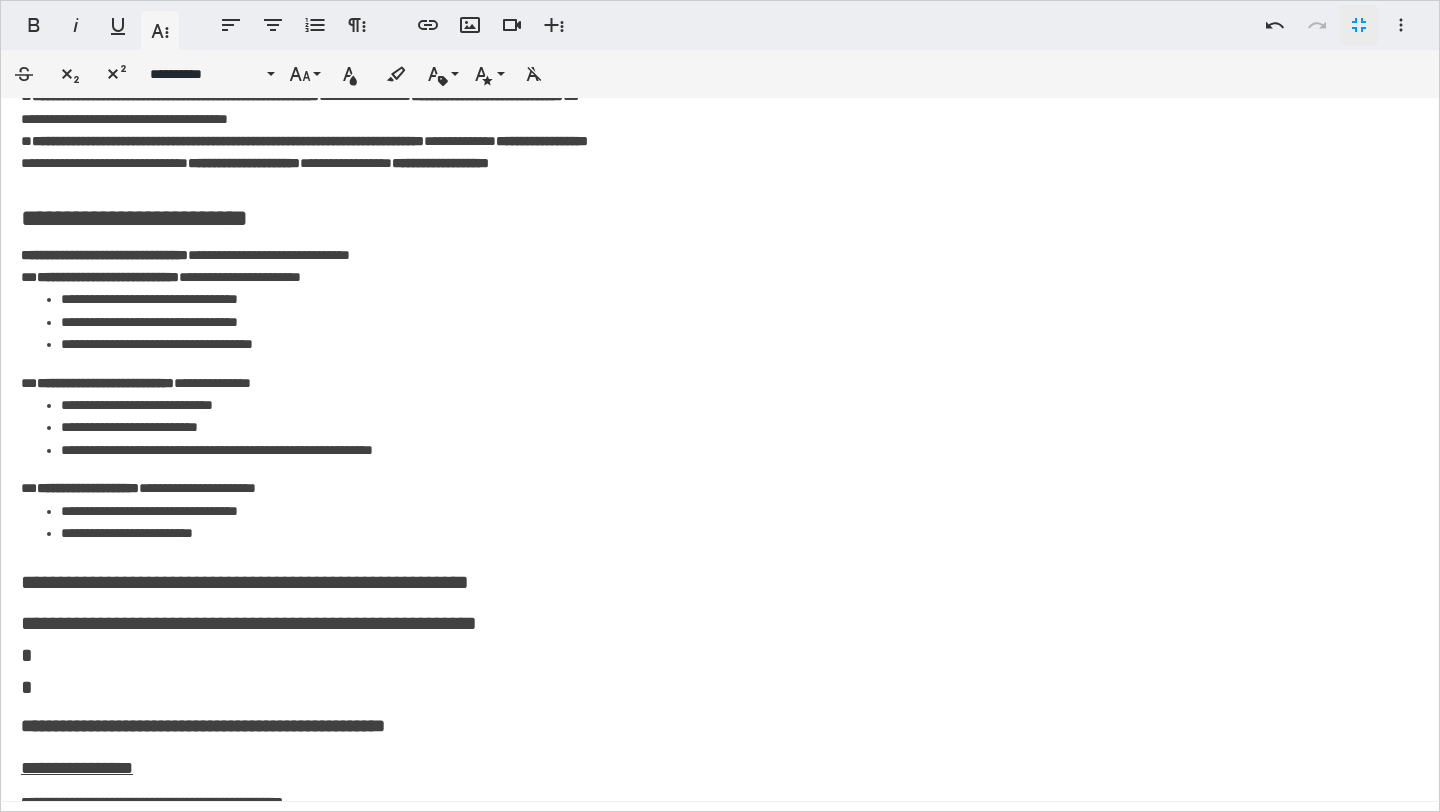 click on "**********" at bounding box center (203, 726) 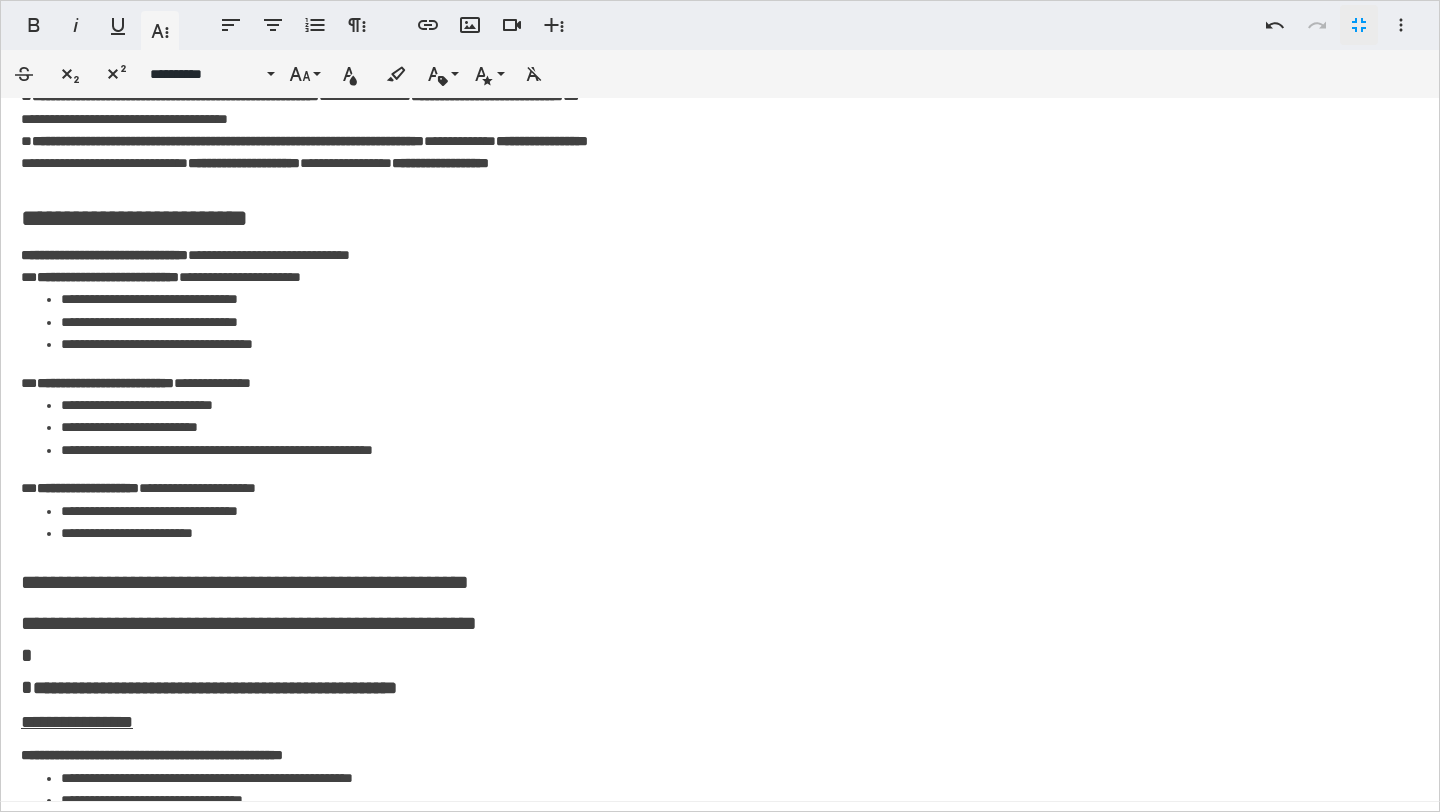 click on "[NAME] [LAST] [STREET] [CITY] [STATE] [ZIP] [COUNTRY] [PROVINCE] [REGION] [COUNTY] [TOWN] [PHONE] [EMAIL] [ADDRESS]" at bounding box center [720, 779] 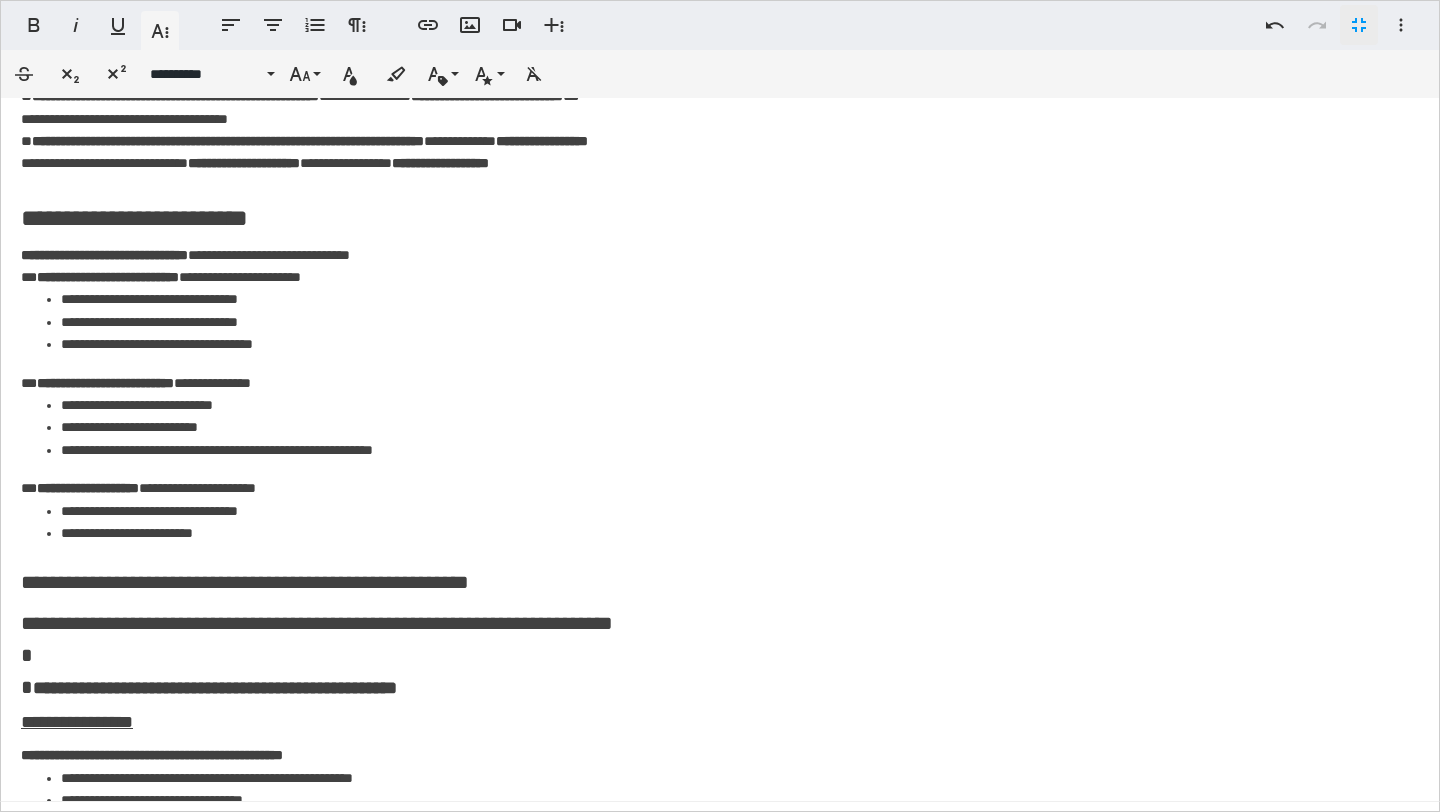 click on "[NAME] [LAST] [STREET] [CITY] [STATE] [ZIP]" at bounding box center [317, 623] 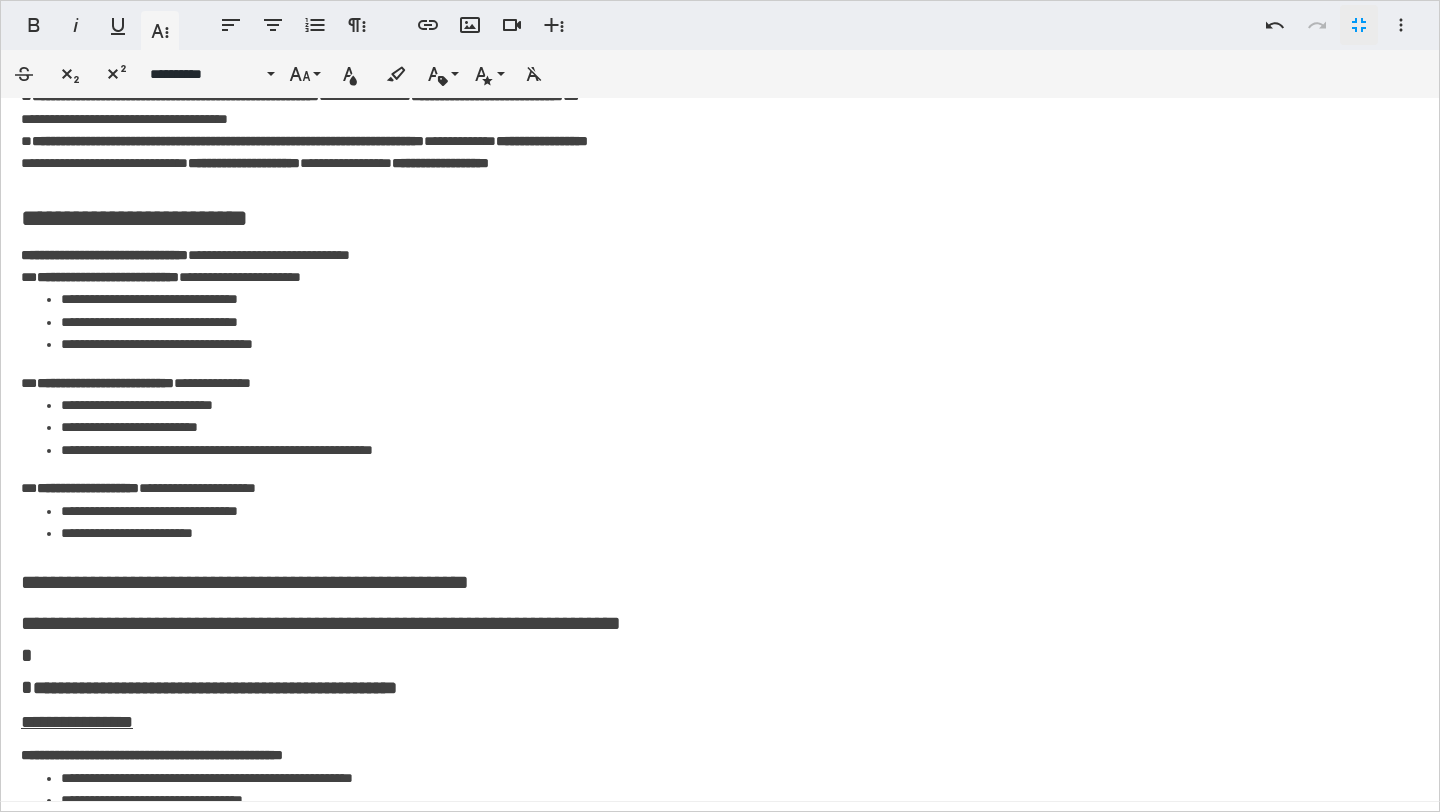 click on "**********" at bounding box center [321, 623] 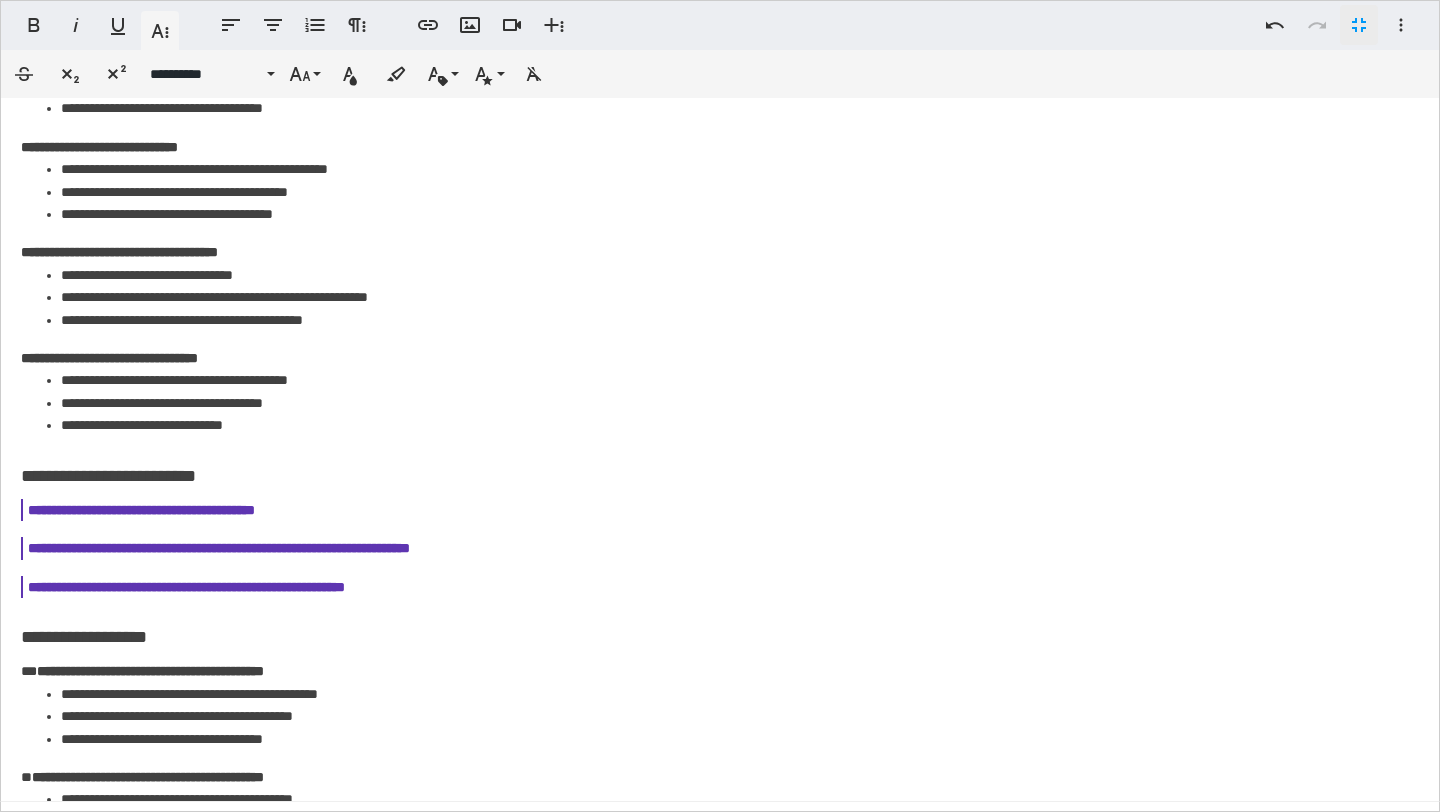 scroll, scrollTop: 1170, scrollLeft: 0, axis: vertical 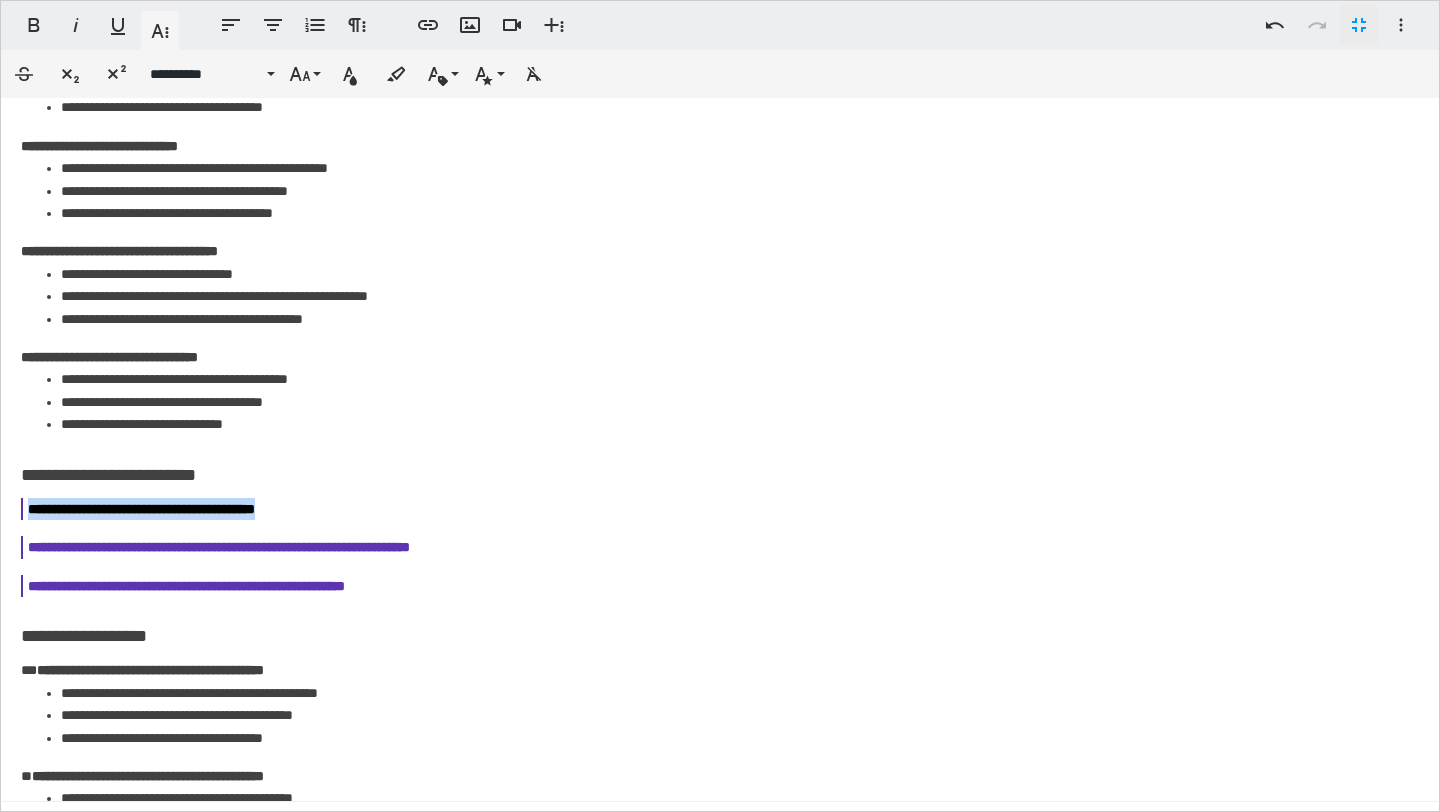 drag, startPoint x: 343, startPoint y: 513, endPoint x: 27, endPoint y: 514, distance: 316.0016 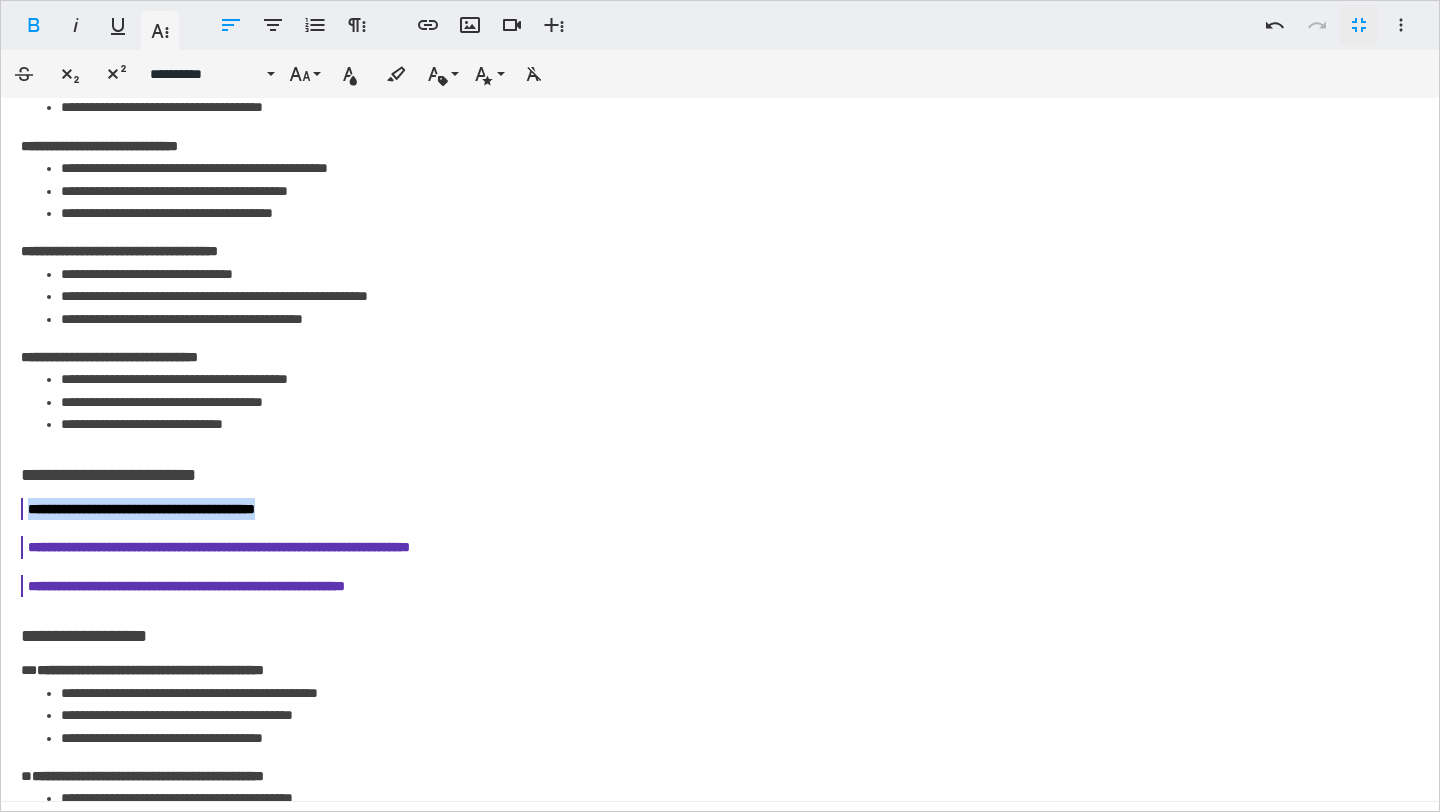 copy on "**********" 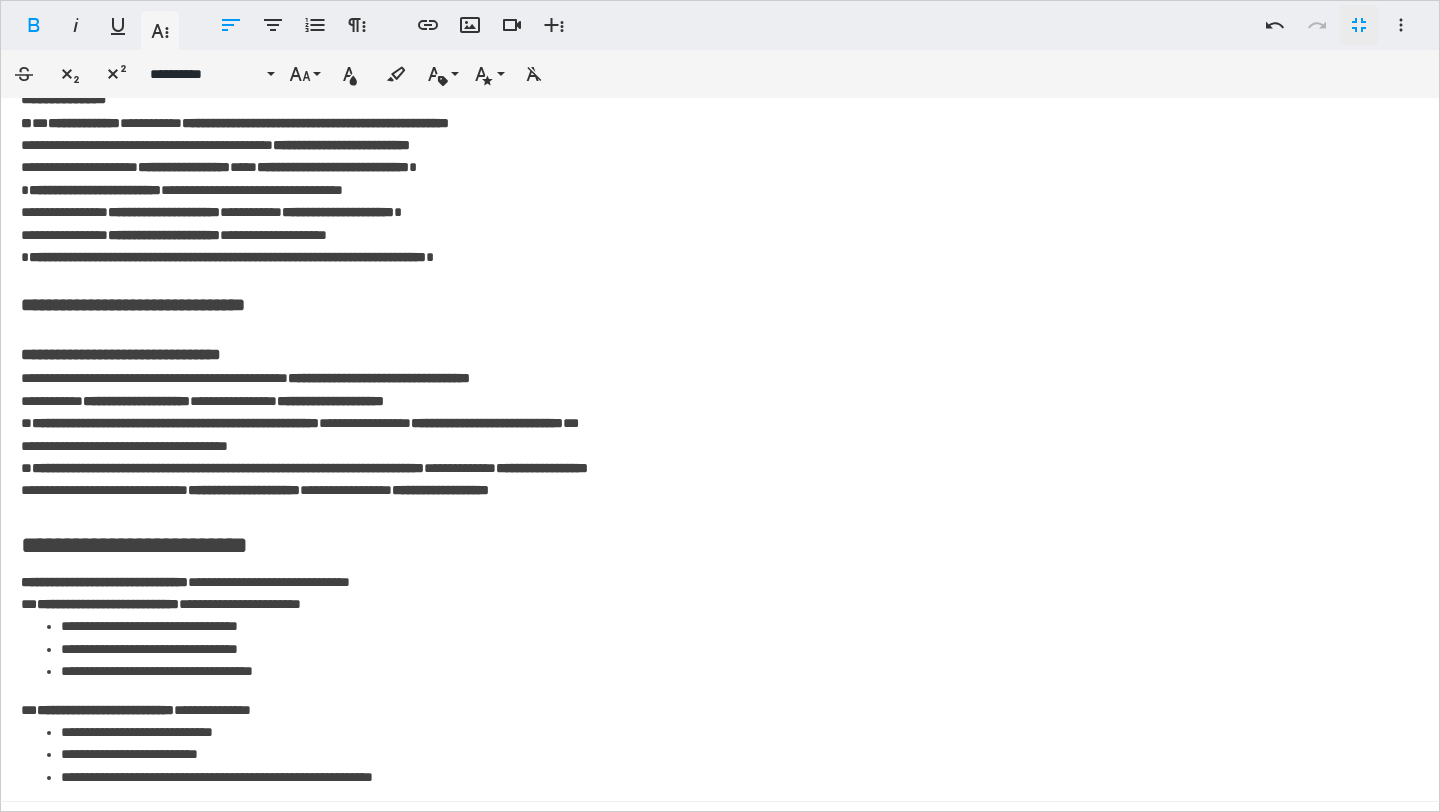 scroll, scrollTop: 123, scrollLeft: 0, axis: vertical 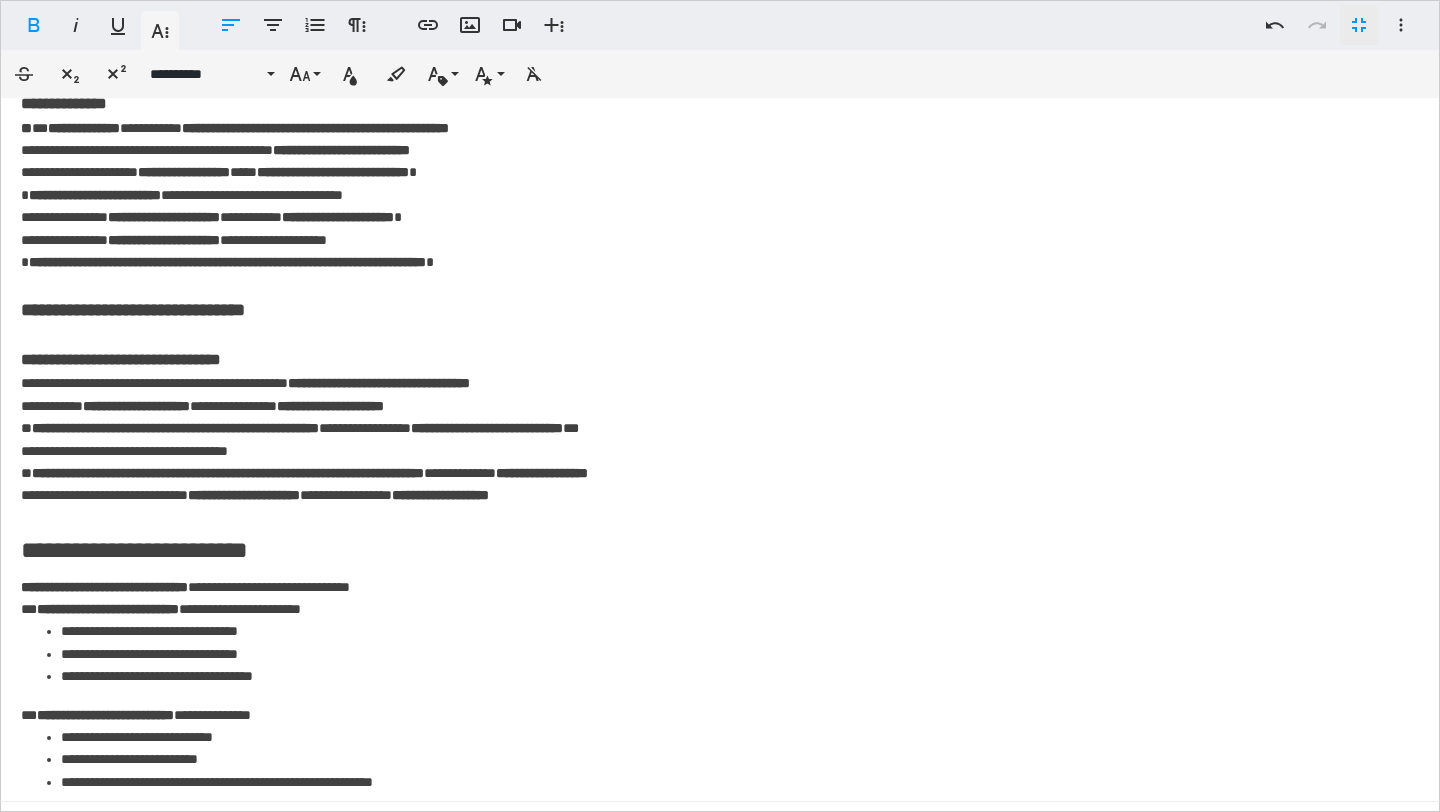 click on "[NAME] [LAST] [STREET] [CITY] [STATE] [ZIP] [COUNTRY] [PROVINCE] [REGION] [COUNTY] [TOWN] [PHONE] [EMAIL] [ADDRESS]" at bounding box center [720, 1111] 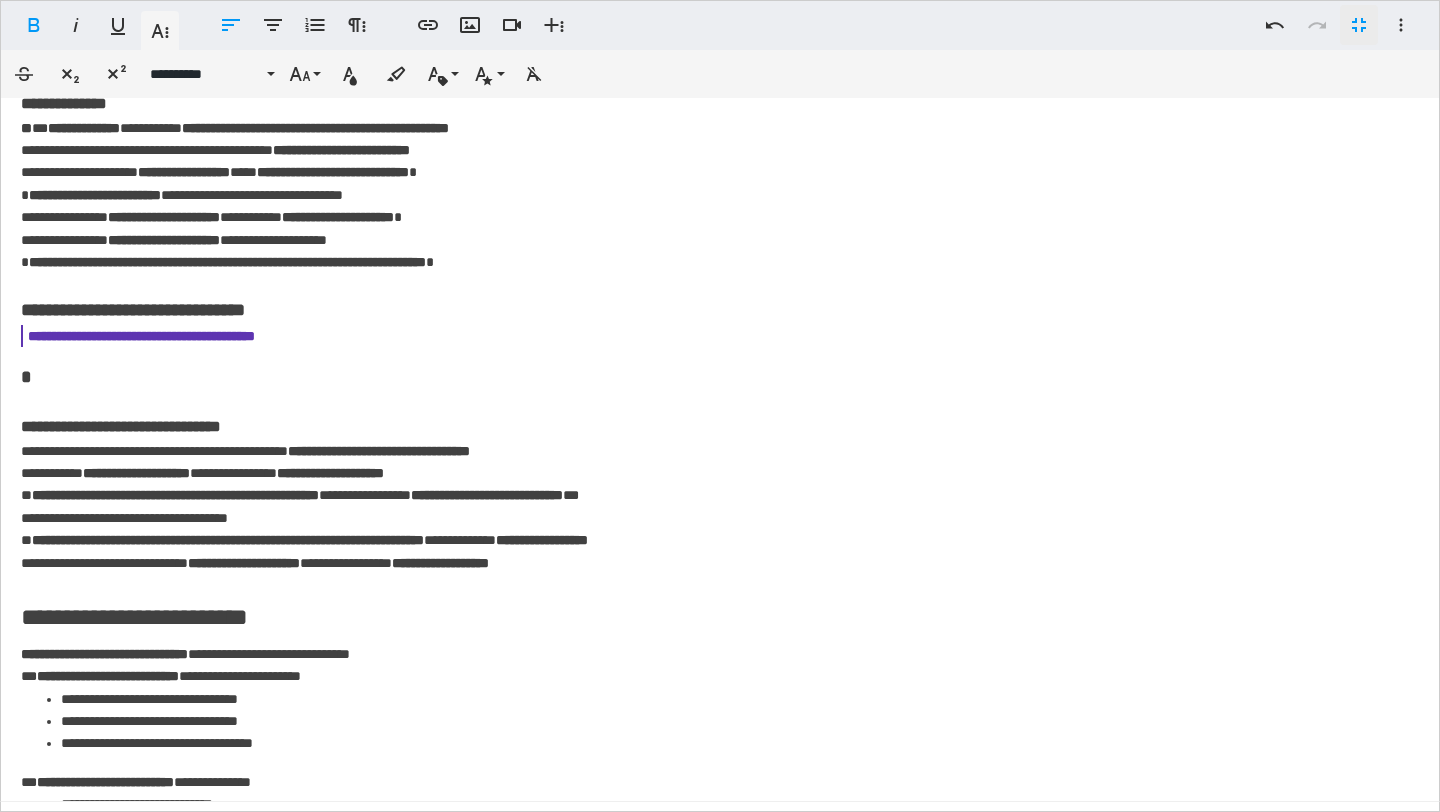 click on "**********" at bounding box center [720, 336] 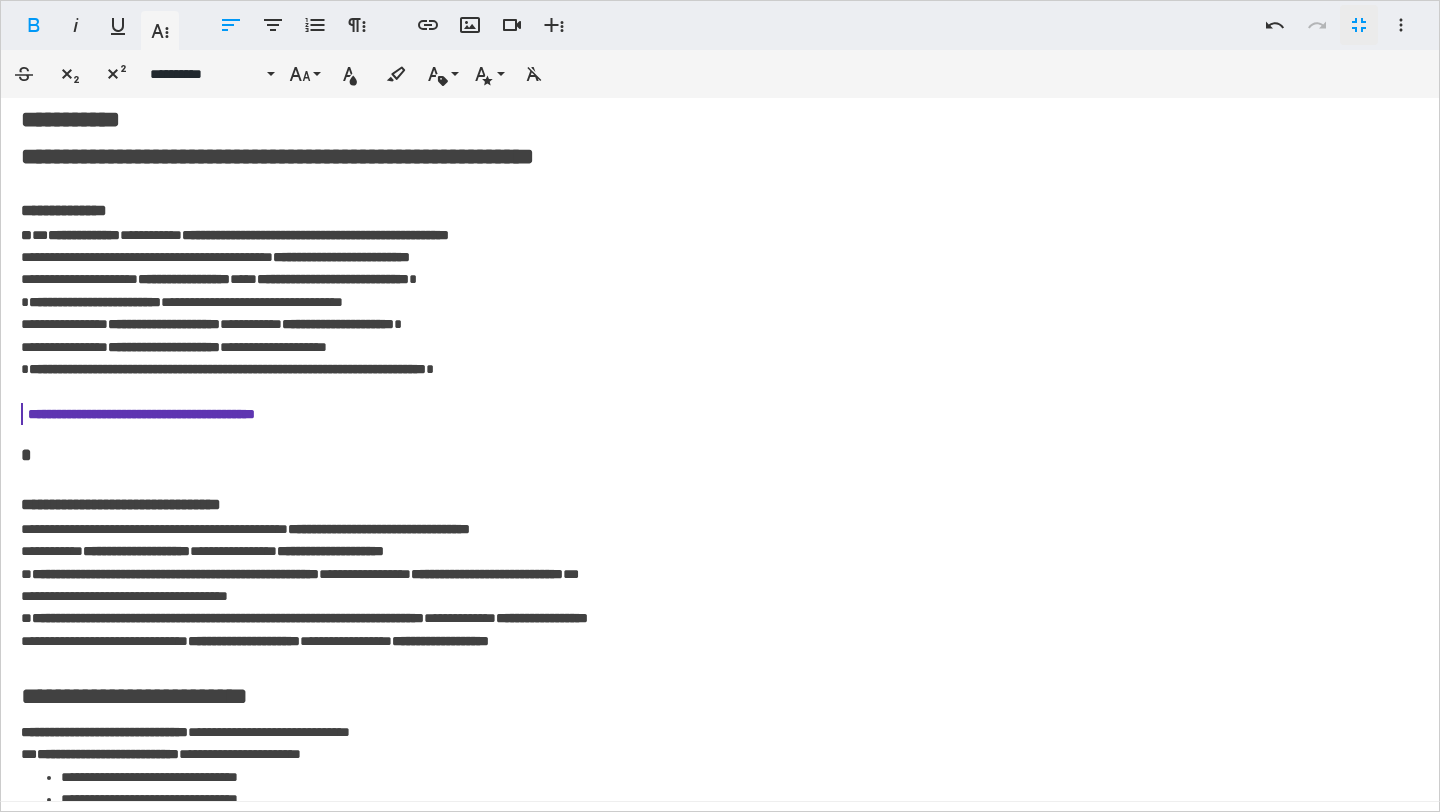 scroll, scrollTop: 0, scrollLeft: 0, axis: both 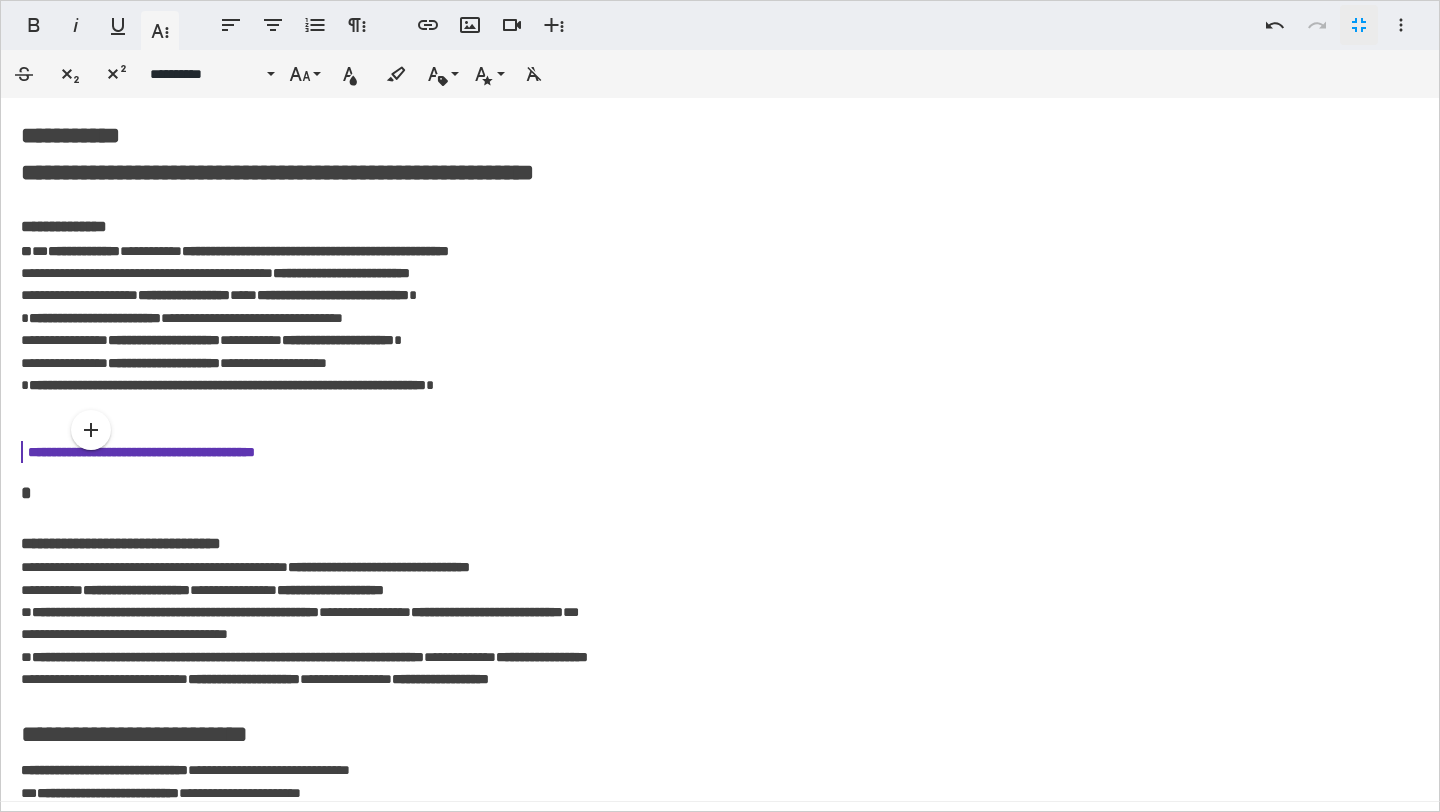 click on "**********" at bounding box center (720, 452) 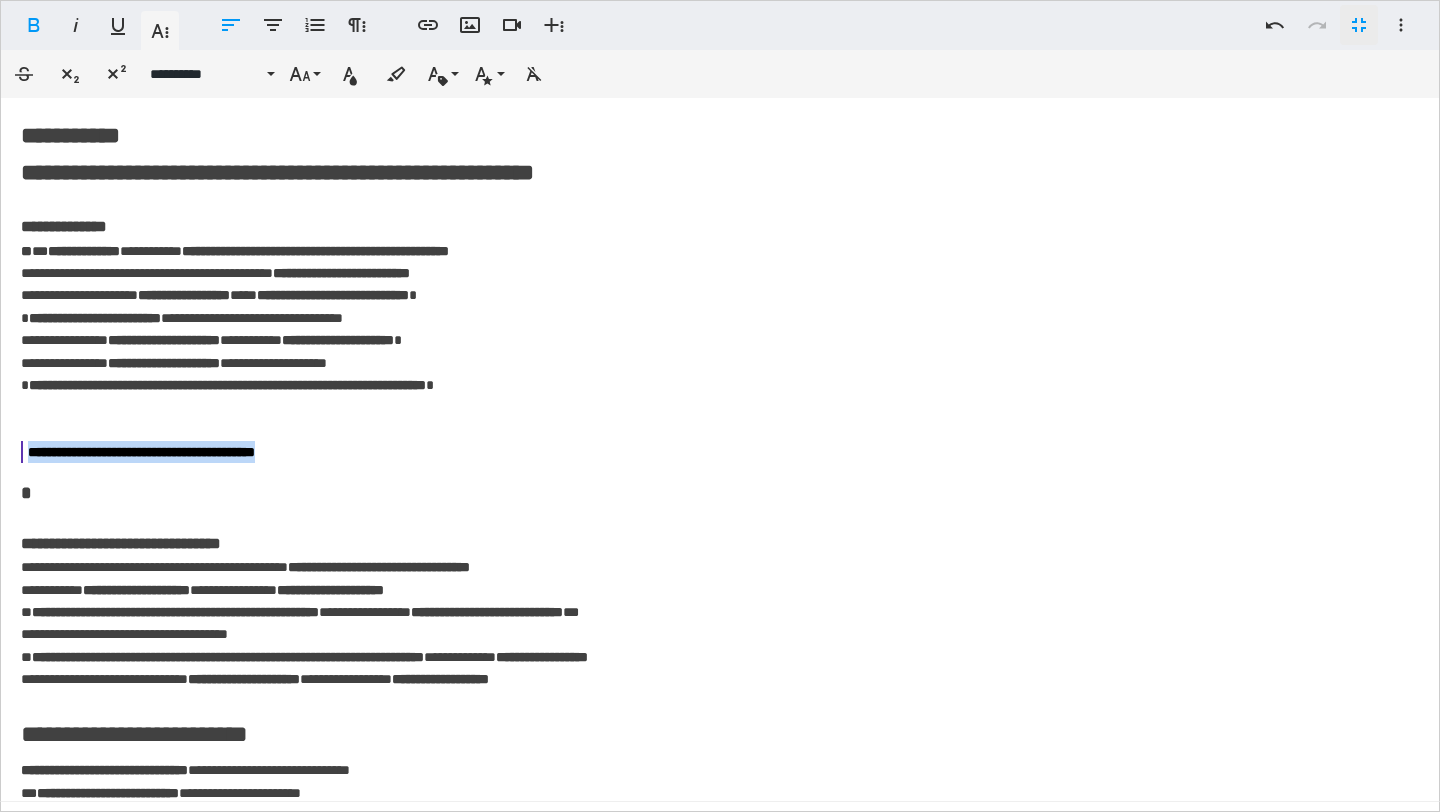 drag, startPoint x: 372, startPoint y: 452, endPoint x: 0, endPoint y: 456, distance: 372.0215 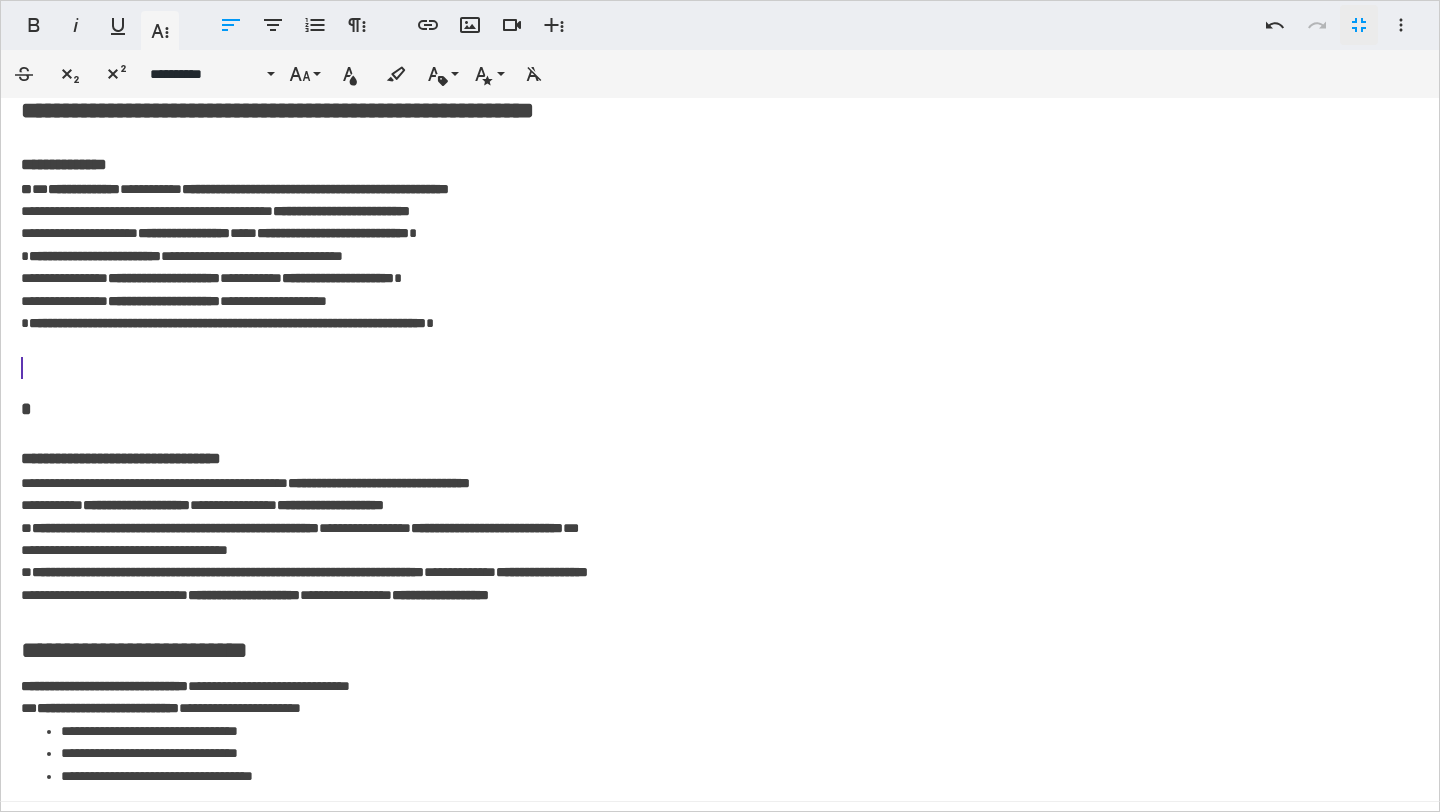 scroll, scrollTop: 0, scrollLeft: 0, axis: both 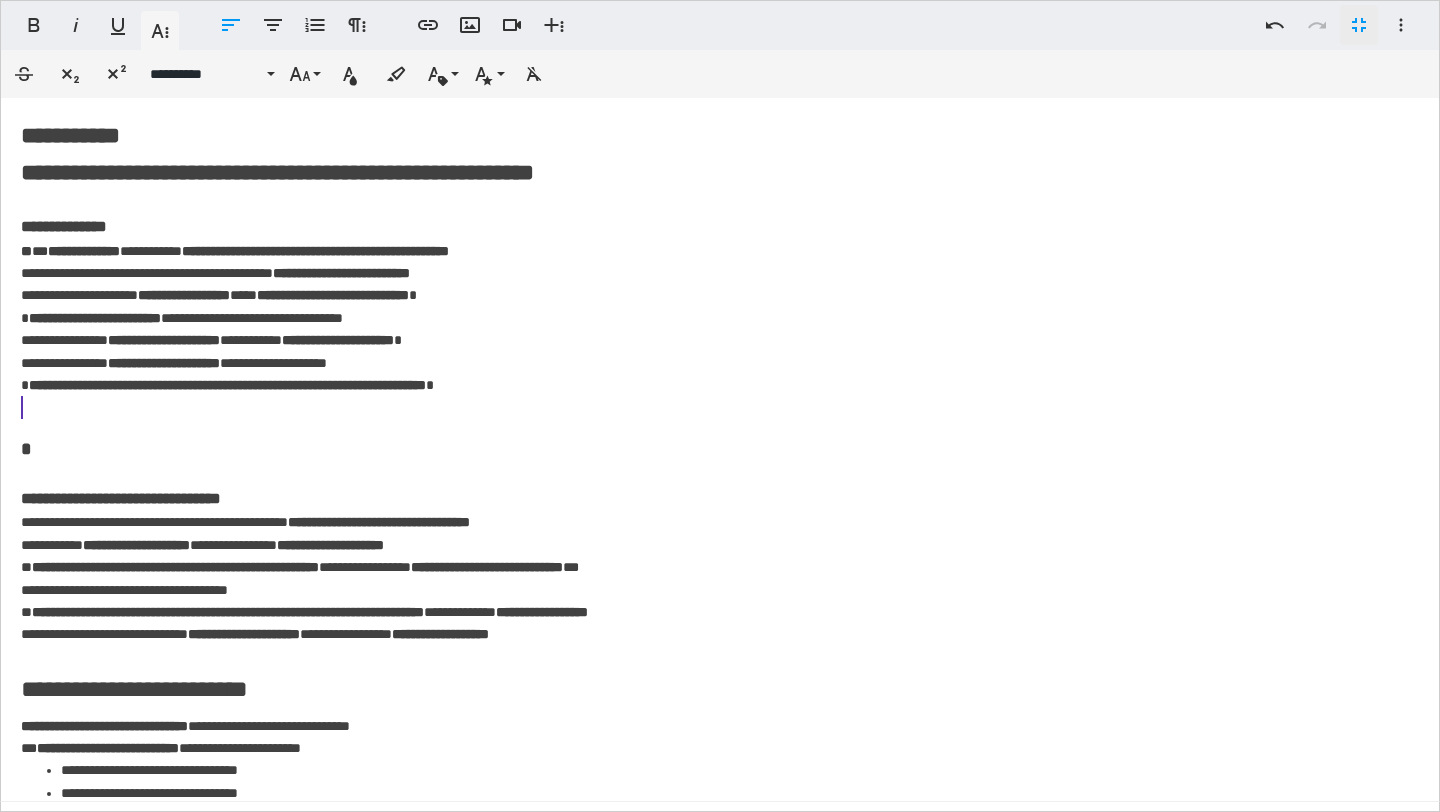 click on "**********" at bounding box center [720, 1242] 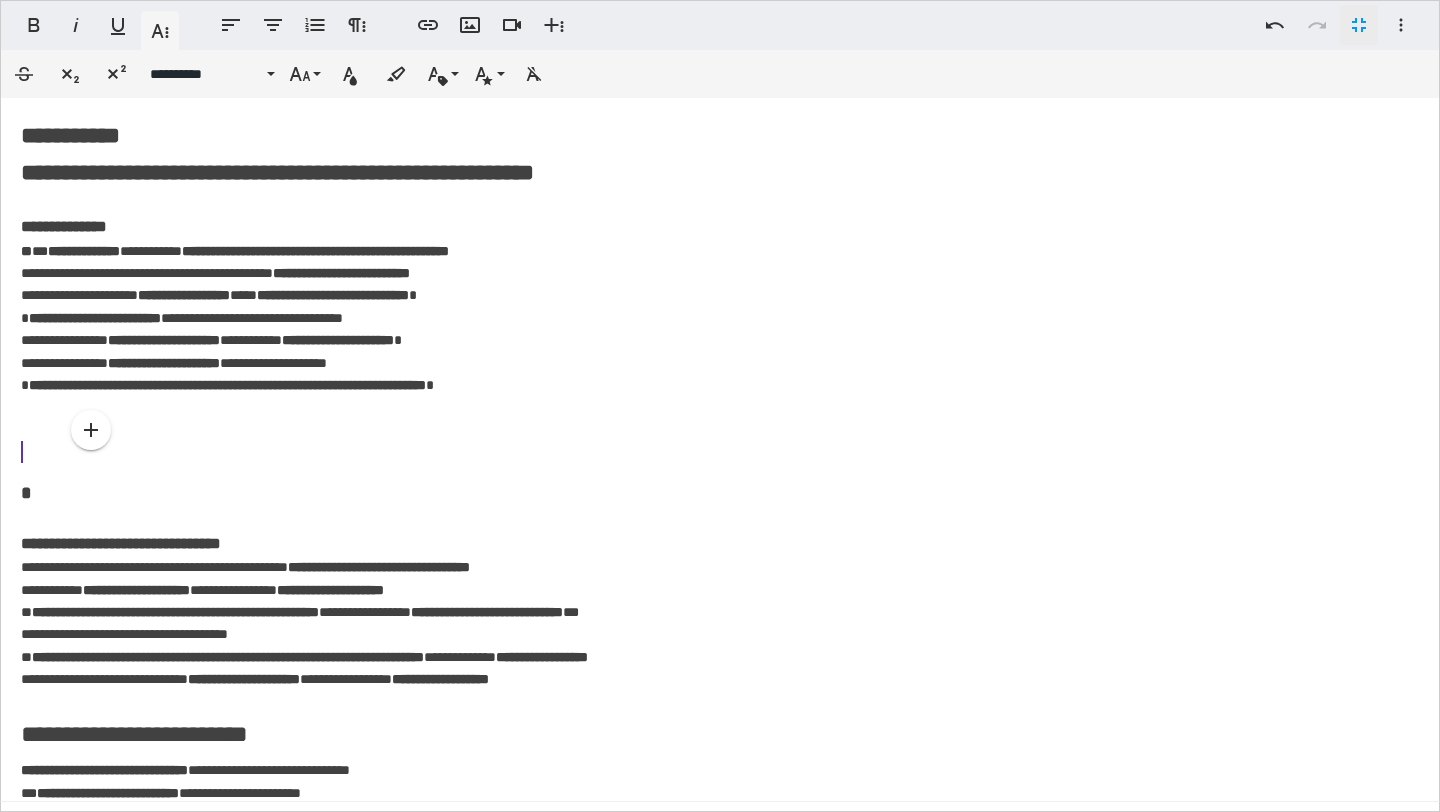 click at bounding box center [720, 452] 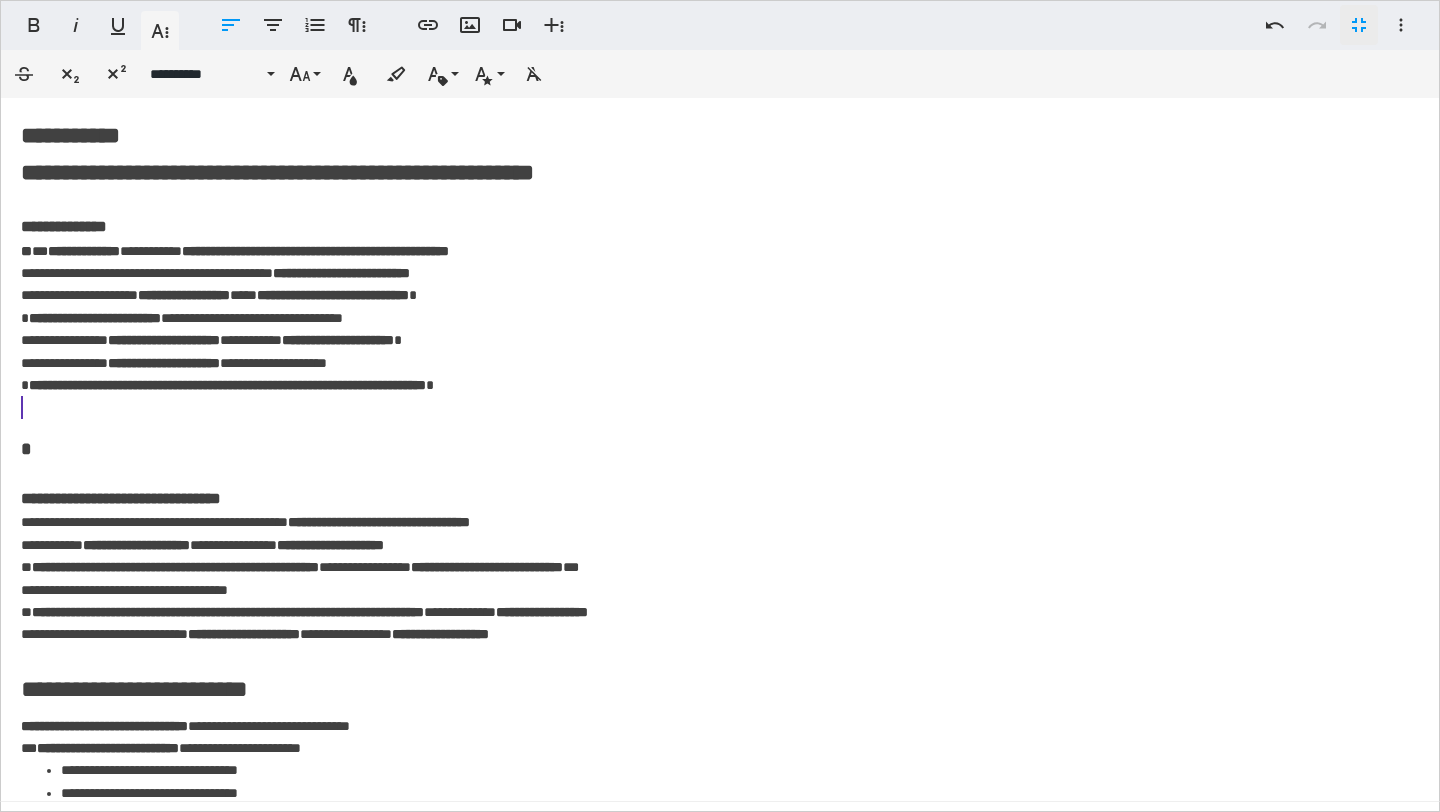 click on "**********" at bounding box center (720, 1242) 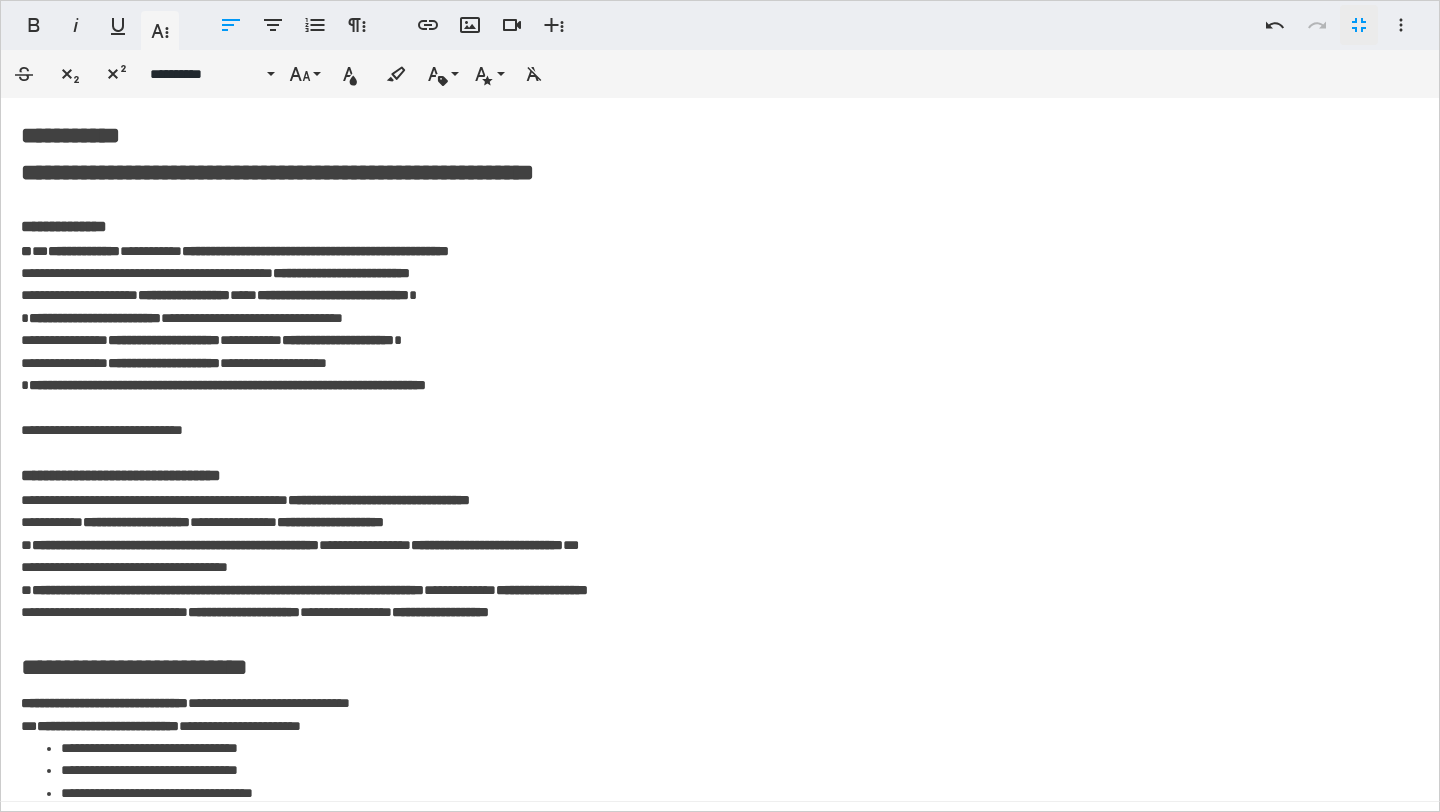 click on "[NAME] [LAST] [STREET] [CITY] [STATE] [ZIP] [COUNTRY] [PROVINCE] [REGION] [COUNTY] [TOWN] [PHONE] [EMAIL] [ADDRESS]" at bounding box center (720, 1224) 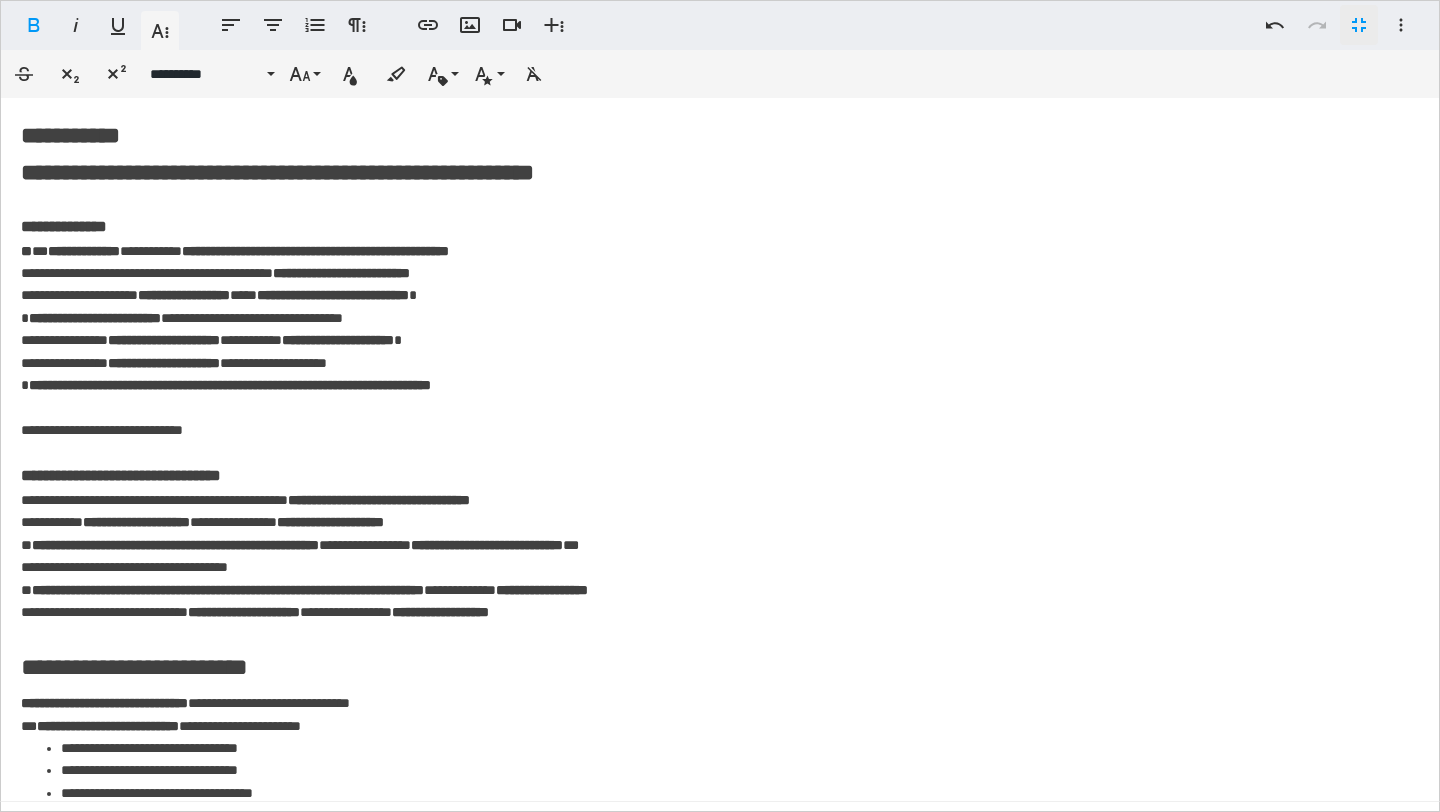 click on "**********" at bounding box center (720, 1224) 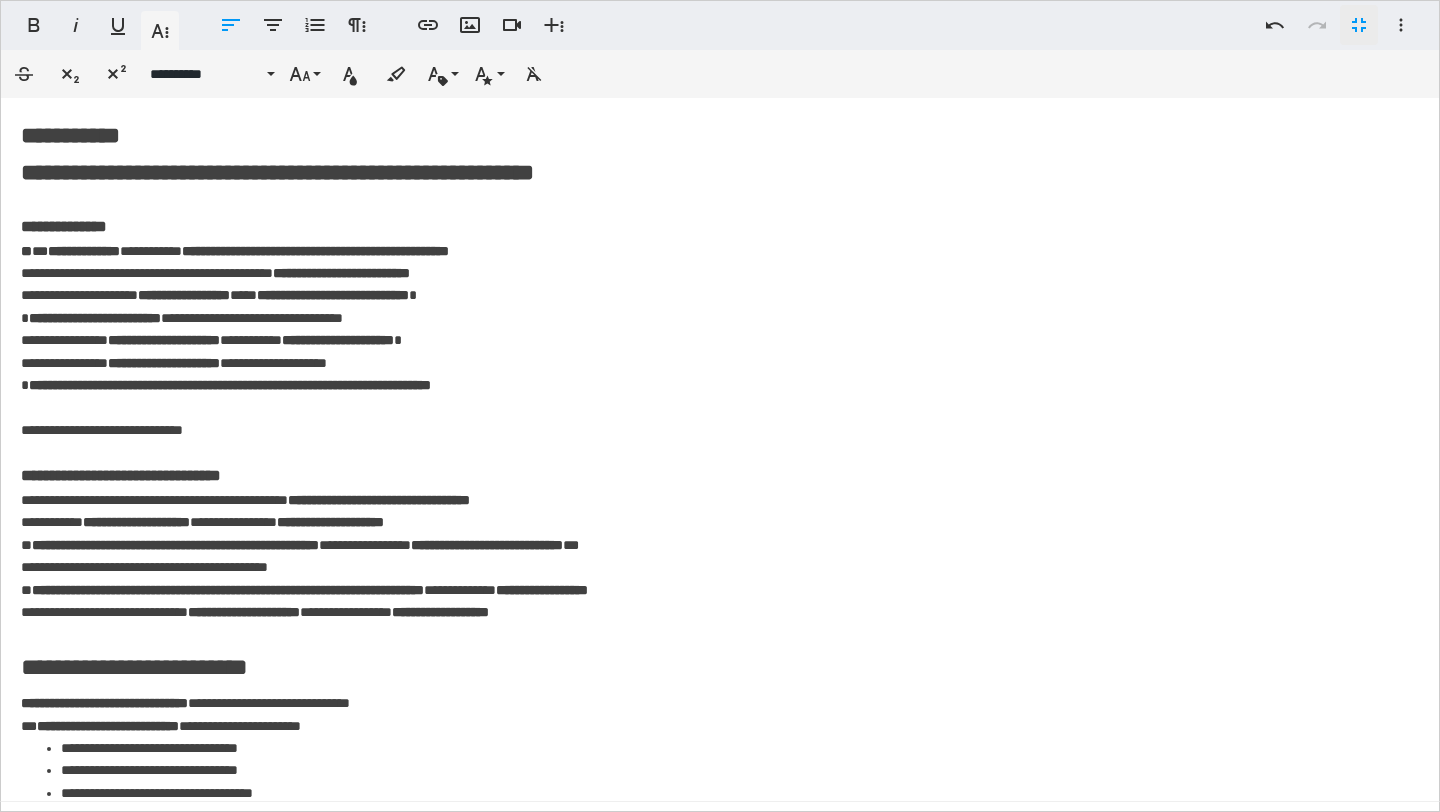 click on "[NAME] [LAST] [STREET] [CITY] [STATE] [ZIP] [COUNTRY] [PROVINCE] [REGION] [COUNTY] [TOWN] [PHONE] [EMAIL] [ADDRESS]" at bounding box center [720, 1224] 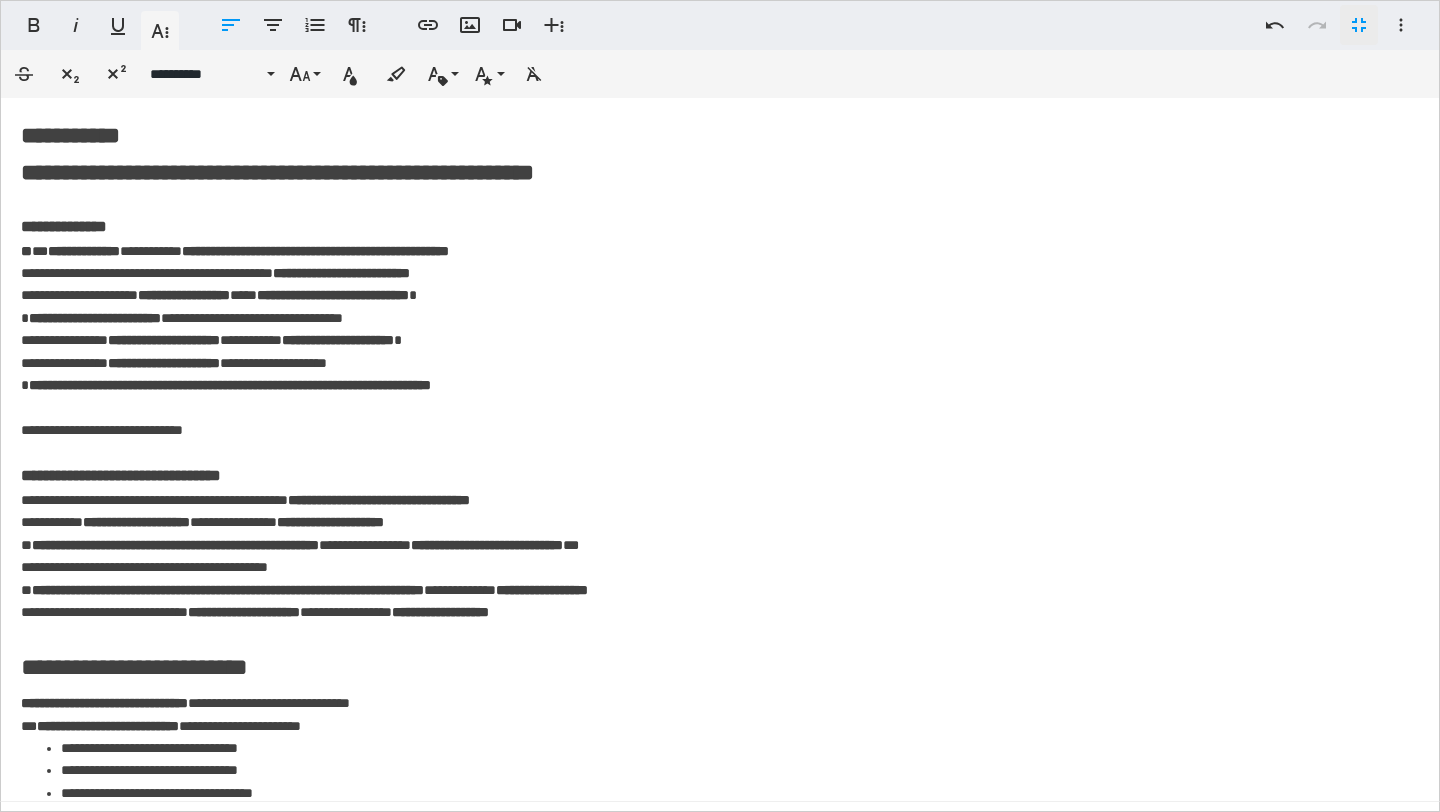 click on "[NAME] [LAST] [STREET] [CITY] [STATE] [ZIP] [COUNTRY] [PROVINCE] [REGION] [COUNTY] [TOWN] [PHONE] [EMAIL] [ADDRESS]" at bounding box center [720, 1224] 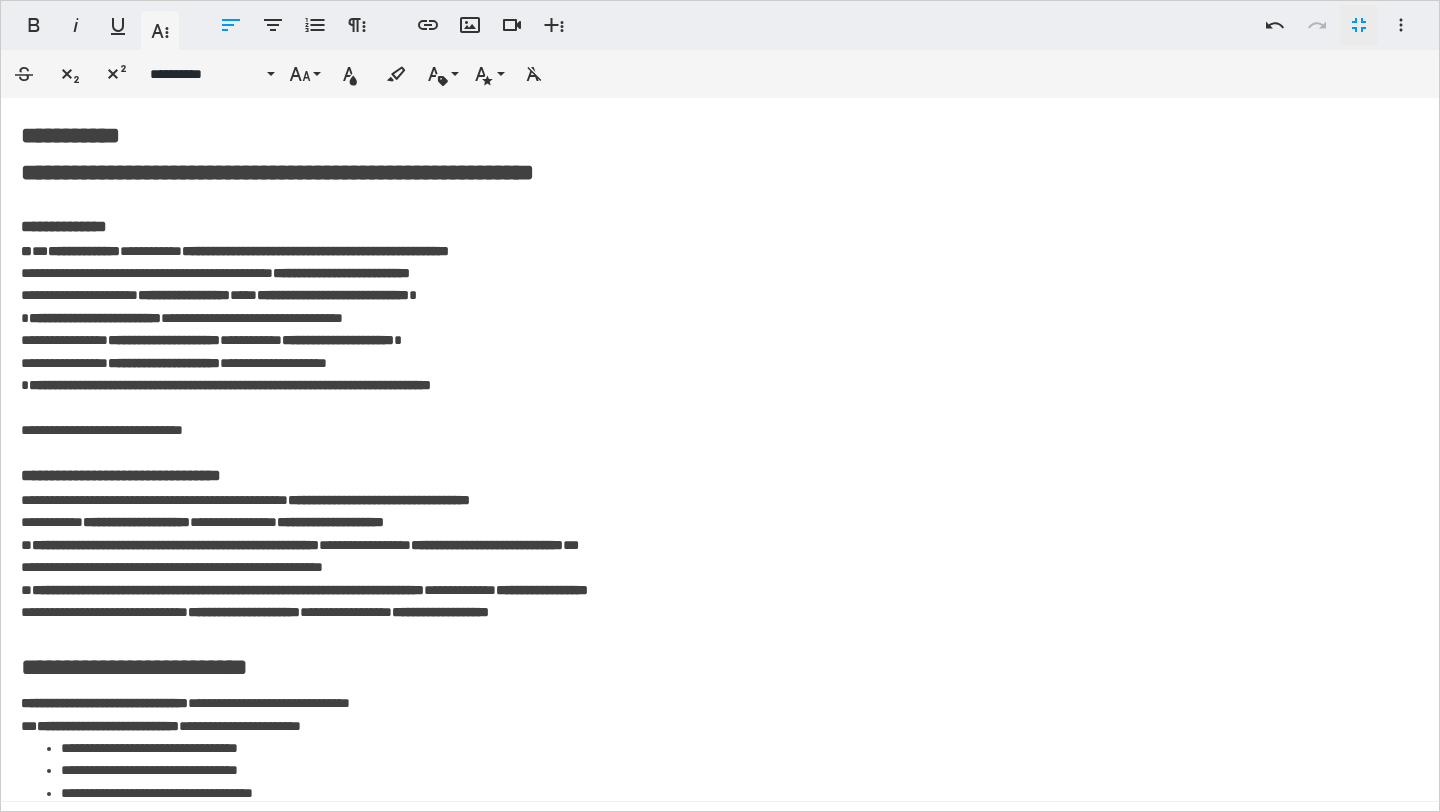 click on "**********" at bounding box center [720, 1224] 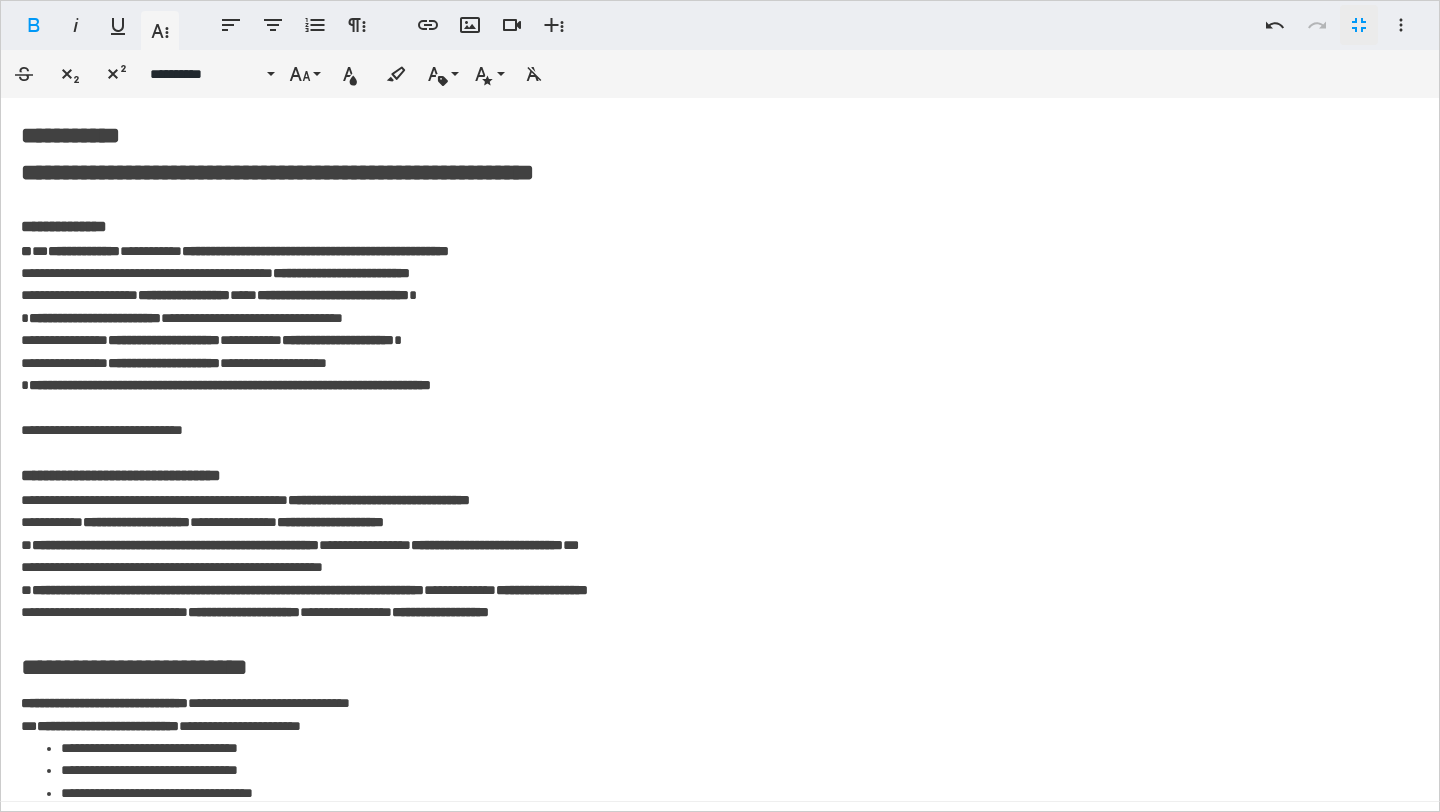 click on "**********" at bounding box center [542, 590] 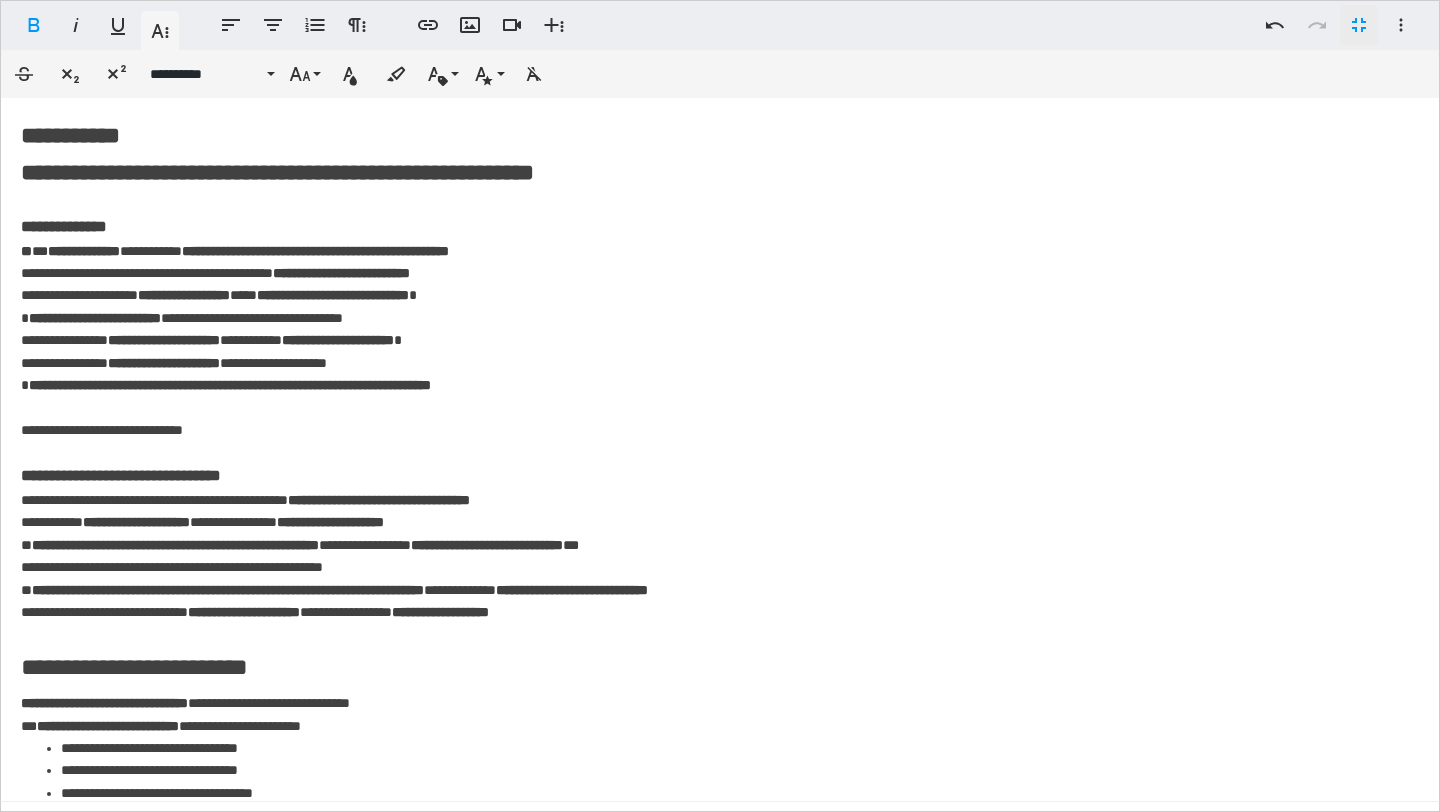 click on "**********" at bounding box center (720, 1224) 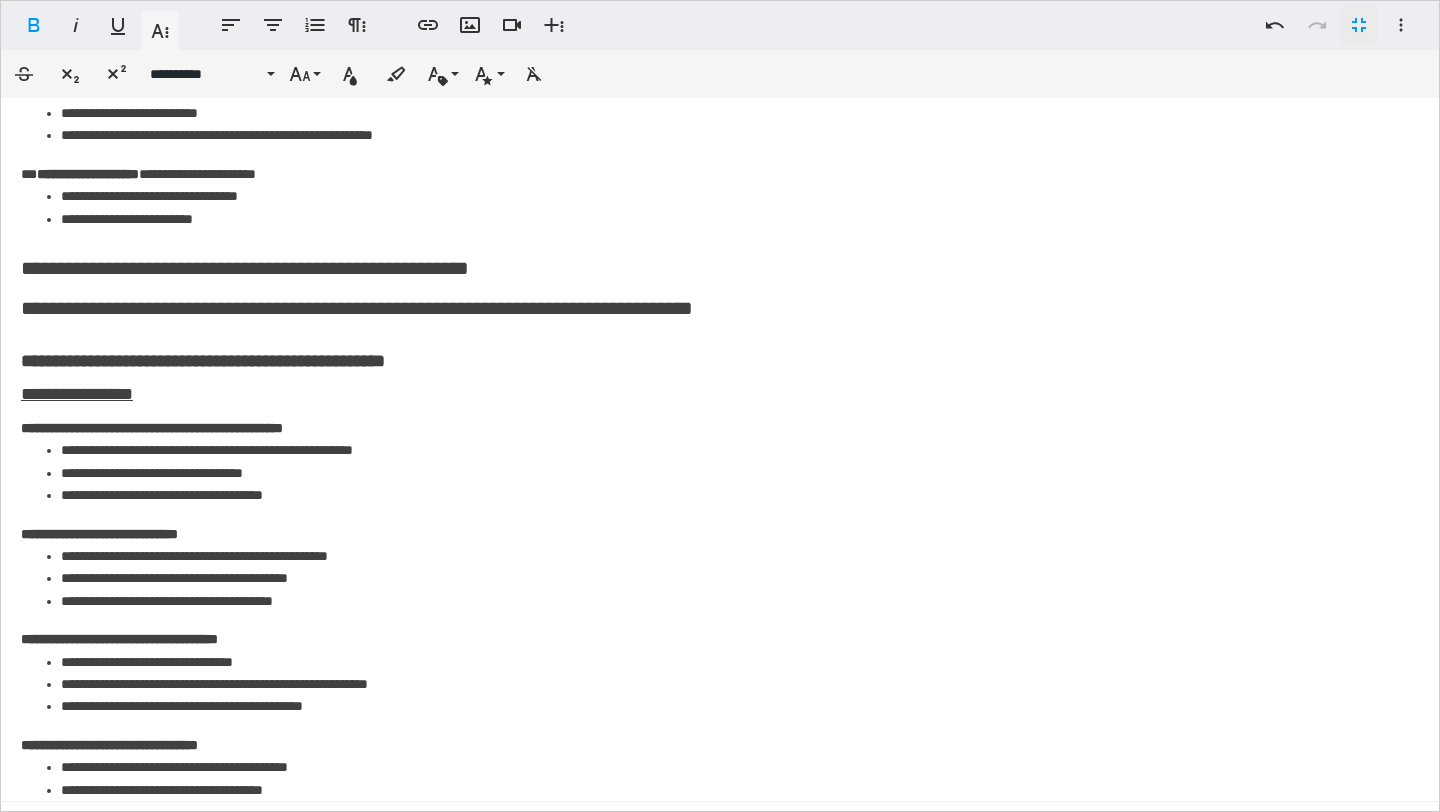 scroll, scrollTop: 757, scrollLeft: 0, axis: vertical 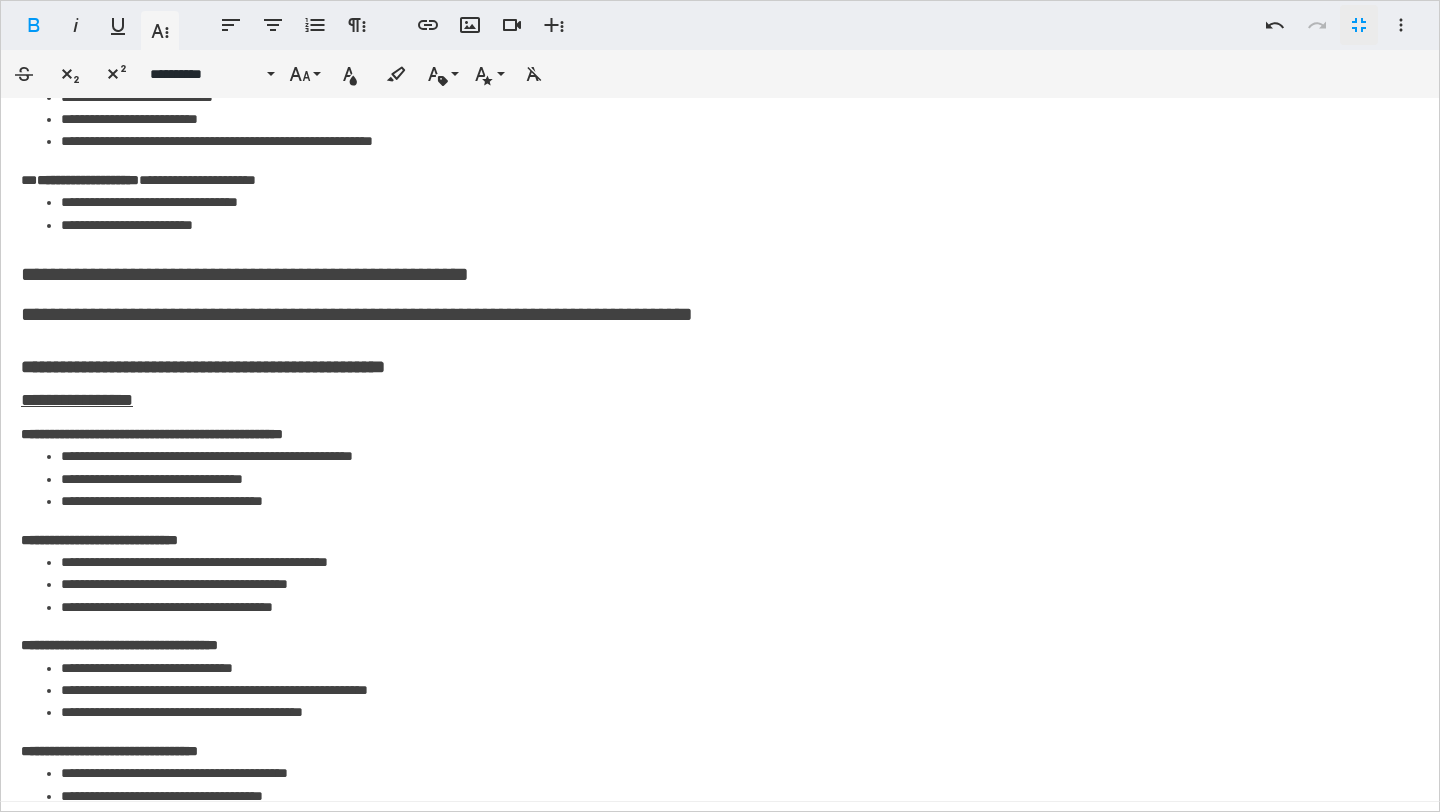click on "**********" at bounding box center [285, 314] 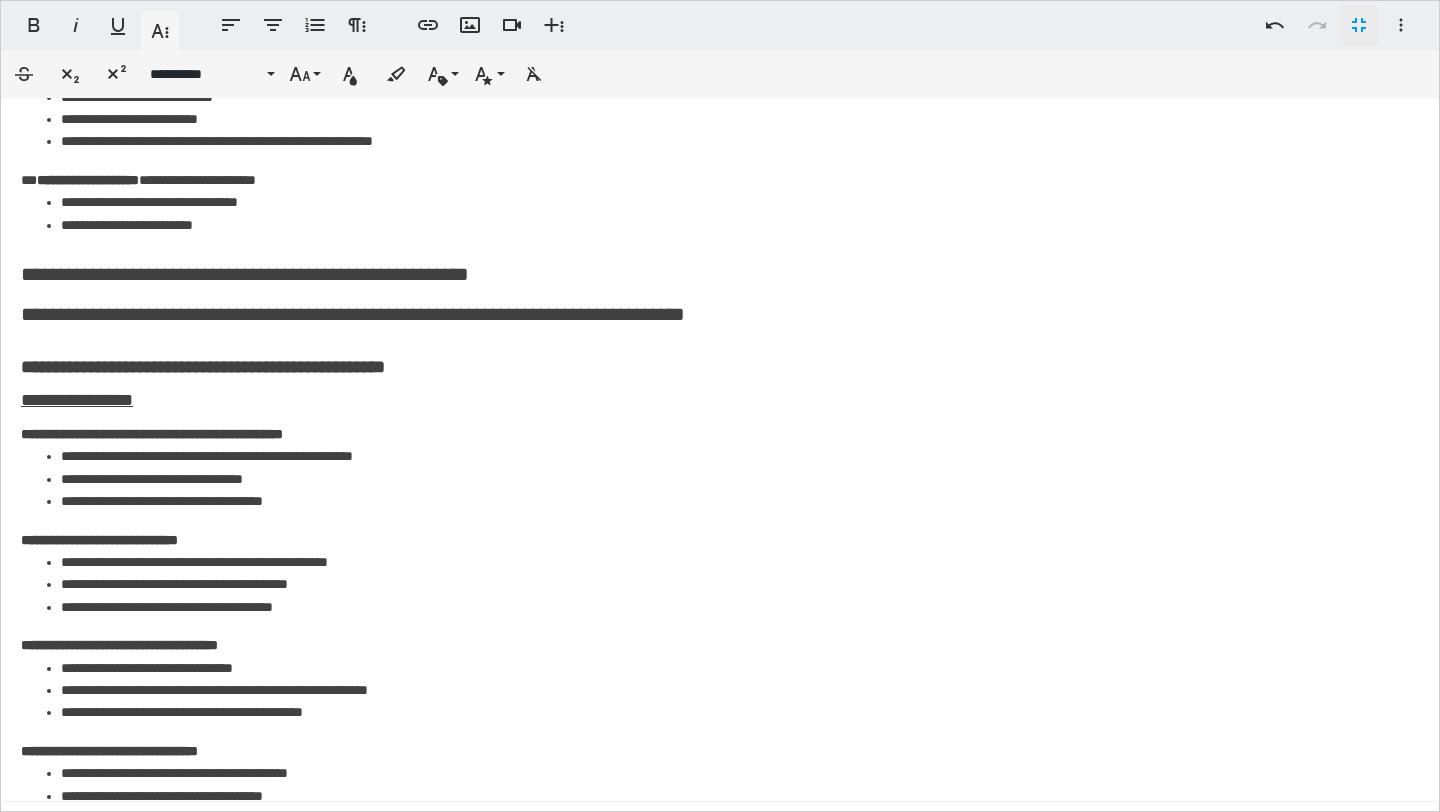 click on "**********" at bounding box center [281, 314] 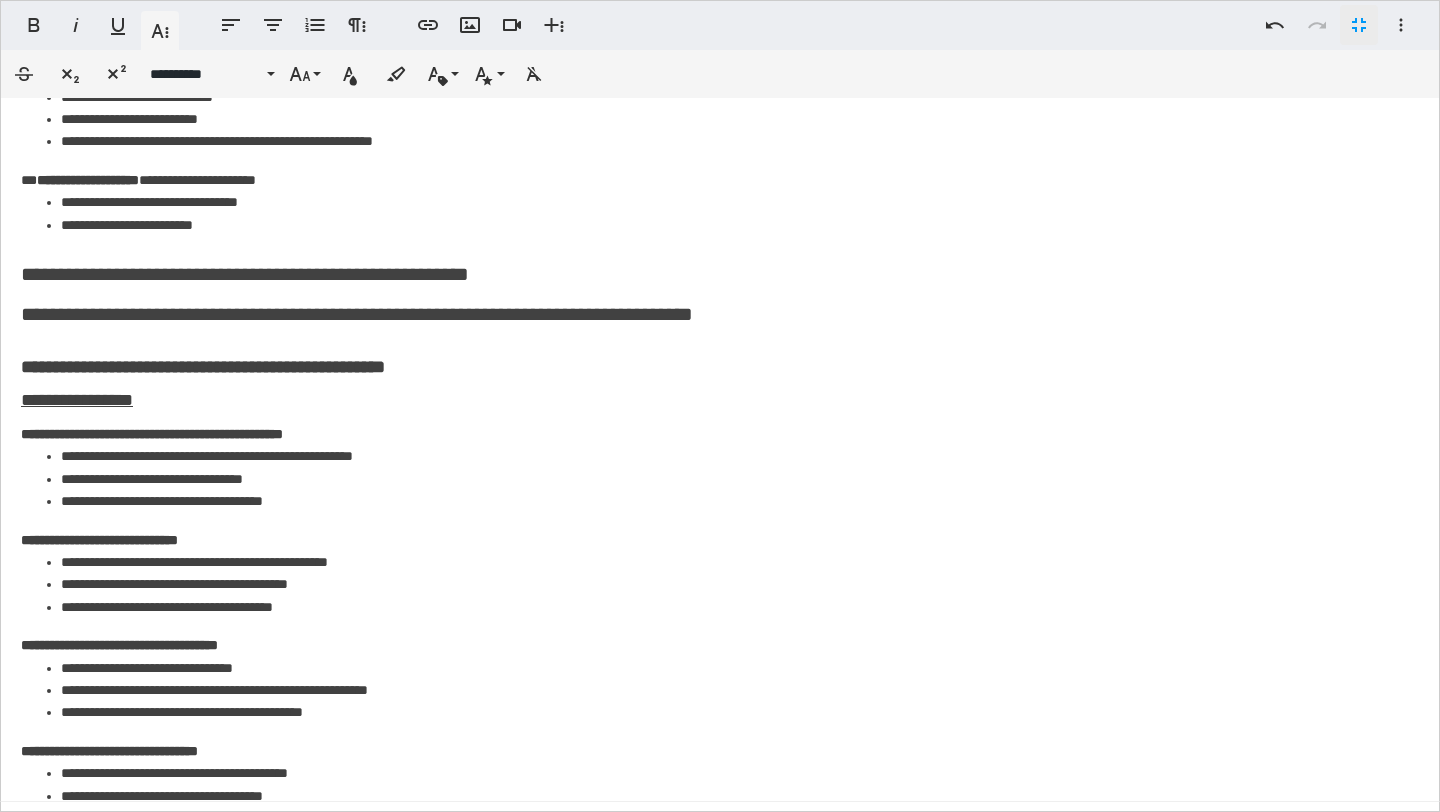 click on "**********" at bounding box center (289, 314) 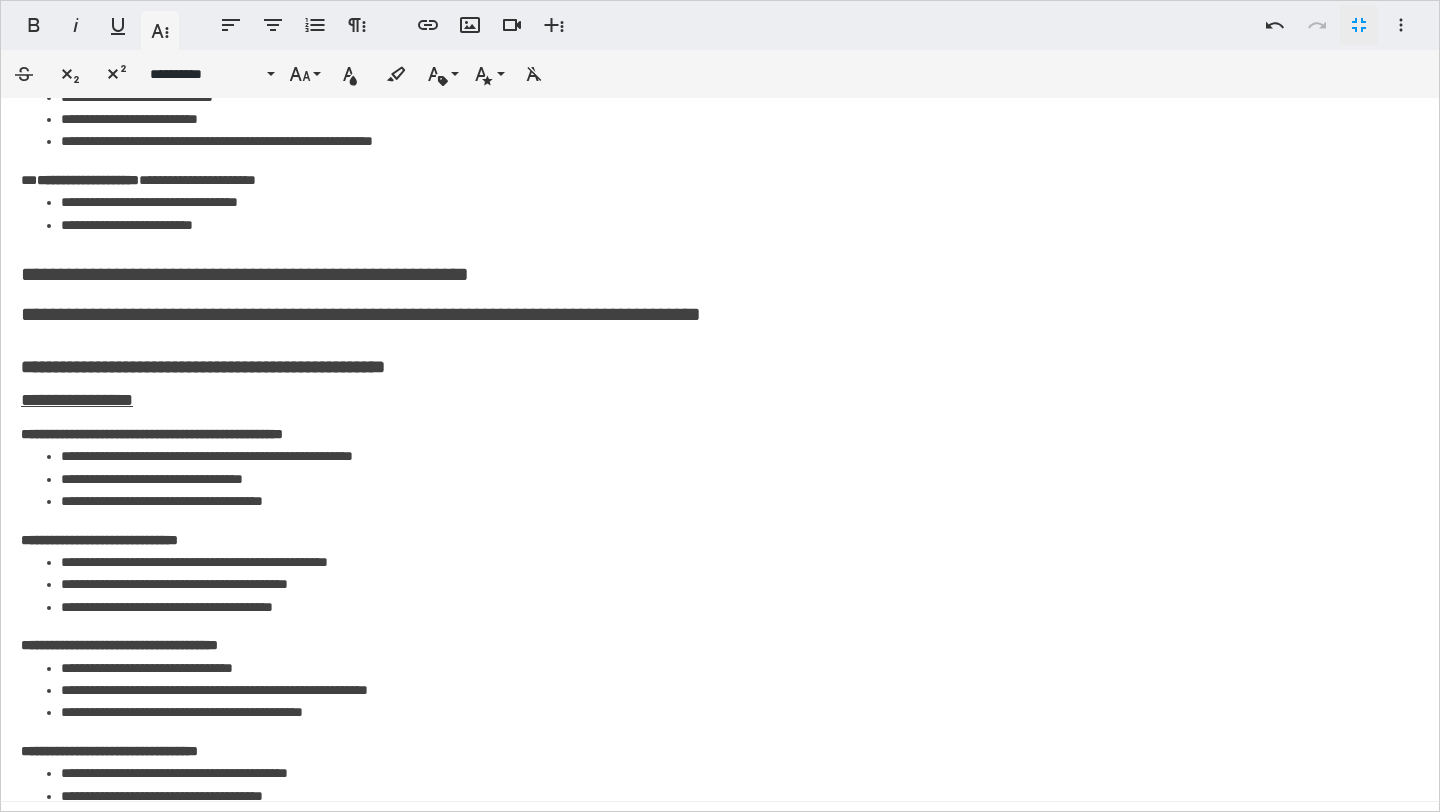 click on "**********" at bounding box center (321, 314) 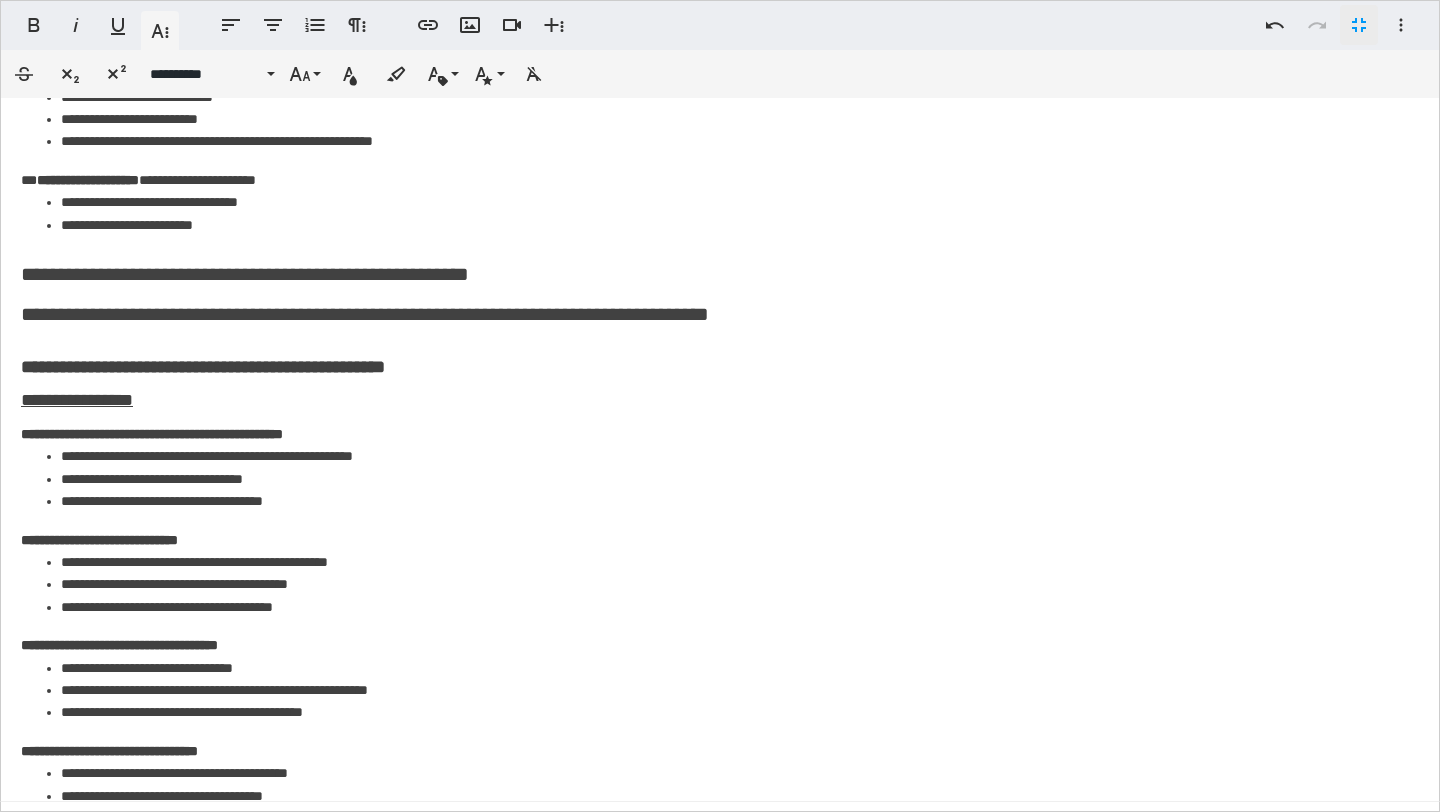 click on "[NAME] [LAST] [STREET] [CITY] [STATE] [ZIP] [COUNTRY] [PROVINCE] [REGION] [COUNTY] [TOWN] [PHONE] [EMAIL] [ADDRESS]" at bounding box center (720, 467) 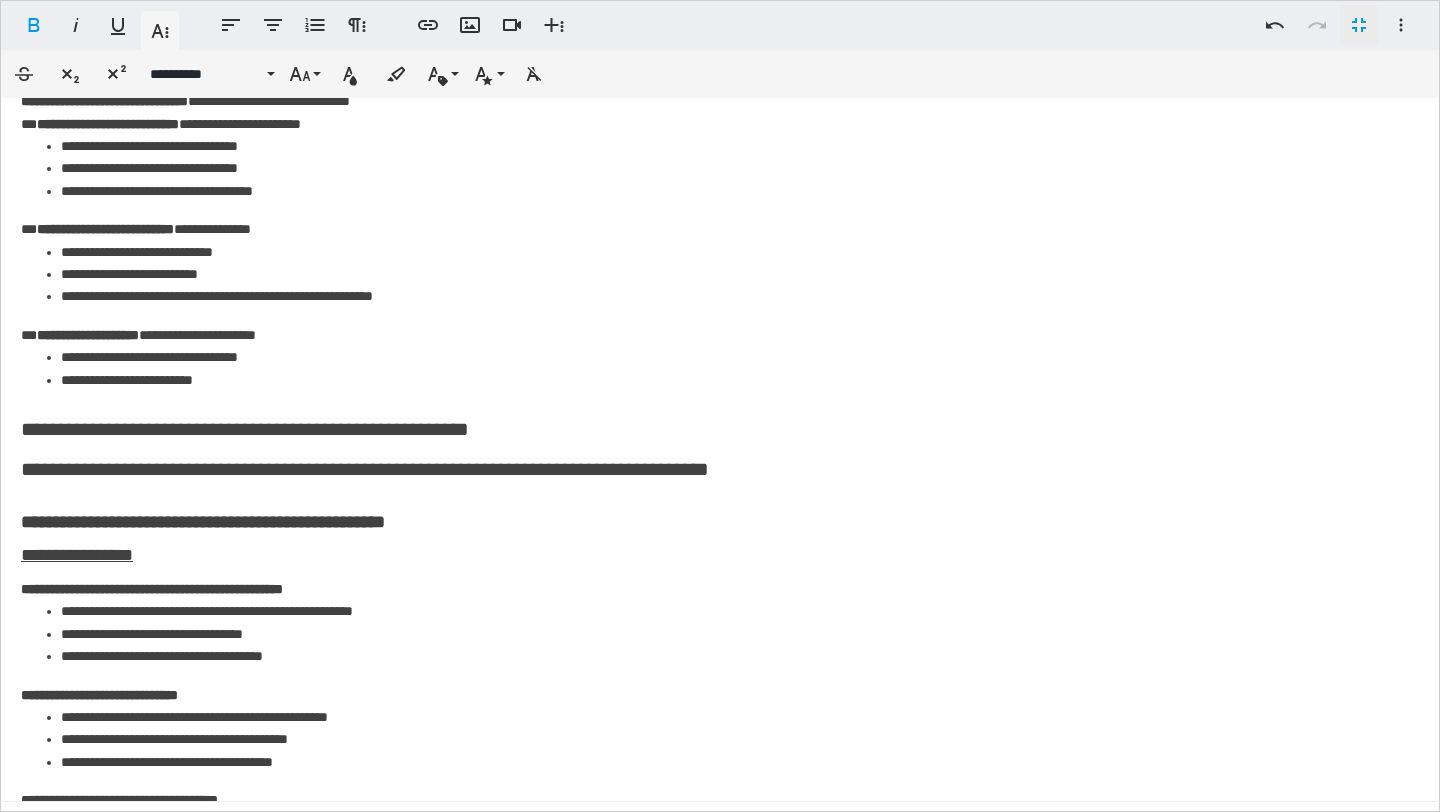scroll, scrollTop: 657, scrollLeft: 0, axis: vertical 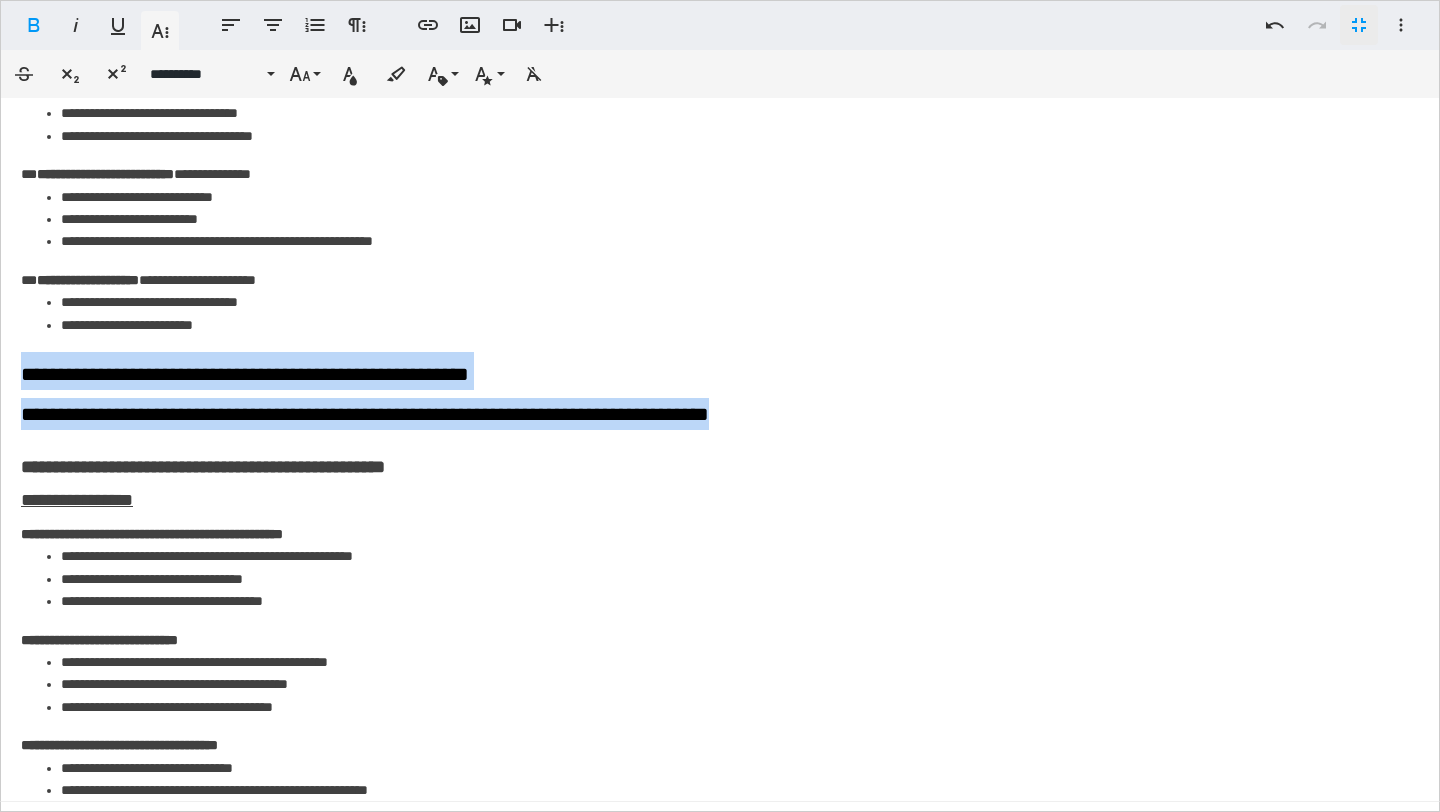 drag, startPoint x: 825, startPoint y: 423, endPoint x: 8, endPoint y: 381, distance: 818.07886 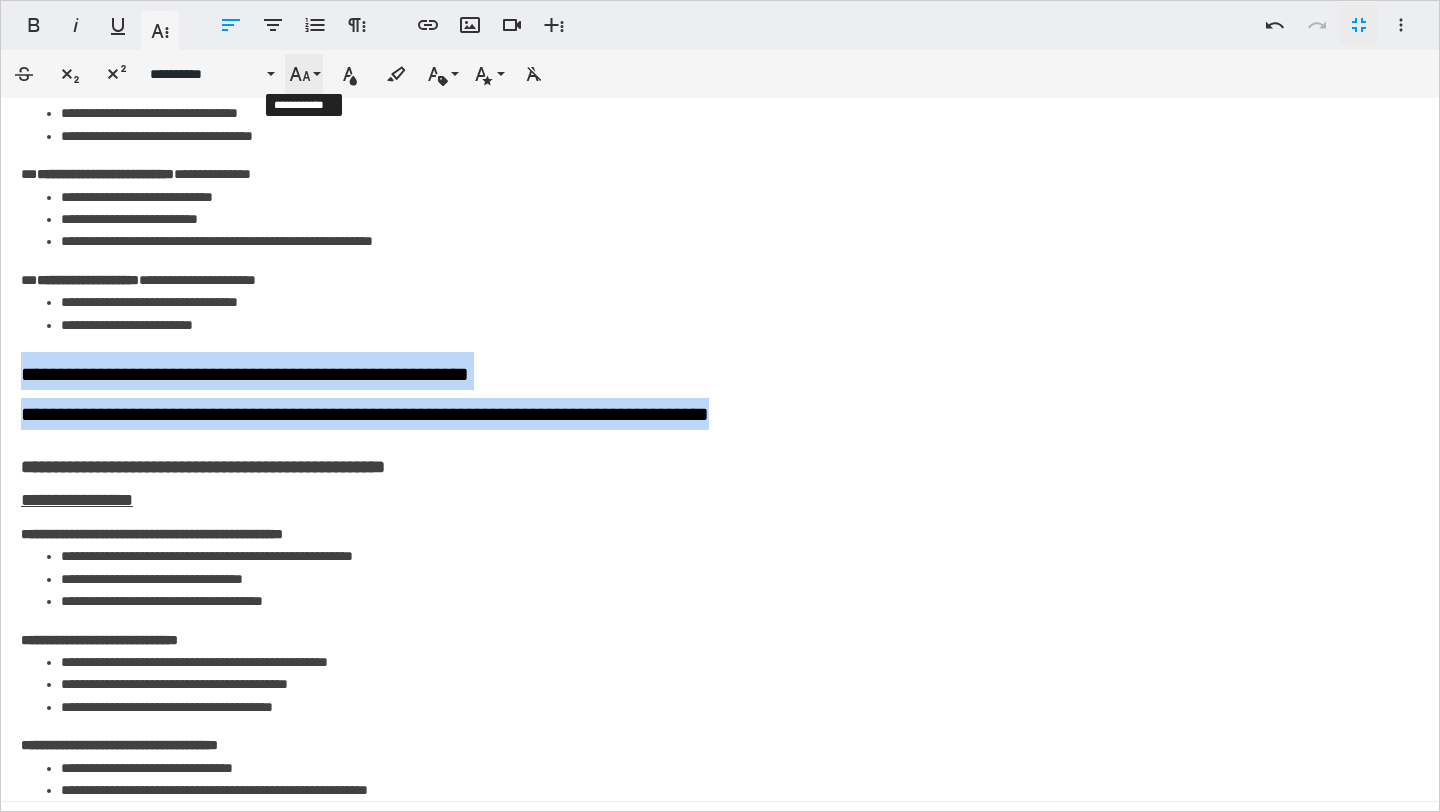 click on "**********" at bounding box center (304, 74) 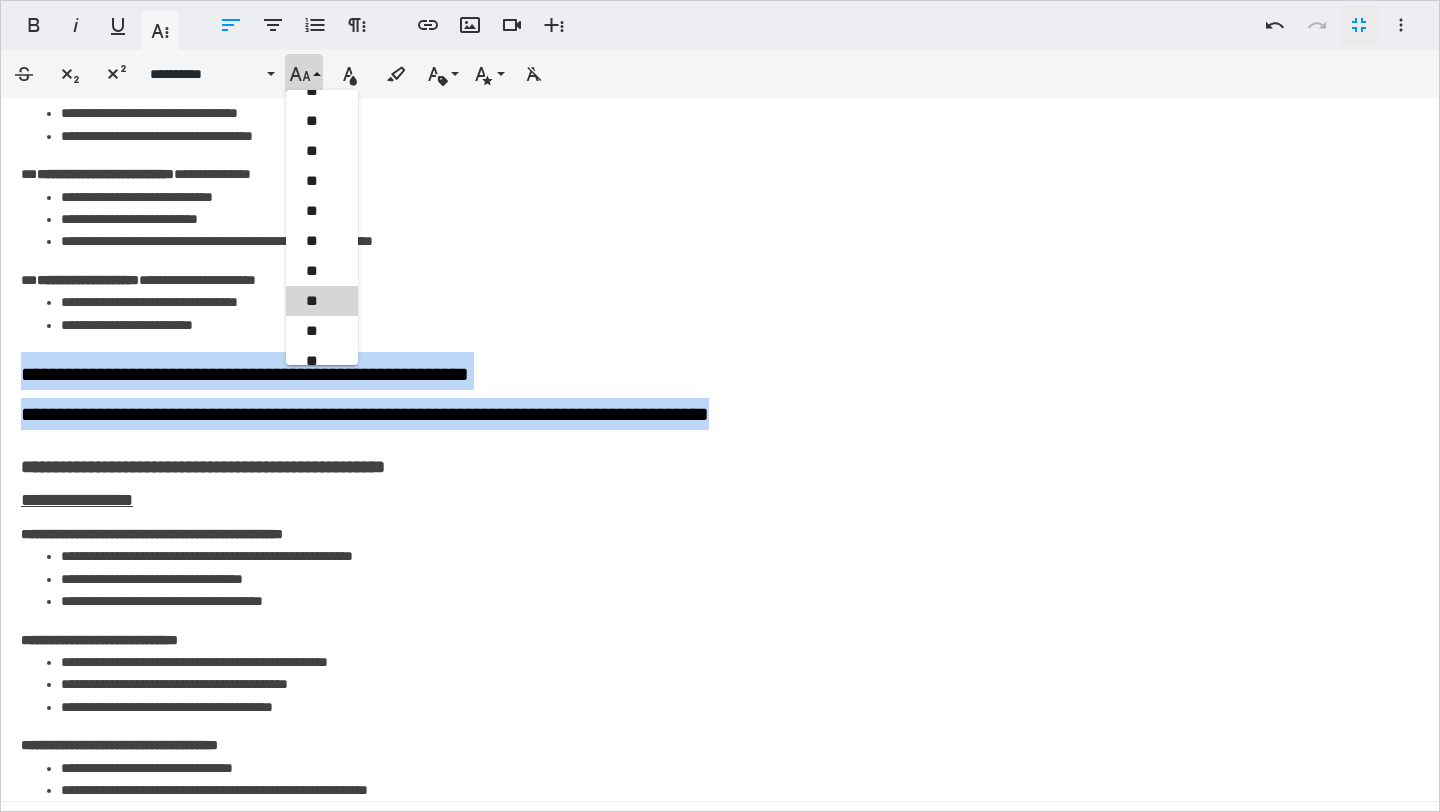 scroll, scrollTop: 358, scrollLeft: 0, axis: vertical 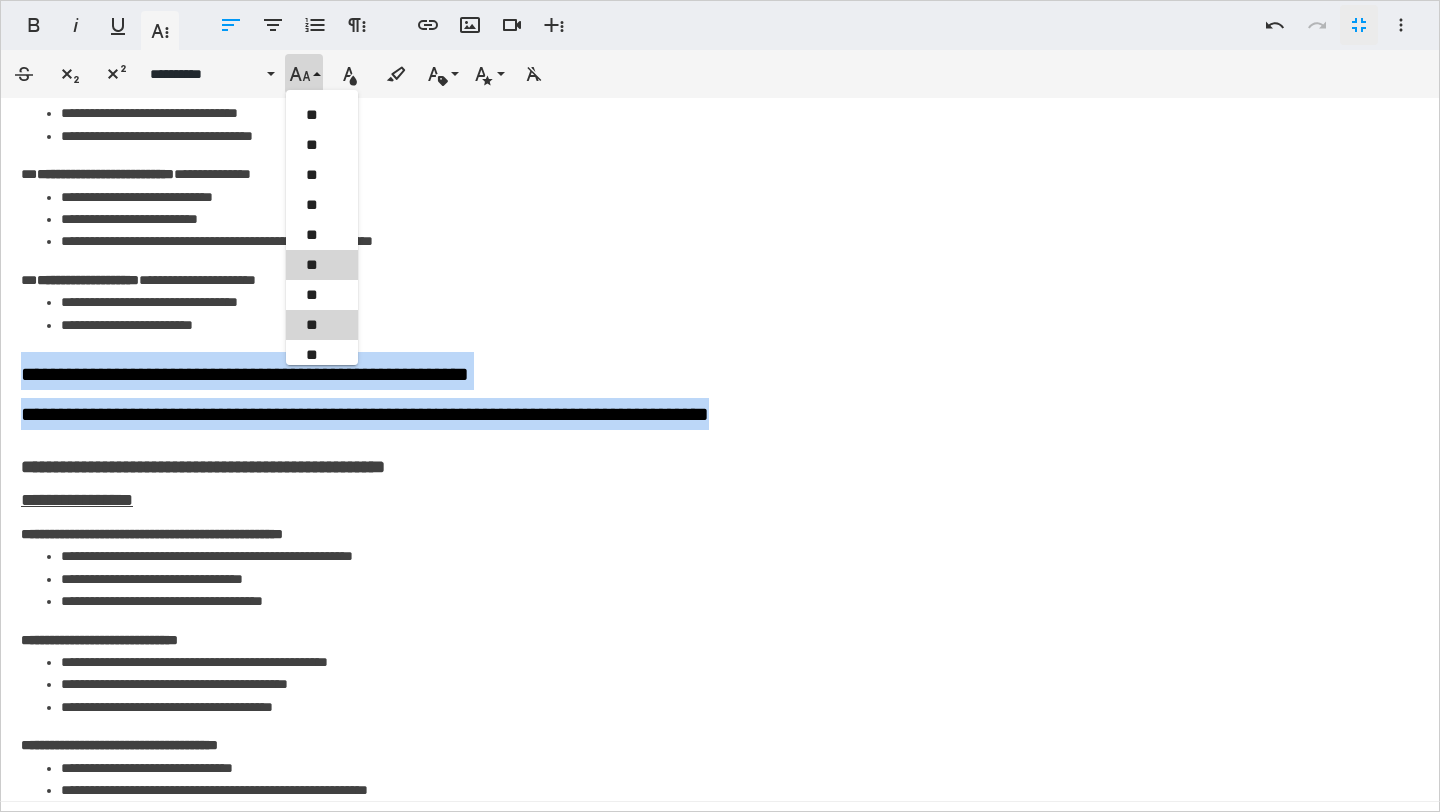 click on "**" at bounding box center [322, 265] 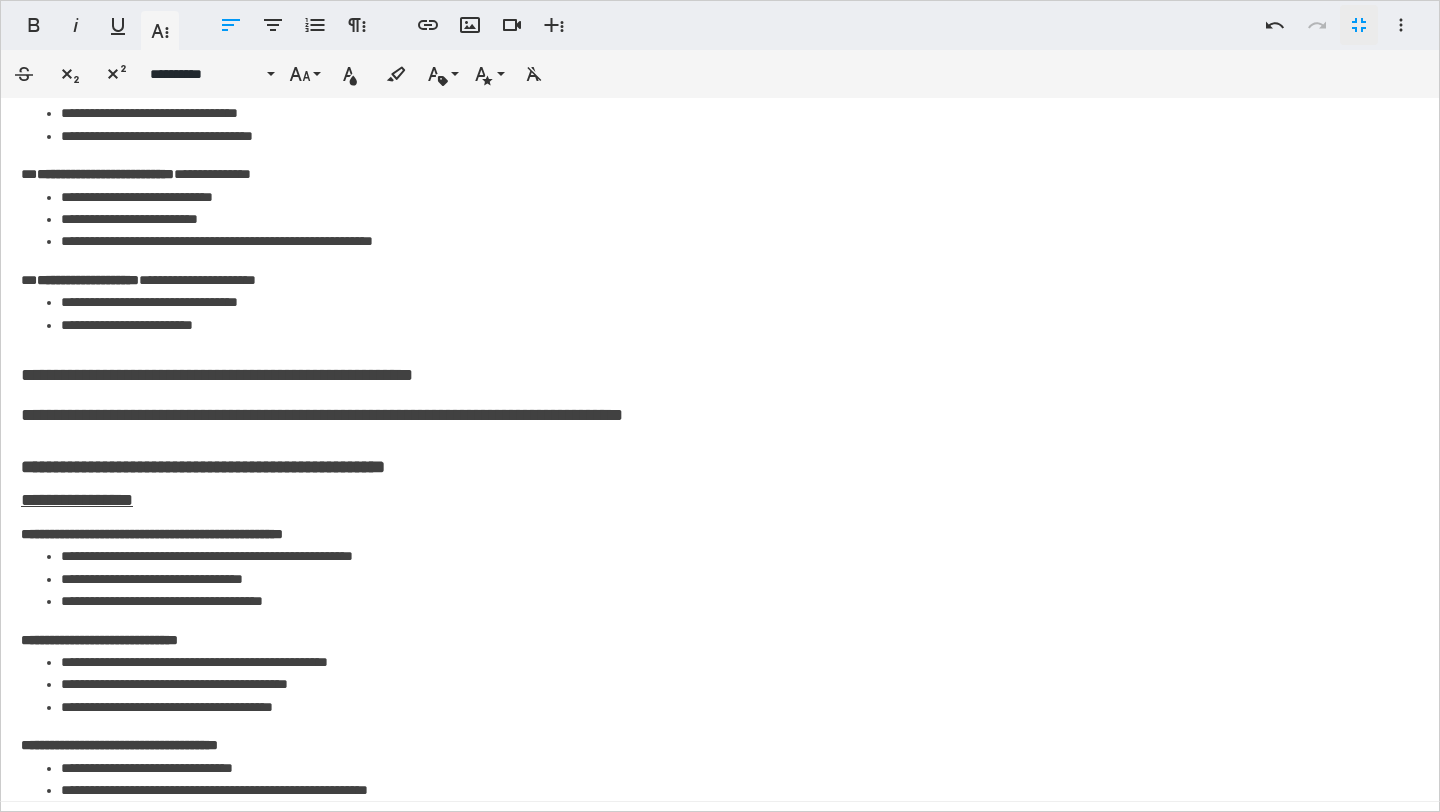 click on "**********" at bounding box center (720, 371) 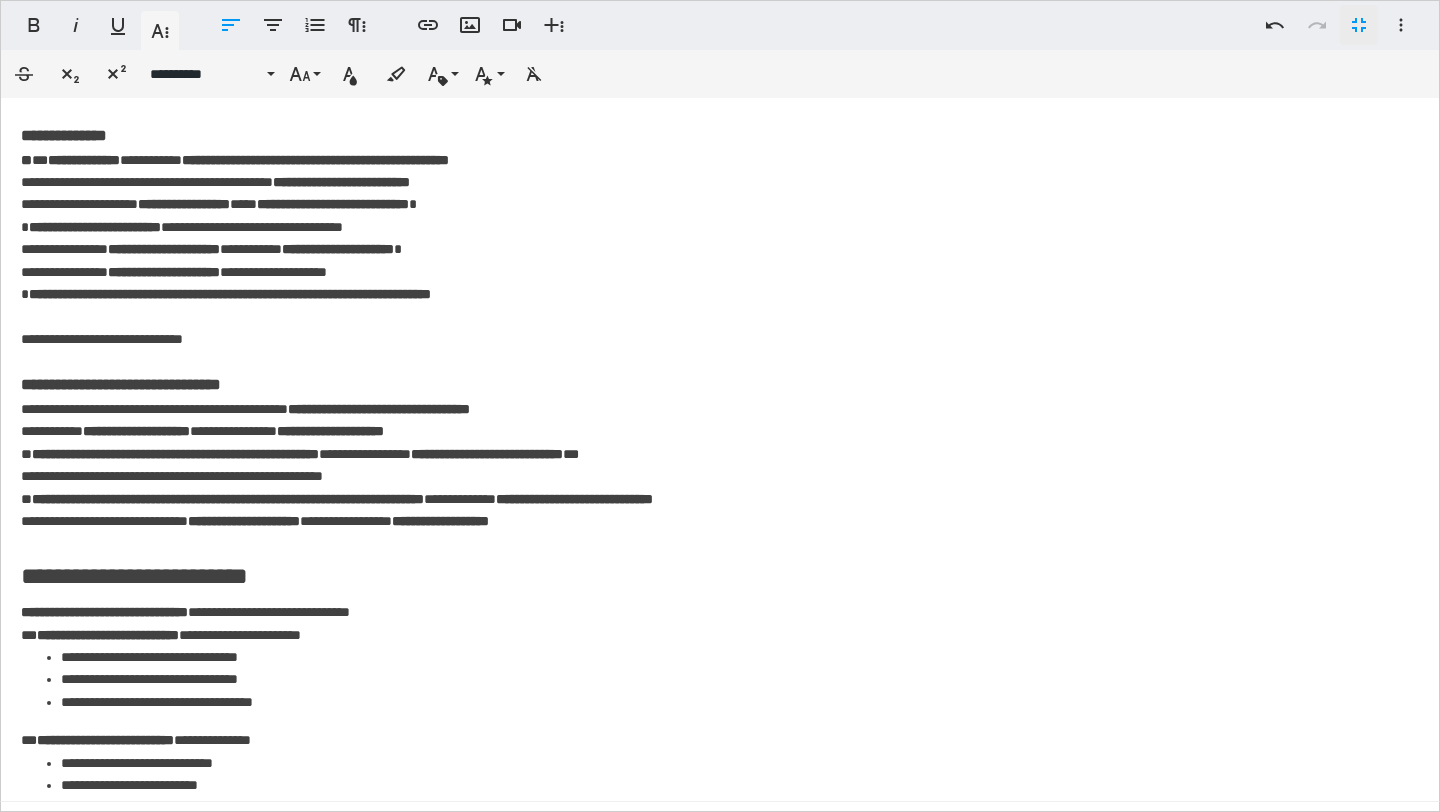 scroll, scrollTop: 0, scrollLeft: 0, axis: both 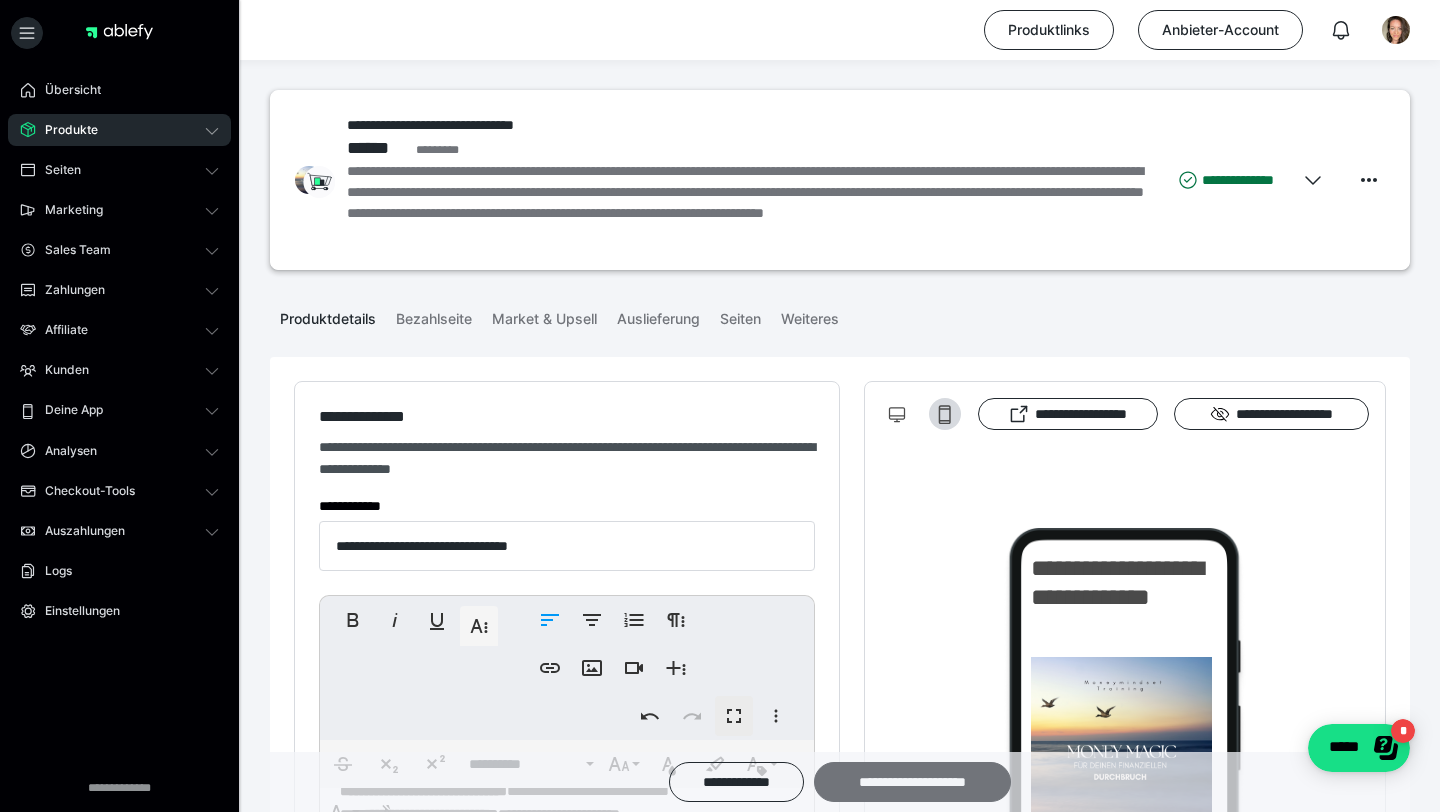click on "**********" at bounding box center [912, 782] 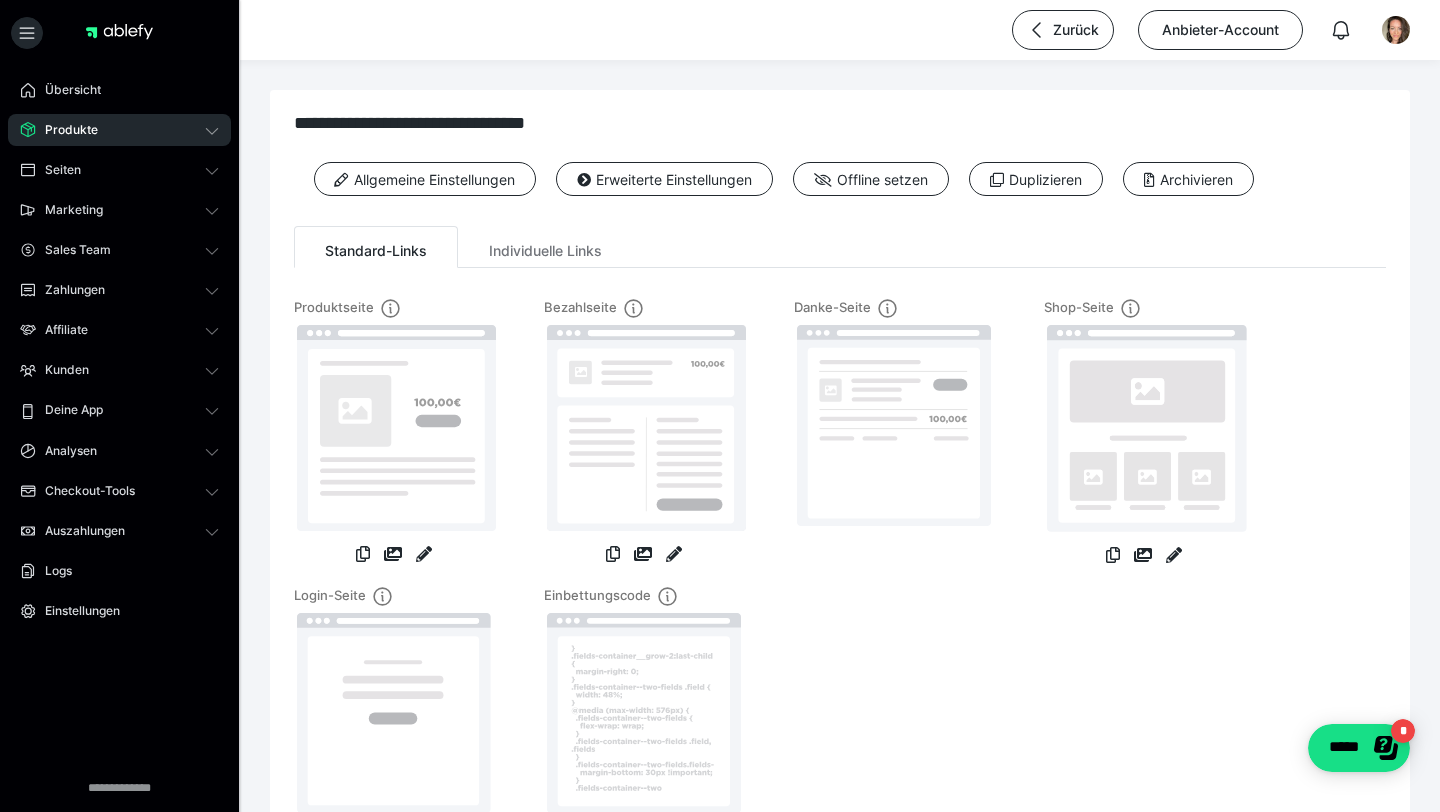 click on "Produkte" at bounding box center [119, 130] 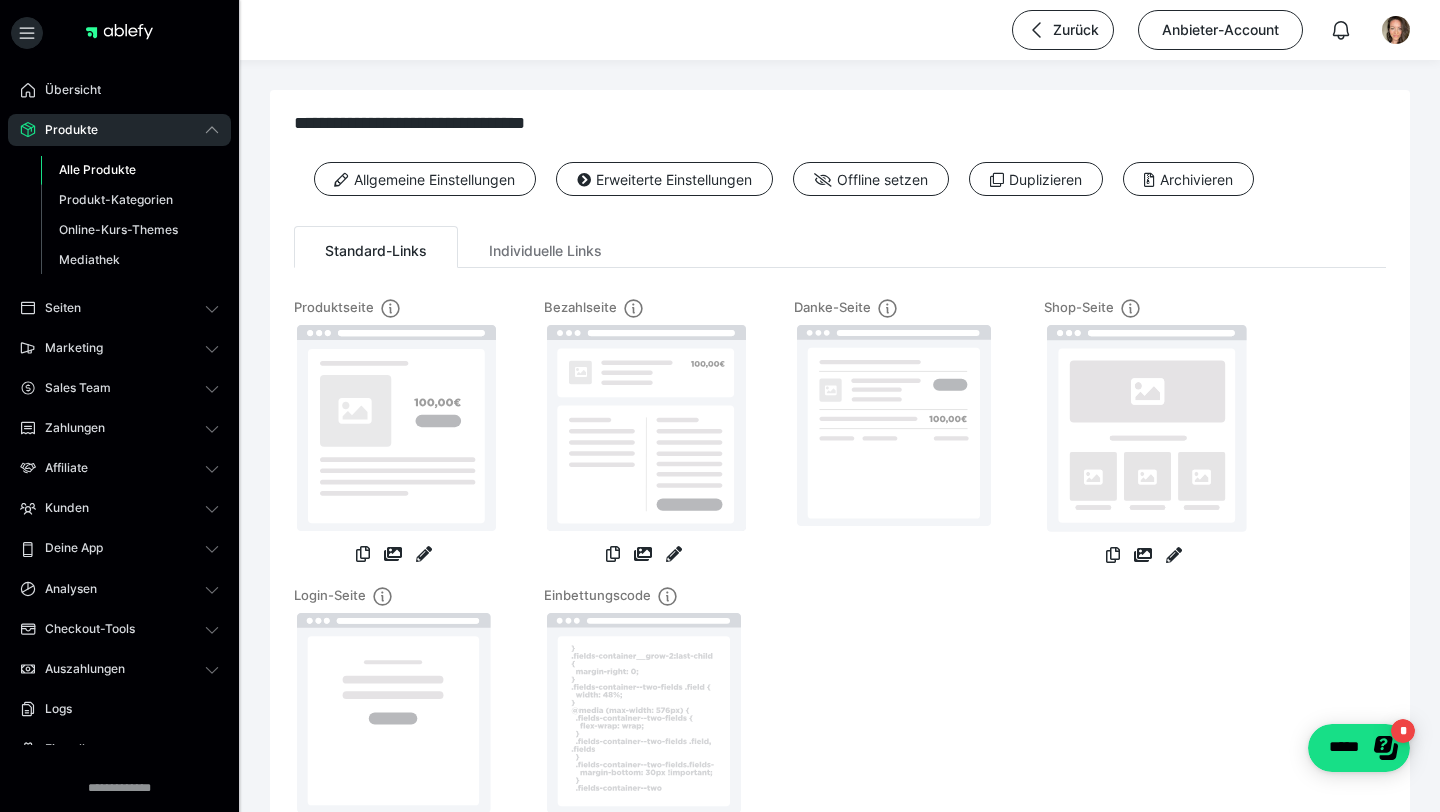 click on "Alle Produkte" at bounding box center [130, 170] 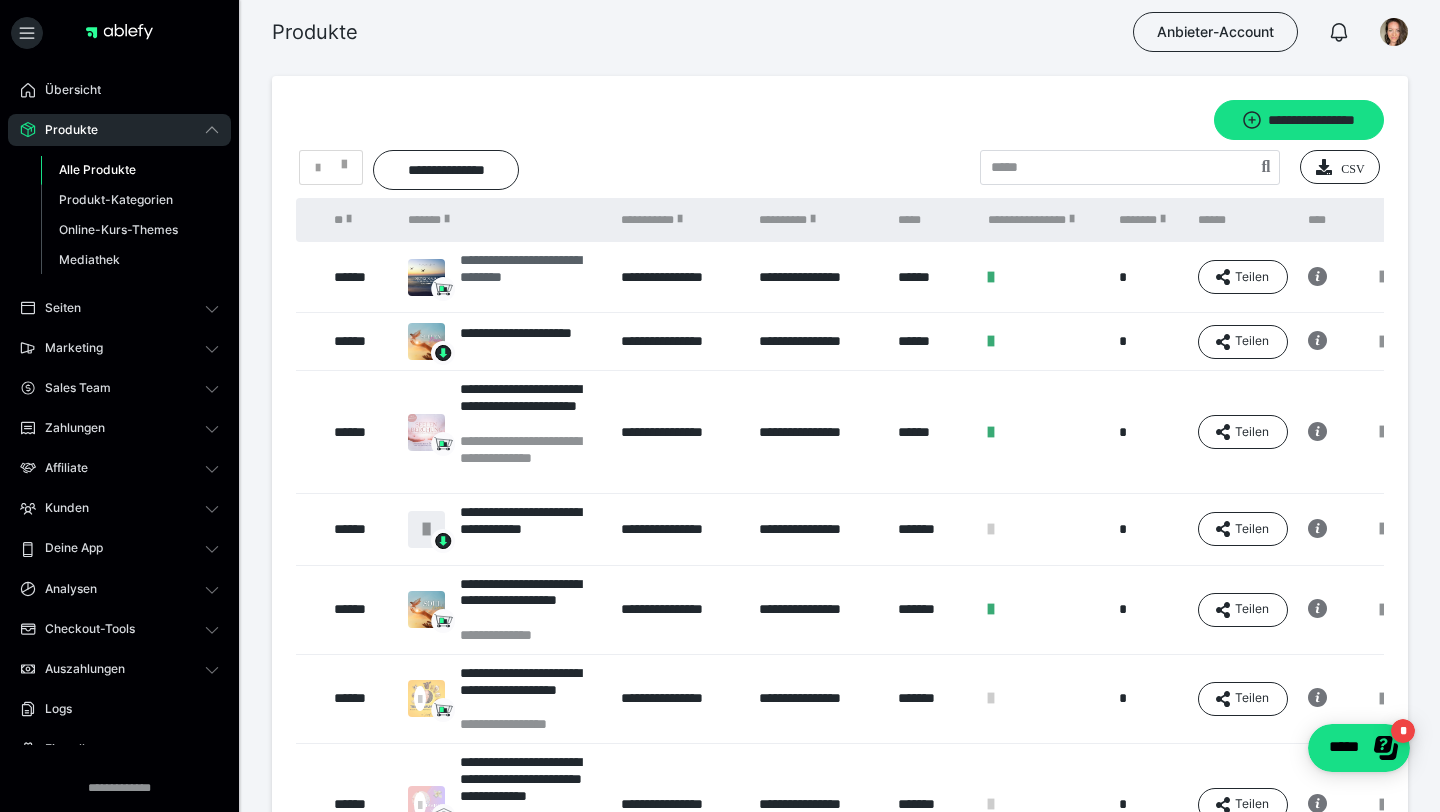 click on "**********" at bounding box center (530, 277) 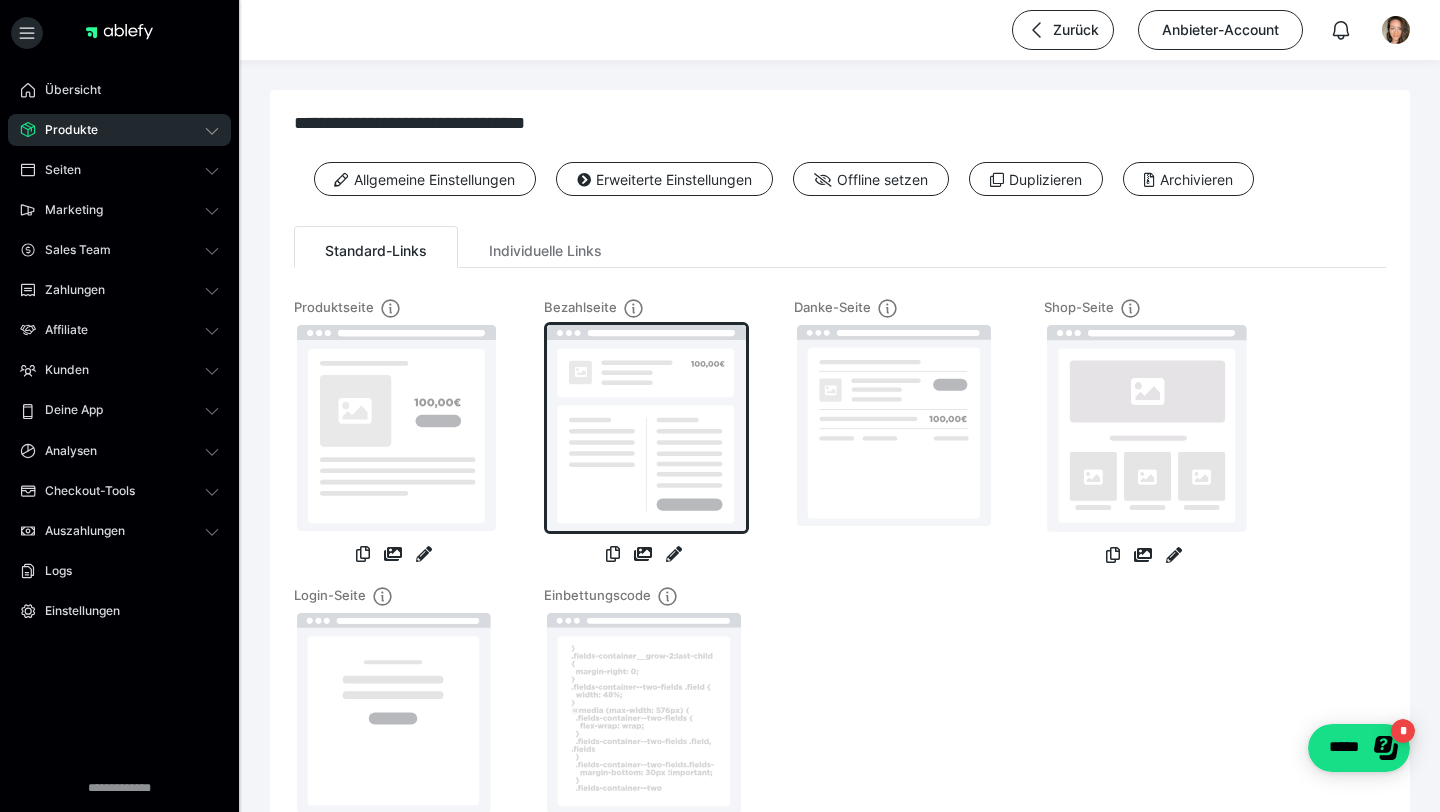 click at bounding box center [646, 428] 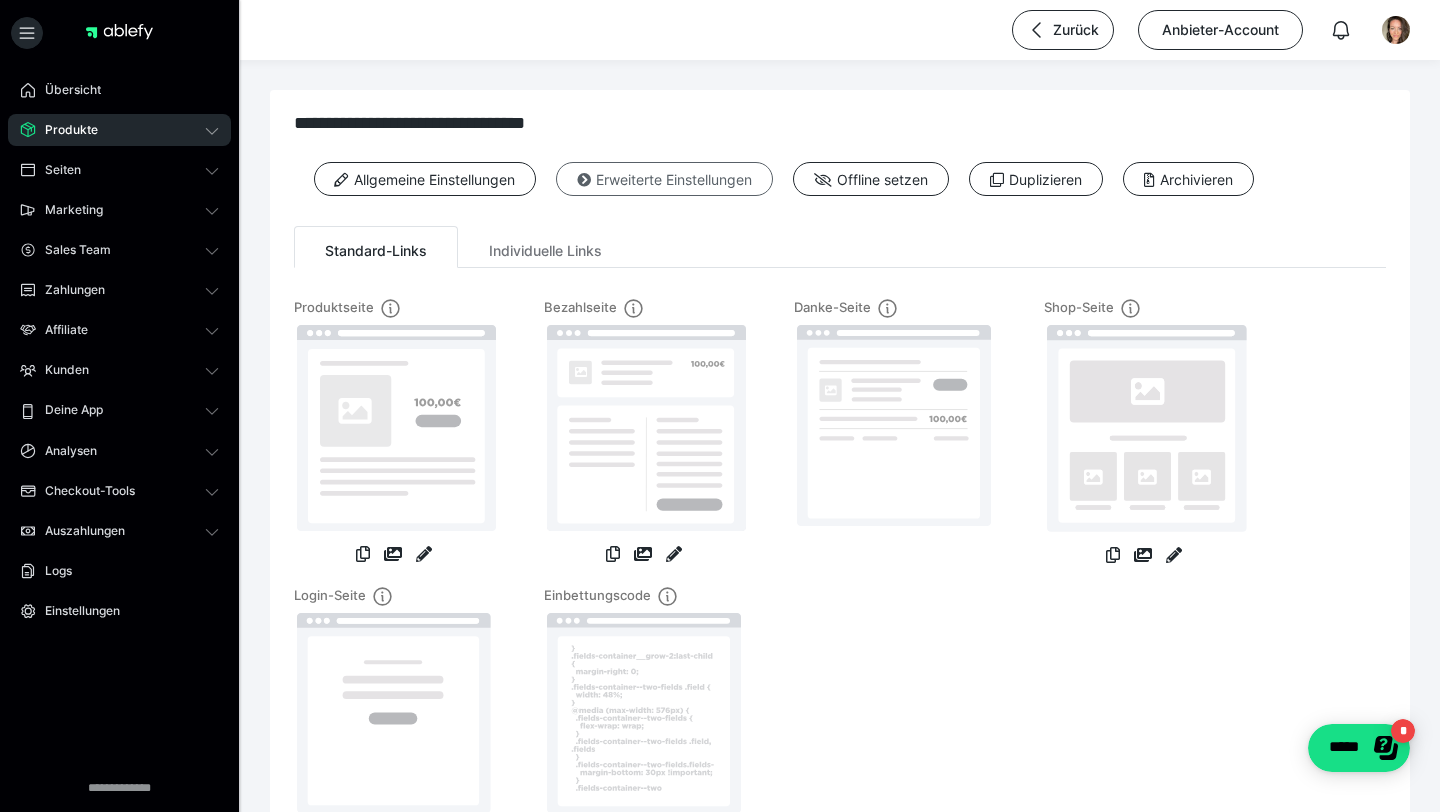click on "Erweiterte Einstellungen" at bounding box center (664, 179) 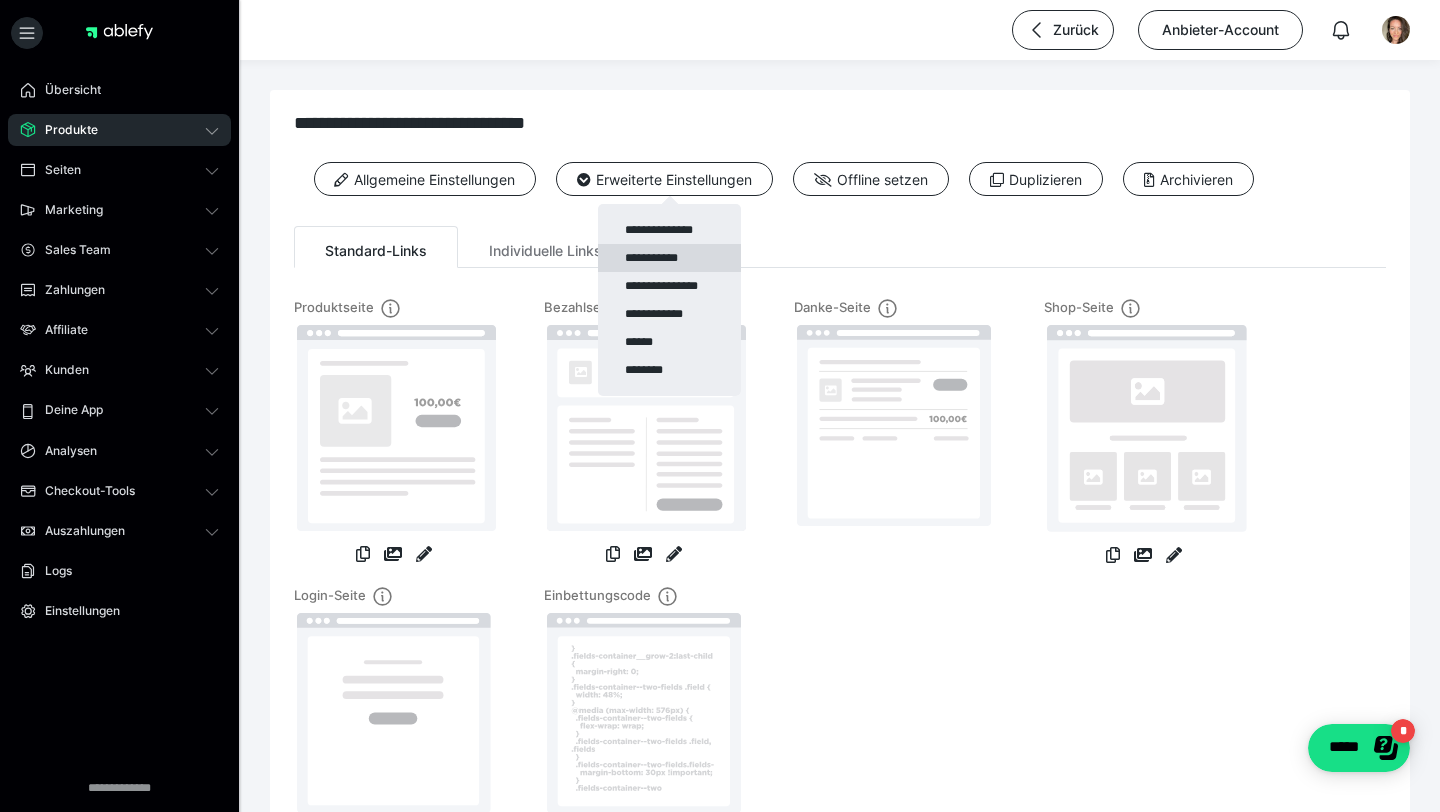 click on "**********" at bounding box center [669, 258] 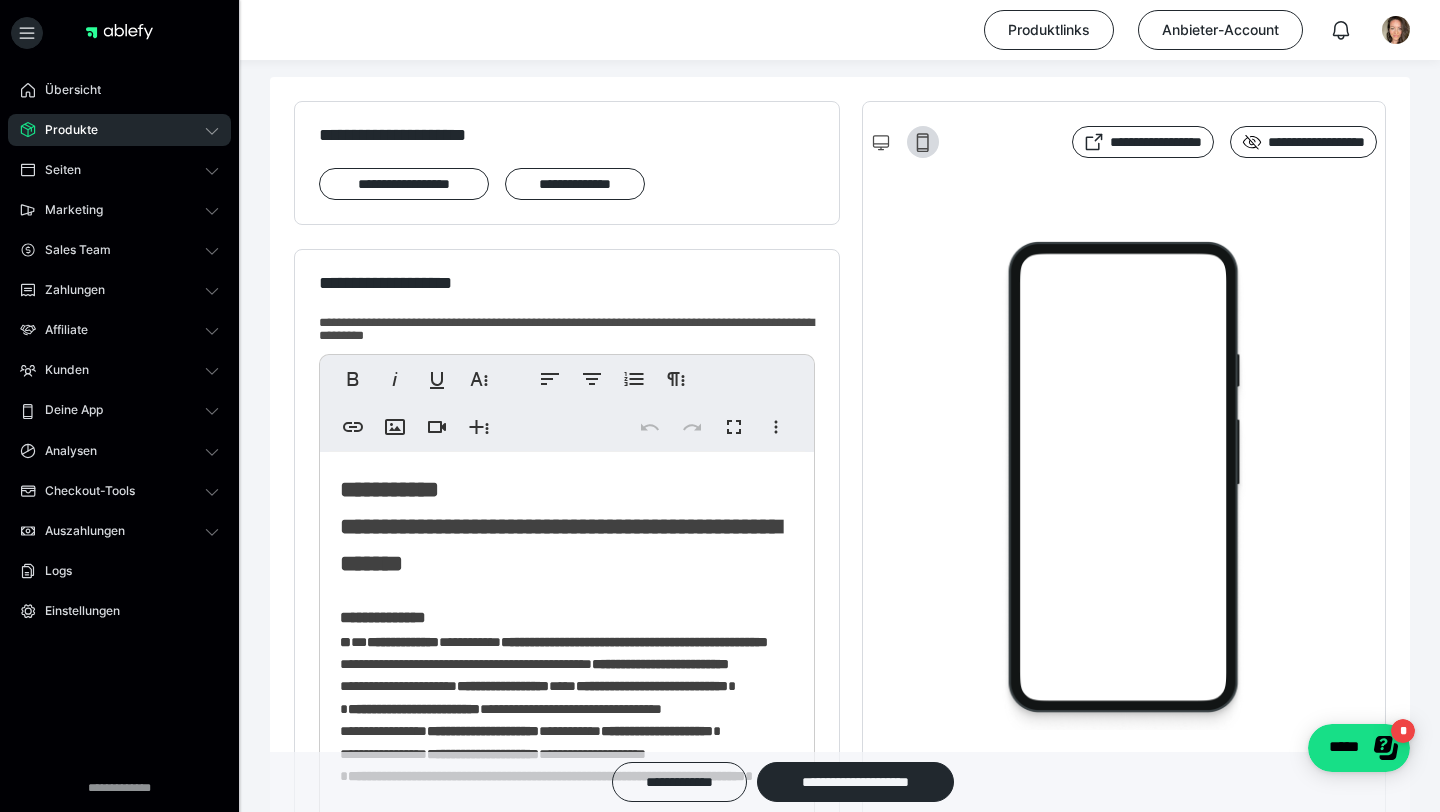 scroll, scrollTop: 440, scrollLeft: 0, axis: vertical 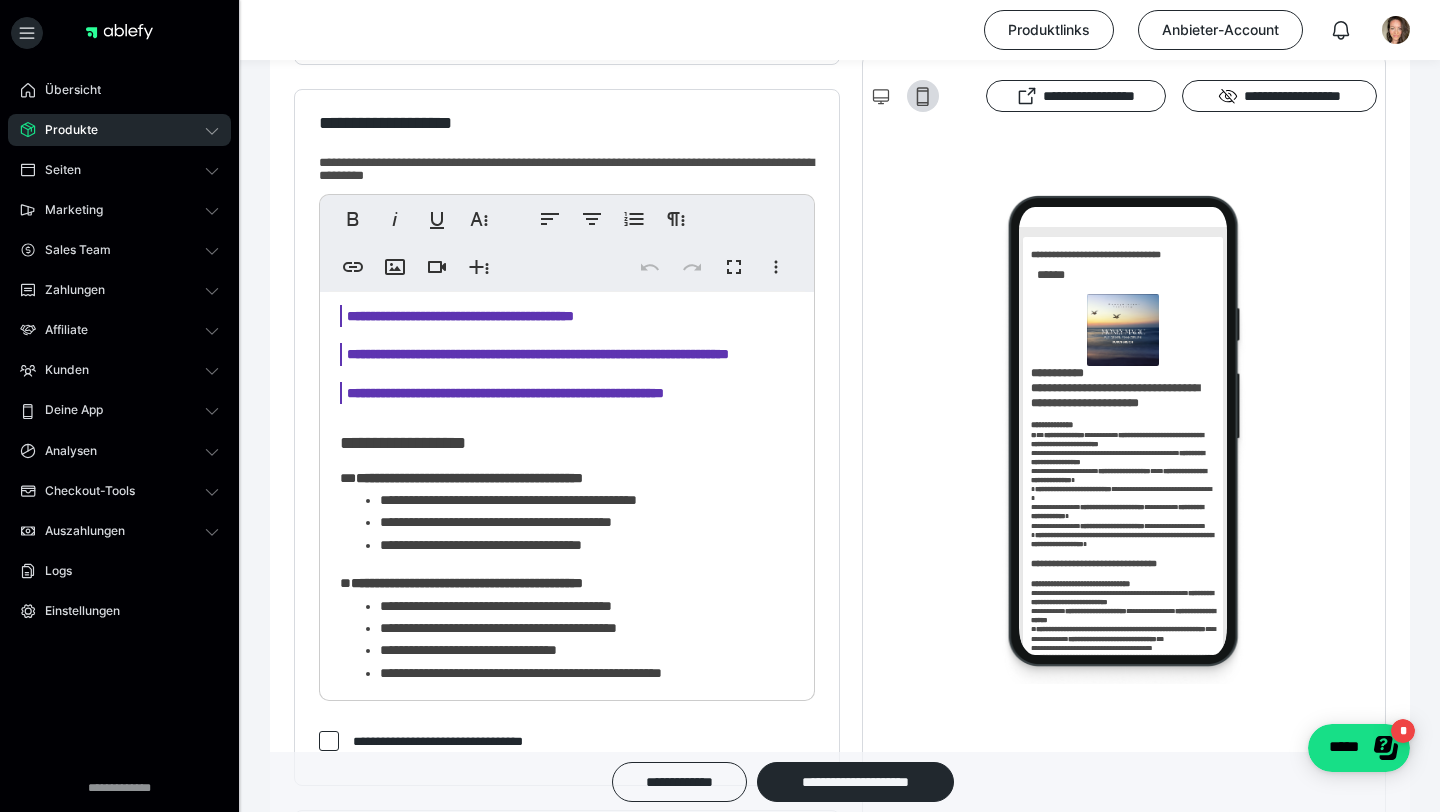 click on "[NAME] [LAST] [STREET] [CITY] [STATE] [ZIP] [COUNTRY] [PROVINCE] [REGION] [COUNTY] [TOWN] [PHONE] [EMAIL] [ADDRESS]" at bounding box center [567, -13] 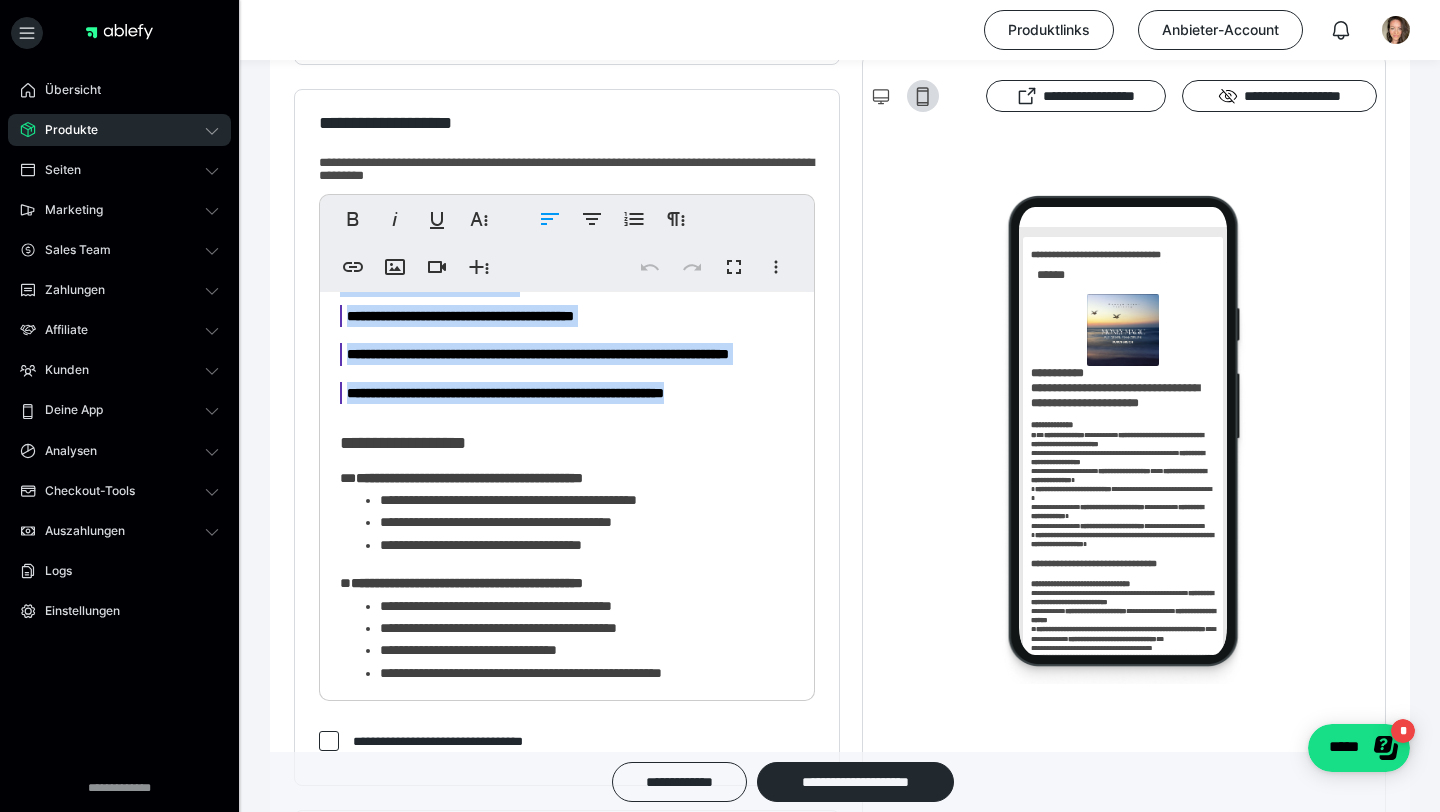 drag, startPoint x: 336, startPoint y: 477, endPoint x: 728, endPoint y: 637, distance: 423.39578 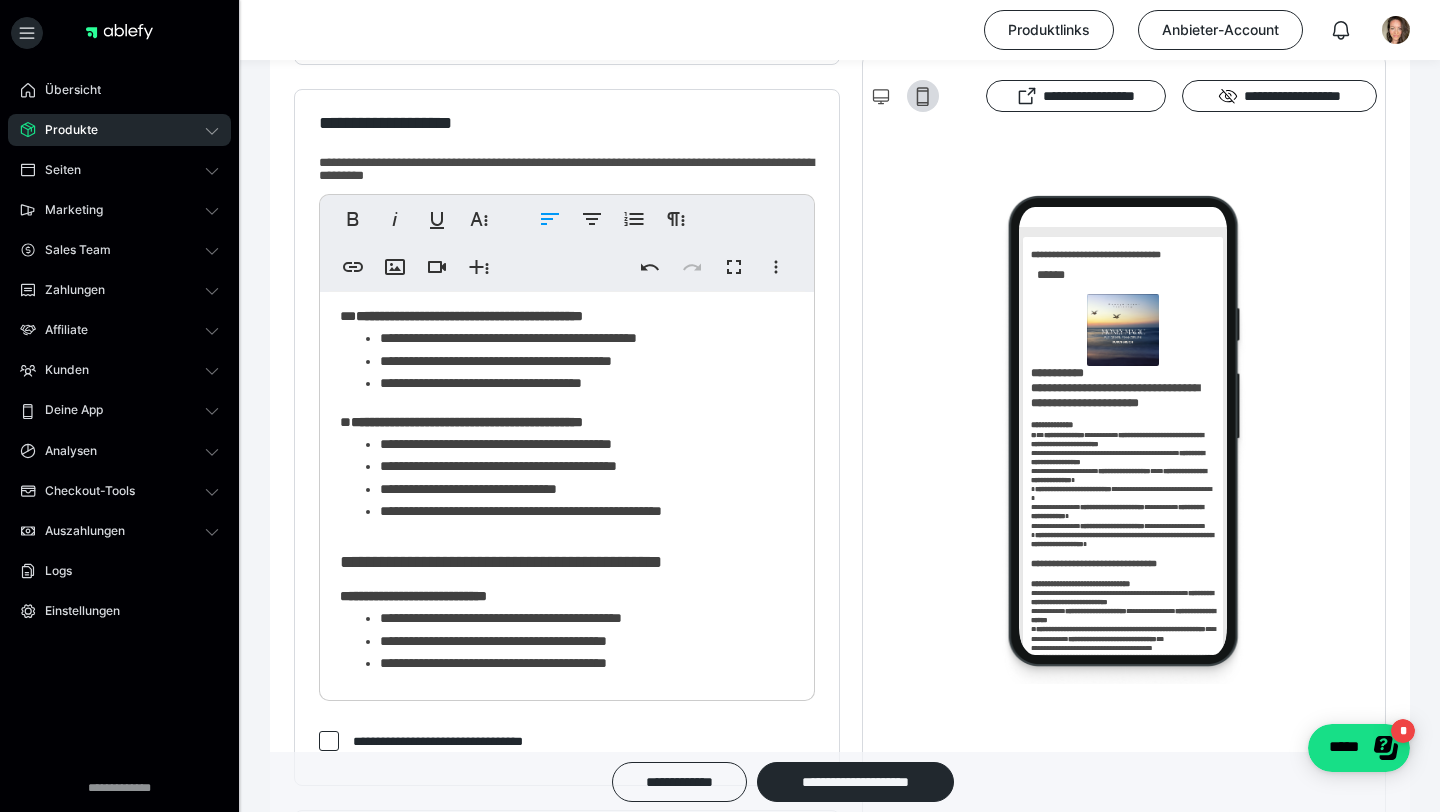 type 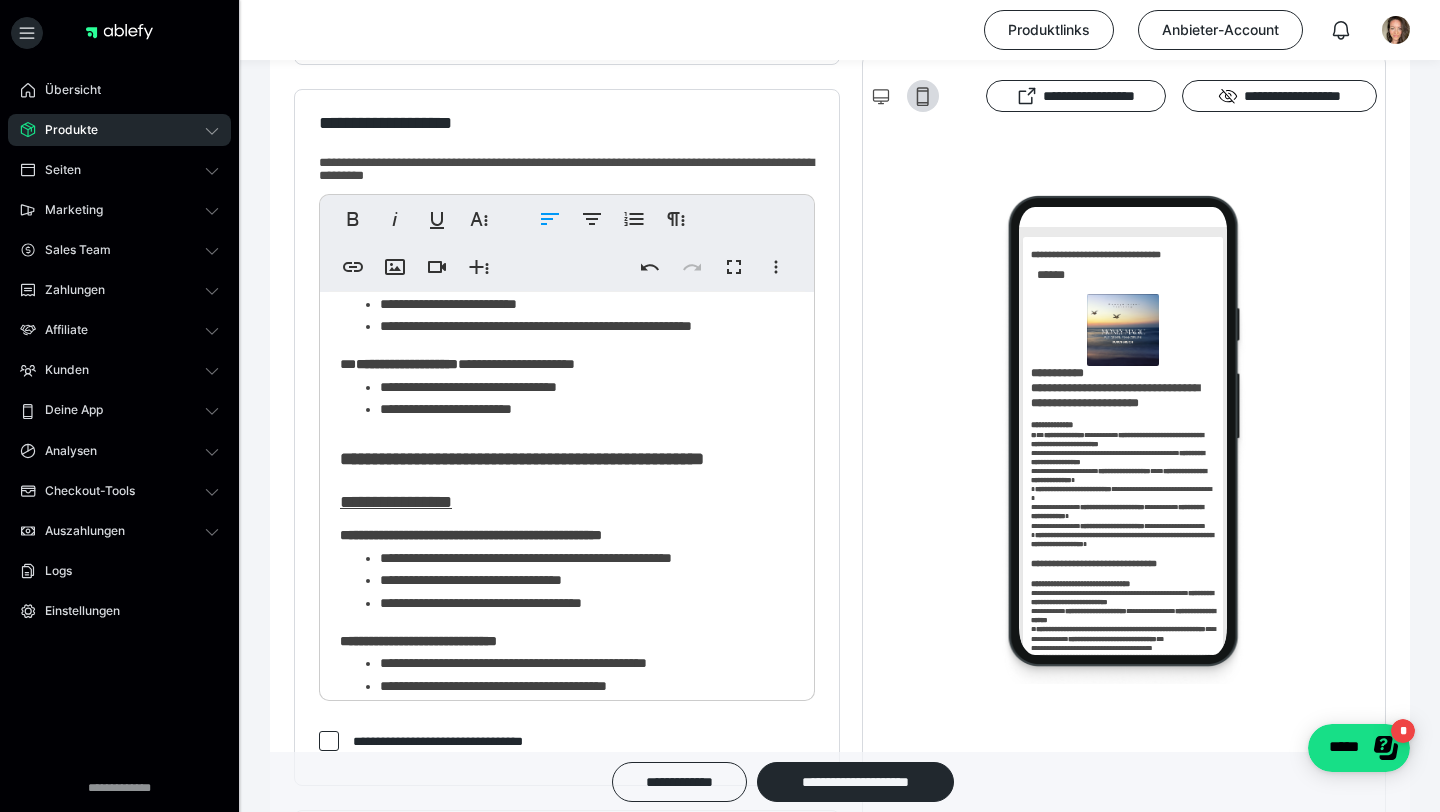 scroll, scrollTop: 873, scrollLeft: 0, axis: vertical 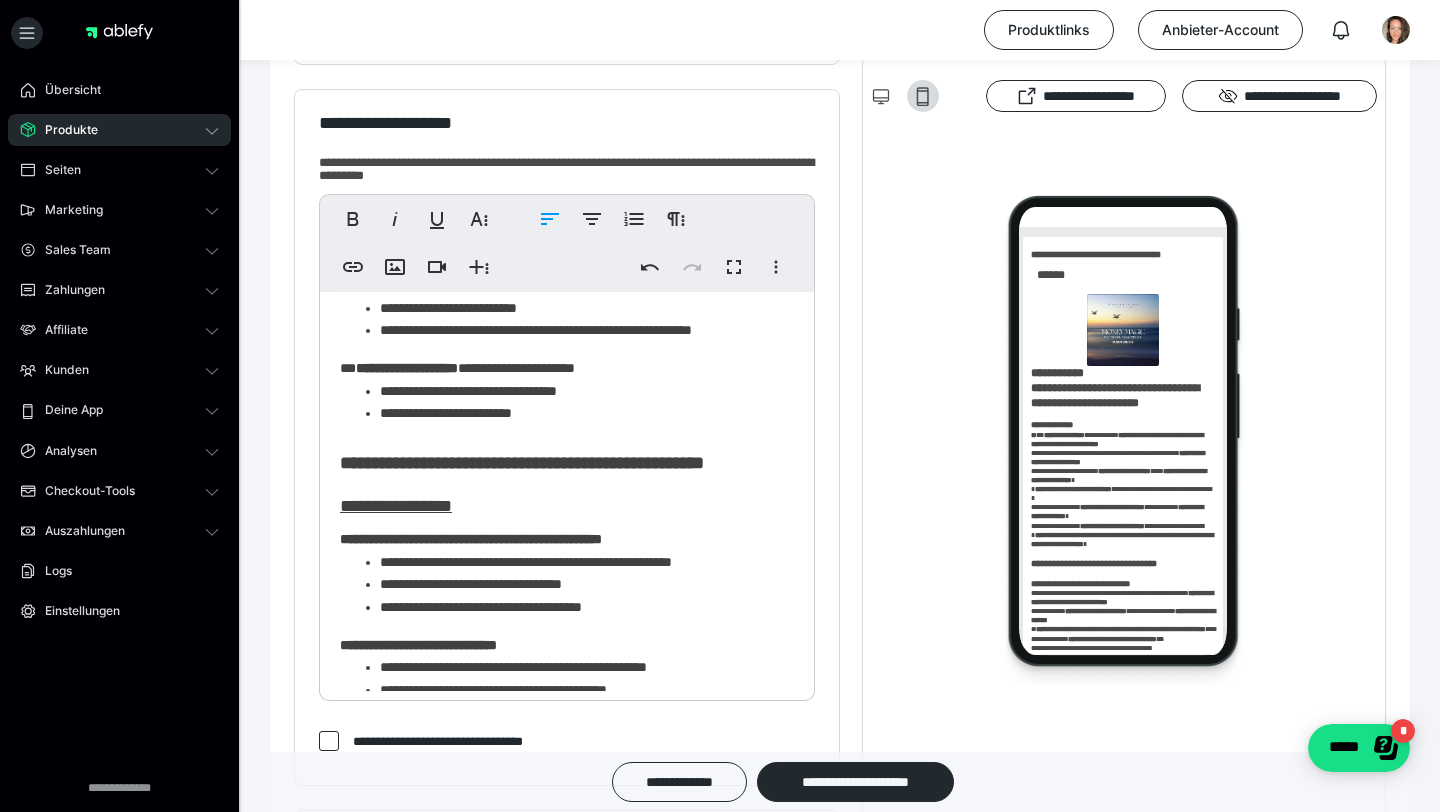 click on "**********" at bounding box center [587, 413] 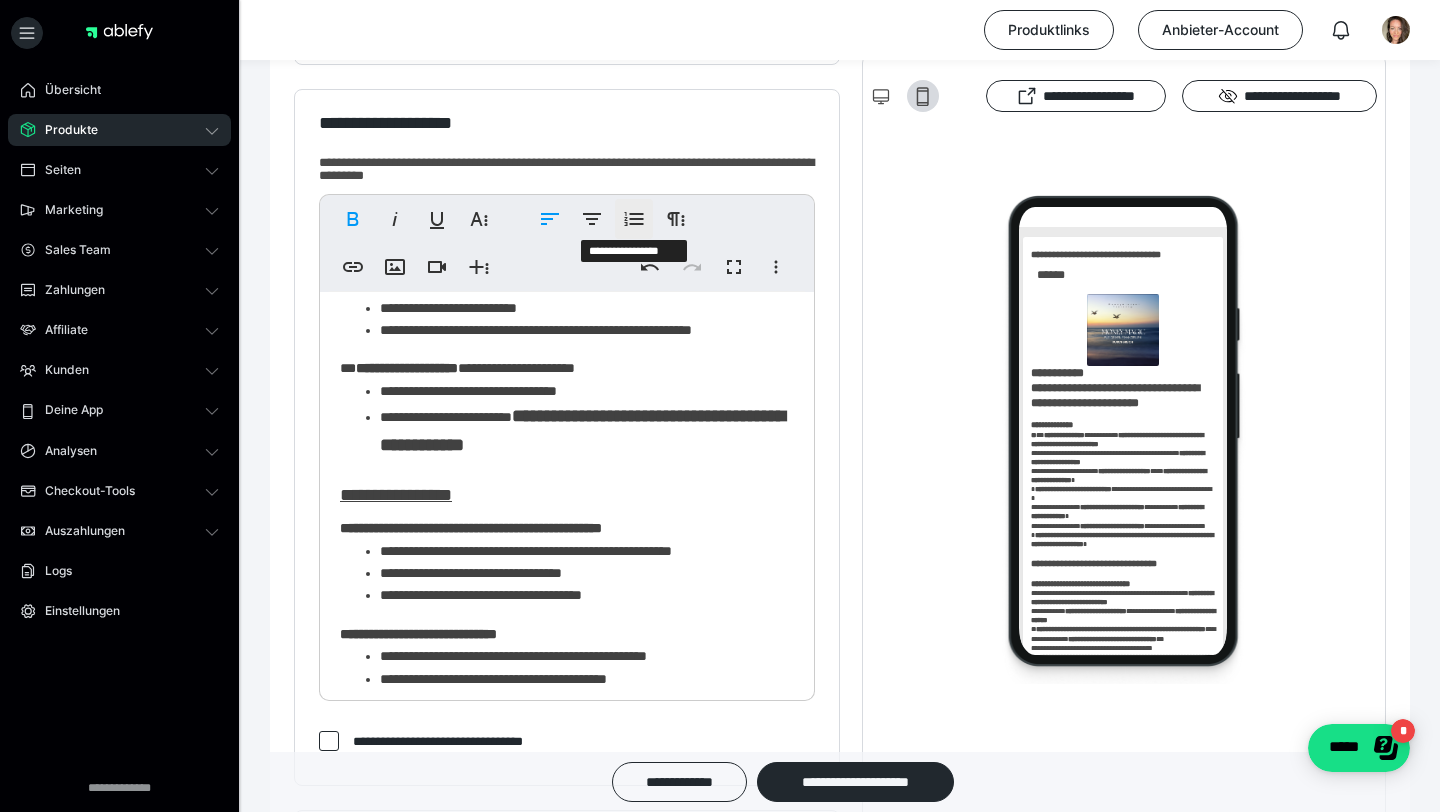 click 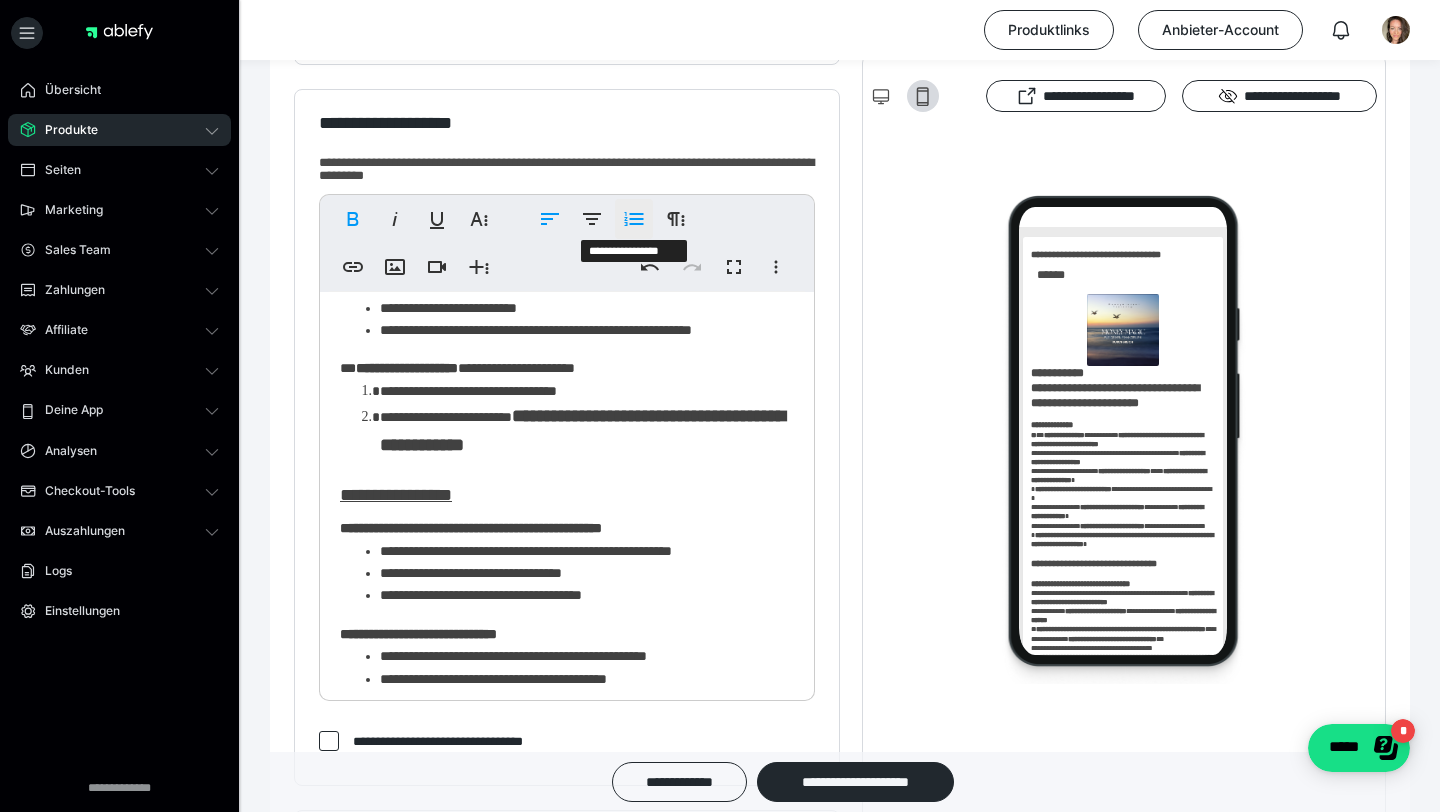 click 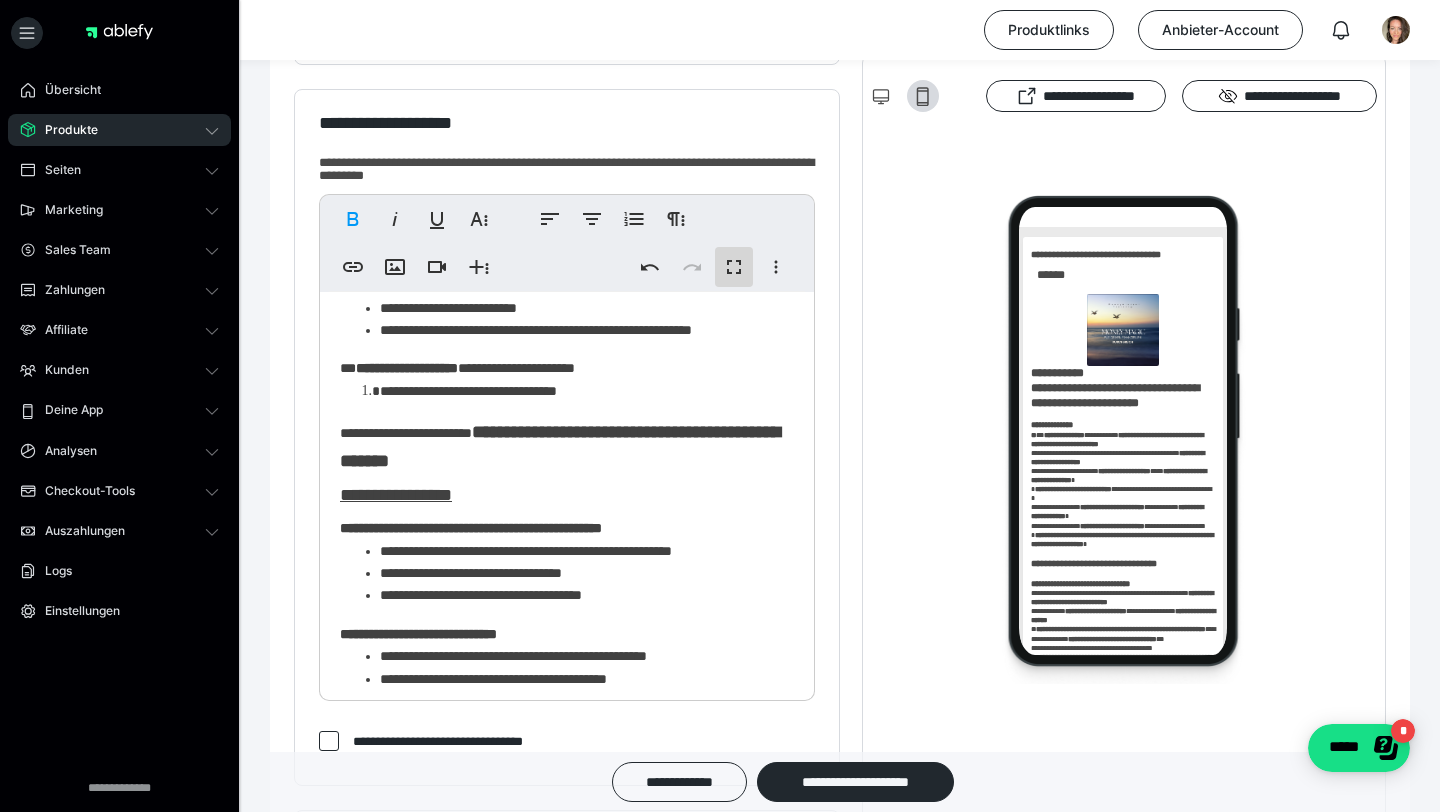 scroll, scrollTop: 0, scrollLeft: 0, axis: both 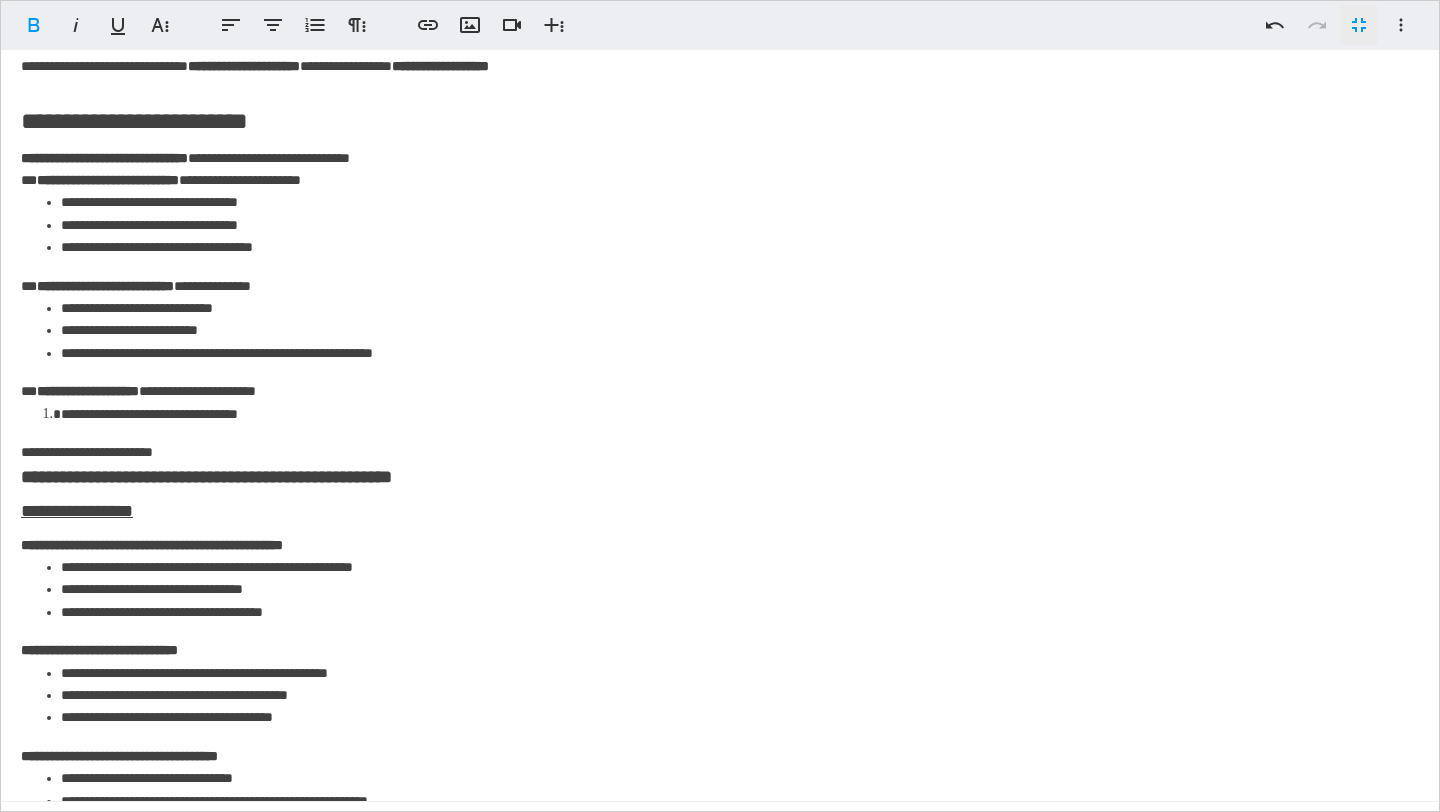 click on "[NAME] [LAST] [STREET] [CITY] [STATE] [ZIP] [COUNTRY] [PROVINCE] [REGION] [COUNTY] [TOWN] [PHONE] [EMAIL] [ADDRESS]" at bounding box center [720, 544] 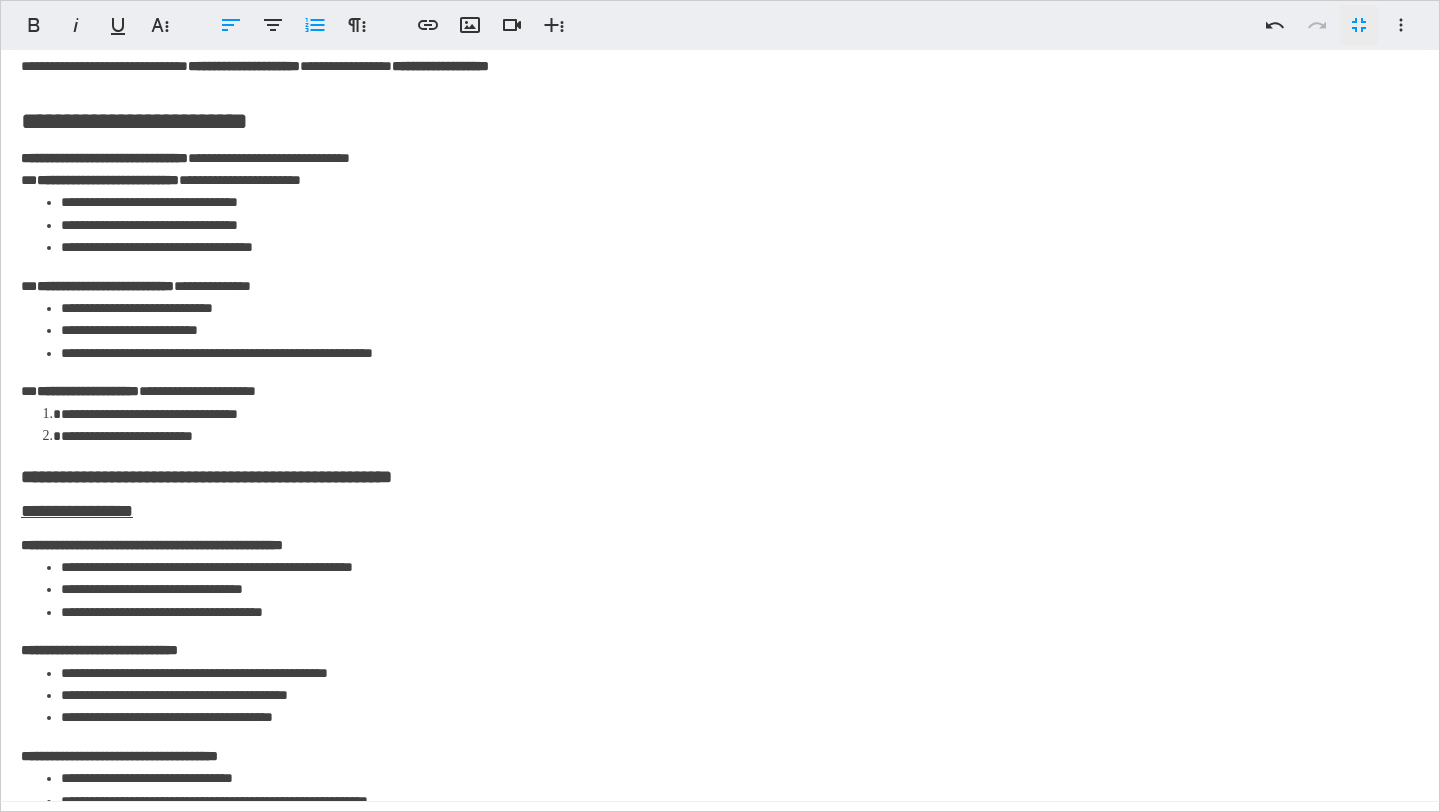 click on "**********" at bounding box center (720, 509) 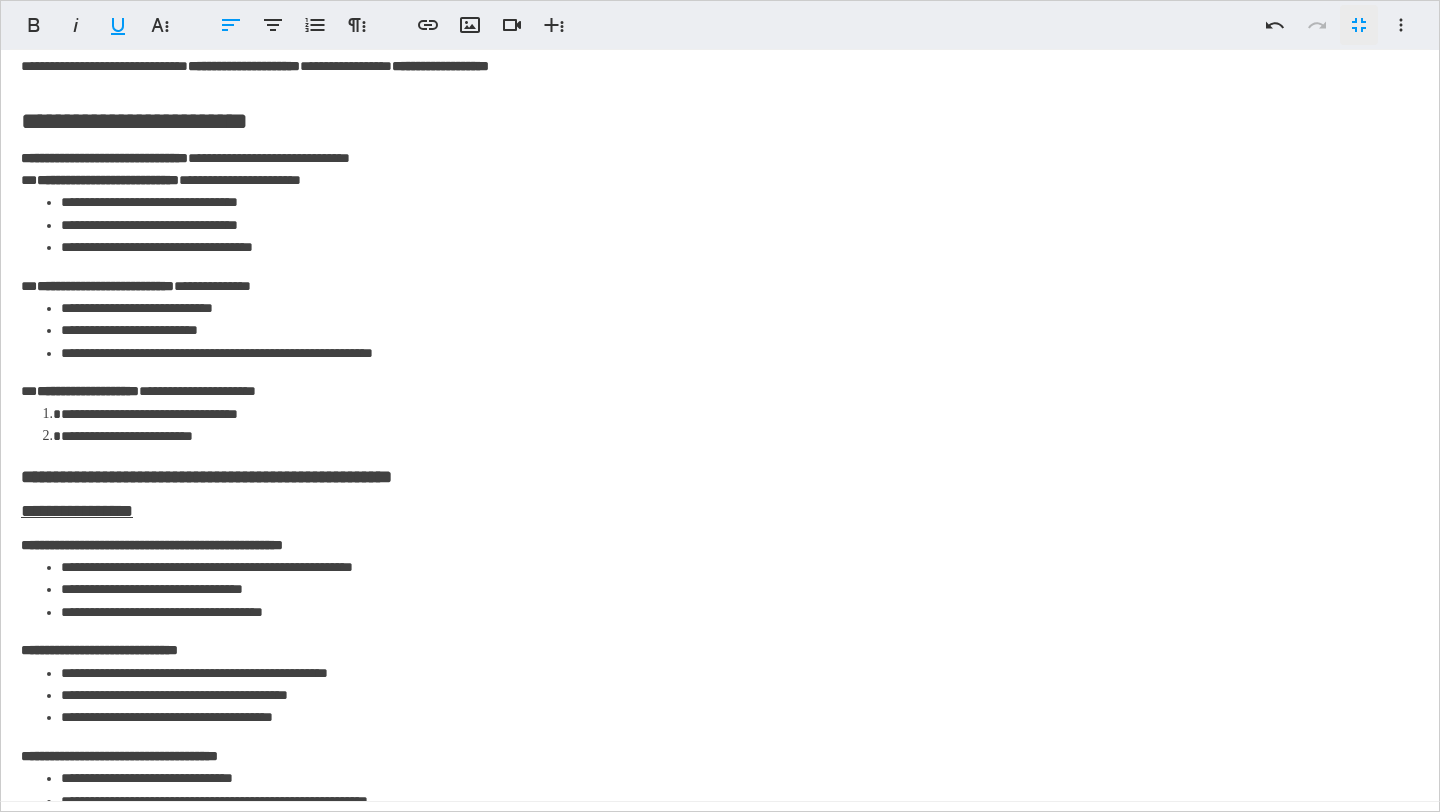 click on "[NAME] [LAST] [STREET] [CITY] [STATE] [ZIP] [COUNTRY] [PROVINCE] [REGION] [COUNTY] [TOWN] [PHONE] [EMAIL] [ADDRESS]" at bounding box center (720, 544) 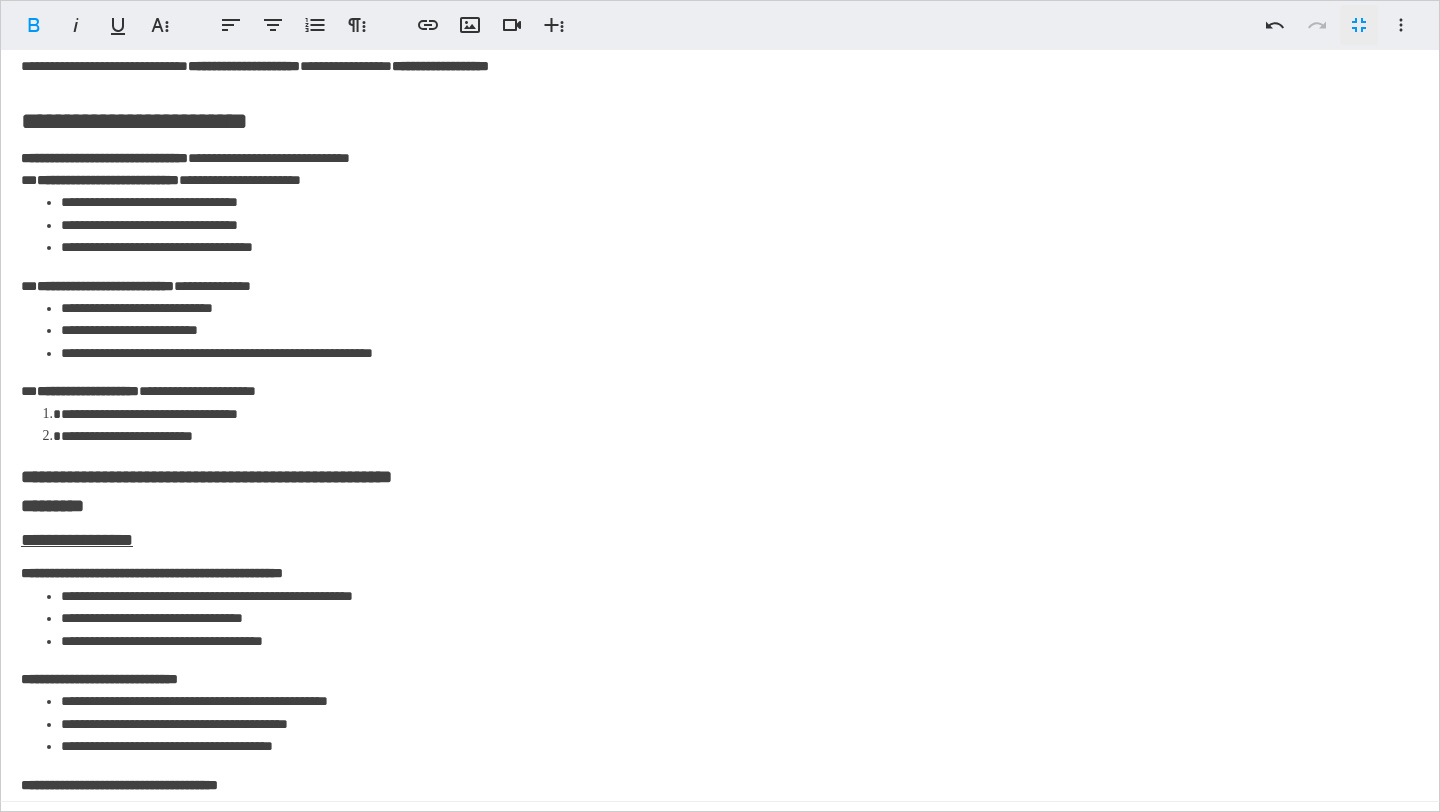 click on "[NAME] [LAST] [STREET] [CITY] [STATE] [ZIP] [COUNTRY] [PROVINCE] [REGION] [COUNTY] [TOWN] [PHONE] [EMAIL] [ADDRESS]" at bounding box center [720, 558] 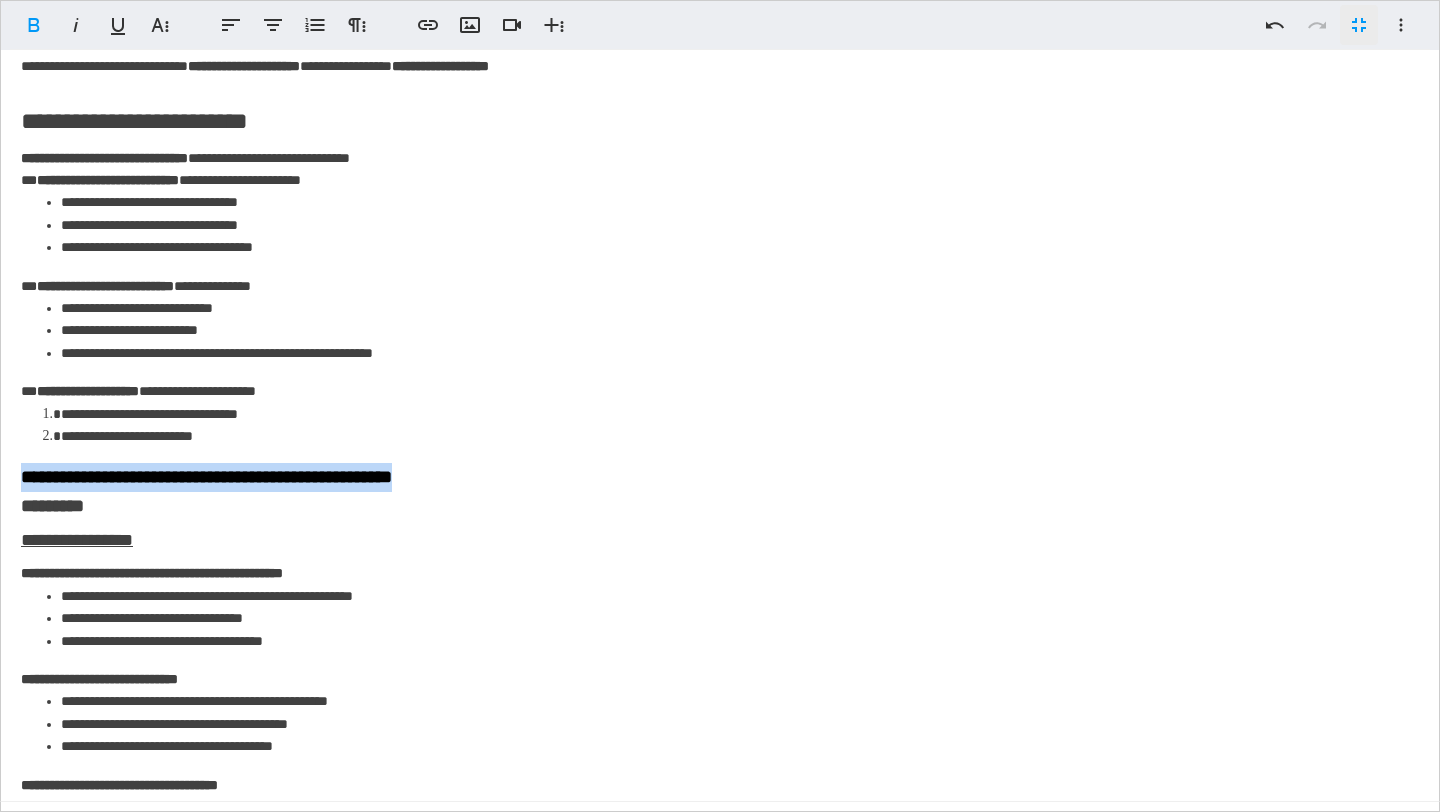 drag, startPoint x: 503, startPoint y: 480, endPoint x: 13, endPoint y: 480, distance: 490 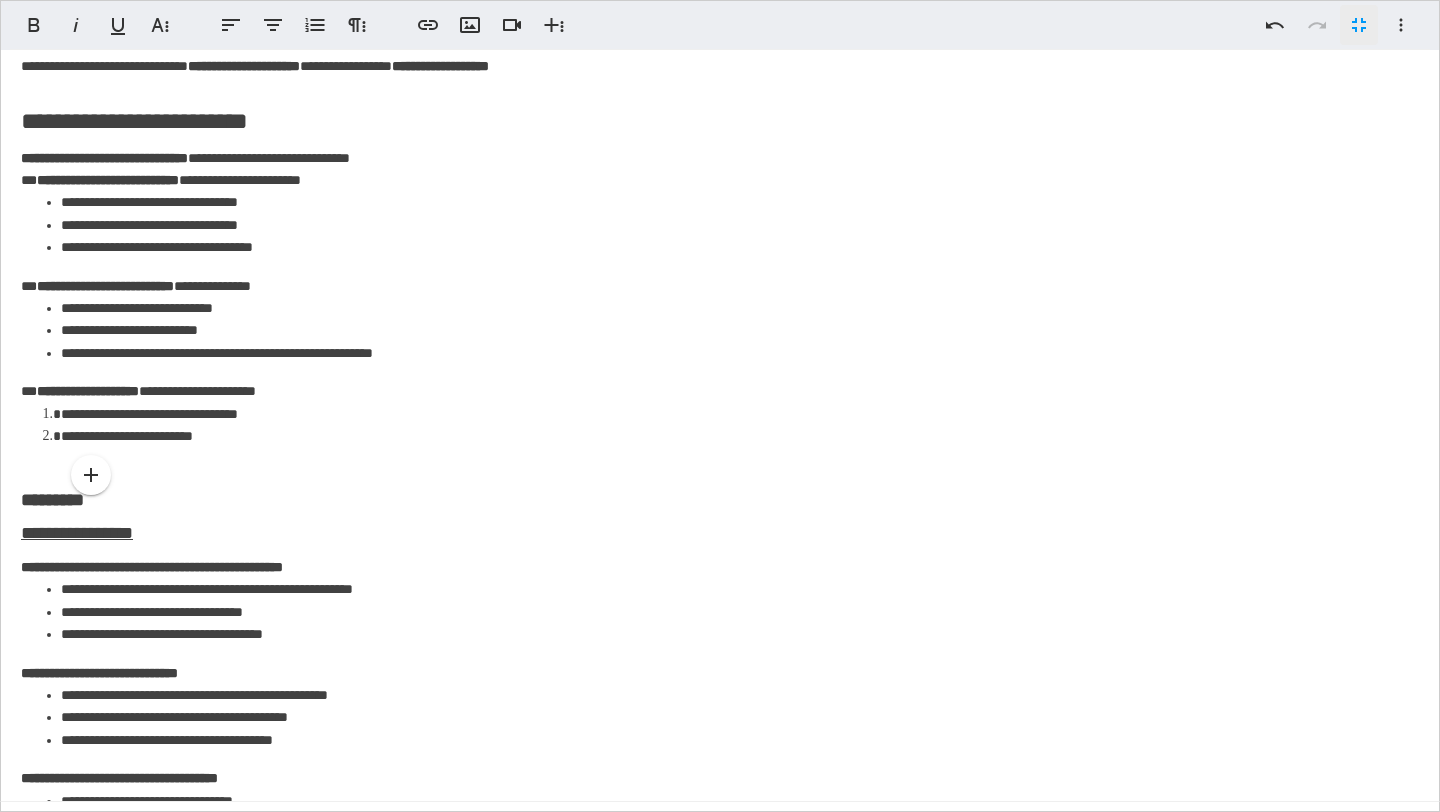 click on "[NAME] [LAST] [STREET] [CITY] [STATE] [ZIP] [COUNTRY] [PROVINCE] [REGION] [COUNTY] [TOWN] [PHONE] [EMAIL] [ADDRESS]" at bounding box center [720, 555] 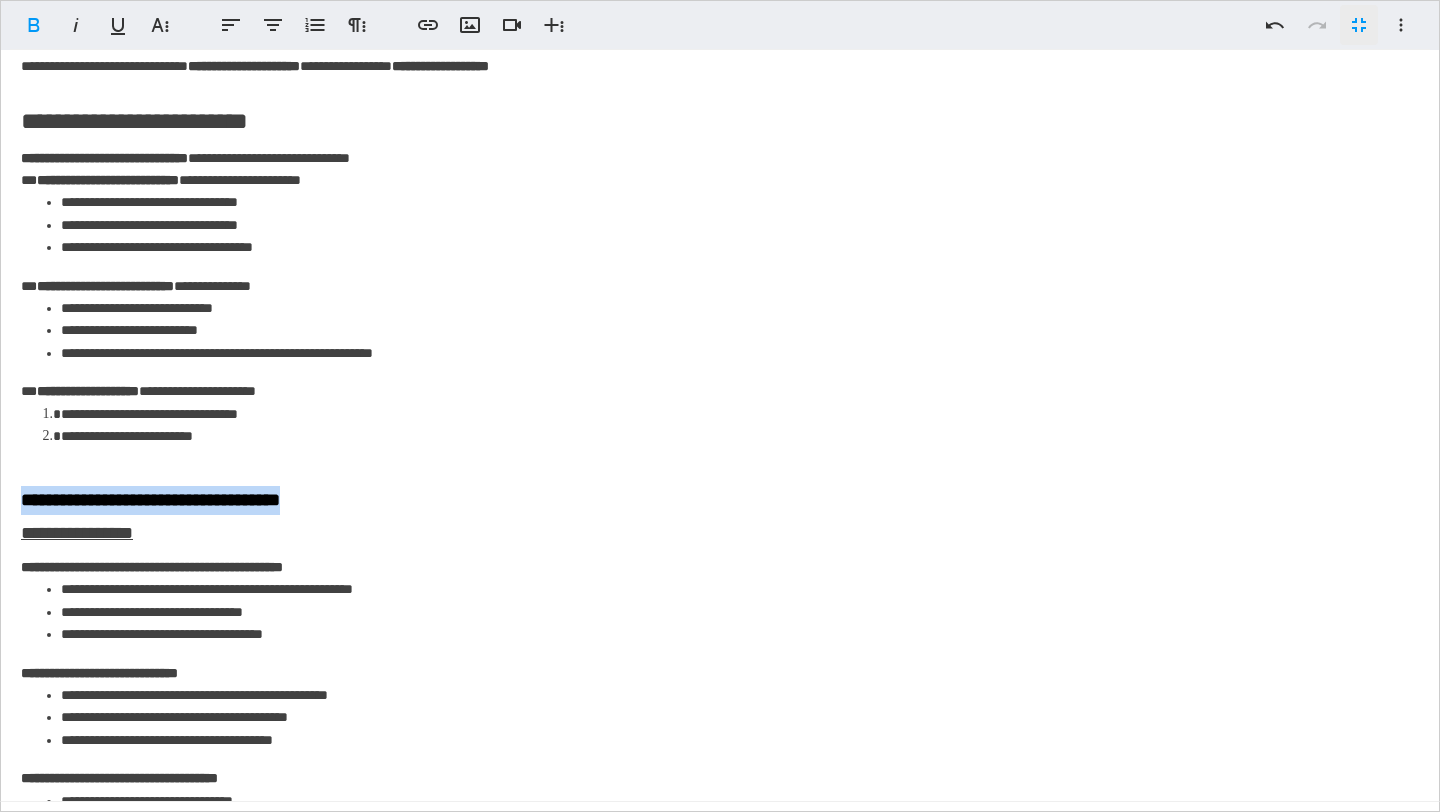 drag, startPoint x: 329, startPoint y: 500, endPoint x: 0, endPoint y: 489, distance: 329.18384 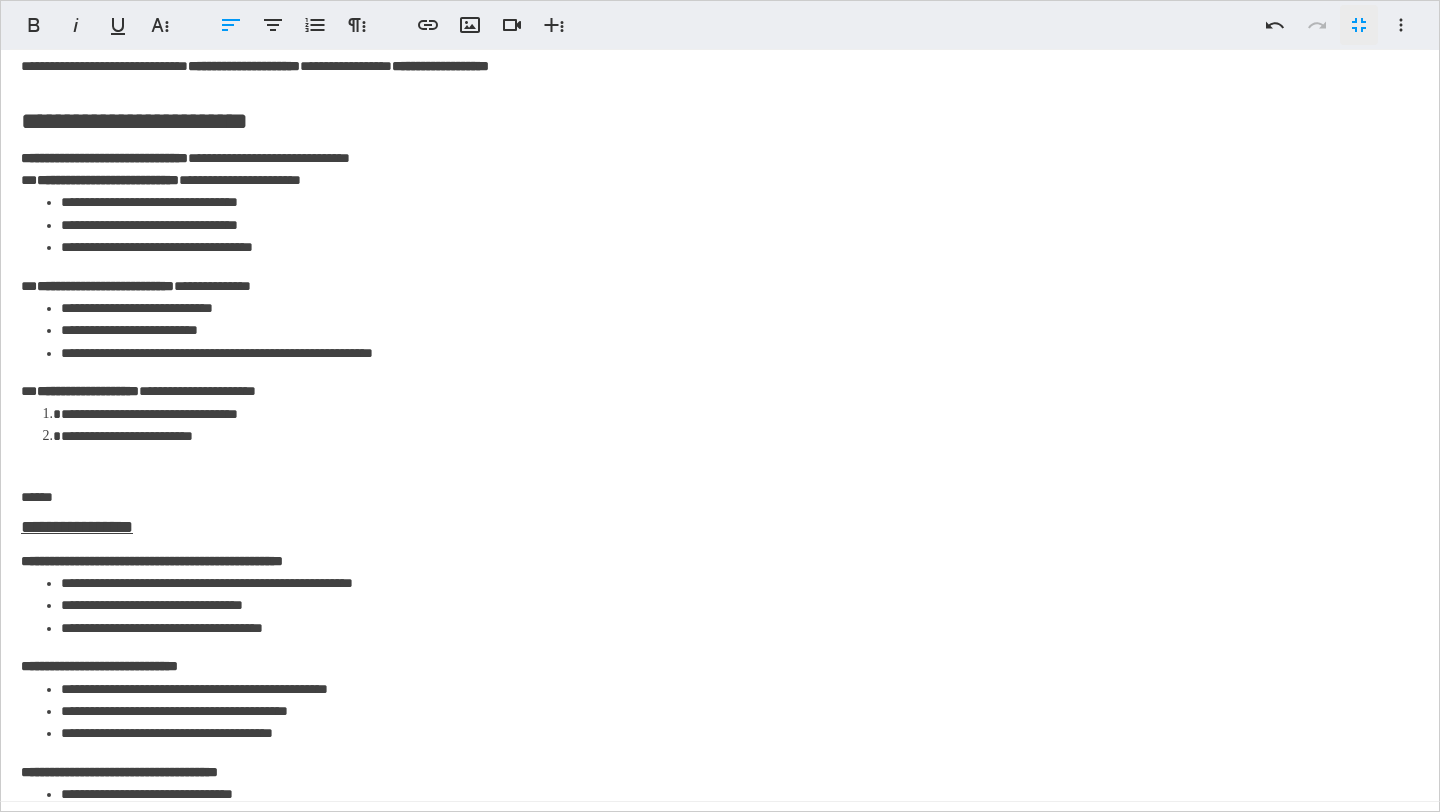 click on "[NAME] [LAST] [STREET] [CITY] [STATE] [ZIP] [COUNTRY] [PROVINCE] [REGION] [COUNTY] [TOWN] [PHONE] [EMAIL] [ADDRESS]" at bounding box center [720, 552] 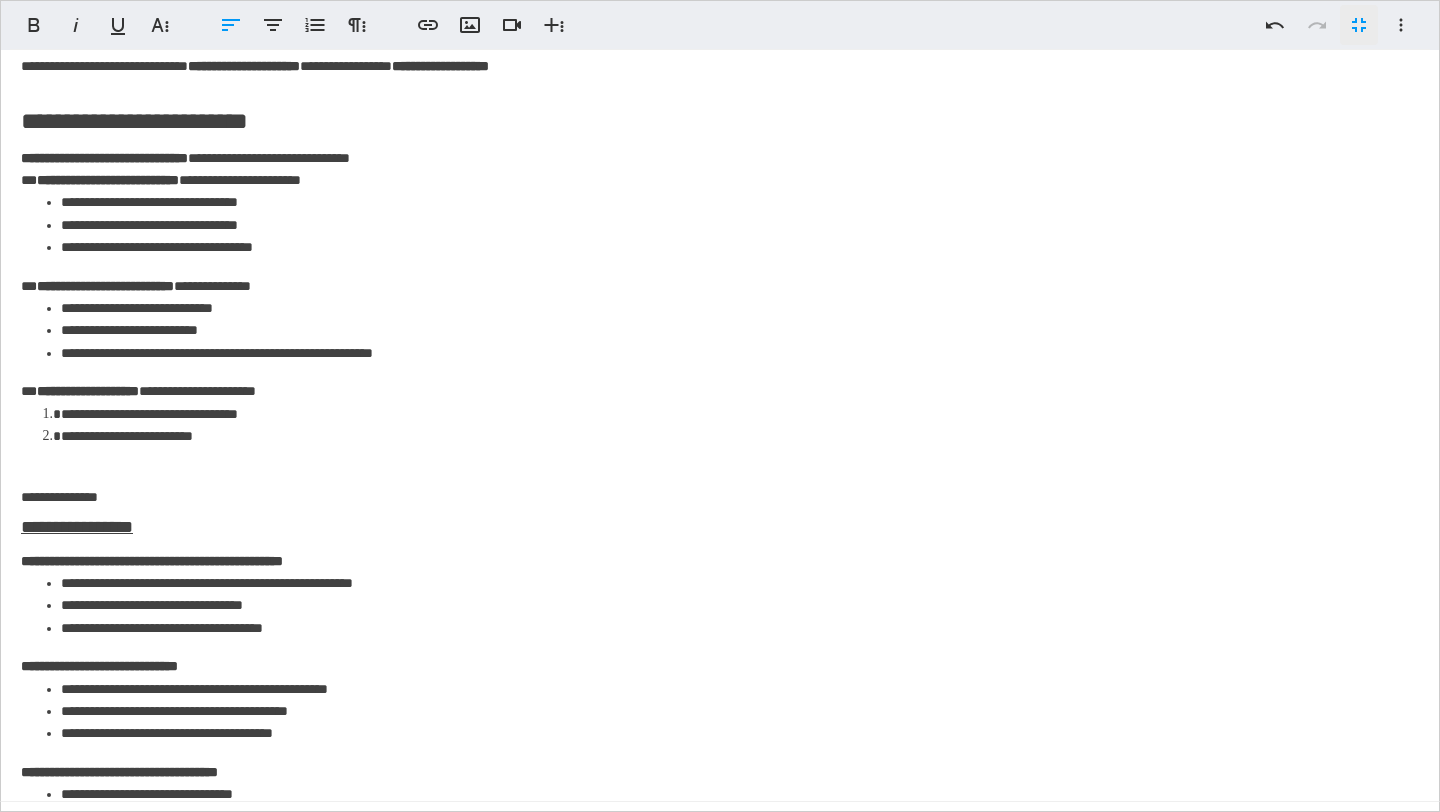 click on "[NAME] [LAST] [STREET] [CITY] [STATE] [ZIP] [COUNTRY] [PROVINCE] [REGION] [COUNTY] [TOWN] [PHONE] [EMAIL] [ADDRESS]" at bounding box center (720, 552) 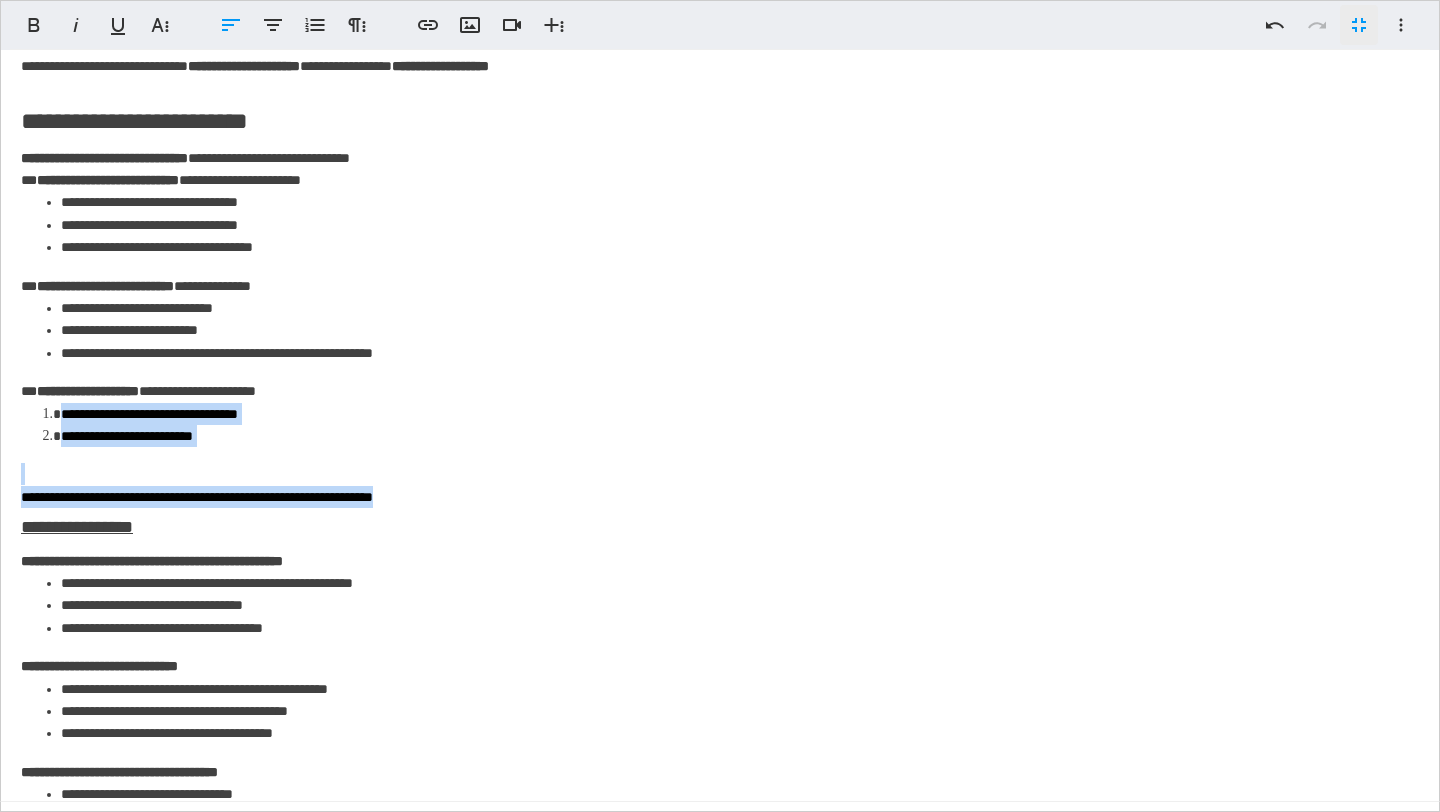 drag, startPoint x: 489, startPoint y: 499, endPoint x: 15, endPoint y: 483, distance: 474.26996 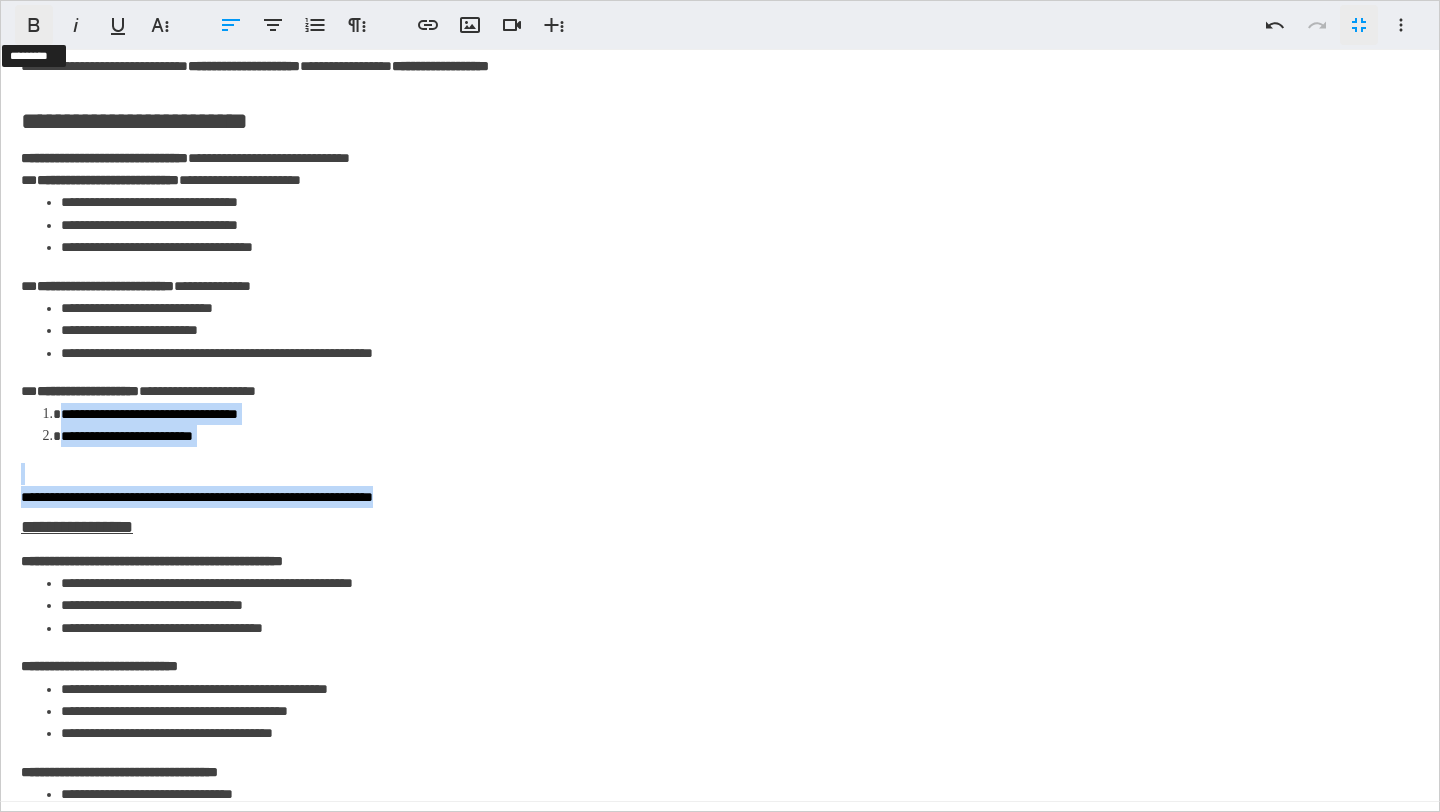 click 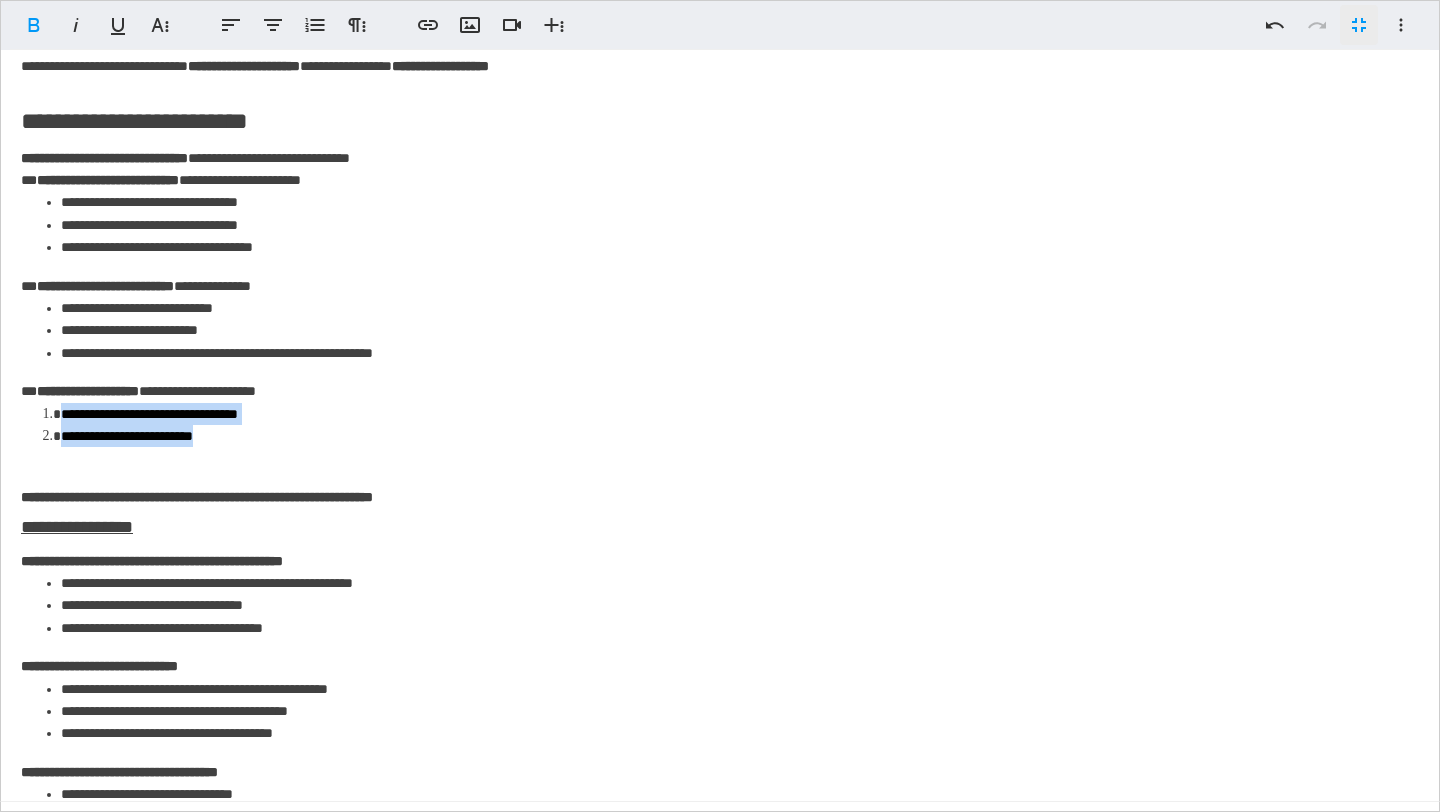 click on "**********" at bounding box center (197, 497) 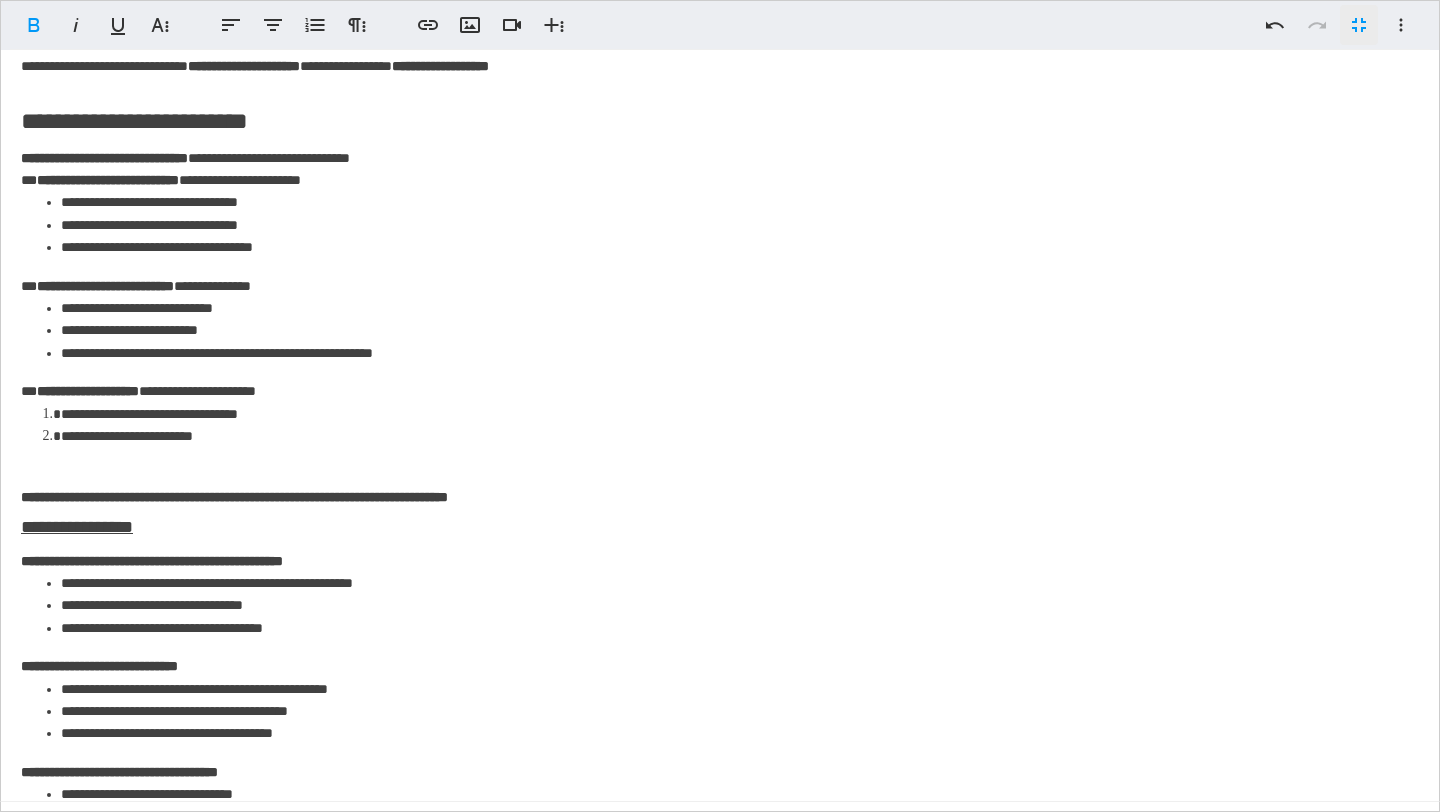 click on "[NAME] [LAST] [STREET] [CITY] [STATE] [ZIP] [COUNTRY] [PROVINCE] [REGION] [COUNTY] [TOWN] [PHONE] [EMAIL] [ADDRESS]" at bounding box center (720, 552) 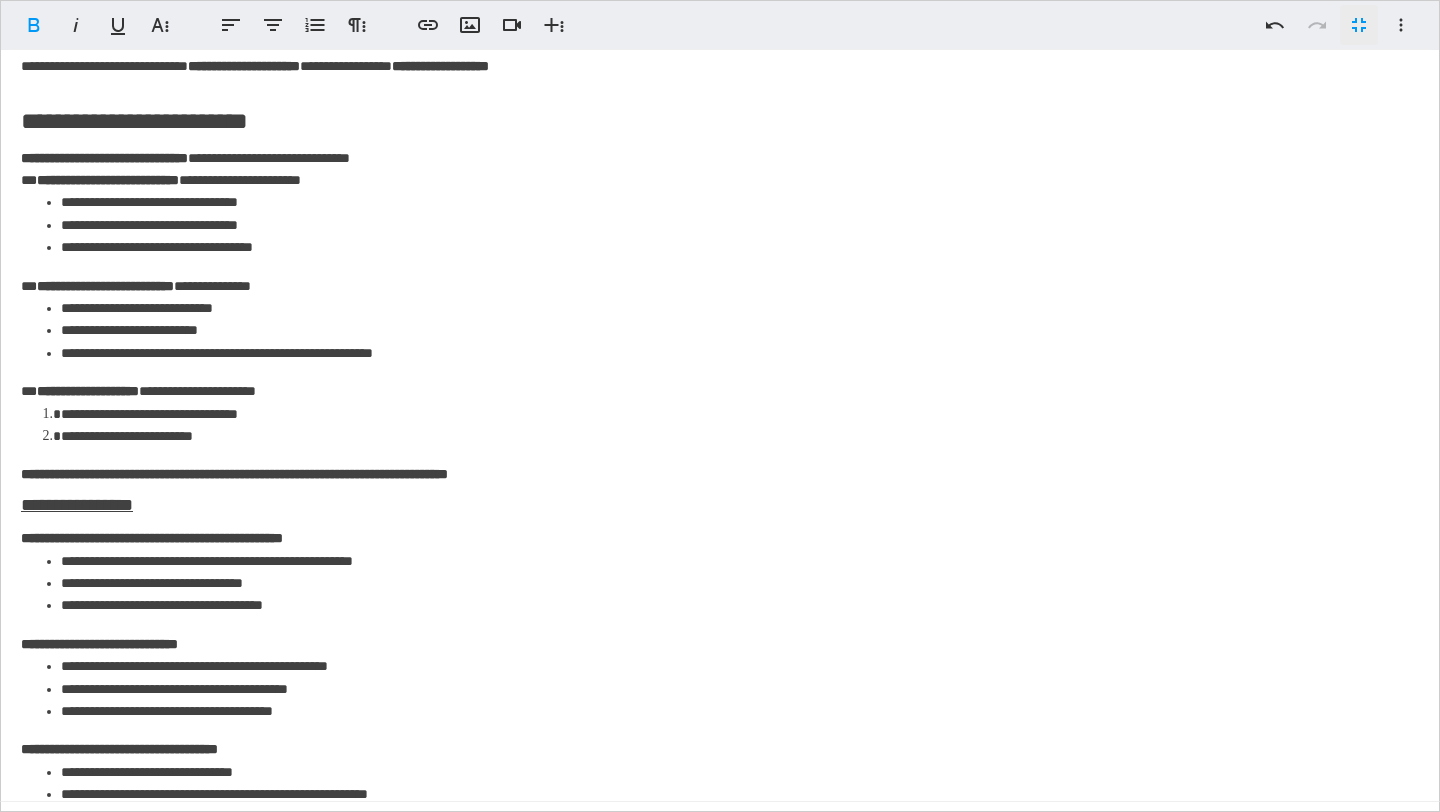 click on "[NAME] [LAST] [STREET] [CITY] [STATE] [ZIP] [COUNTRY] [PROVINCE] [REGION] [COUNTY] [TOWN] [PHONE] [EMAIL] [ADDRESS]" at bounding box center (720, 541) 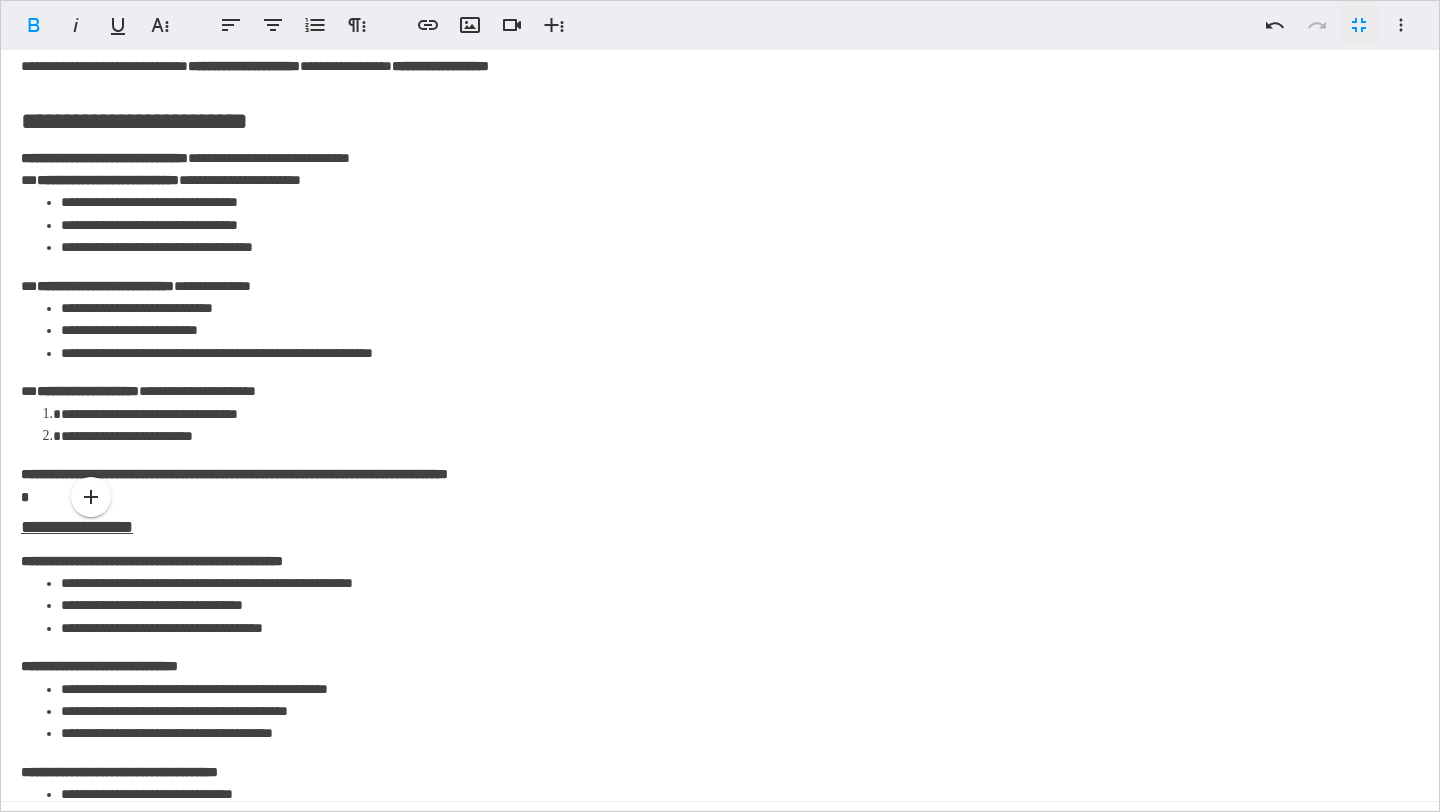 click on "[NAME] [LAST] [STREET] [CITY] [STATE] [ZIP] [COUNTRY] [PROVINCE] [REGION] [COUNTY] [TOWN] [PHONE] [EMAIL] [ADDRESS]" at bounding box center [720, 552] 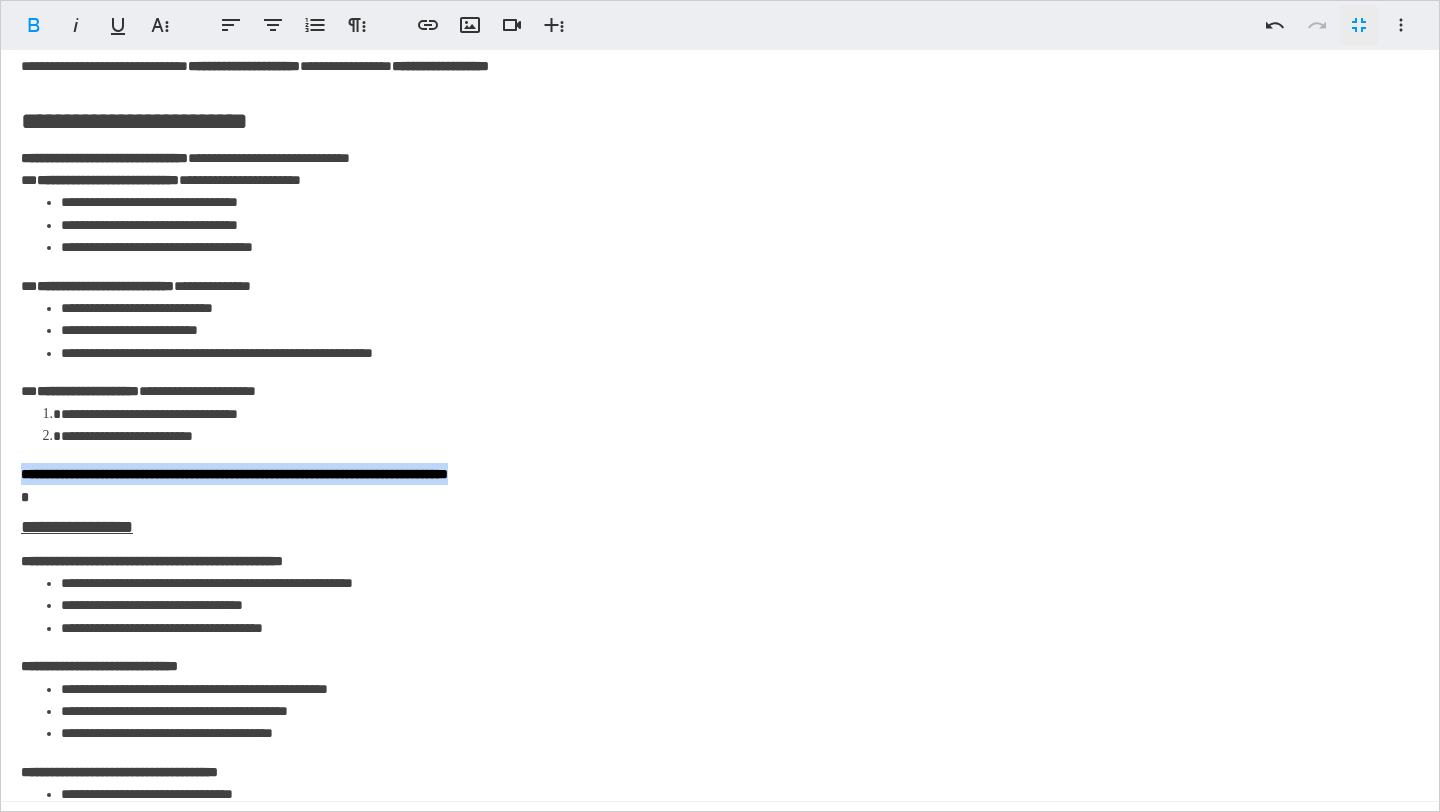 drag, startPoint x: 621, startPoint y: 467, endPoint x: 16, endPoint y: 466, distance: 605.00085 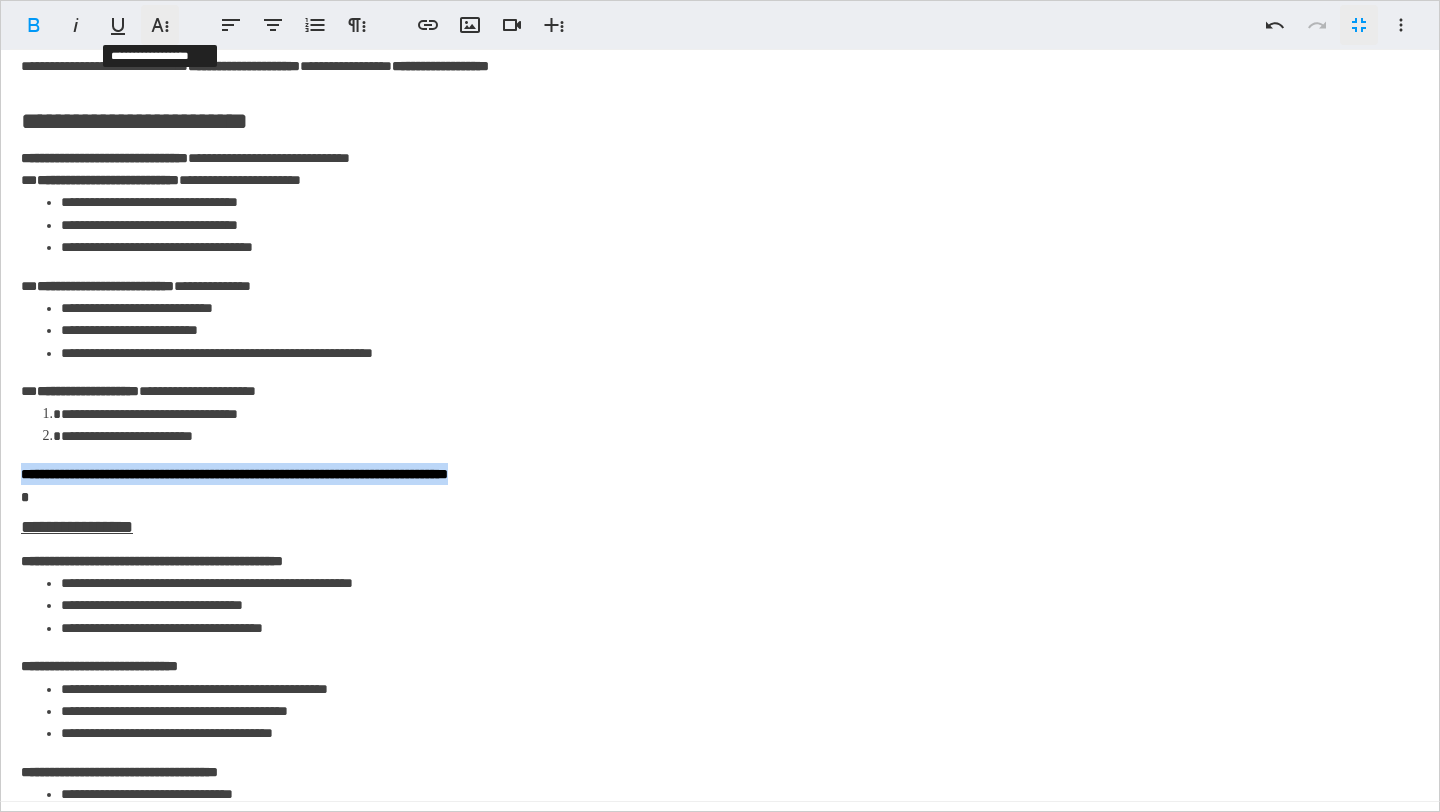 click 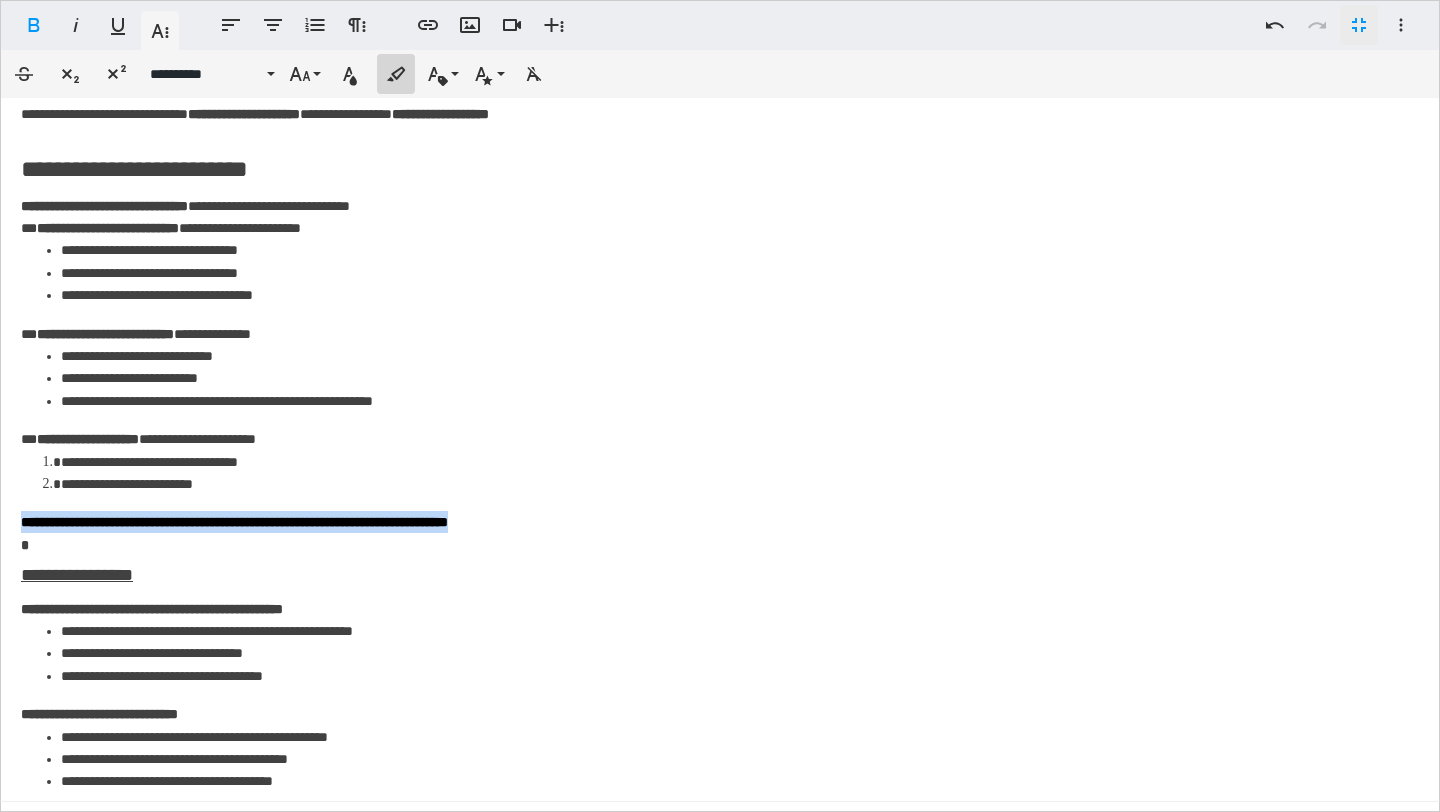 click 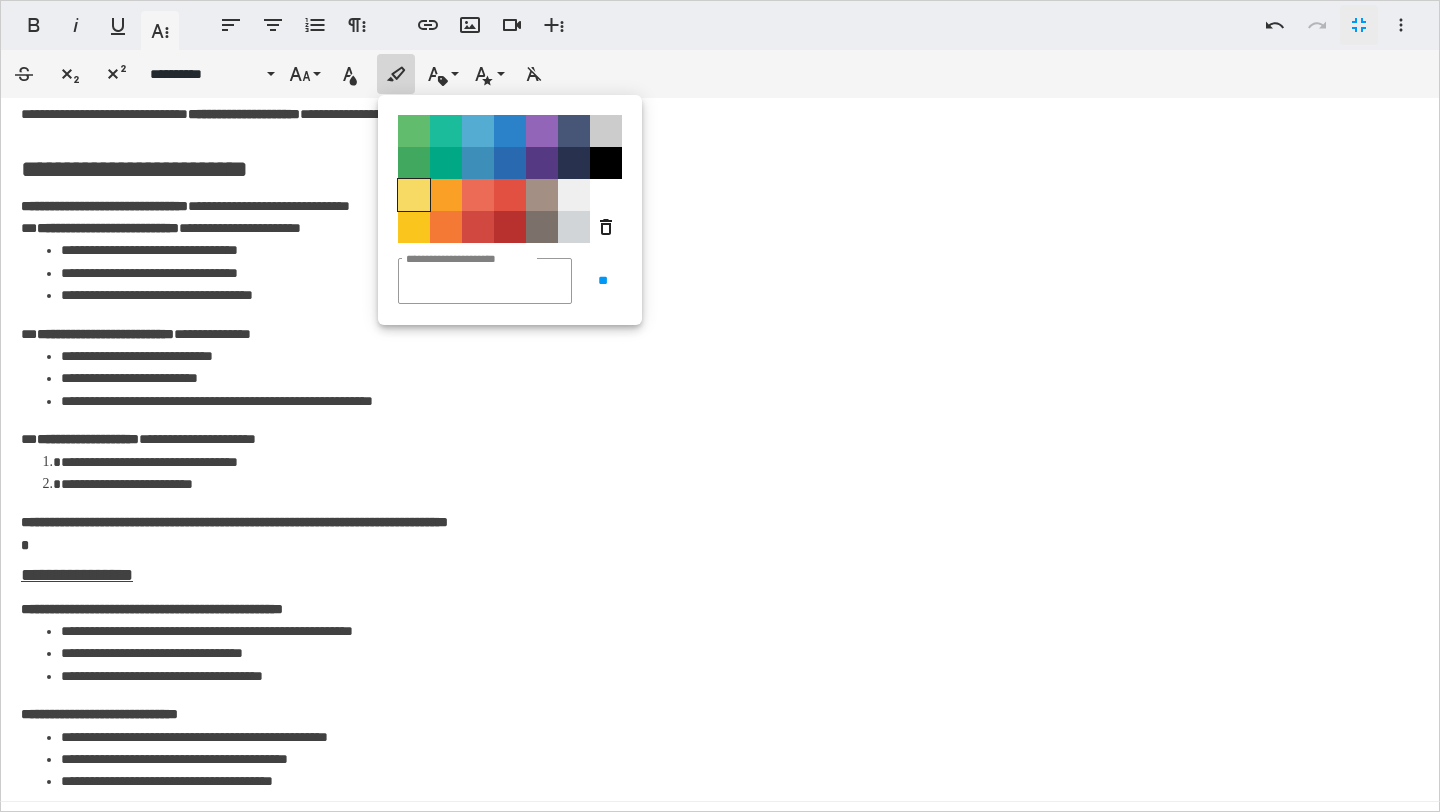 click on "**********" at bounding box center [414, 195] 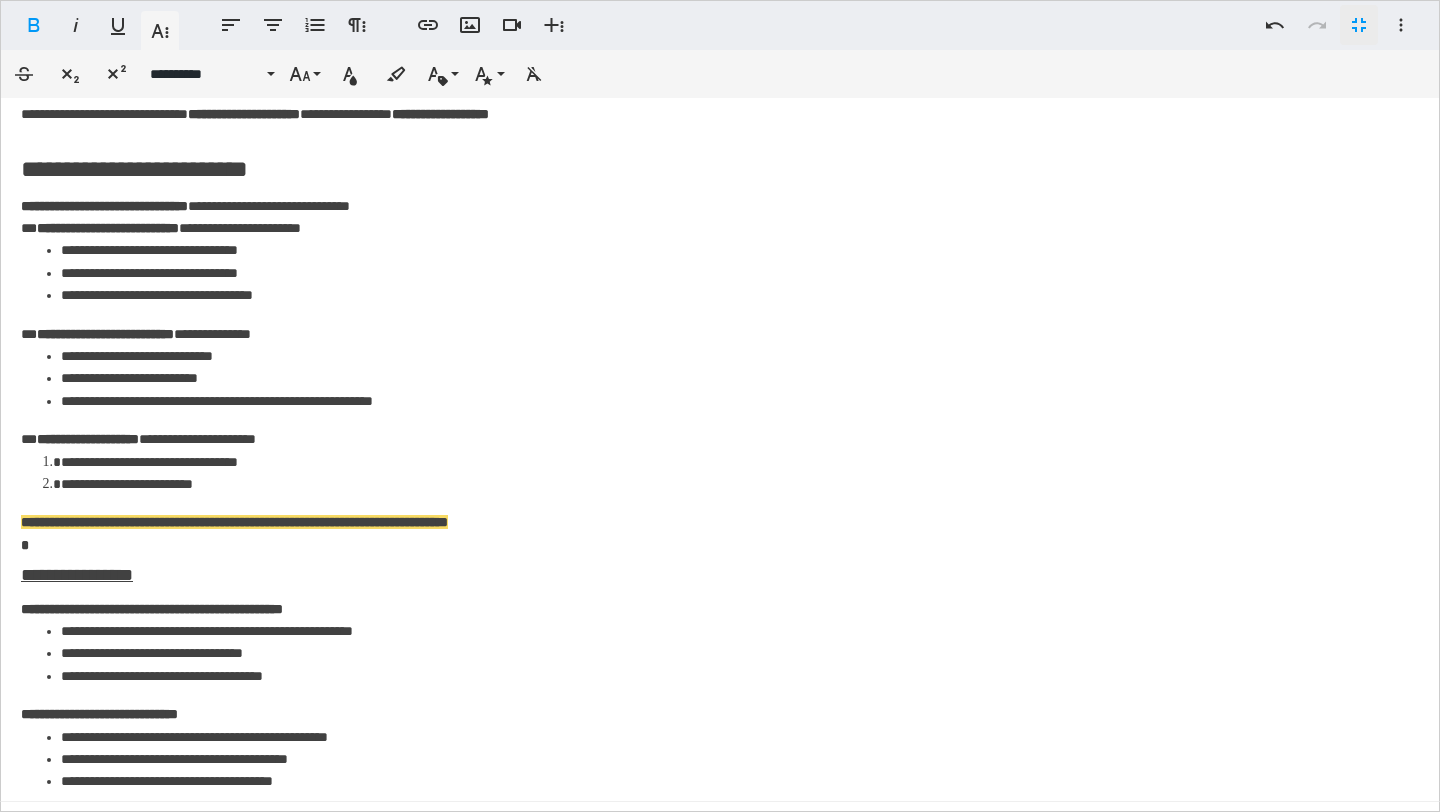 click on "**********" at bounding box center [740, 273] 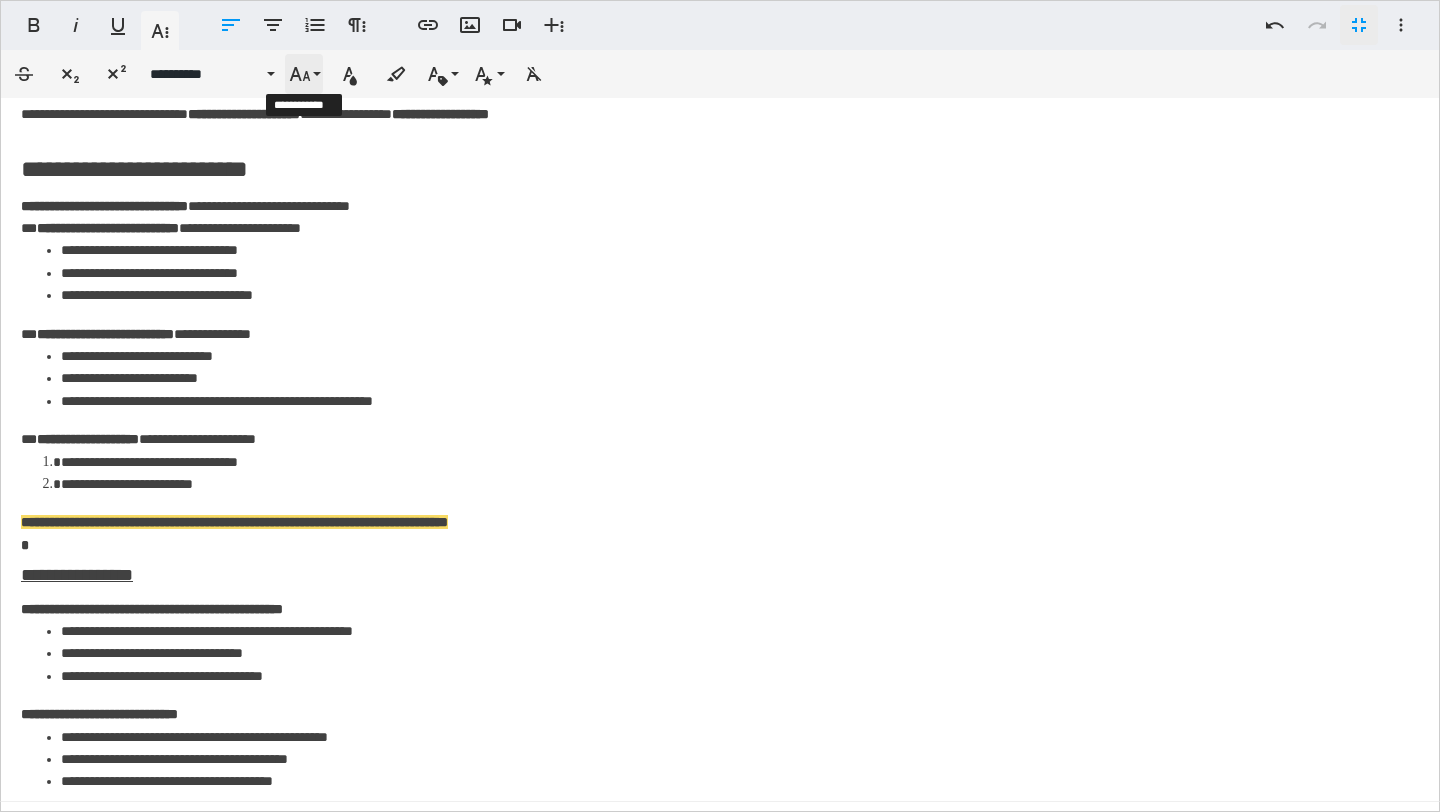 click on "**********" at bounding box center [304, 74] 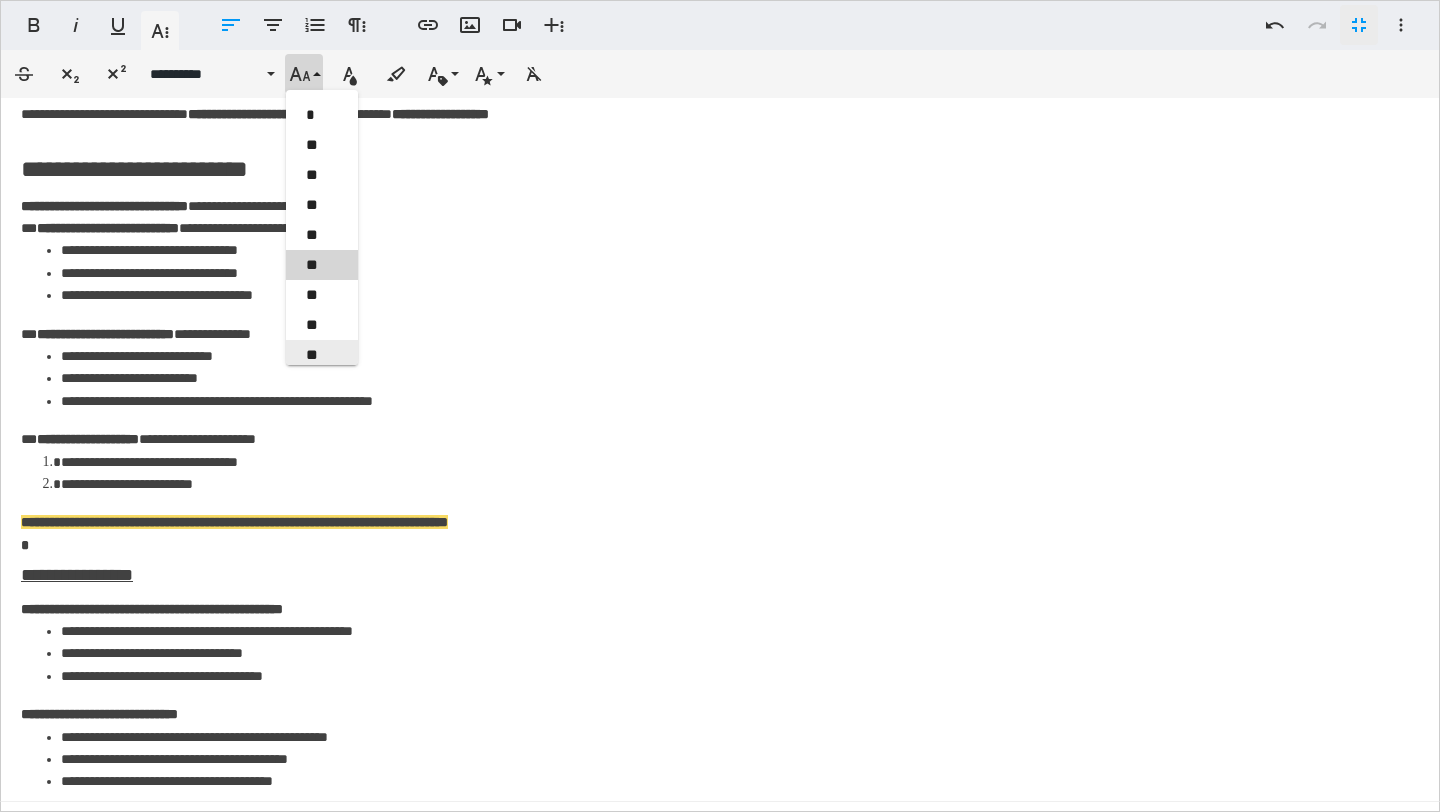 scroll, scrollTop: 233, scrollLeft: 0, axis: vertical 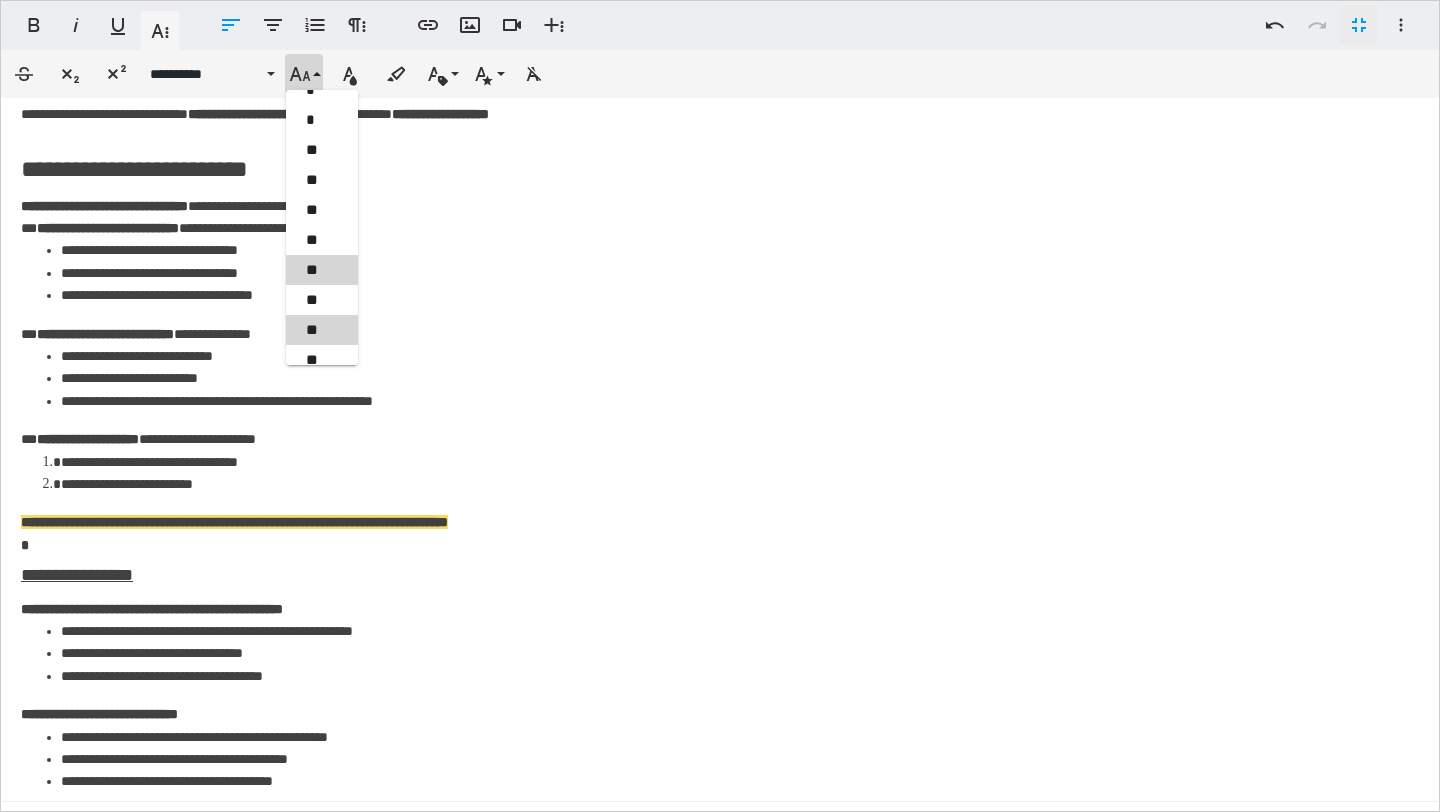 click on "**" at bounding box center (322, 330) 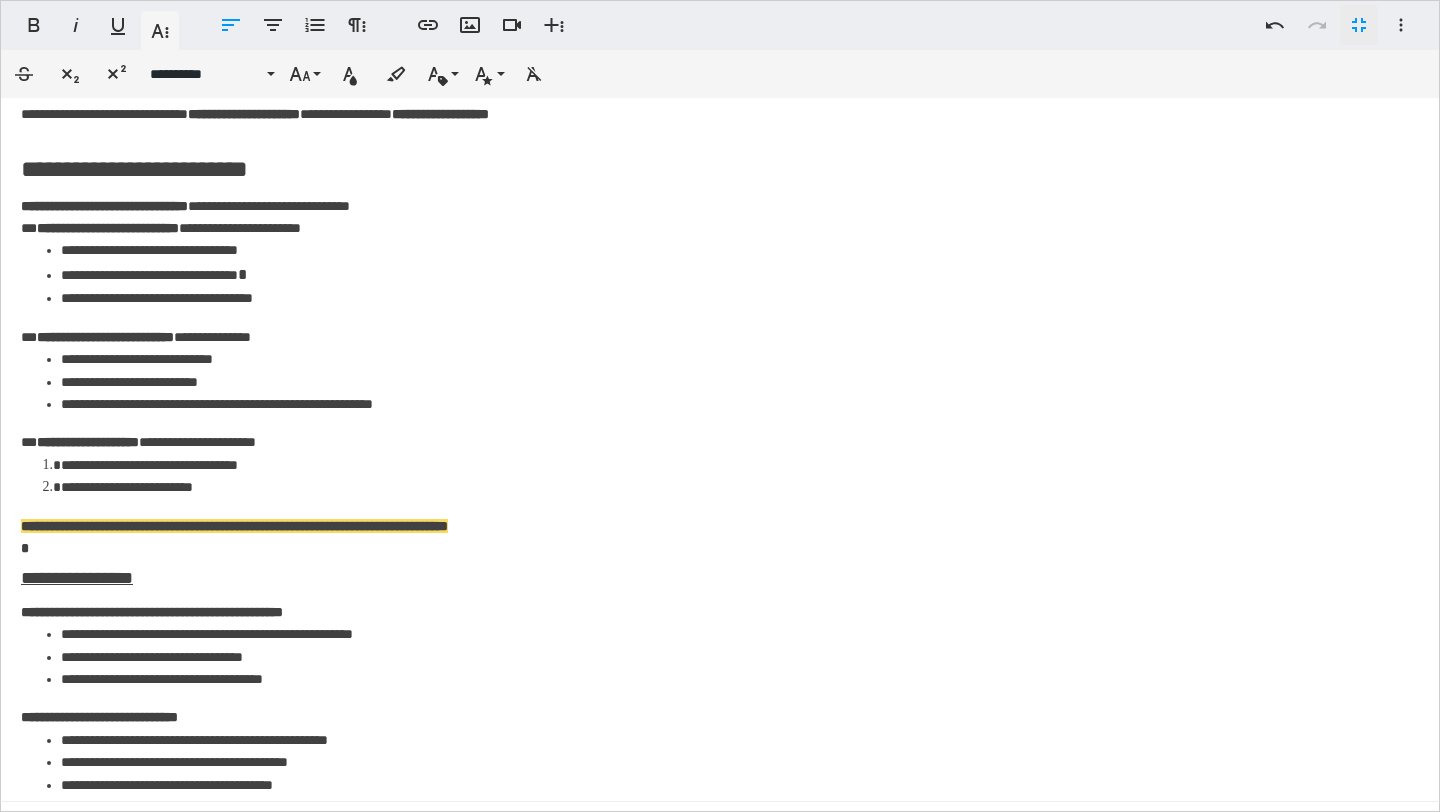 click on "**********" at bounding box center (234, 526) 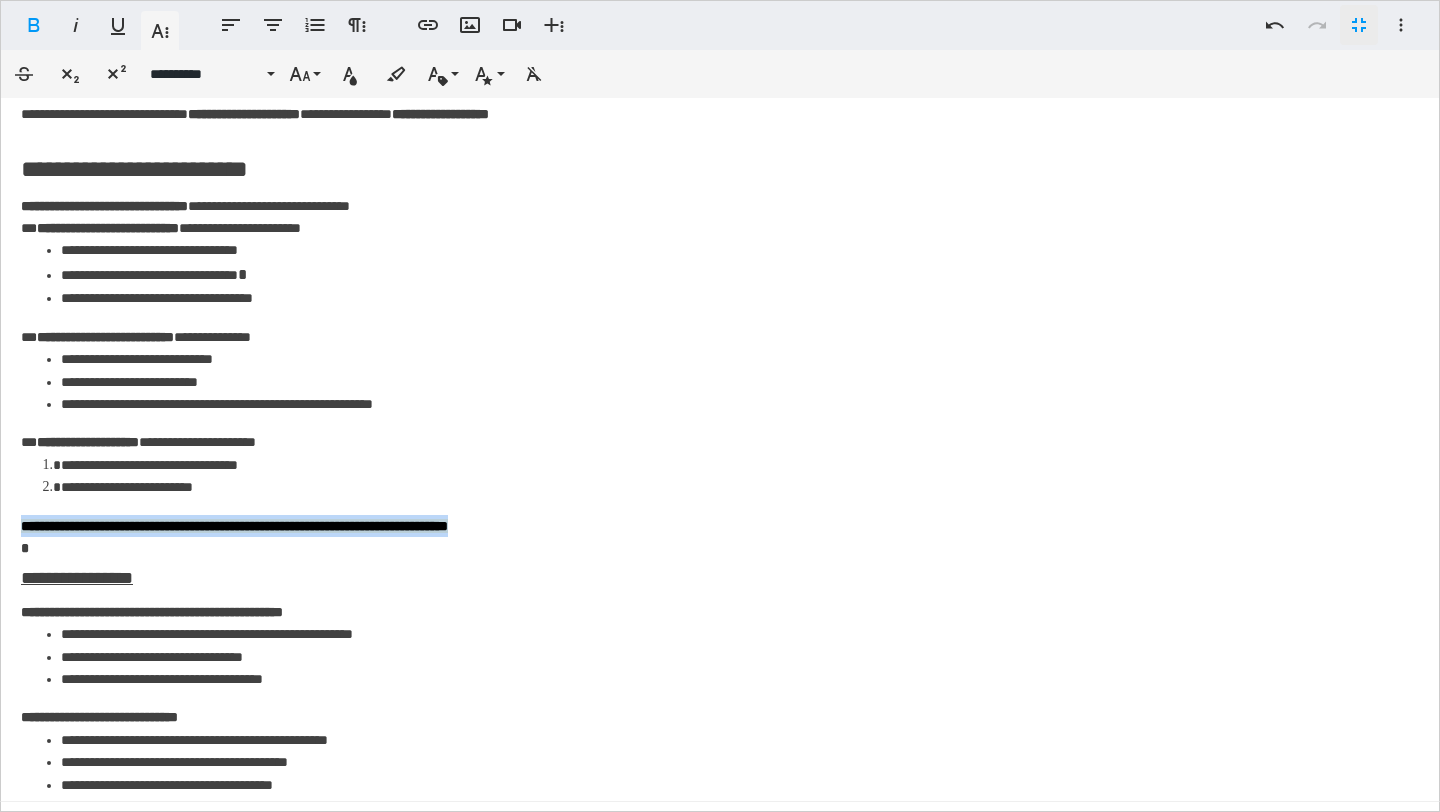 drag, startPoint x: 596, startPoint y: 527, endPoint x: 10, endPoint y: 508, distance: 586.3079 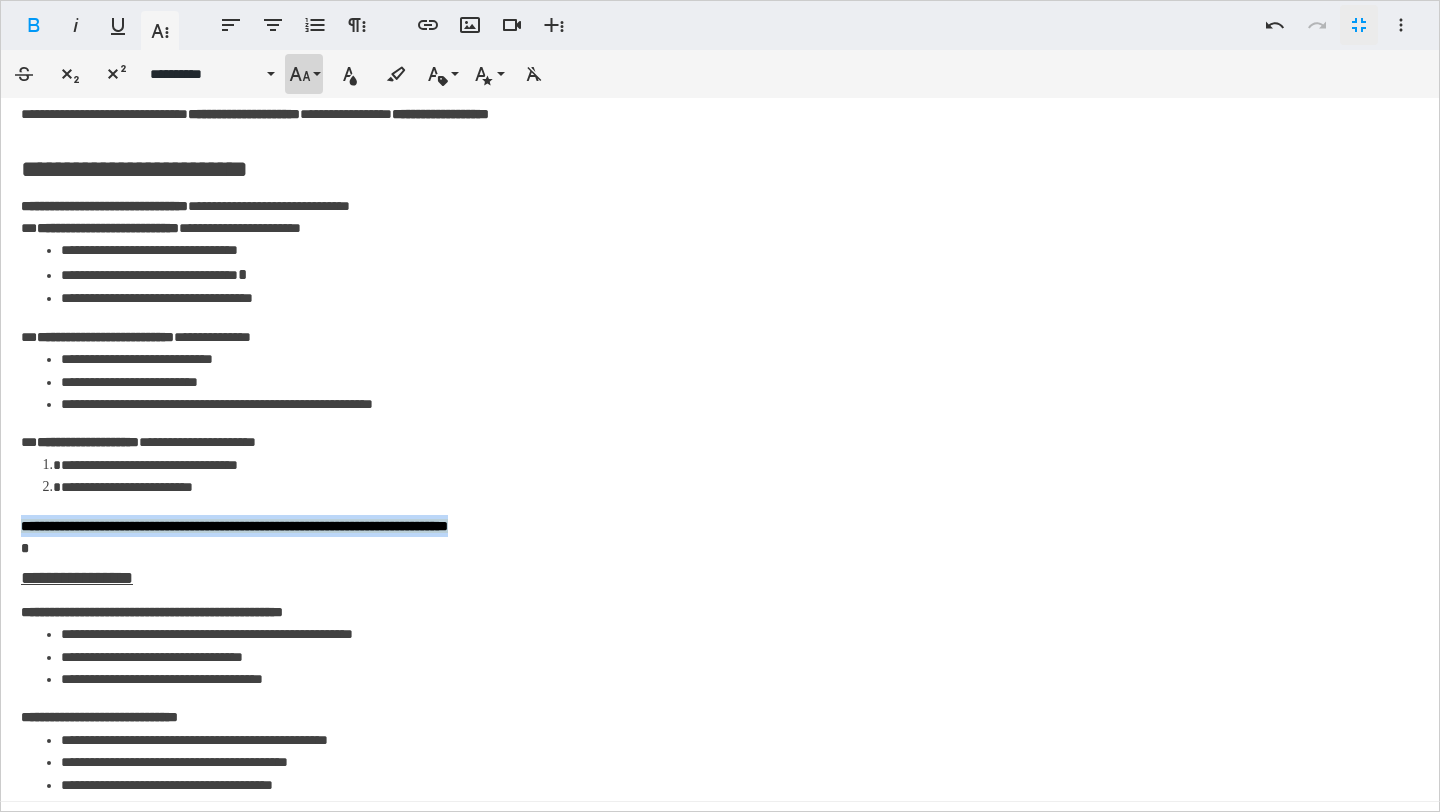 click on "**********" at bounding box center [304, 74] 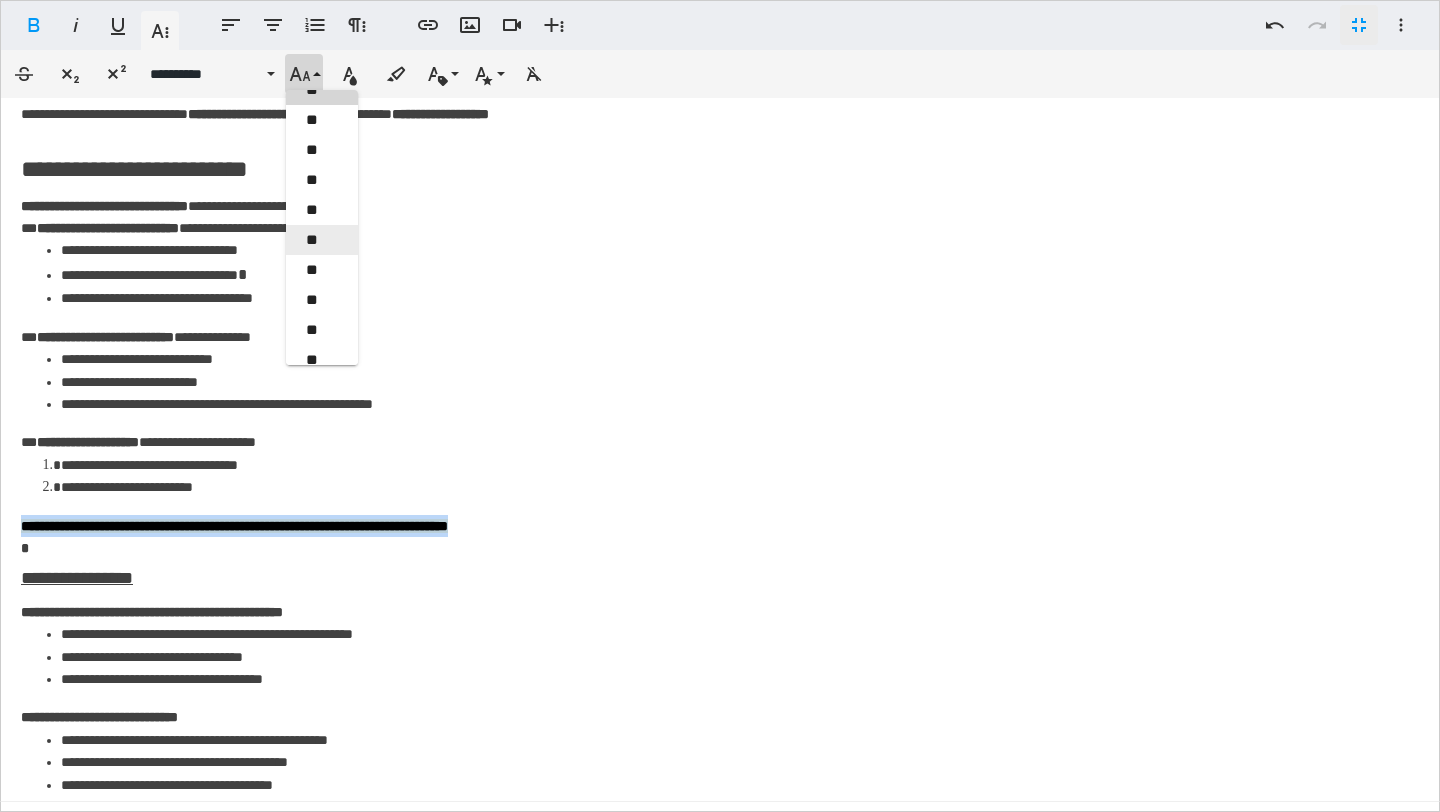 click on "**" at bounding box center (322, 240) 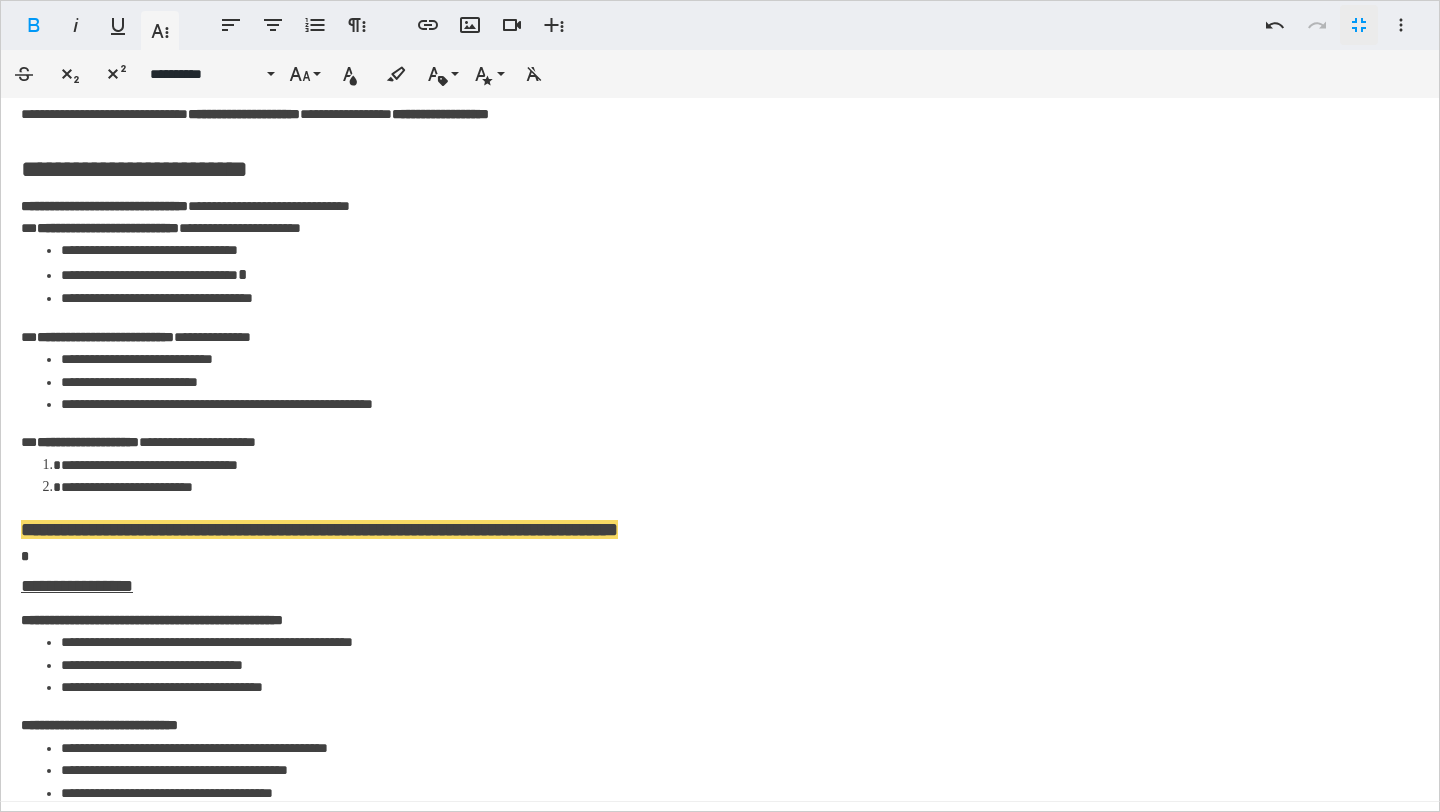 click on "**********" at bounding box center (740, 404) 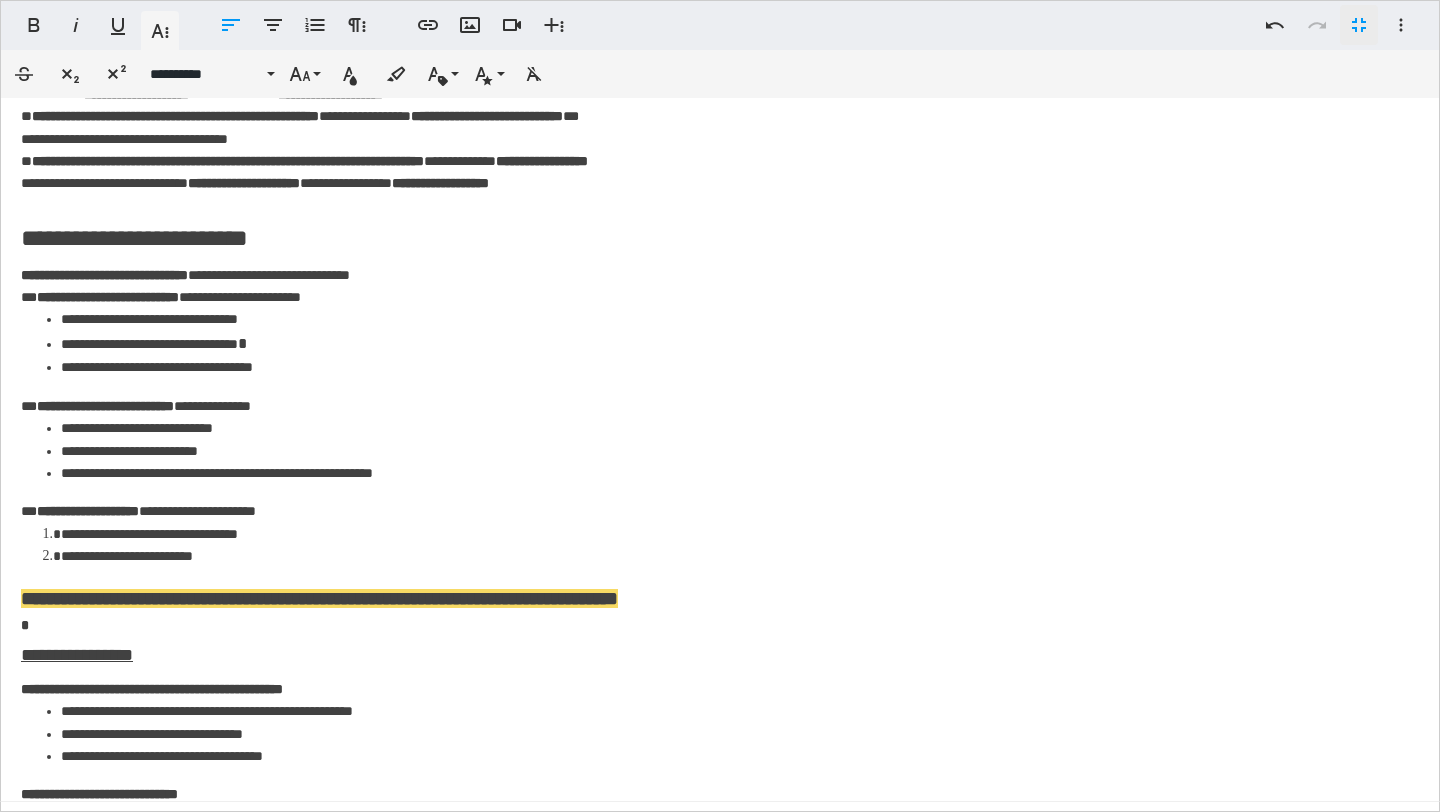 scroll, scrollTop: 488, scrollLeft: 0, axis: vertical 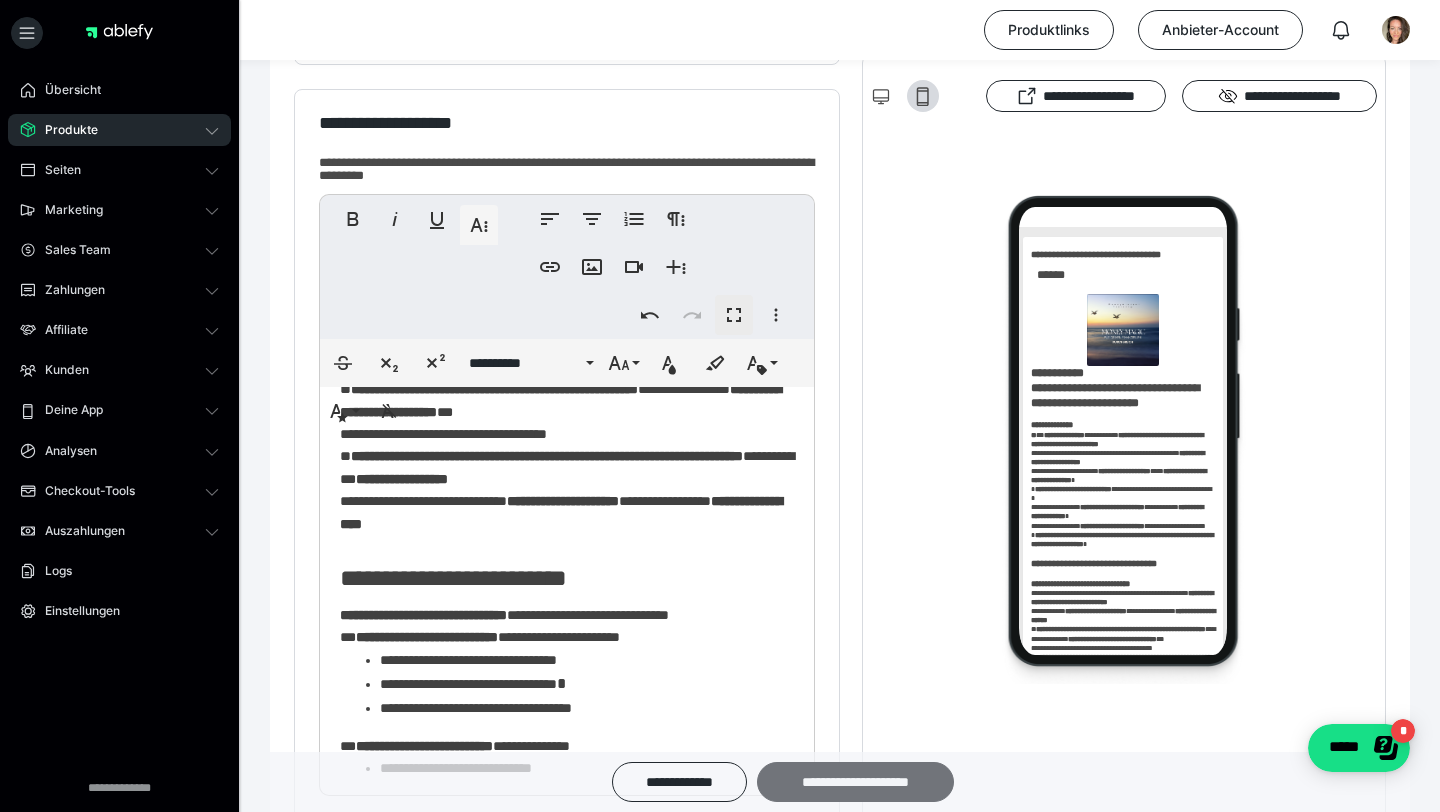 click on "**********" at bounding box center [855, 782] 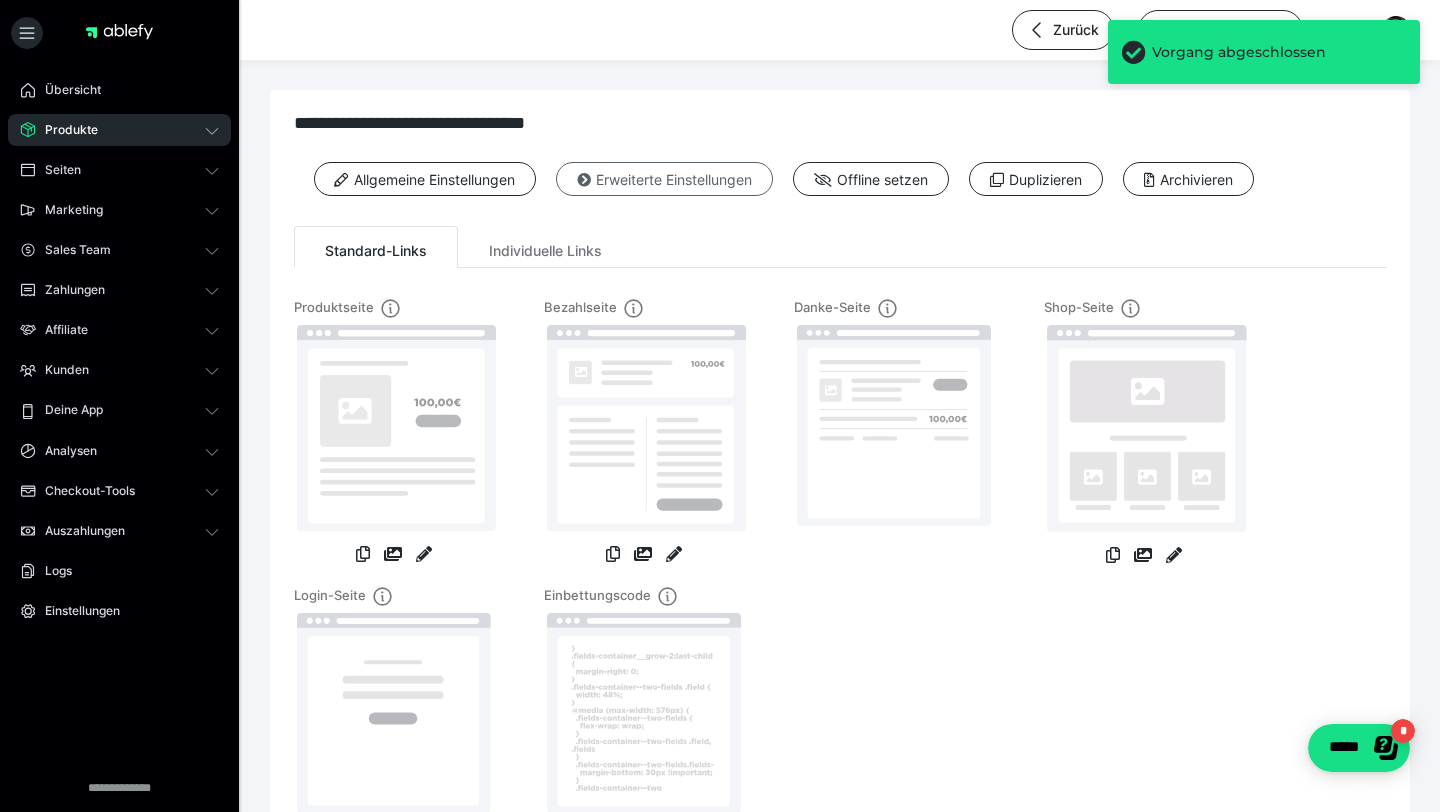 click on "Erweiterte Einstellungen" at bounding box center (664, 179) 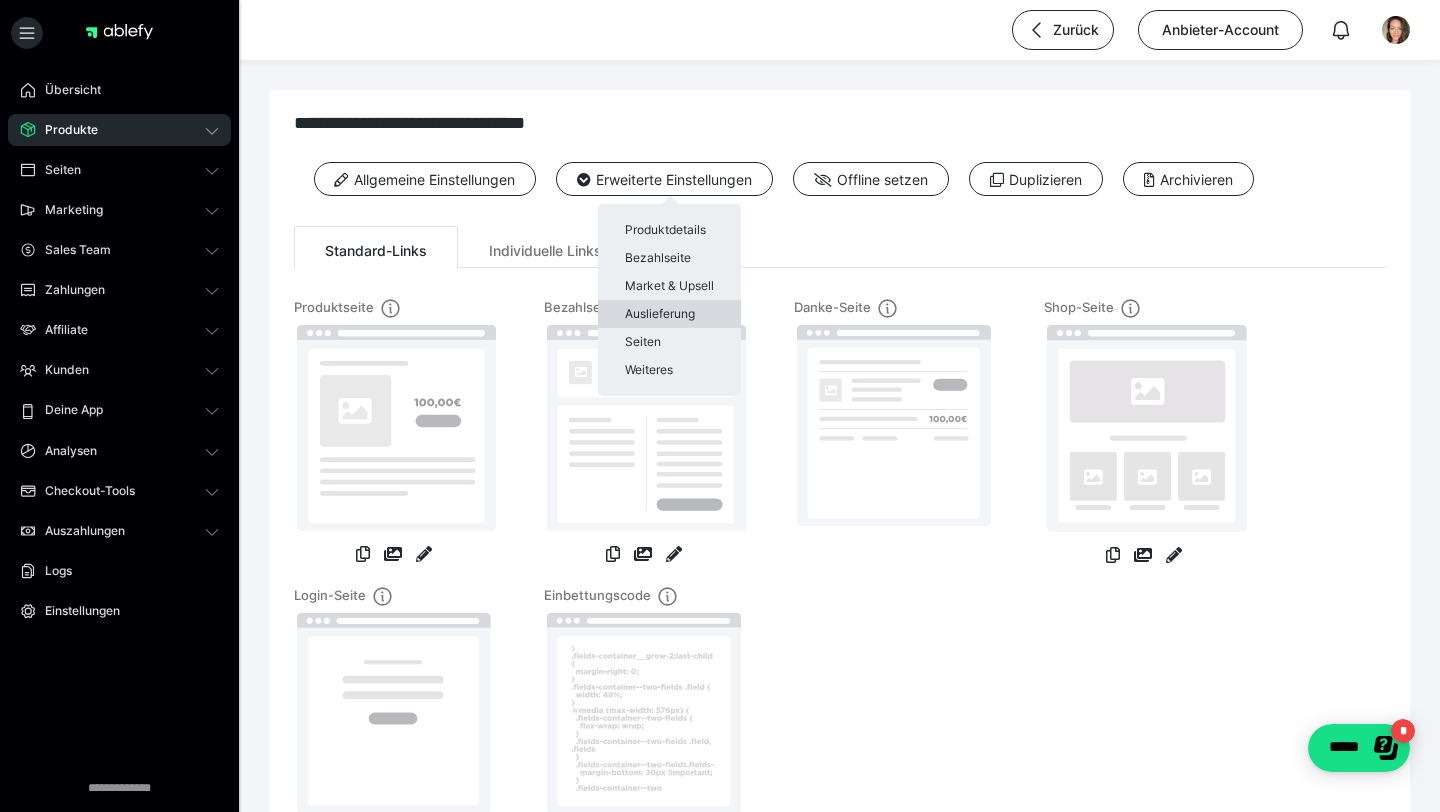 click on "Auslieferung" at bounding box center (669, 314) 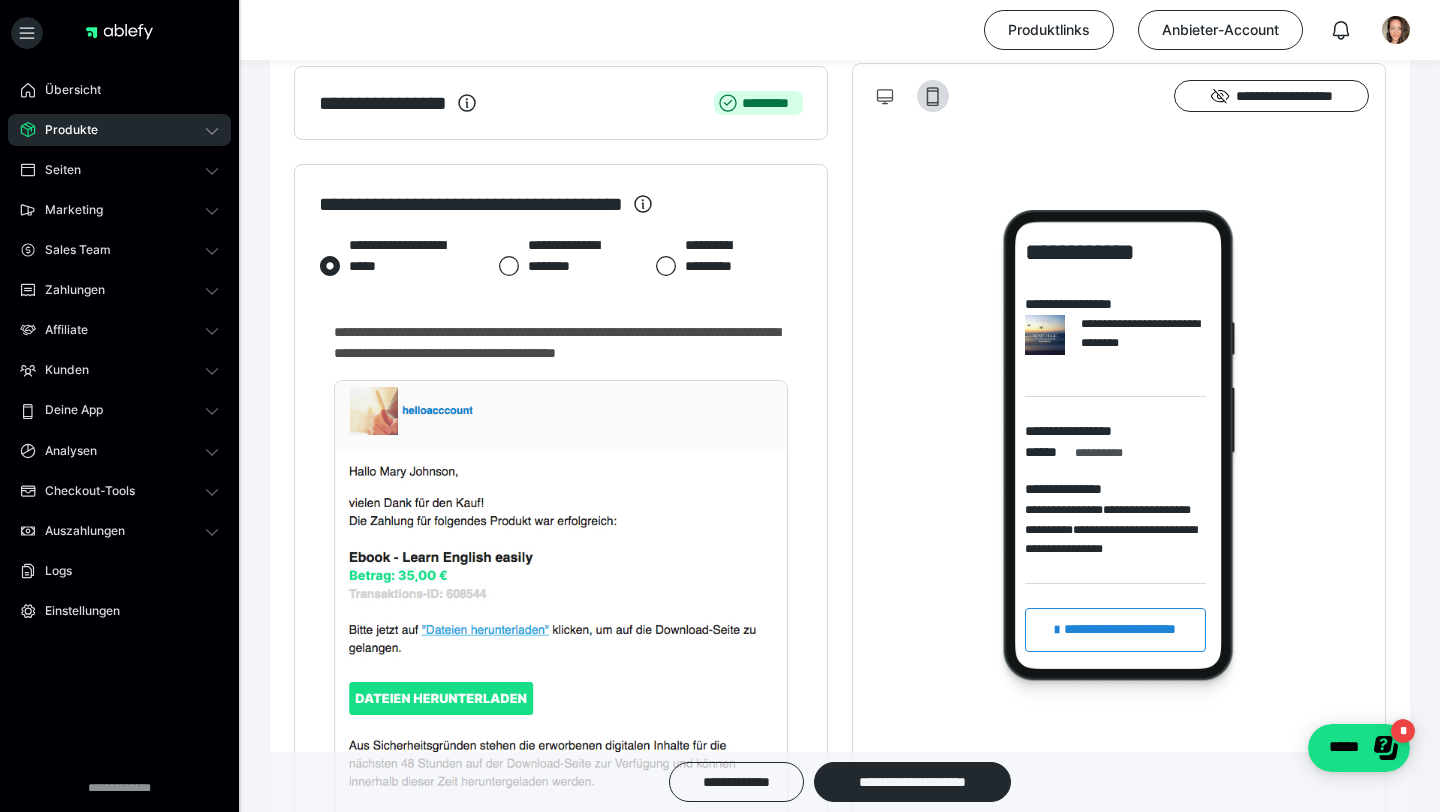 scroll, scrollTop: 798, scrollLeft: 0, axis: vertical 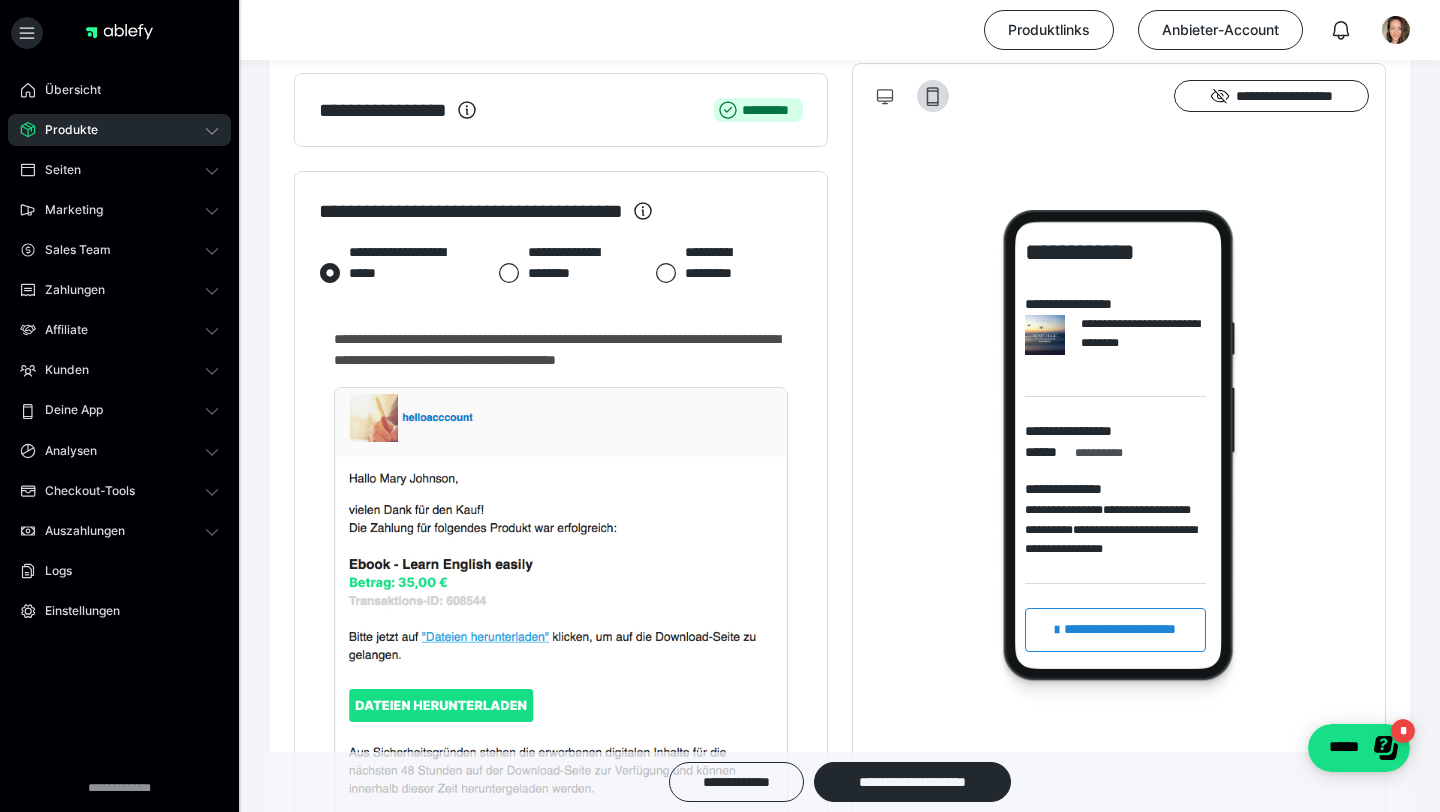click 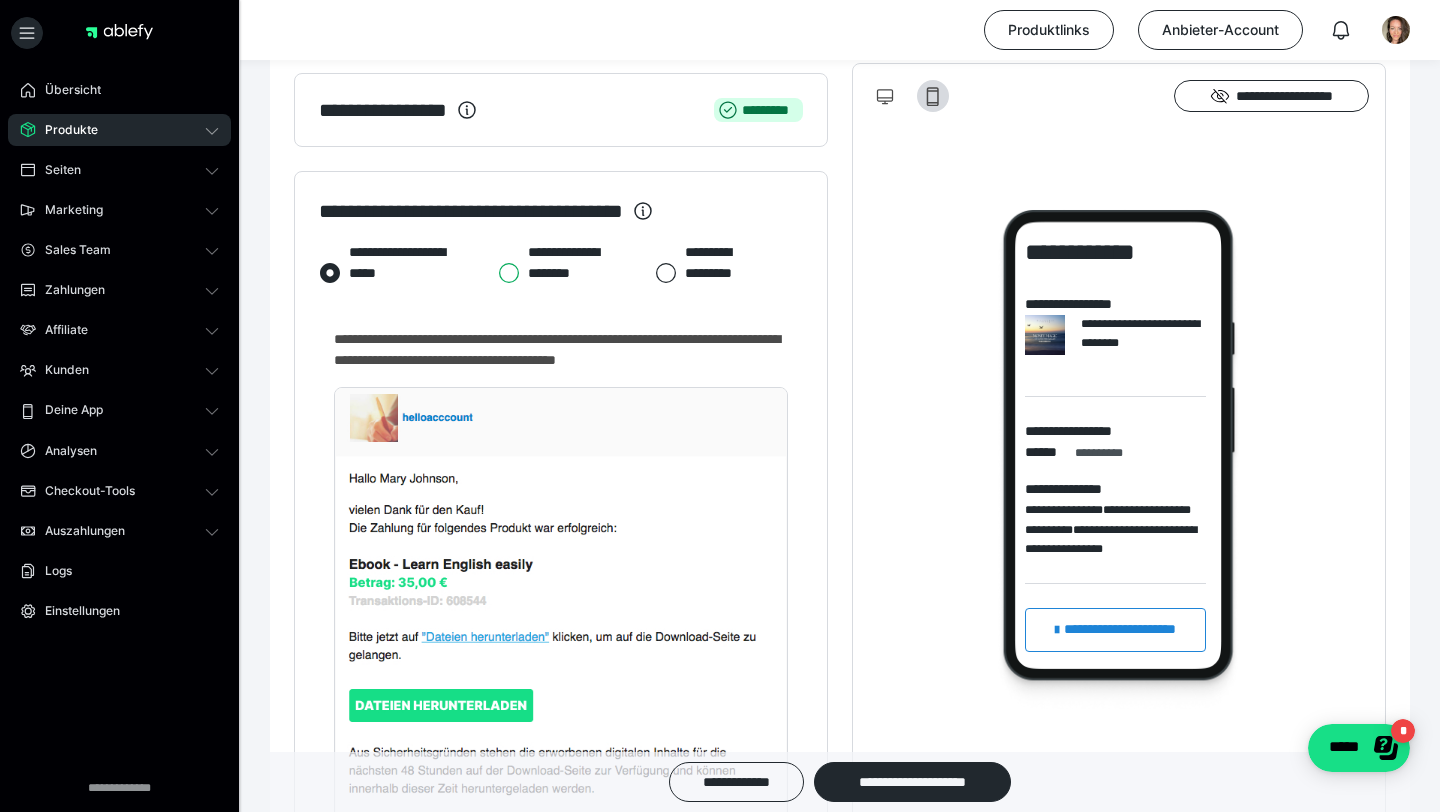 click on "**********" at bounding box center (498, 273) 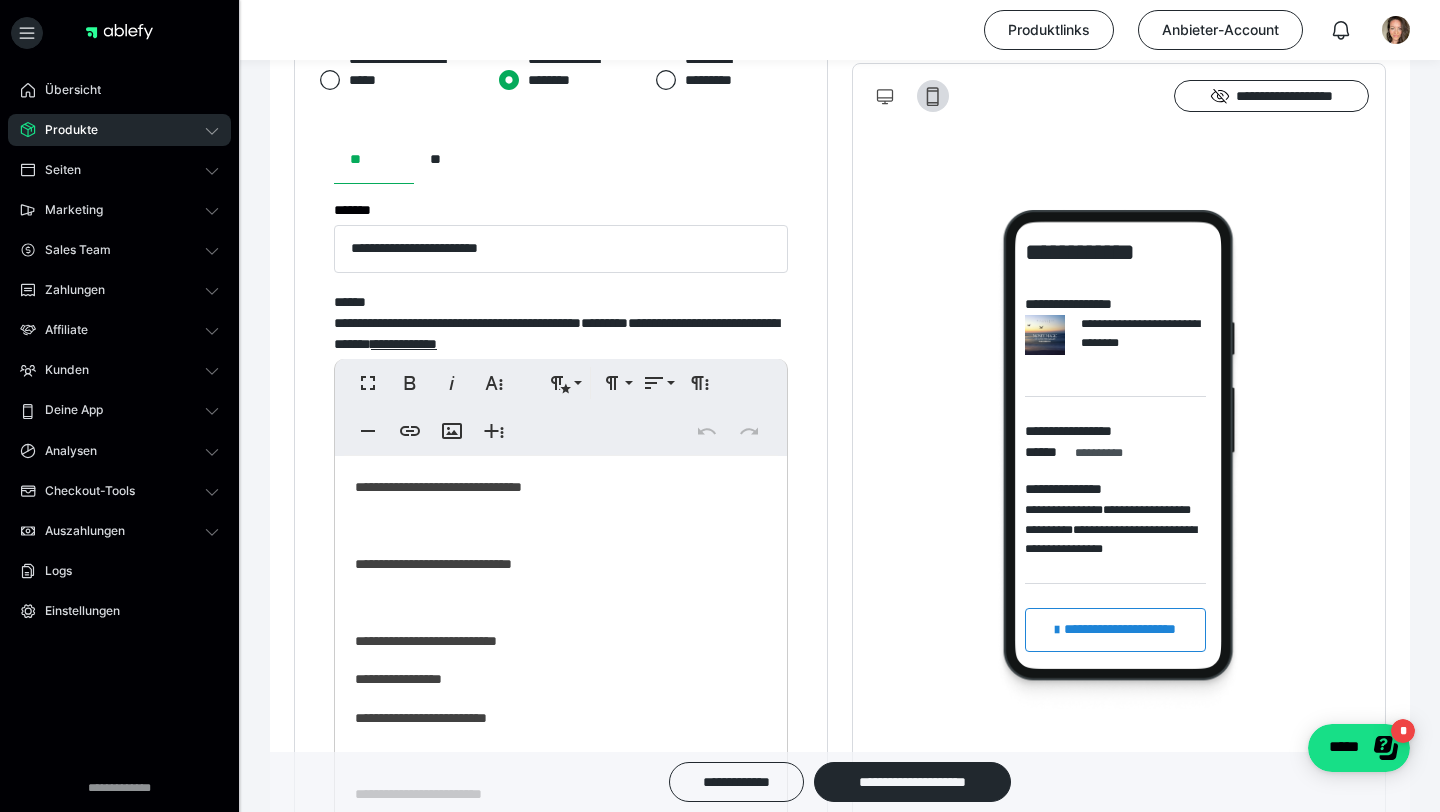 scroll, scrollTop: 1094, scrollLeft: 0, axis: vertical 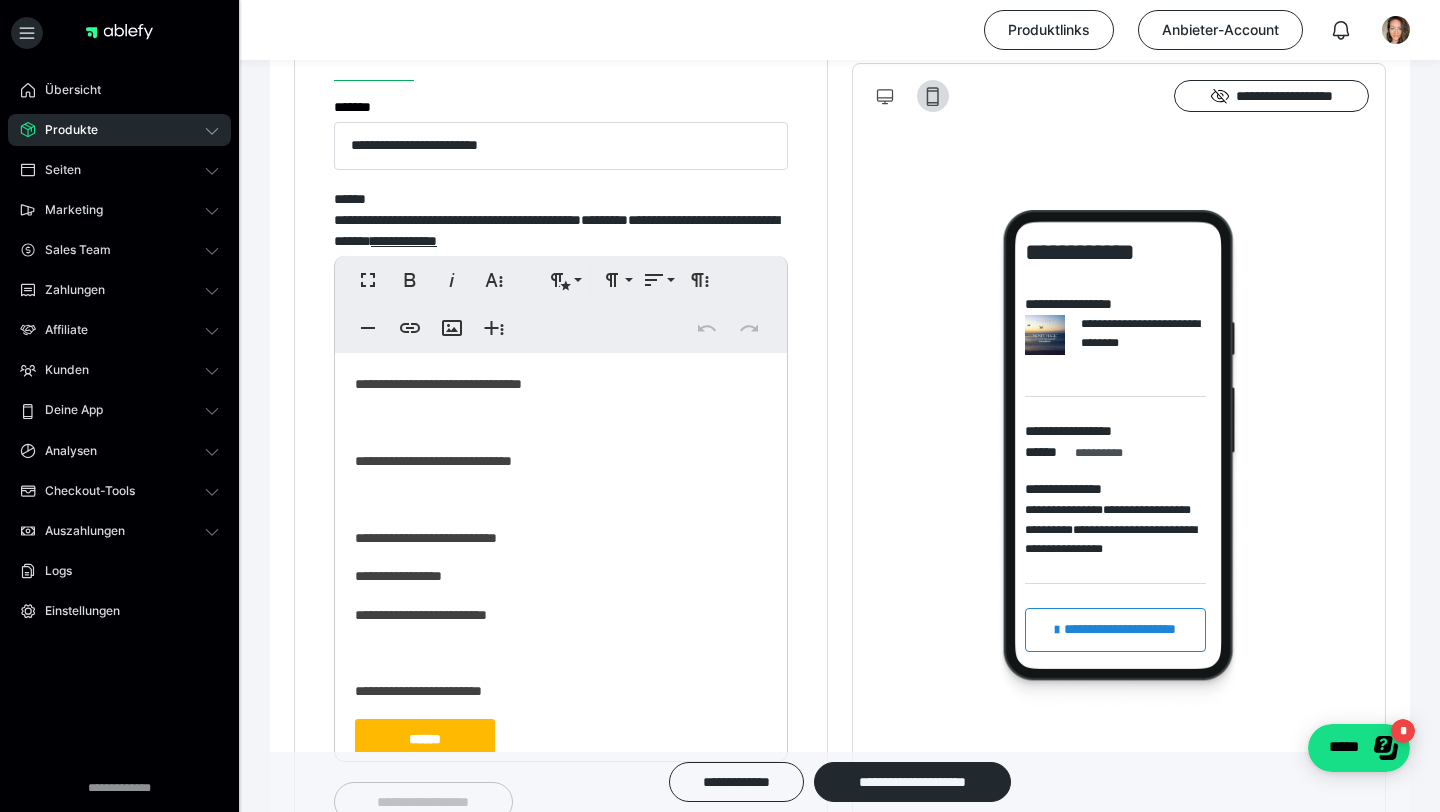 click at bounding box center (561, 423) 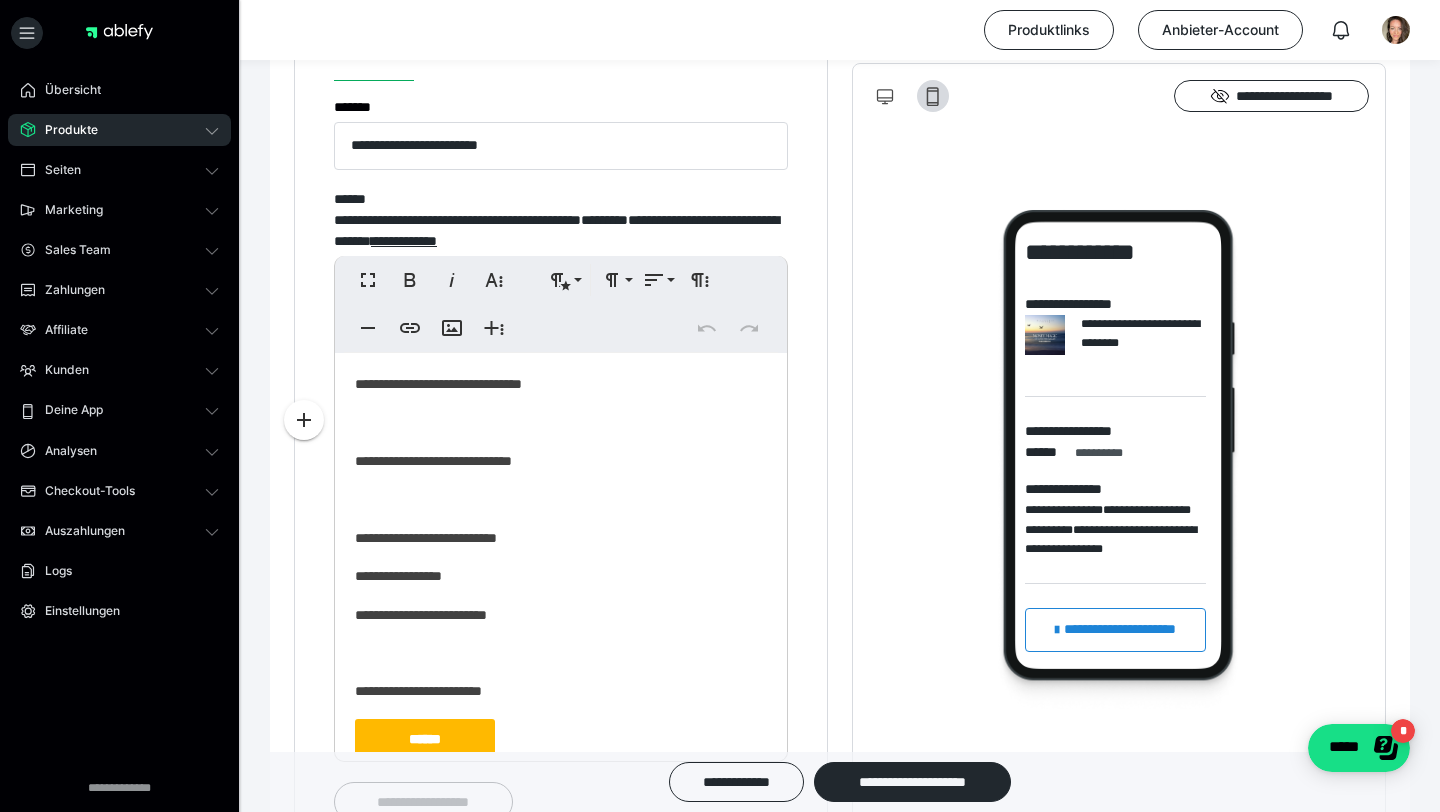 click on "**********" at bounding box center [561, 461] 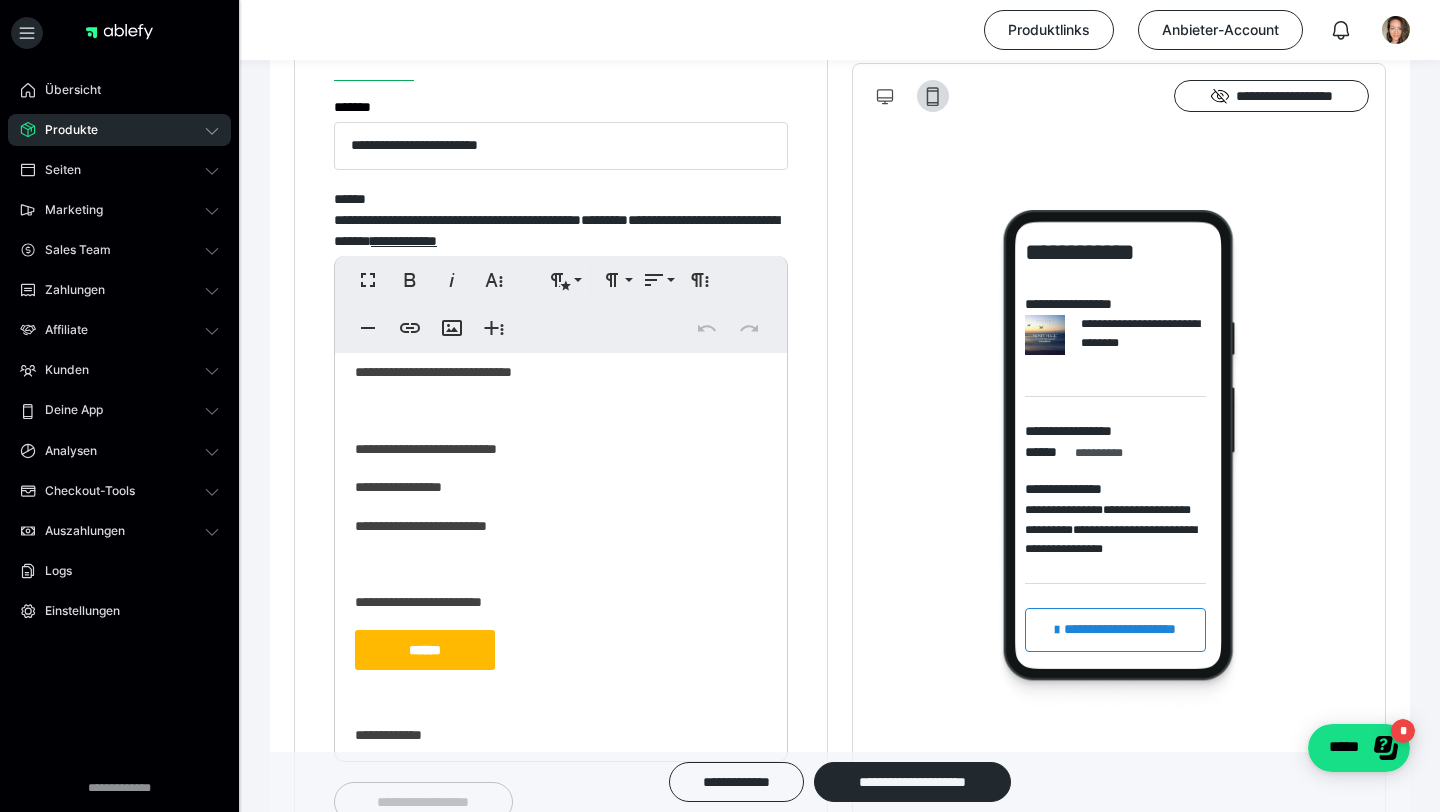 scroll, scrollTop: 0, scrollLeft: 0, axis: both 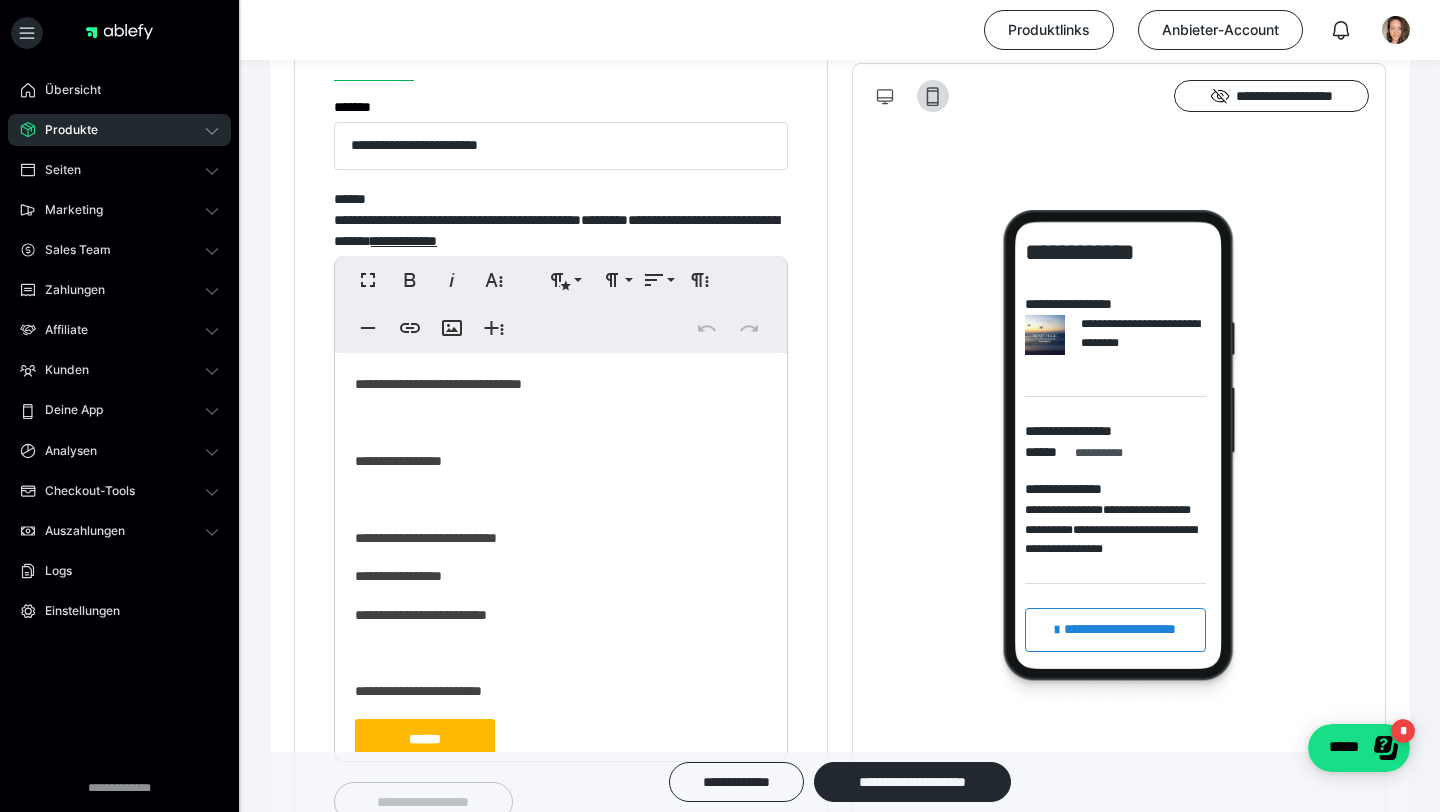 type 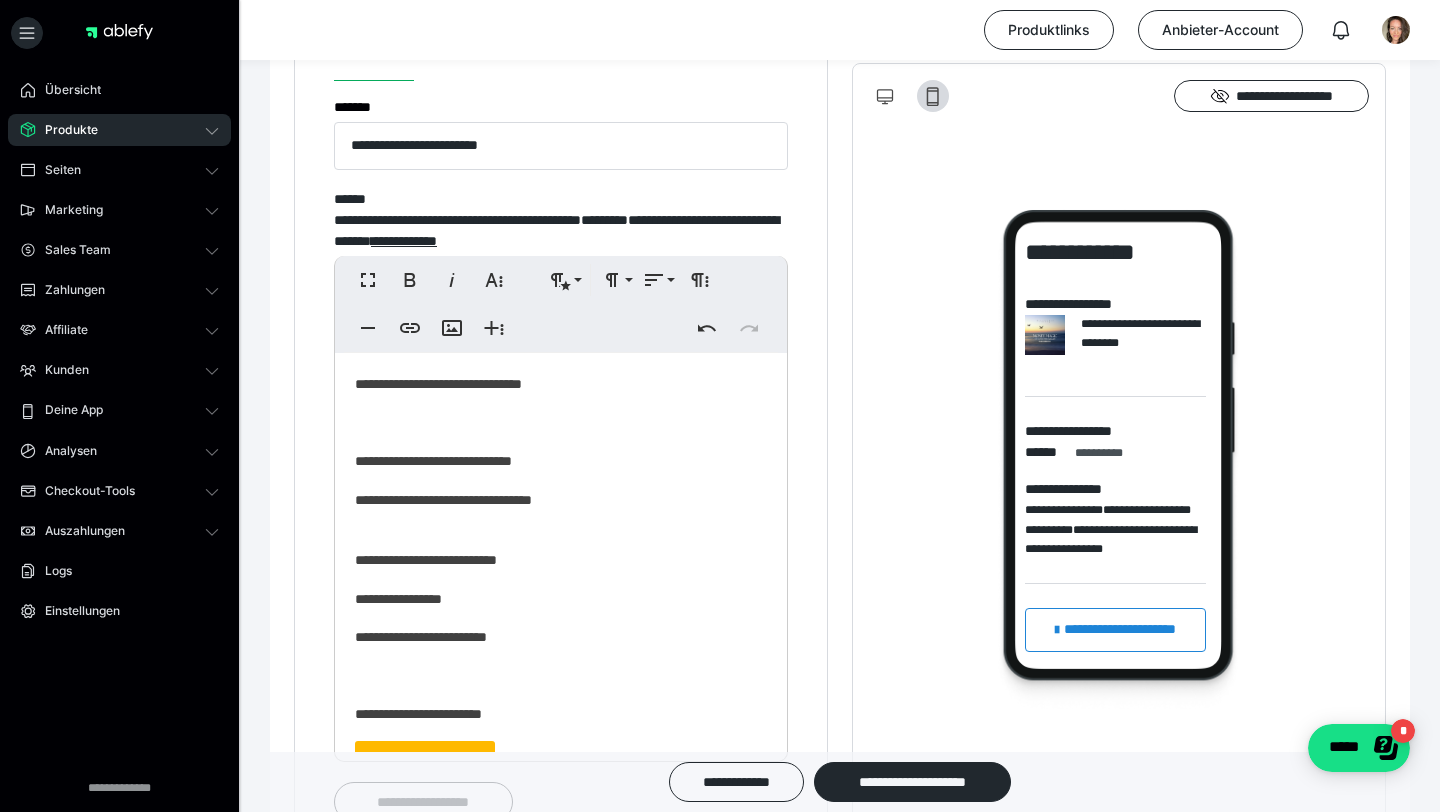 click on "[NAME] [LAST] [STREET] [CITY] [STATE] [ZIP] [COUNTRY] [PROVINCE] [REGION] [COUNTY] [TOWN] [PHONE] [EMAIL] [ADDRESS]" at bounding box center (561, 623) 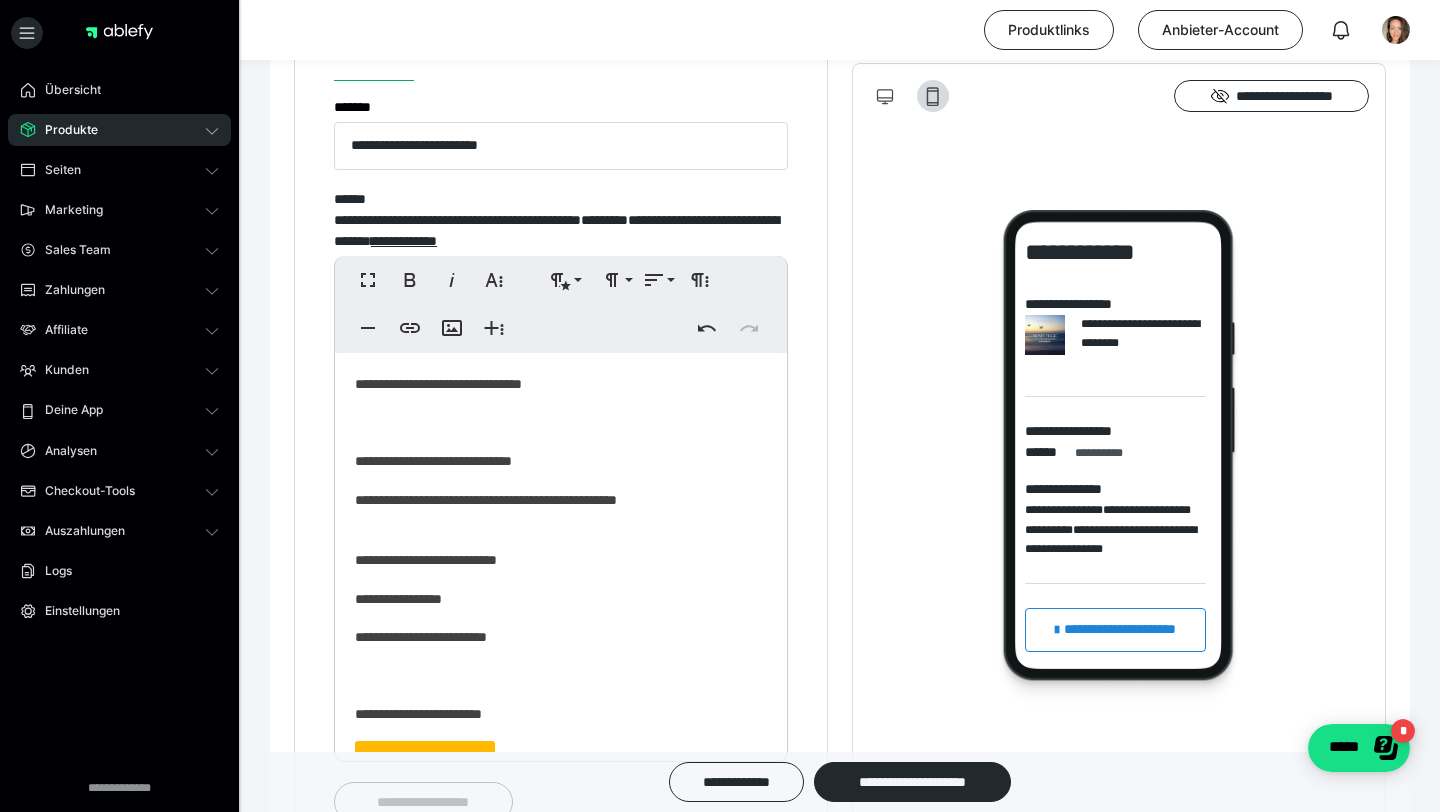 click on "[NAME] [LAST] [STREET] [CITY] [STATE] [ZIP] [COUNTRY] [PROVINCE] [REGION] [COUNTY] [TOWN] [PHONE] [EMAIL] [ADDRESS]" at bounding box center [561, 623] 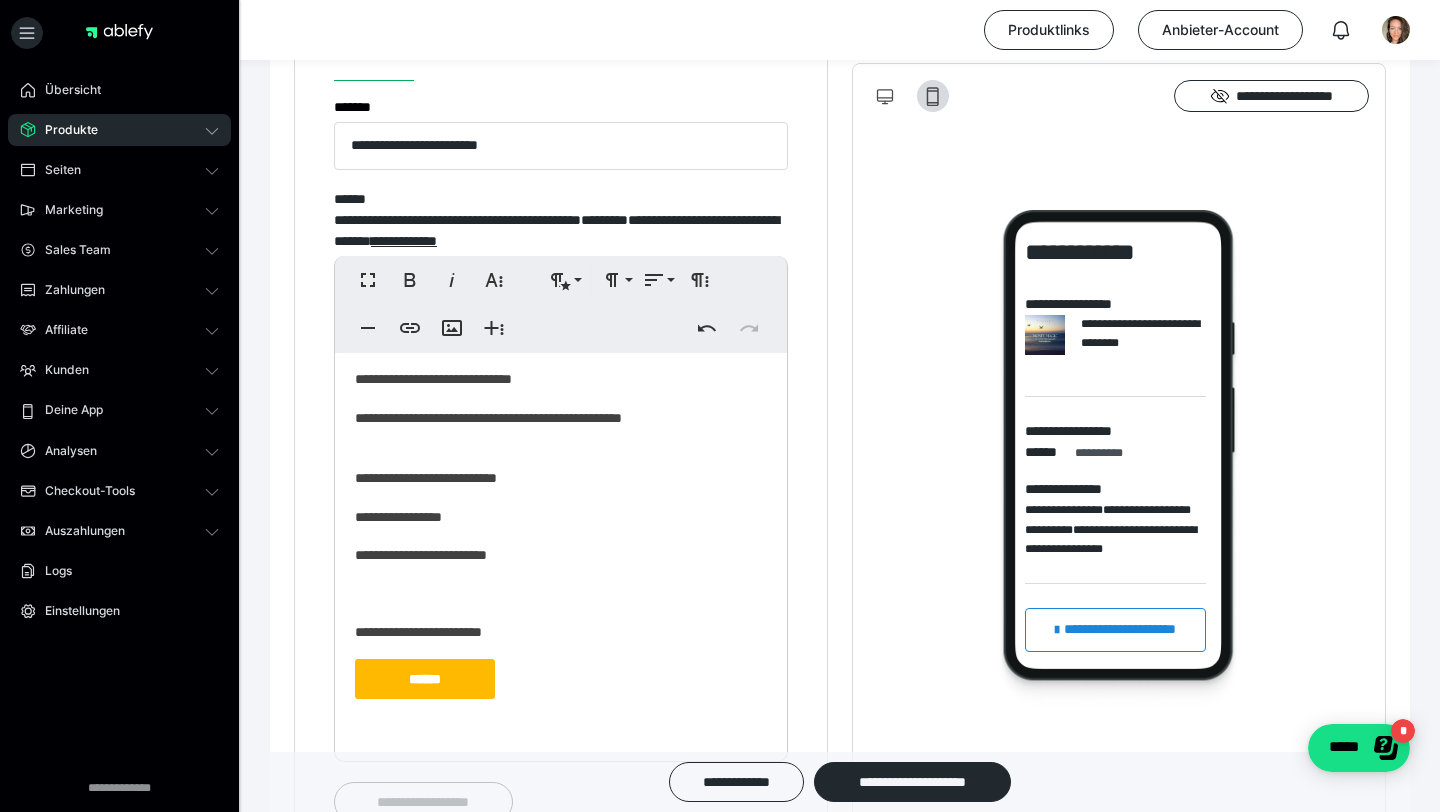 scroll, scrollTop: 141, scrollLeft: 0, axis: vertical 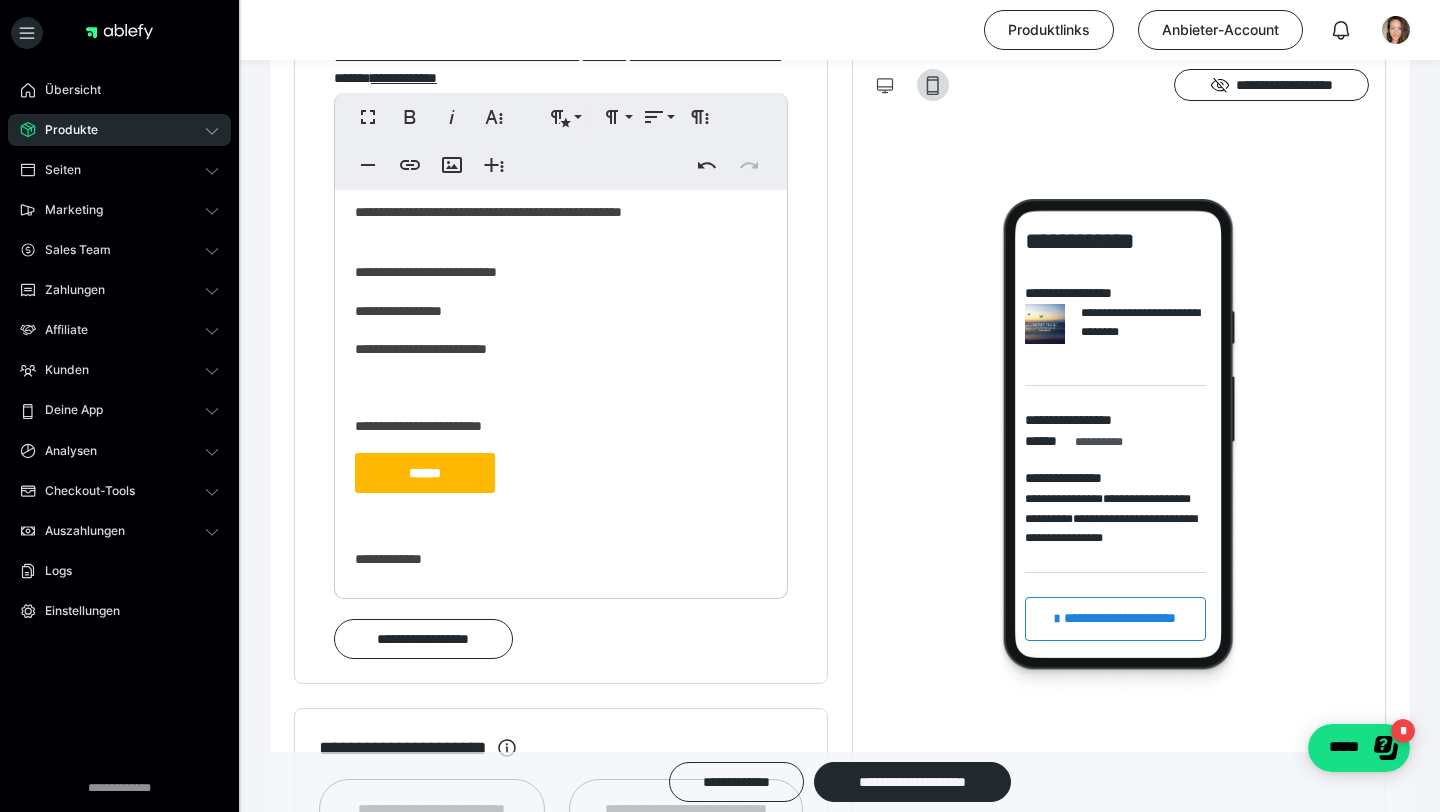 click on "******" at bounding box center [425, 473] 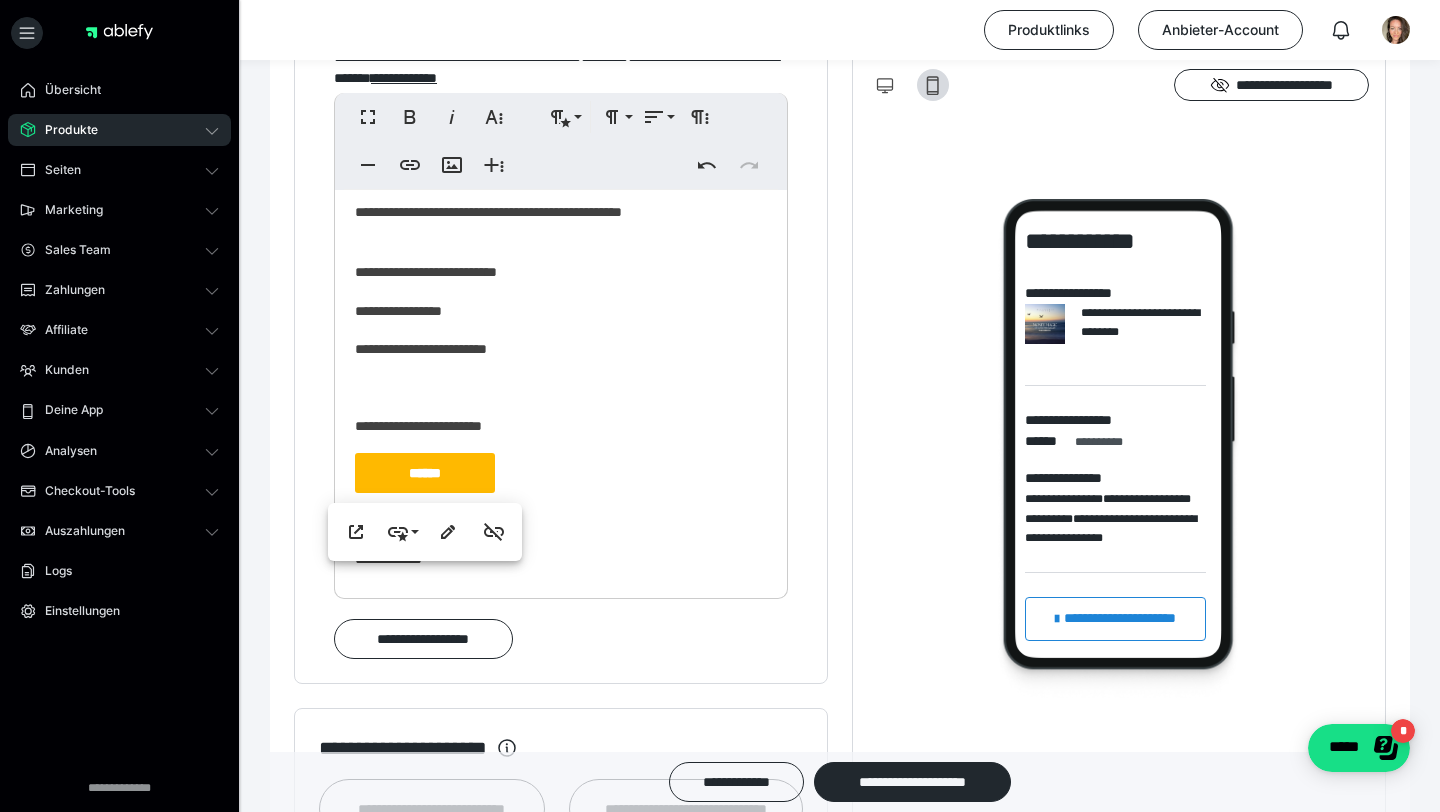 click on "**********" at bounding box center [561, 426] 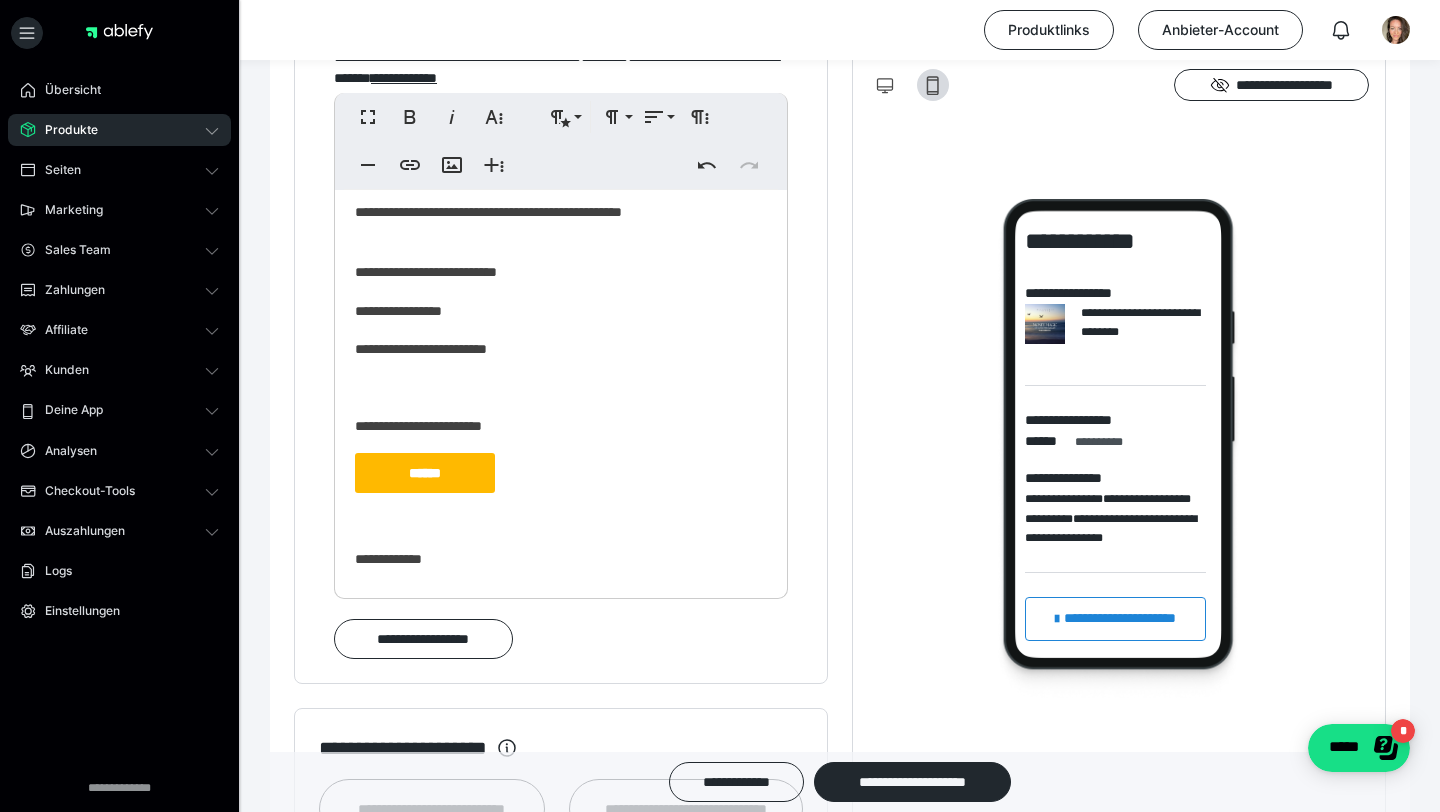 scroll, scrollTop: 141, scrollLeft: 0, axis: vertical 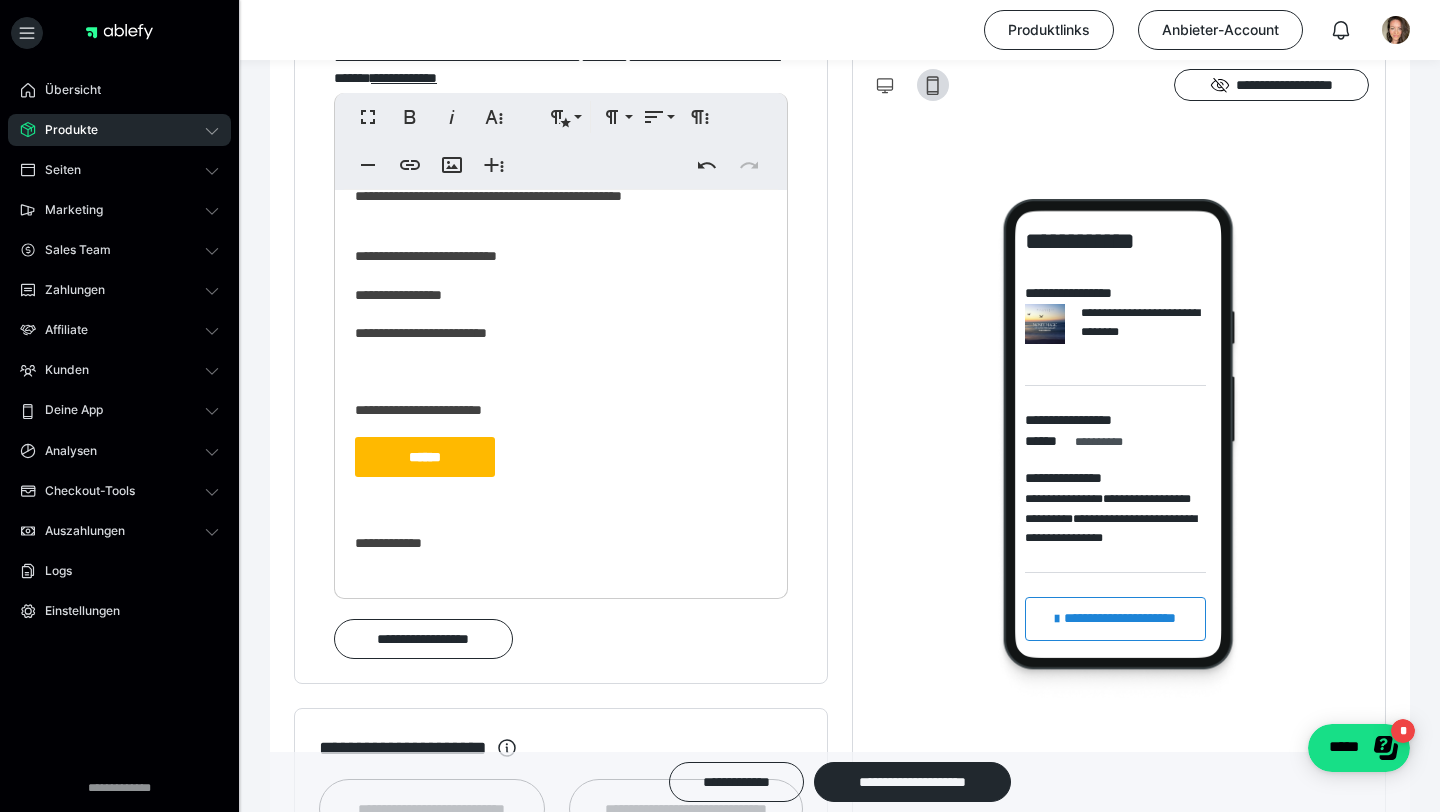 click on "**********" at bounding box center (561, 543) 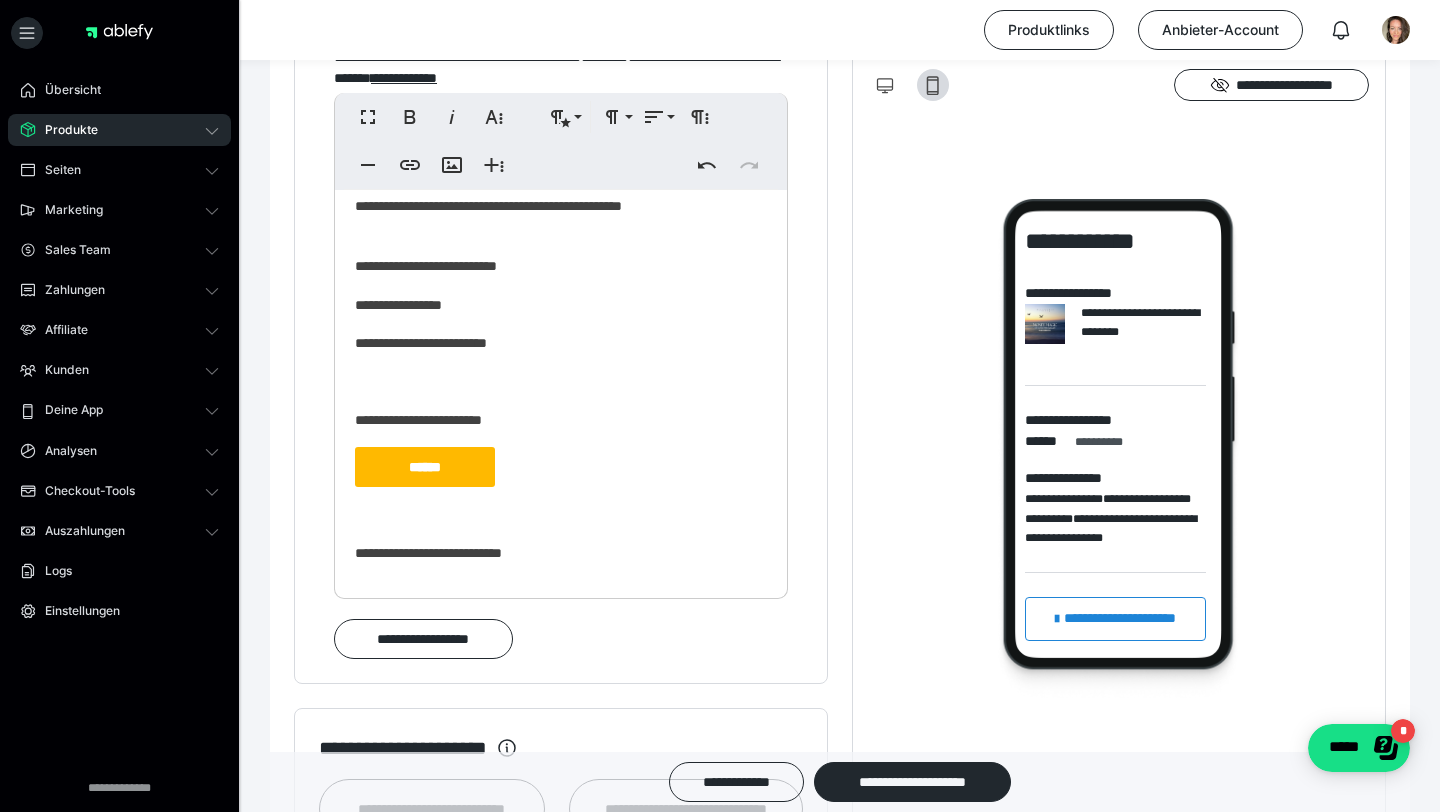 scroll, scrollTop: 141, scrollLeft: 0, axis: vertical 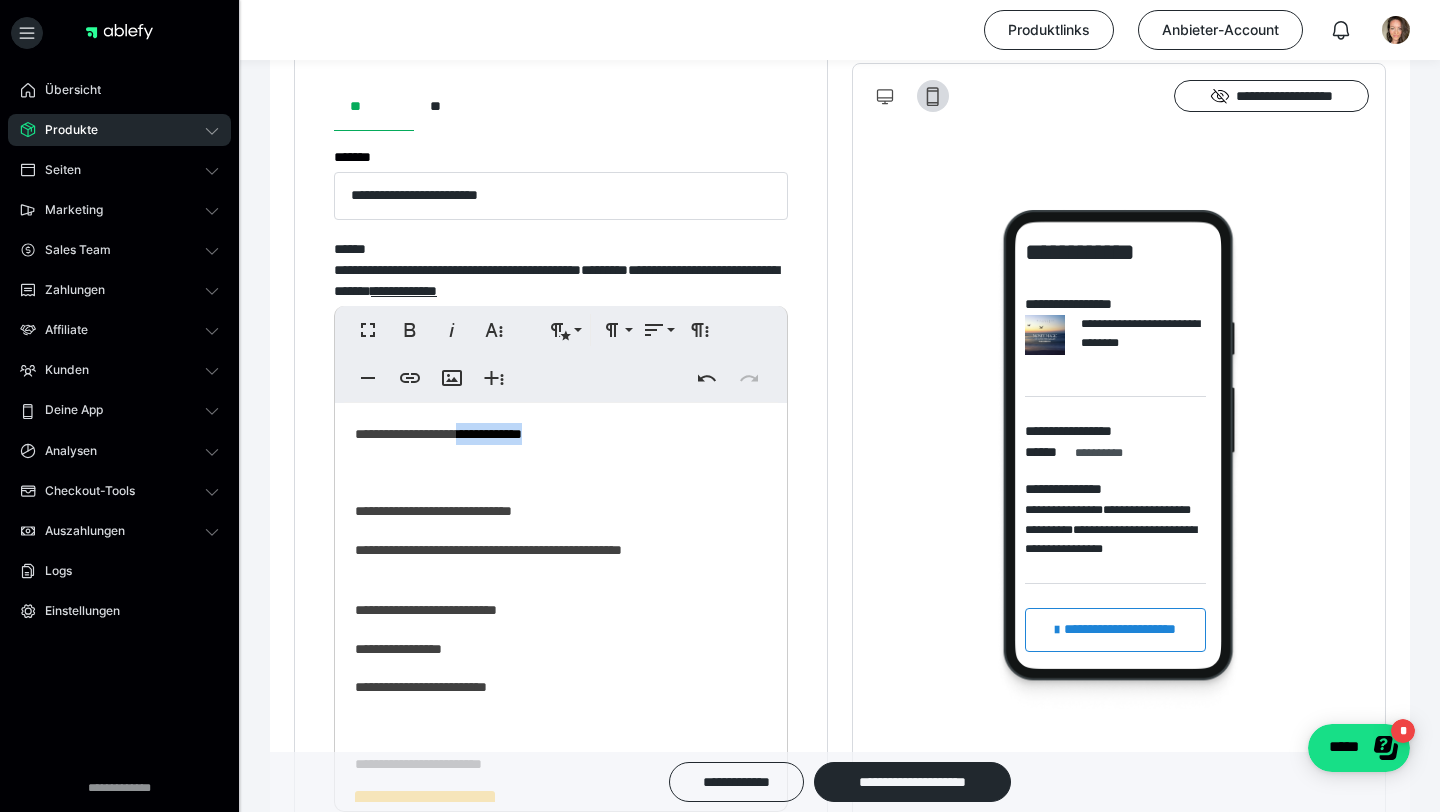 drag, startPoint x: 570, startPoint y: 438, endPoint x: 487, endPoint y: 442, distance: 83.09633 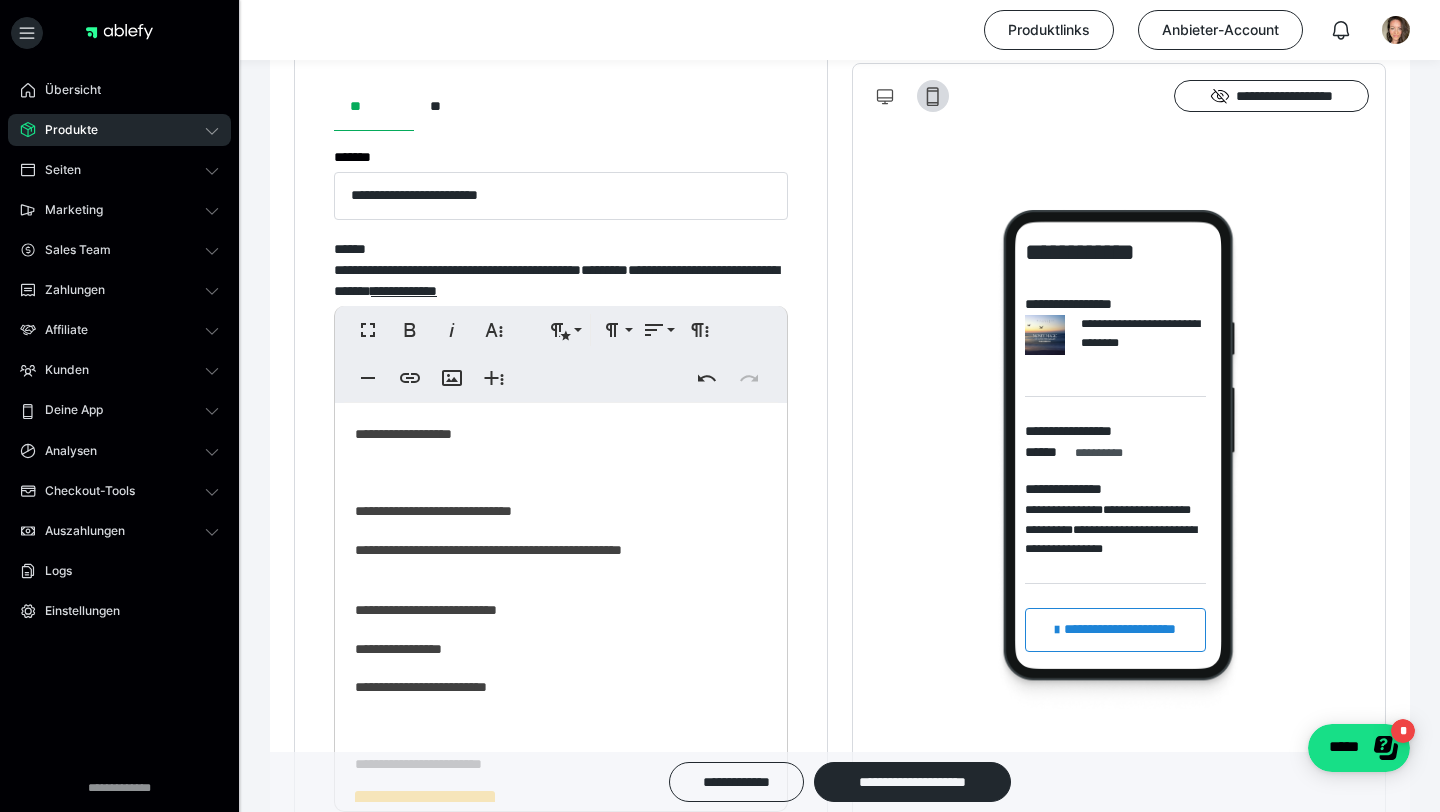 click on "**********" at bounding box center (561, 673) 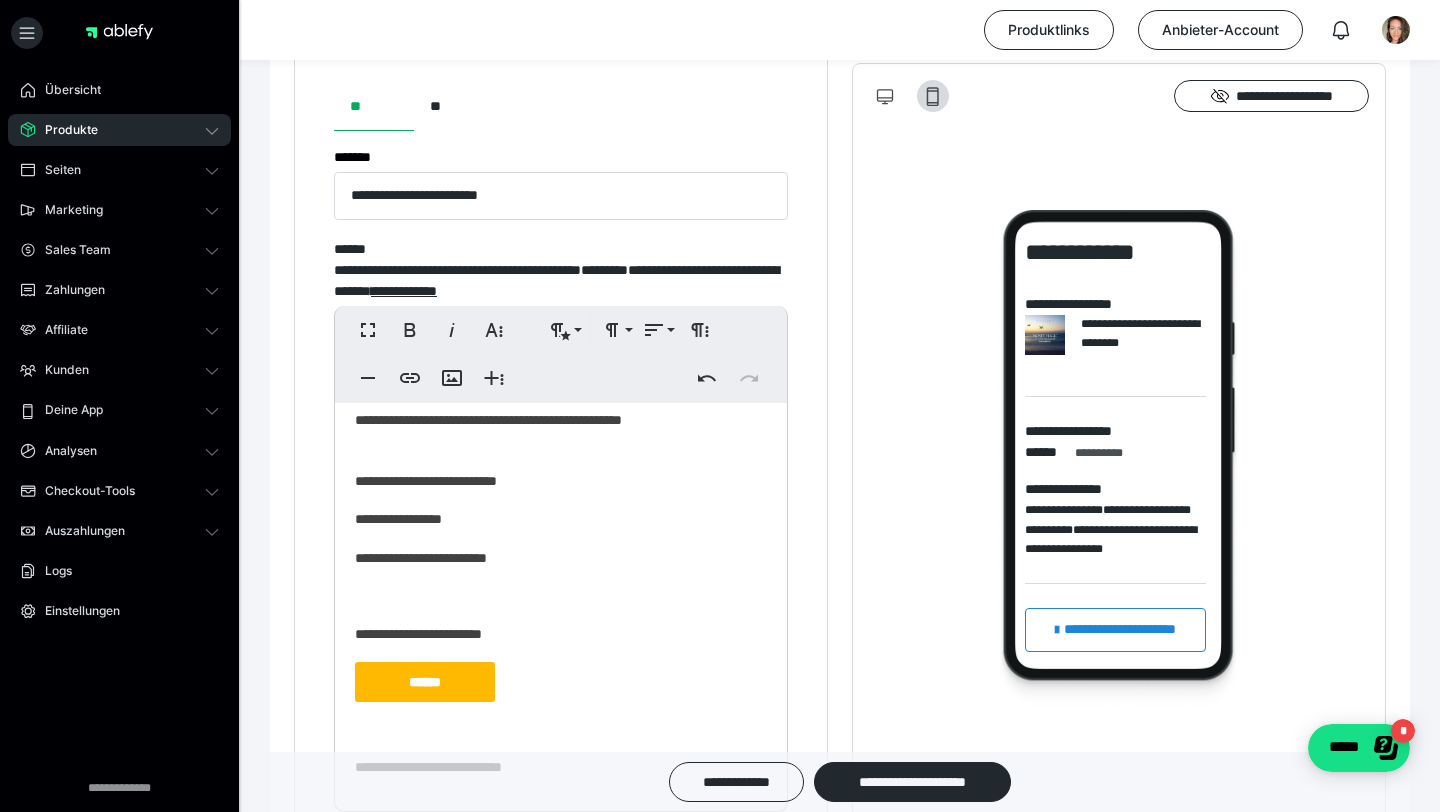 scroll, scrollTop: 103, scrollLeft: 0, axis: vertical 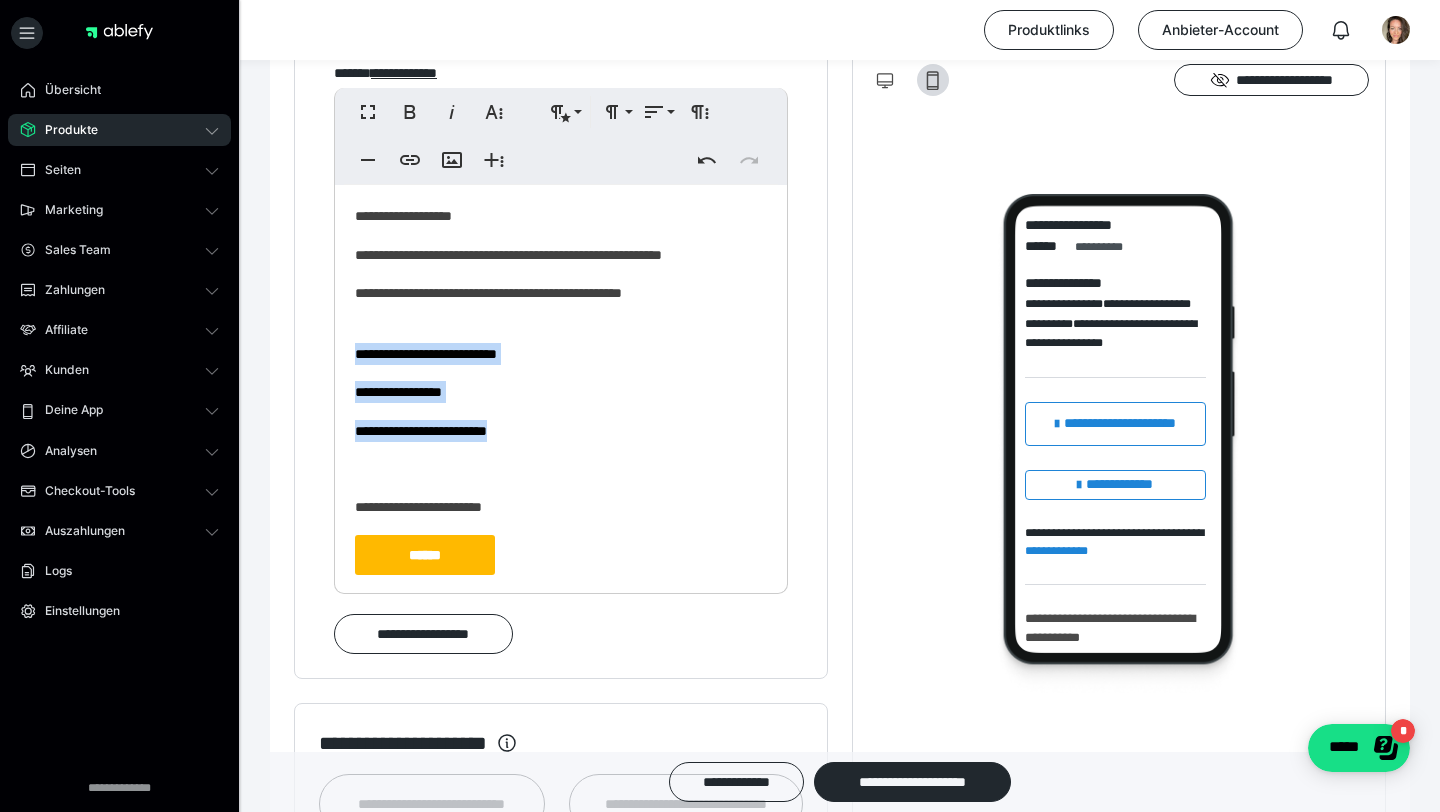 drag, startPoint x: 572, startPoint y: 434, endPoint x: 331, endPoint y: 348, distance: 255.88474 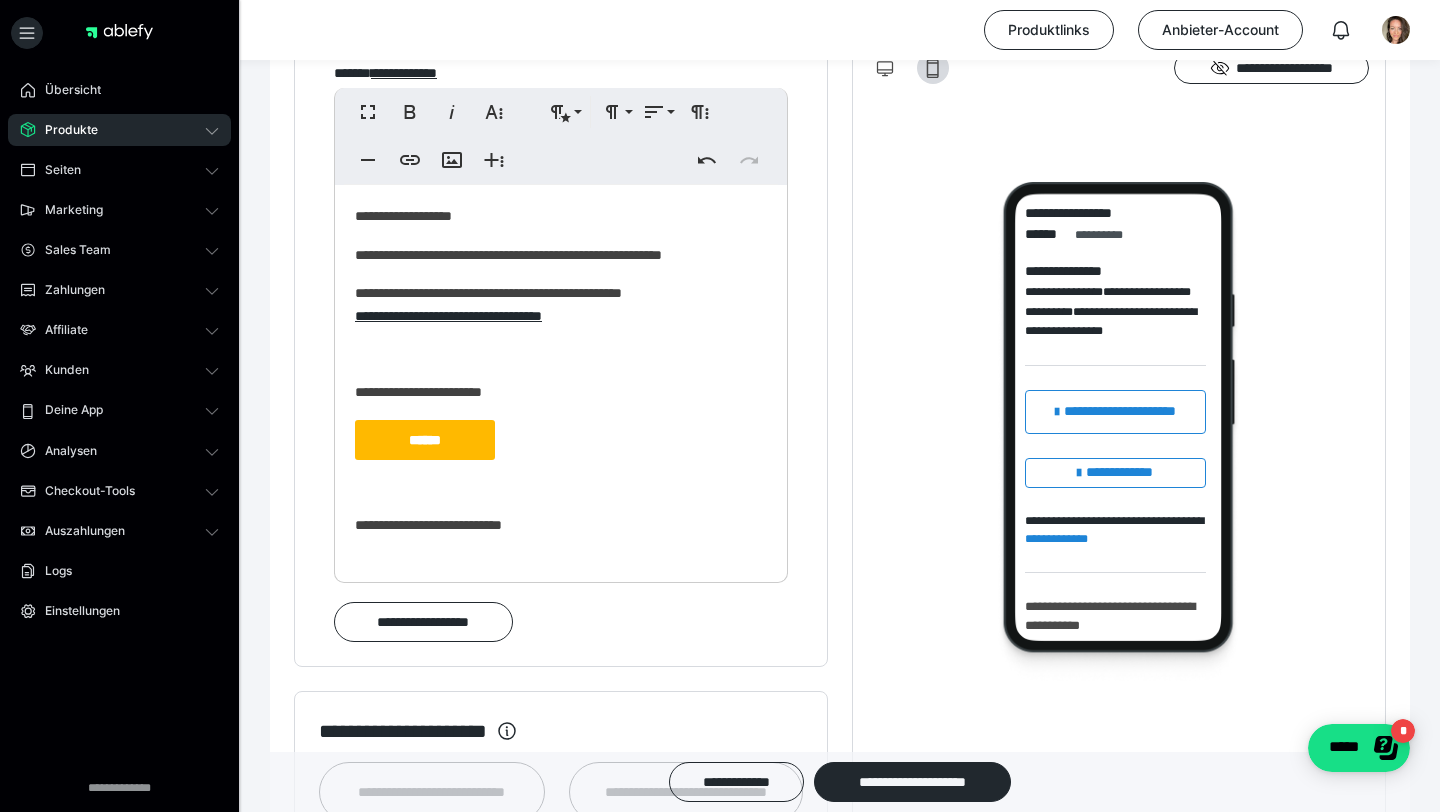 scroll, scrollTop: 0, scrollLeft: 7, axis: horizontal 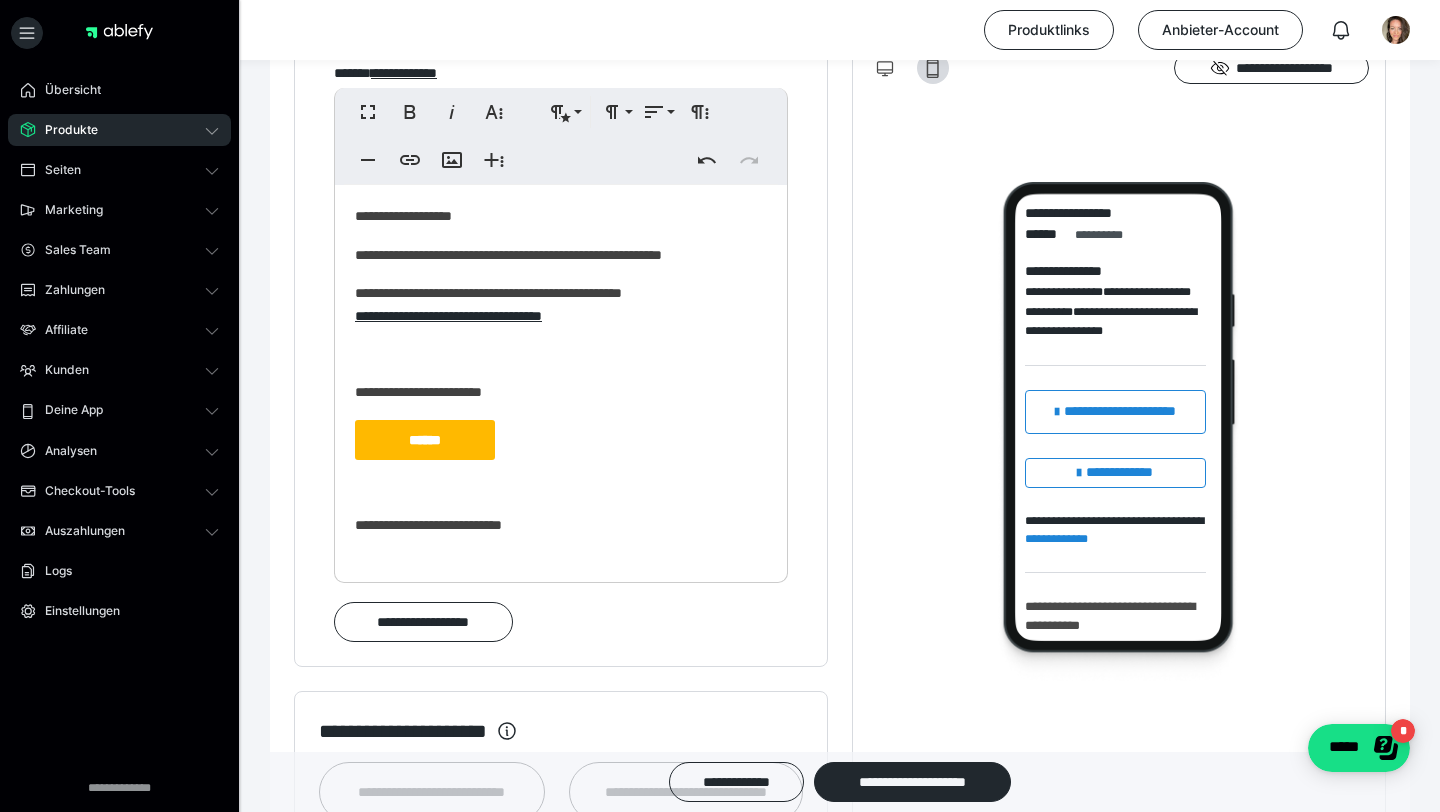 click on "[NAME] [LAST] [STREET] [CITY] [STATE] [ZIP] [COUNTRY] [PROVINCE] [REGION] [COUNTY] [TOWN] [PHONE] [EMAIL] [ADDRESS]" at bounding box center [561, 378] 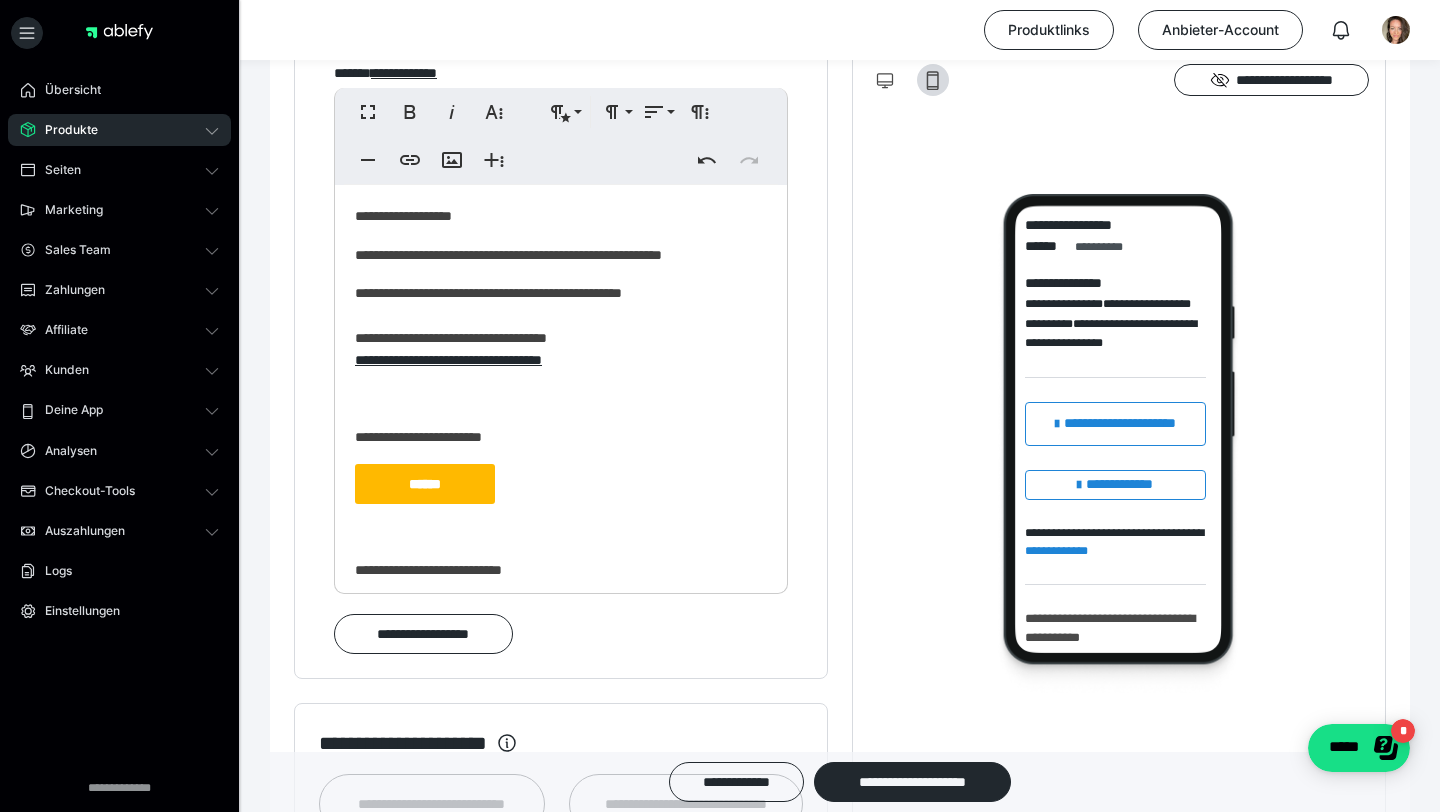 click on "[NAME] [LAST] [STREET] [CITY] [STATE] [ZIP] [COUNTRY] [PROVINCE] [REGION] [COUNTY] [TOWN] [PHONE] [EMAIL] [ADDRESS]" at bounding box center [561, 401] 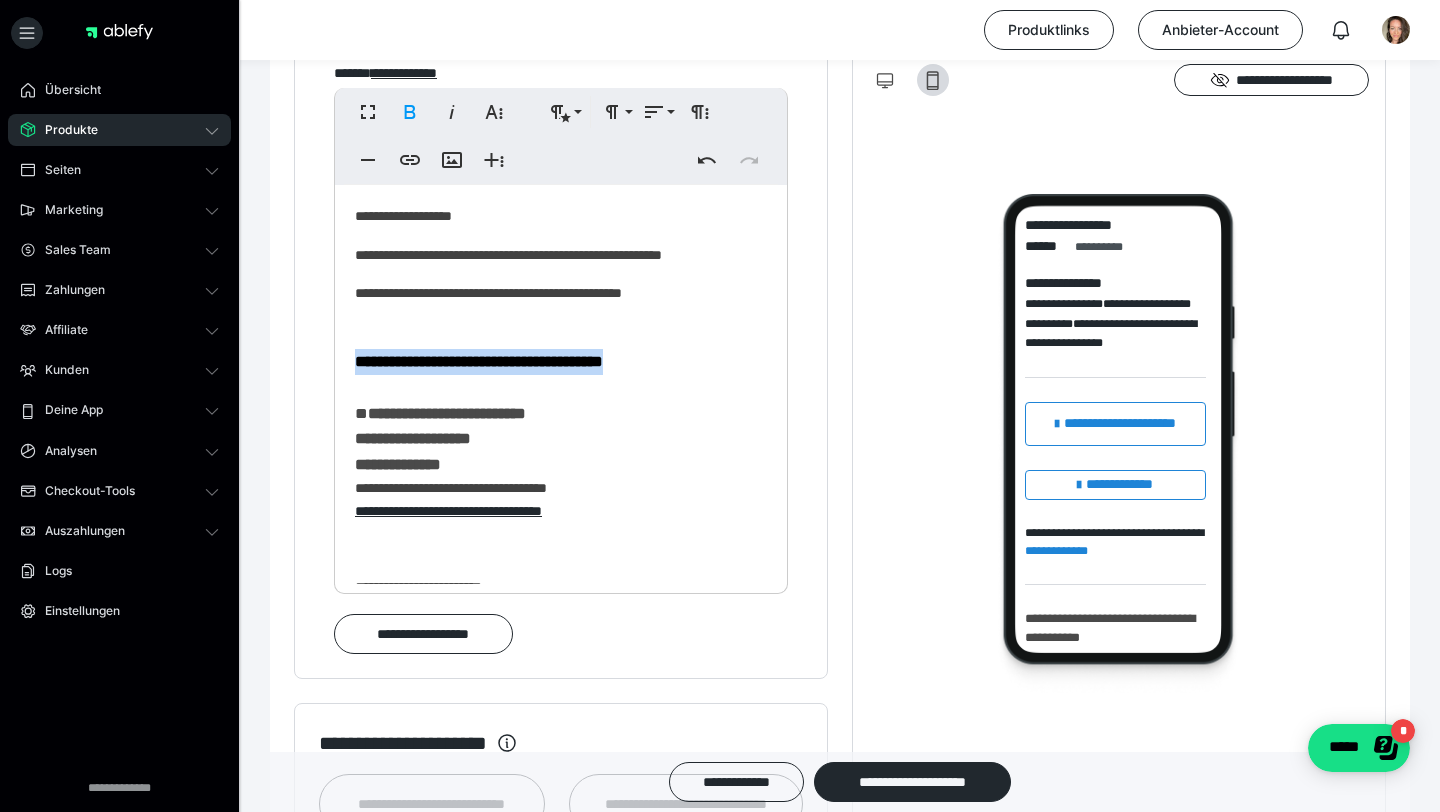drag, startPoint x: 708, startPoint y: 364, endPoint x: 359, endPoint y: 372, distance: 349.09167 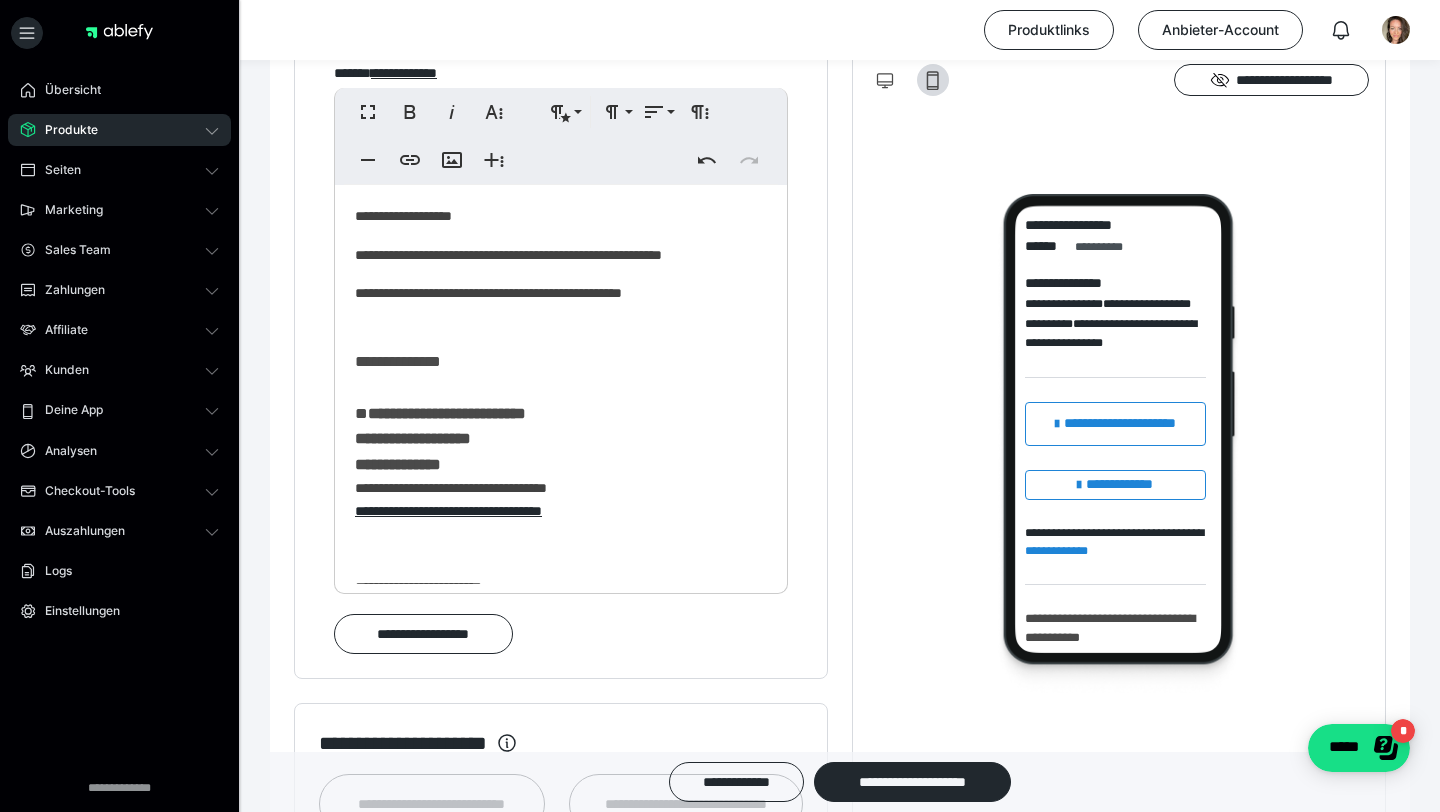 click on "[NAME] [LAST] [STREET]" at bounding box center (440, 439) 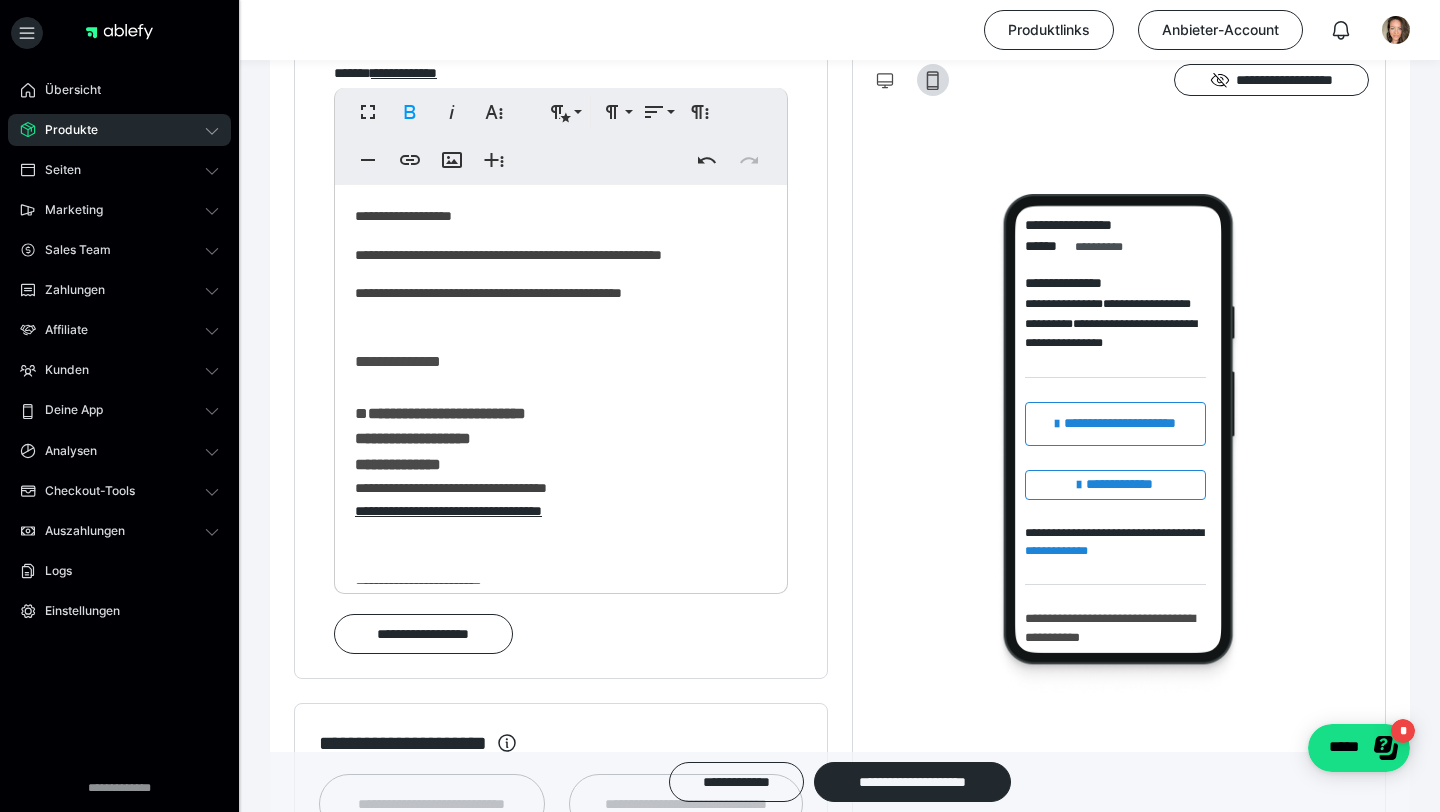 click on "[NAME] [LAST] [STREET]" at bounding box center (440, 439) 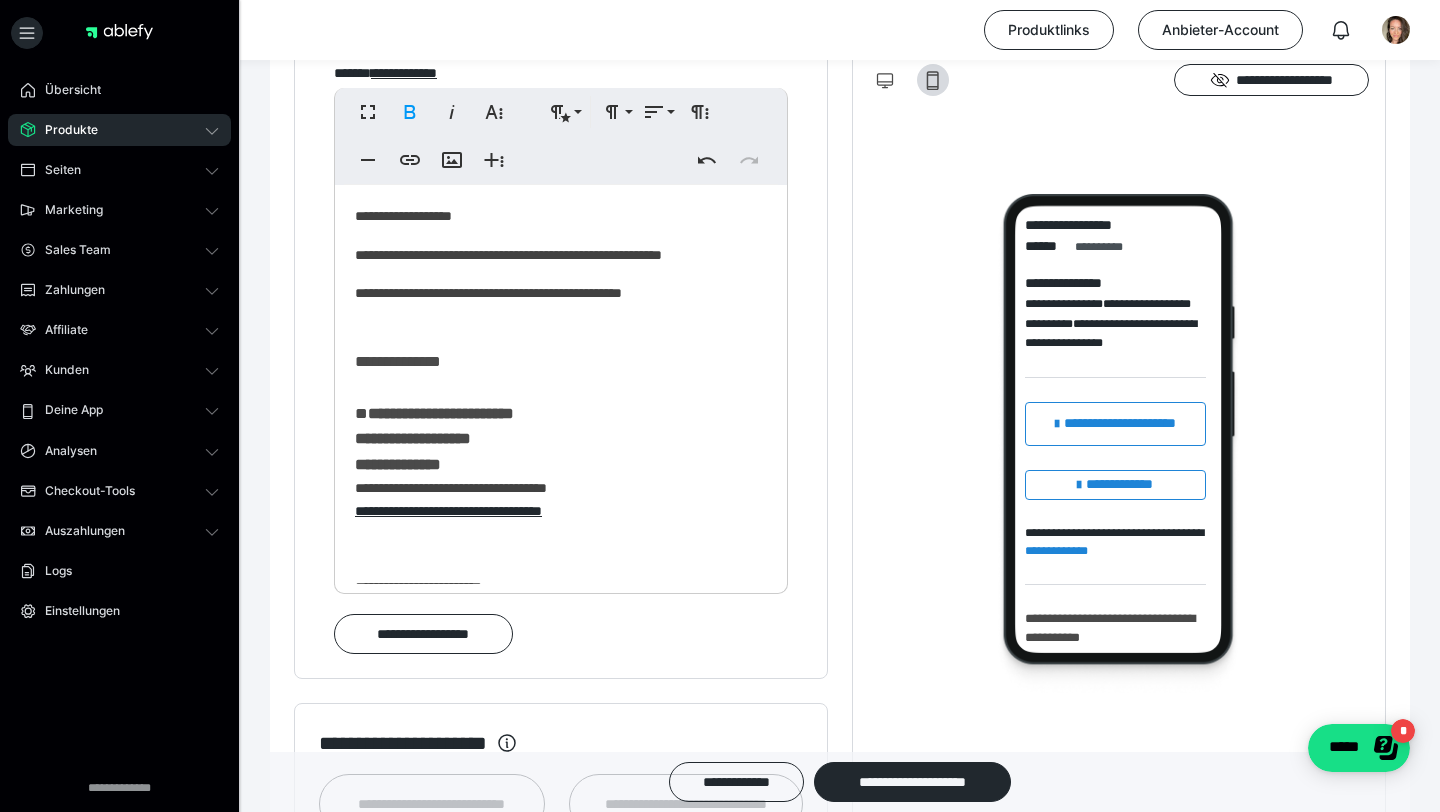 click on "[NAME] [LAST] [STREET]" at bounding box center (434, 439) 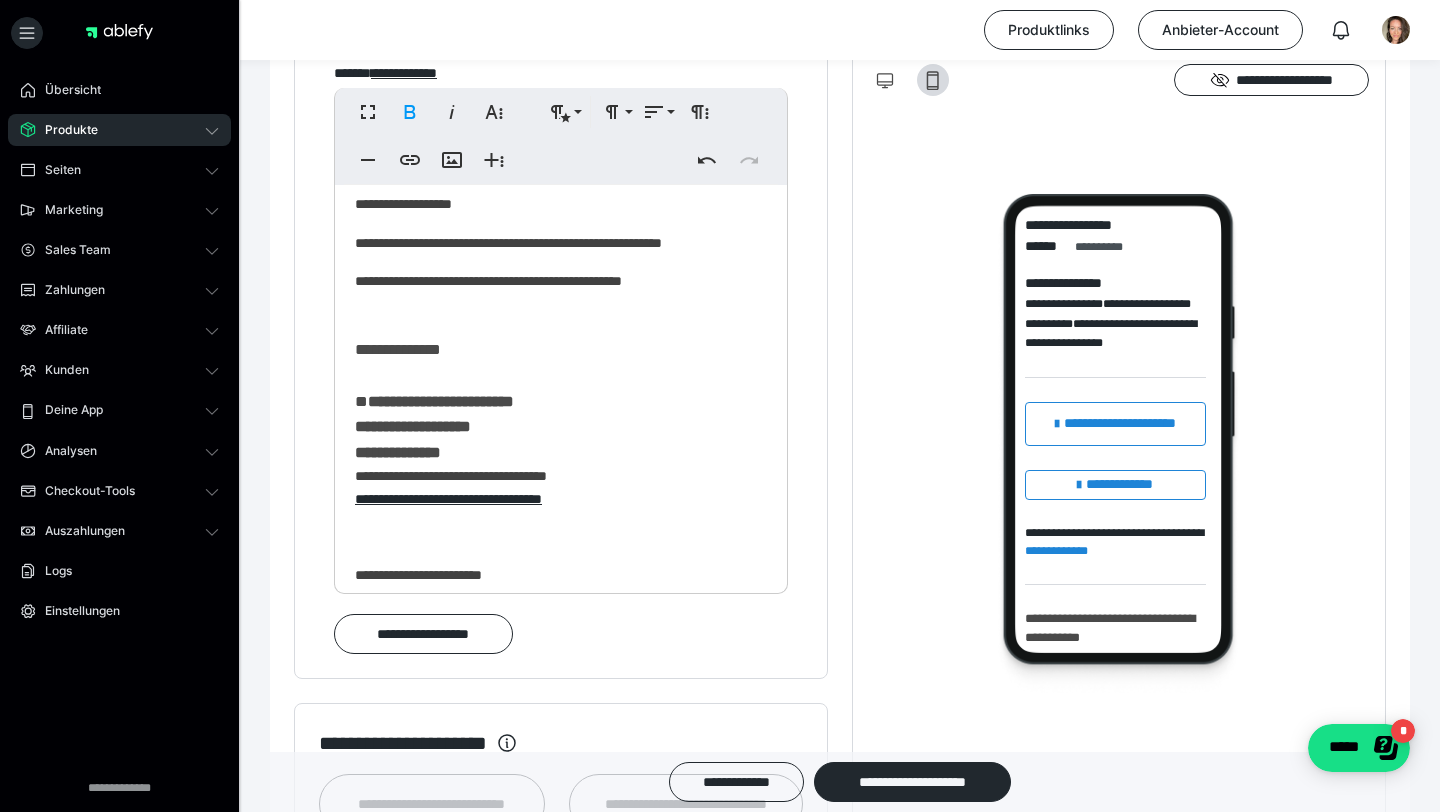 click on "[NAME] [LAST]" at bounding box center [398, 375] 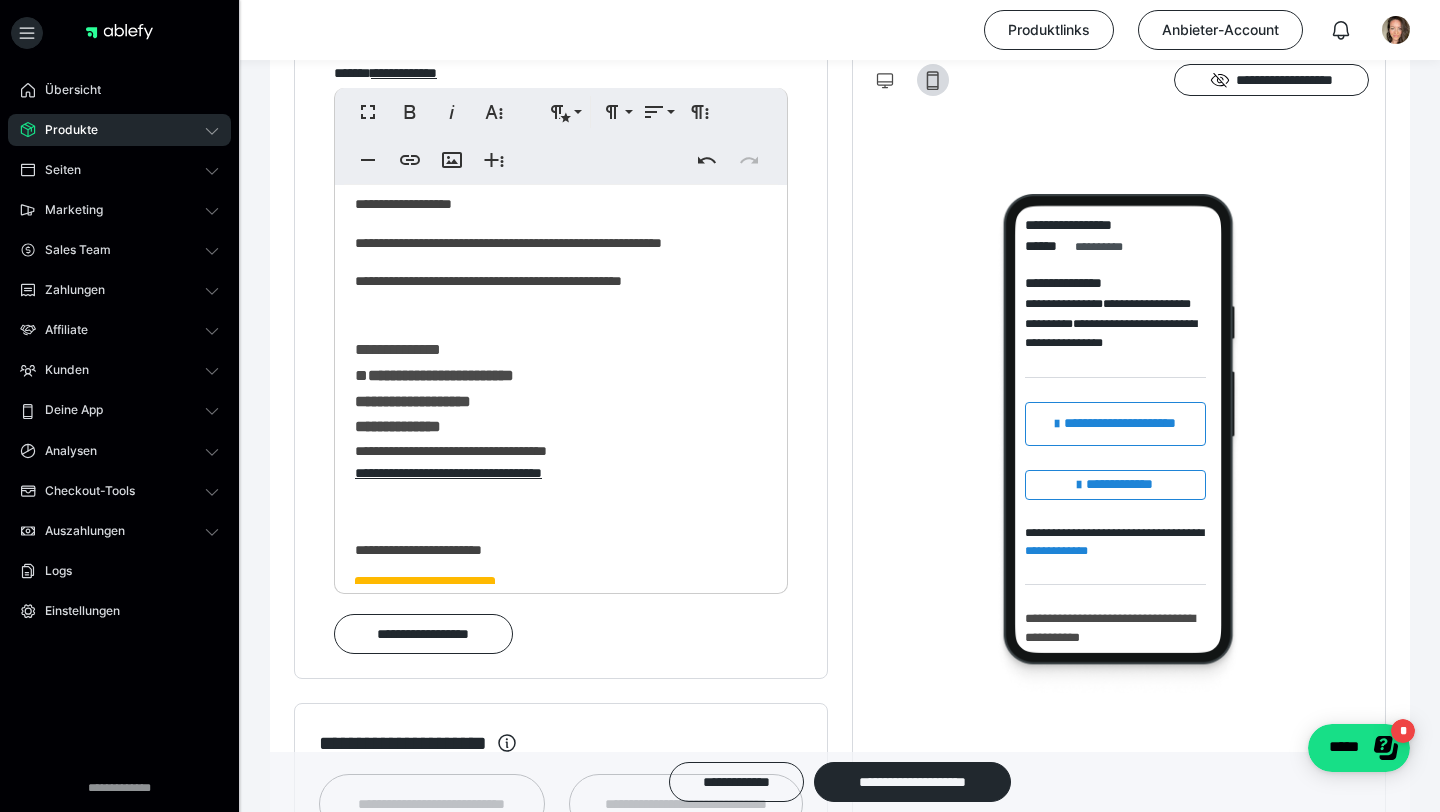 click on "**********" at bounding box center [561, 451] 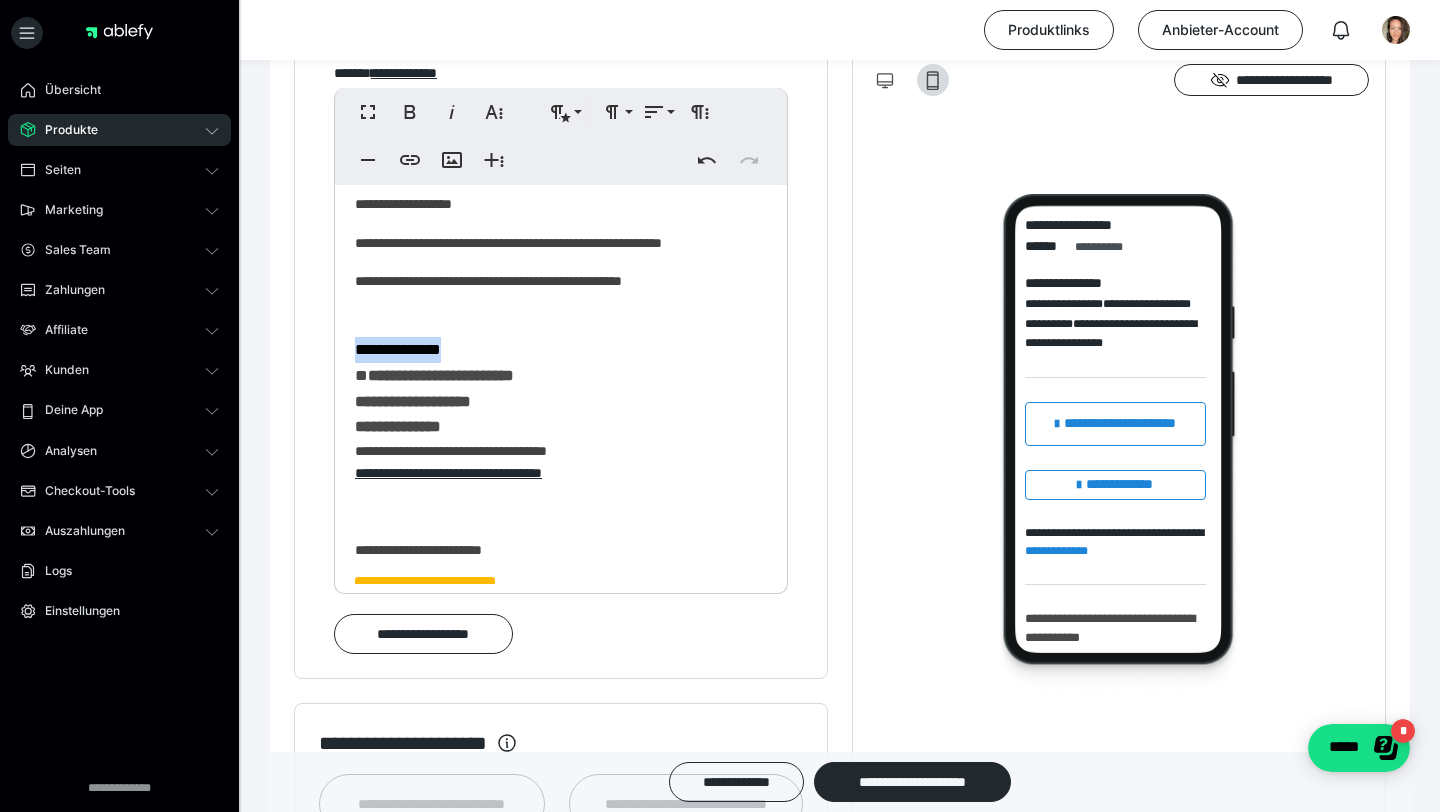 drag, startPoint x: 480, startPoint y: 347, endPoint x: 350, endPoint y: 345, distance: 130.01538 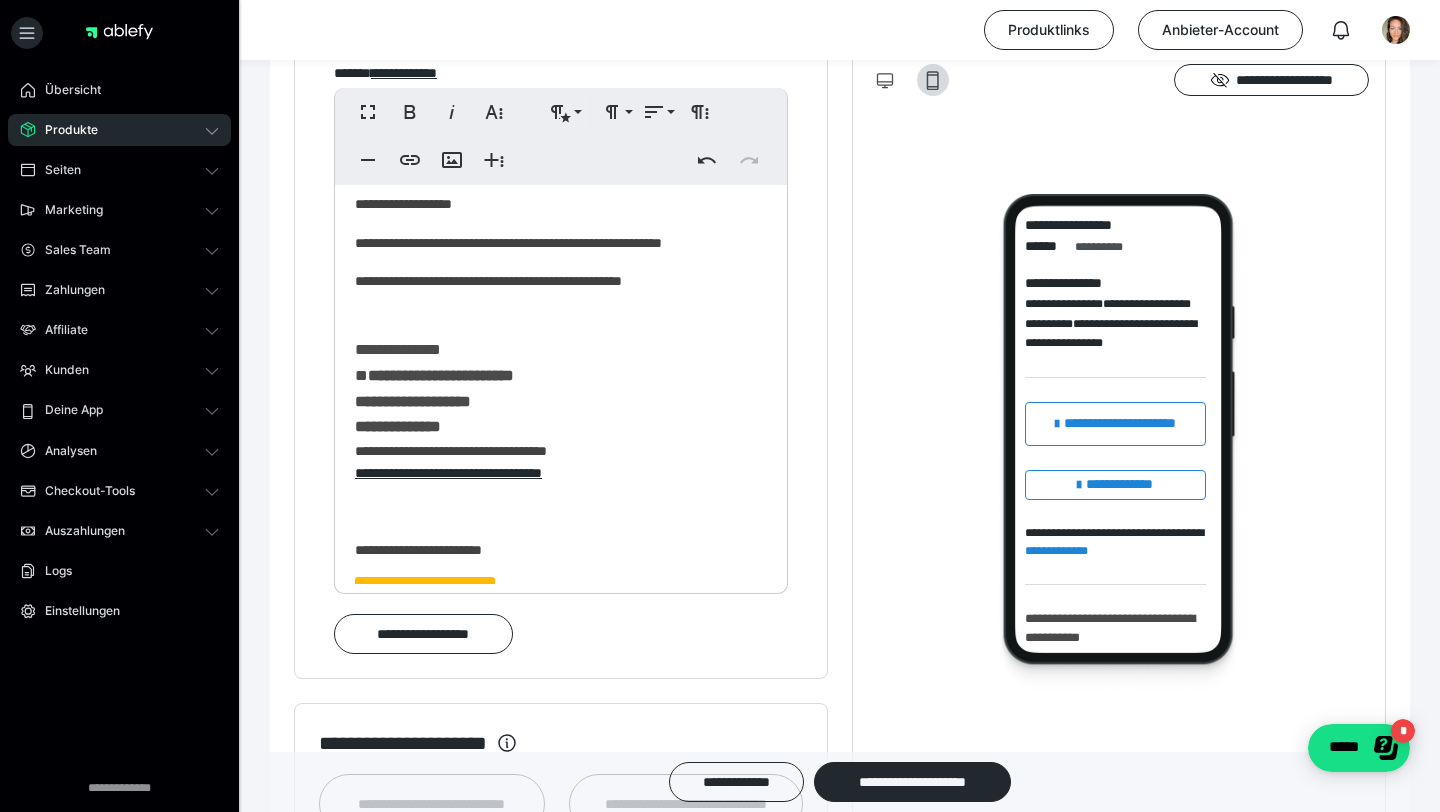 click on "**********" at bounding box center (561, 63) 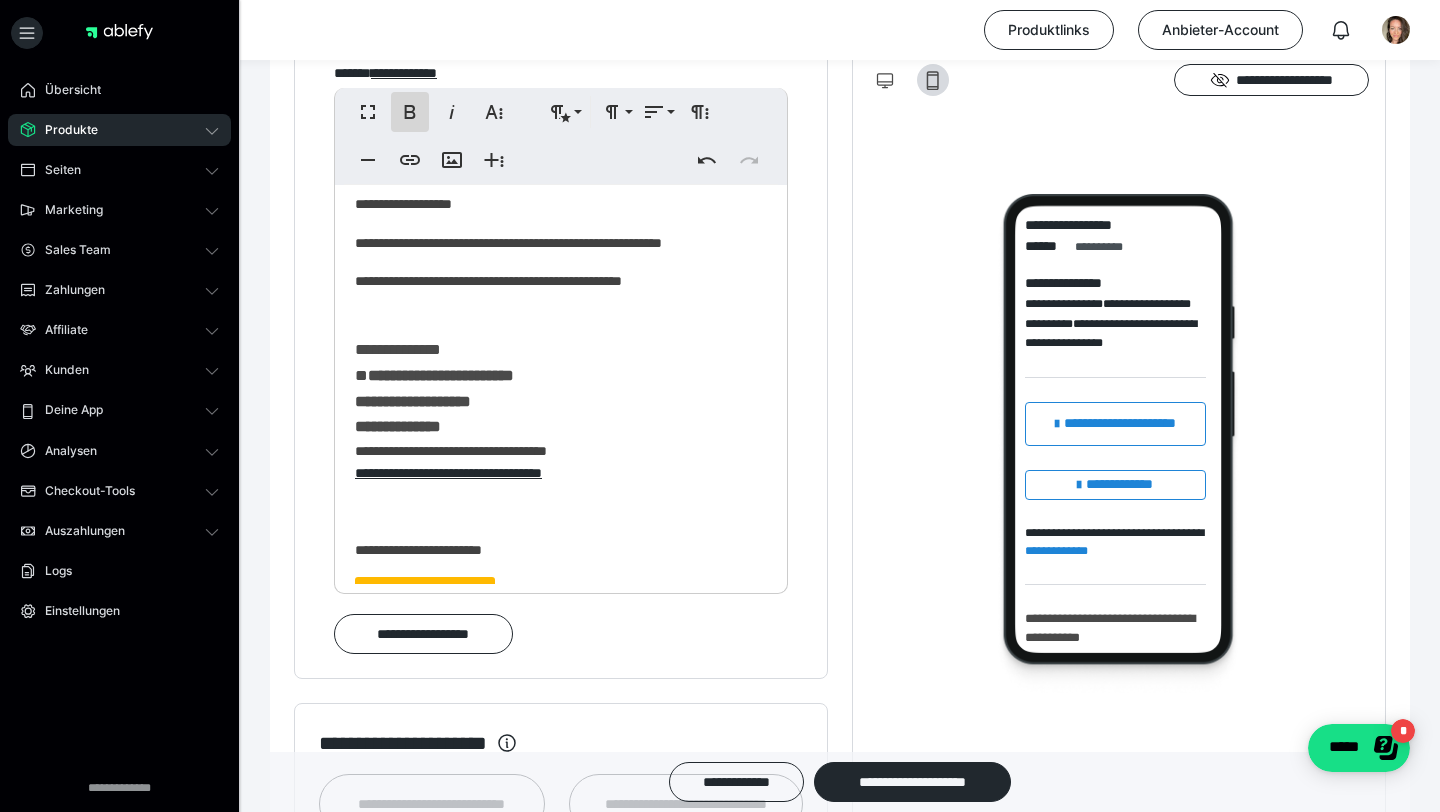 click 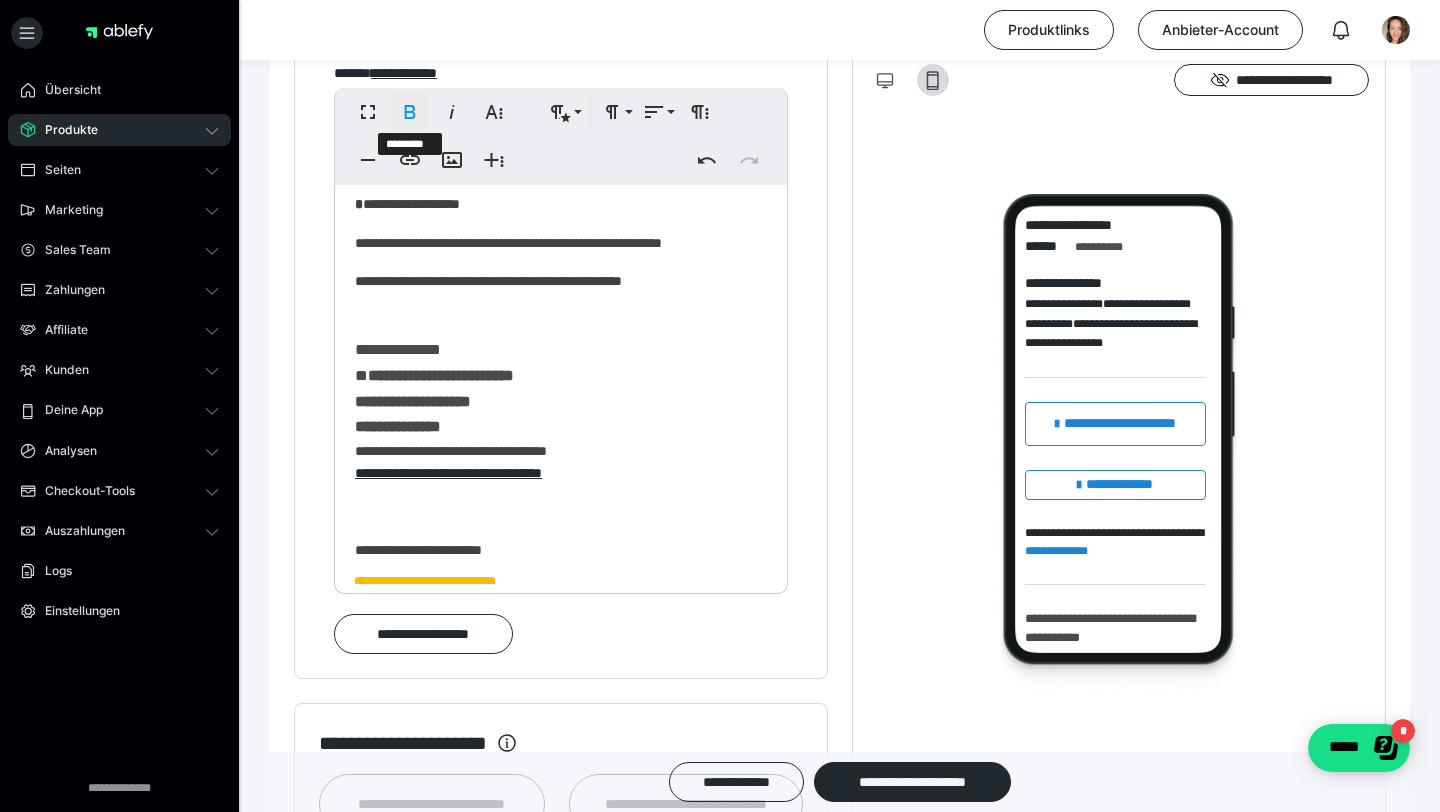 click 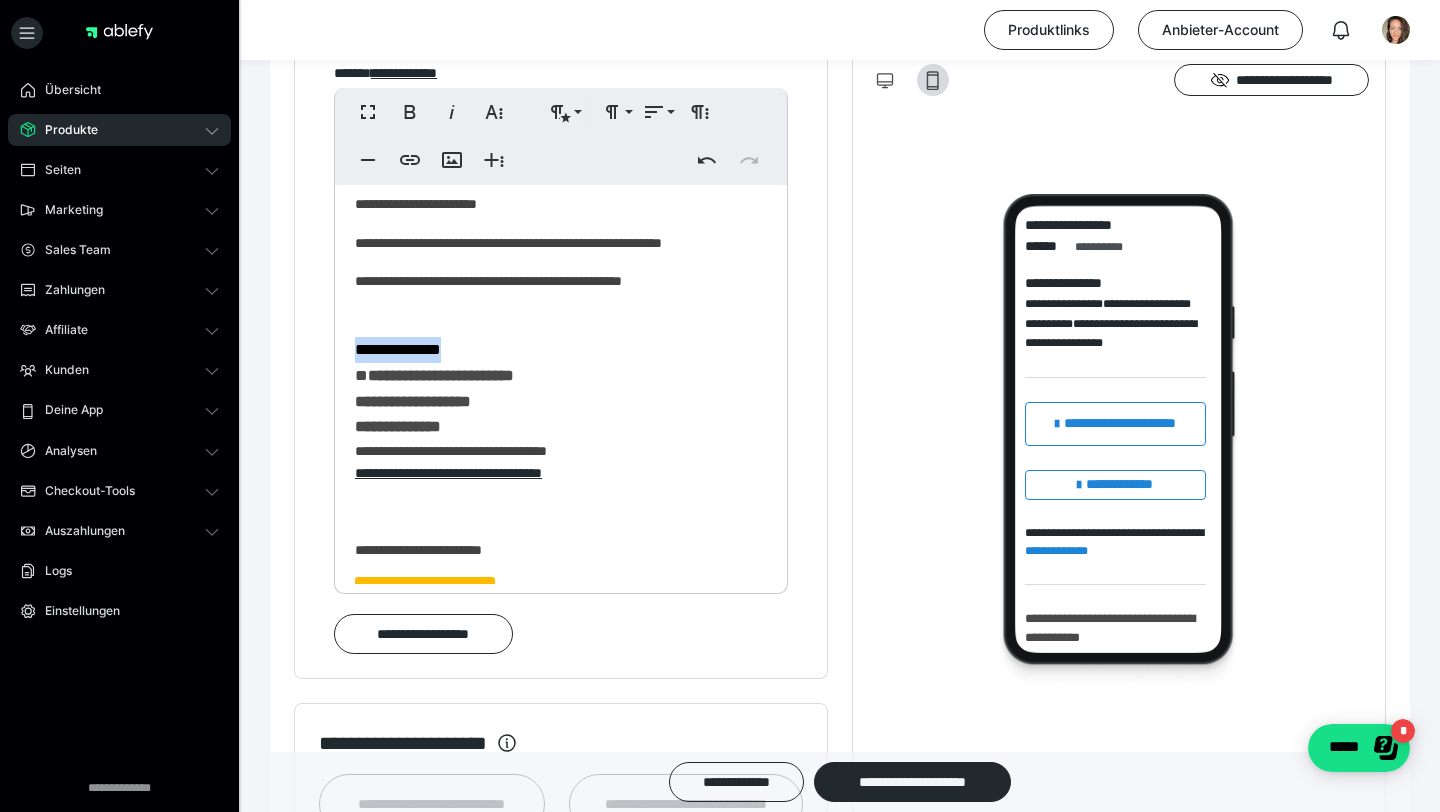 drag, startPoint x: 487, startPoint y: 351, endPoint x: 352, endPoint y: 353, distance: 135.01482 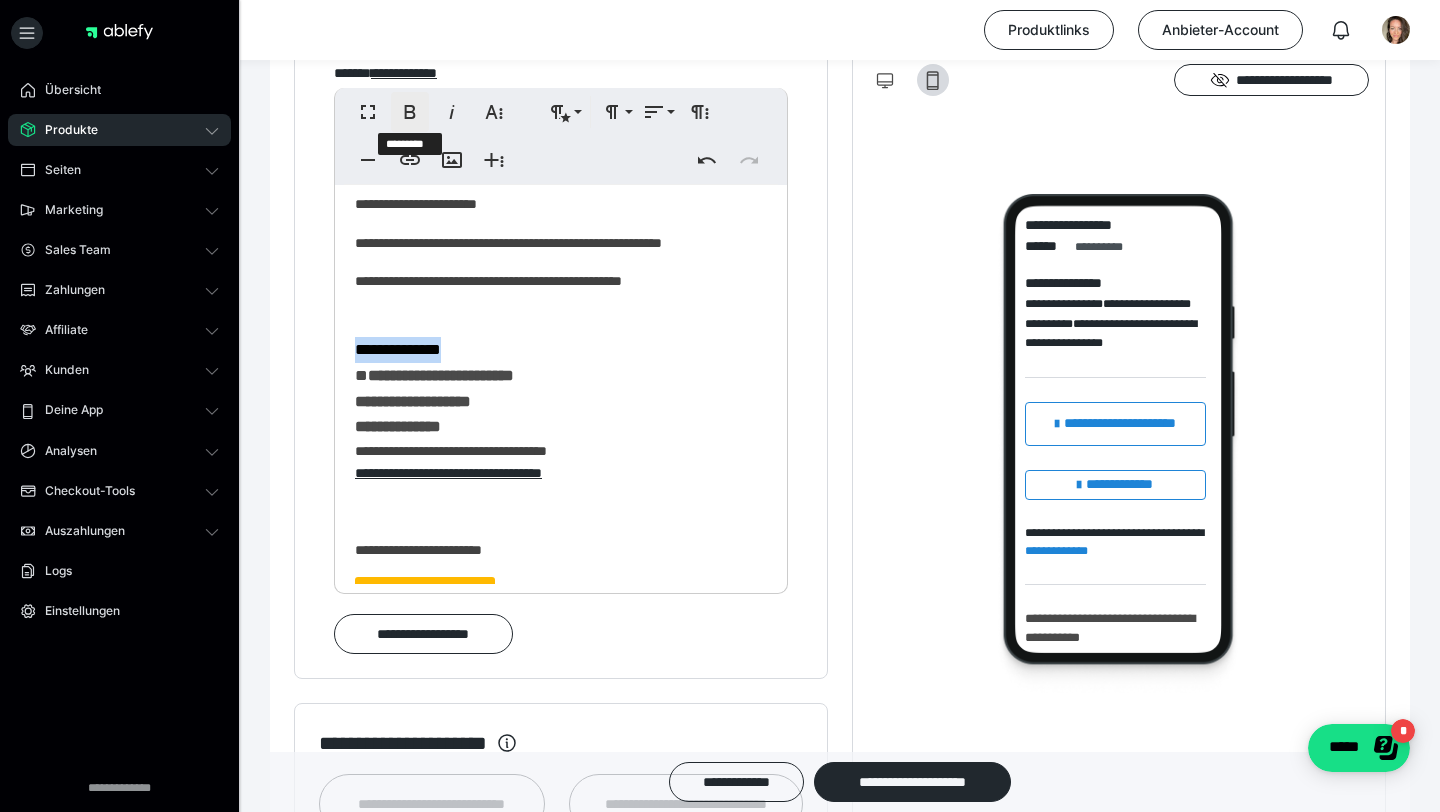 click on "****" at bounding box center (410, 112) 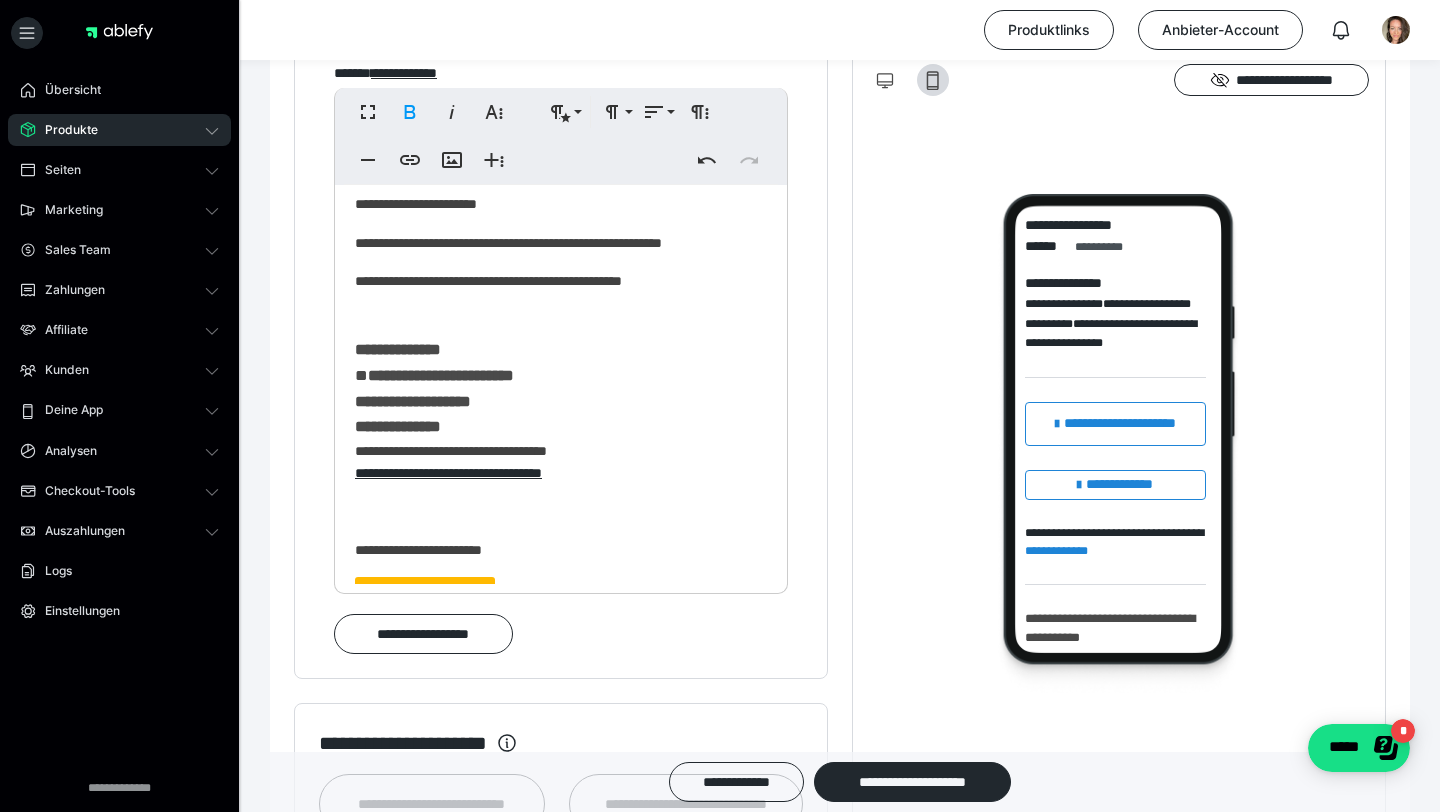 click on "**********" at bounding box center (561, 451) 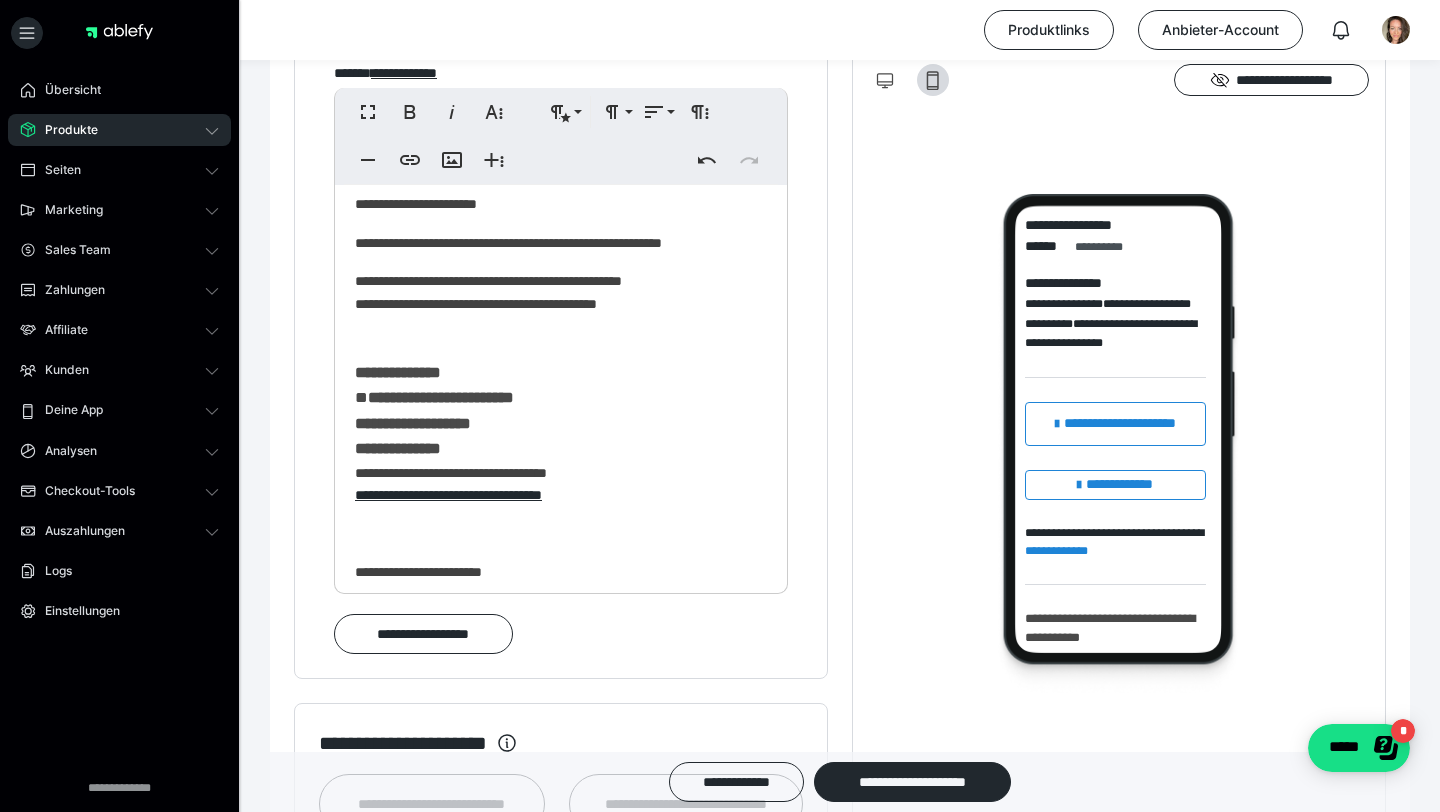 click on "**********" at bounding box center (561, 462) 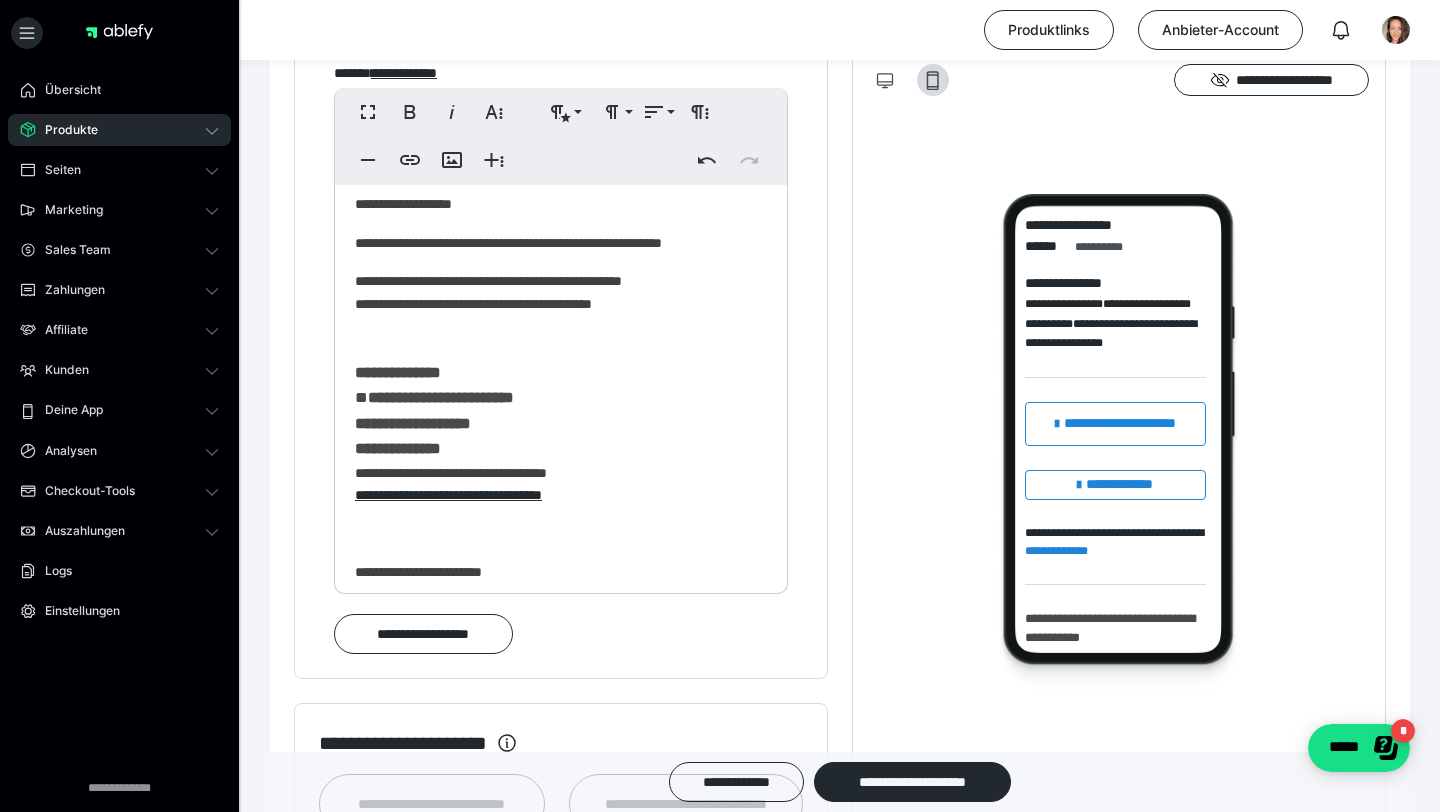 click on "**********" at bounding box center [561, 462] 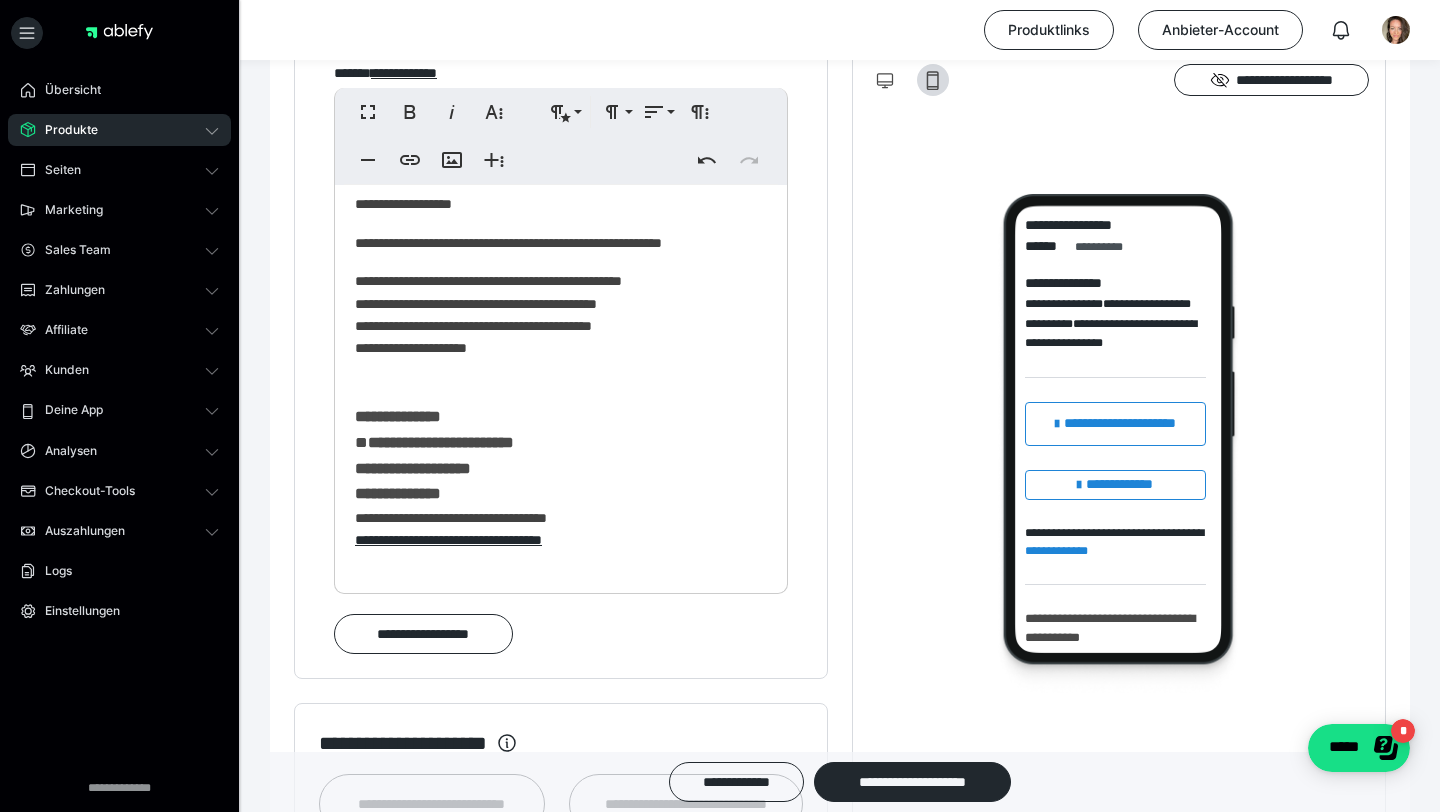 click on "**********" at bounding box center (561, 485) 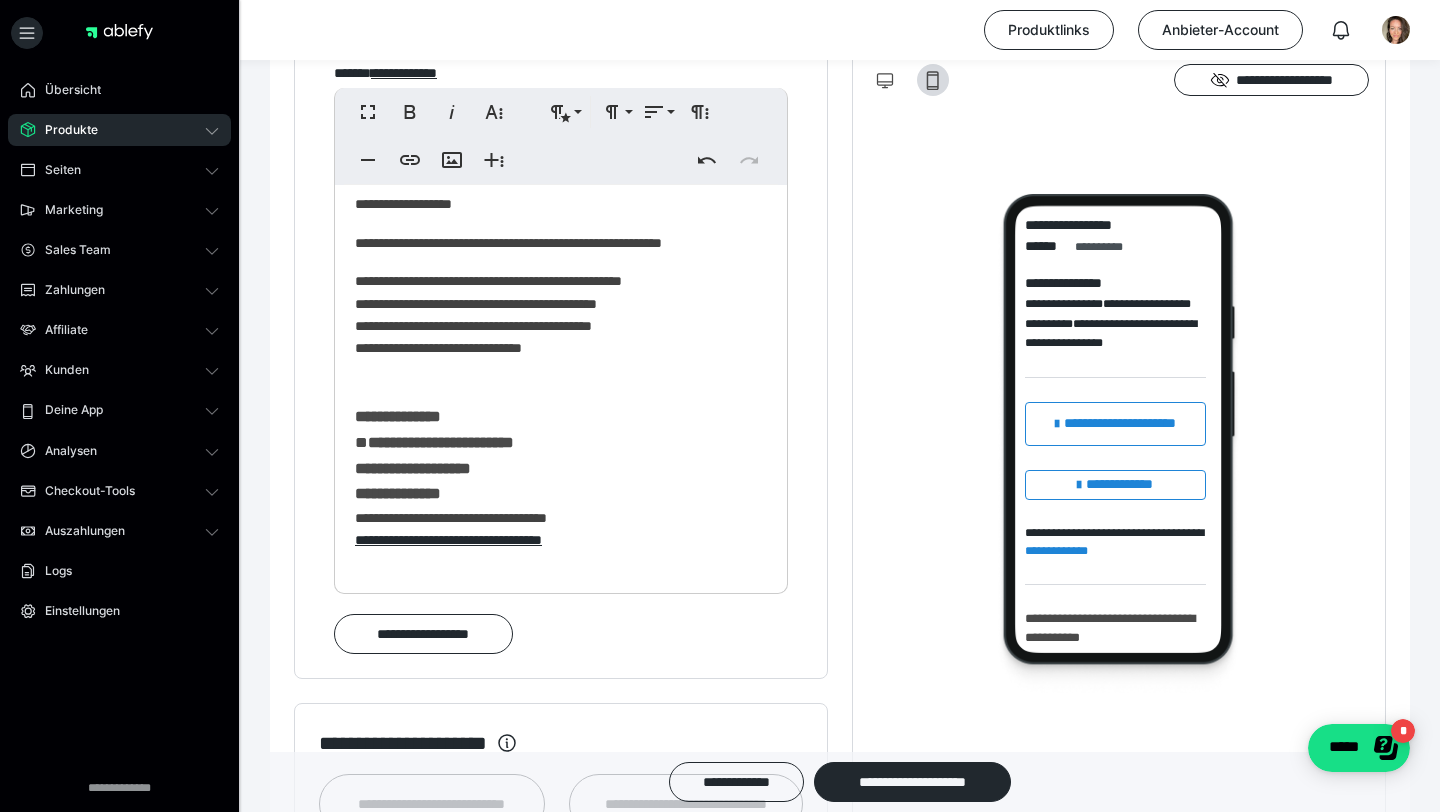 click on "[NAME] [LAST] [STREET] [CITY] [STATE] [ZIP] [COUNTRY] [PROVINCE] [REGION] [COUNTY] [TOWN] [PHONE] [EMAIL] [ADDRESS]" at bounding box center [561, 485] 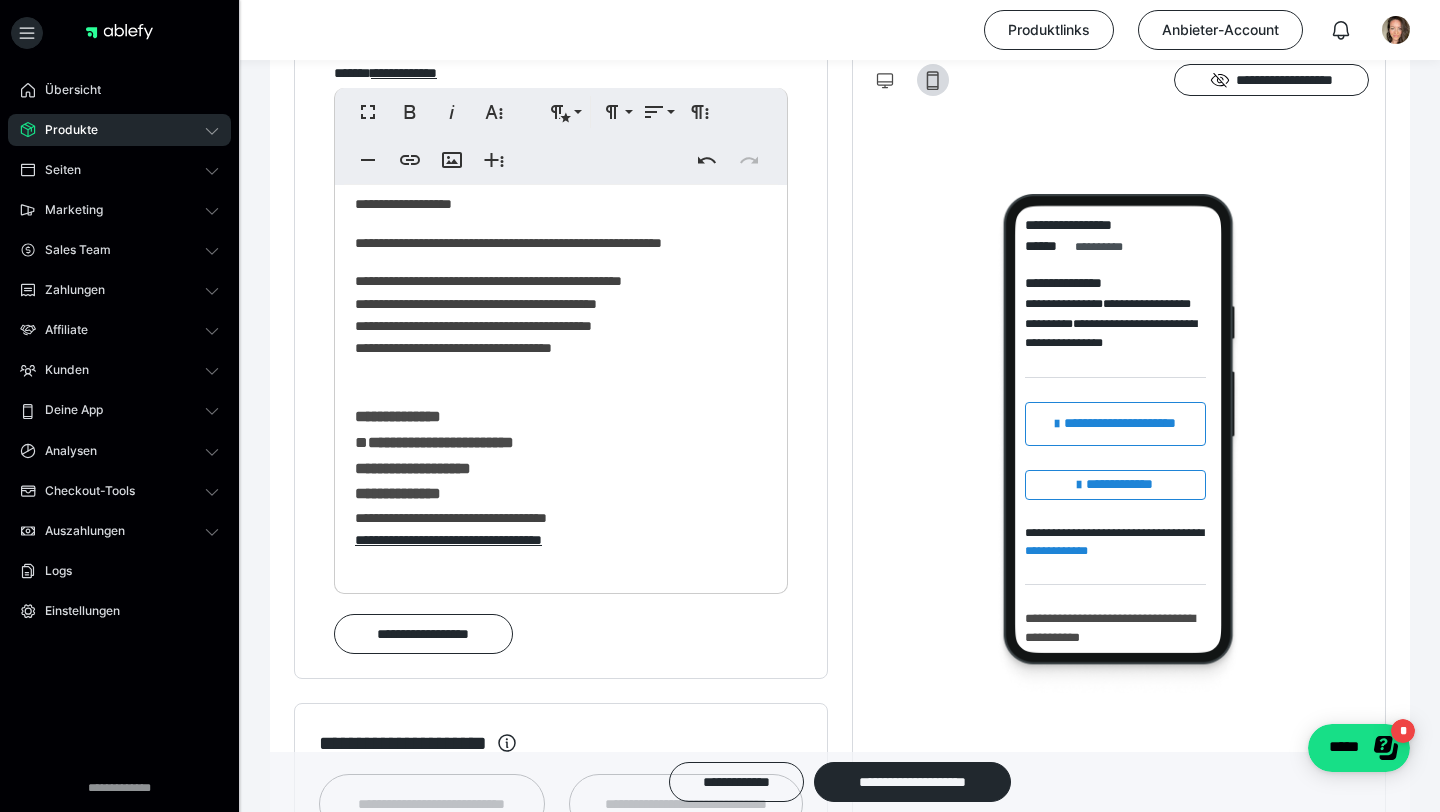 click on "[NAME] [LAST] [STREET] [CITY] [STATE] [ZIP] [COUNTRY] [PROVINCE] [REGION] [COUNTY] [TOWN] [PHONE] [EMAIL] [ADDRESS]" at bounding box center (561, 485) 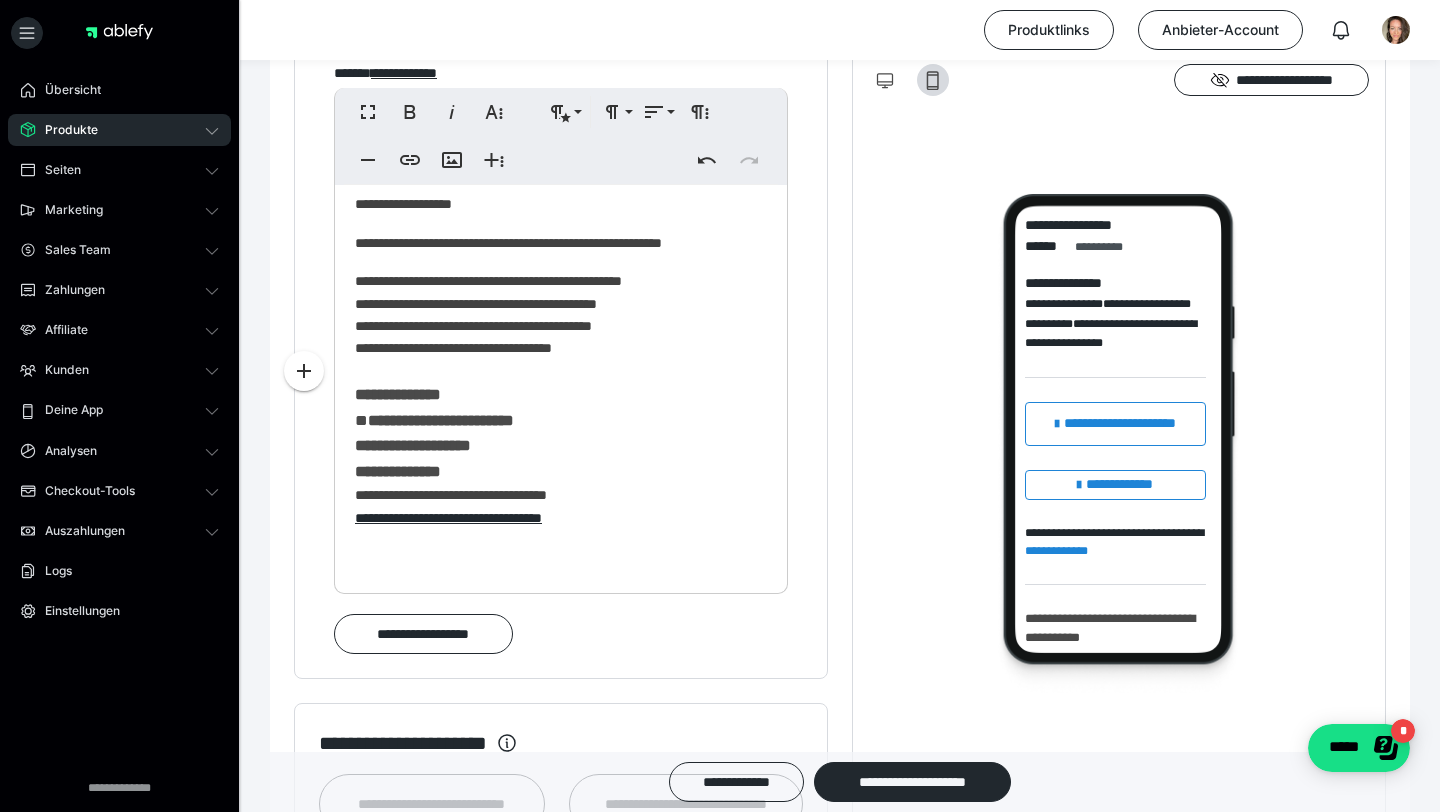 click on "**********" at bounding box center (561, 518) 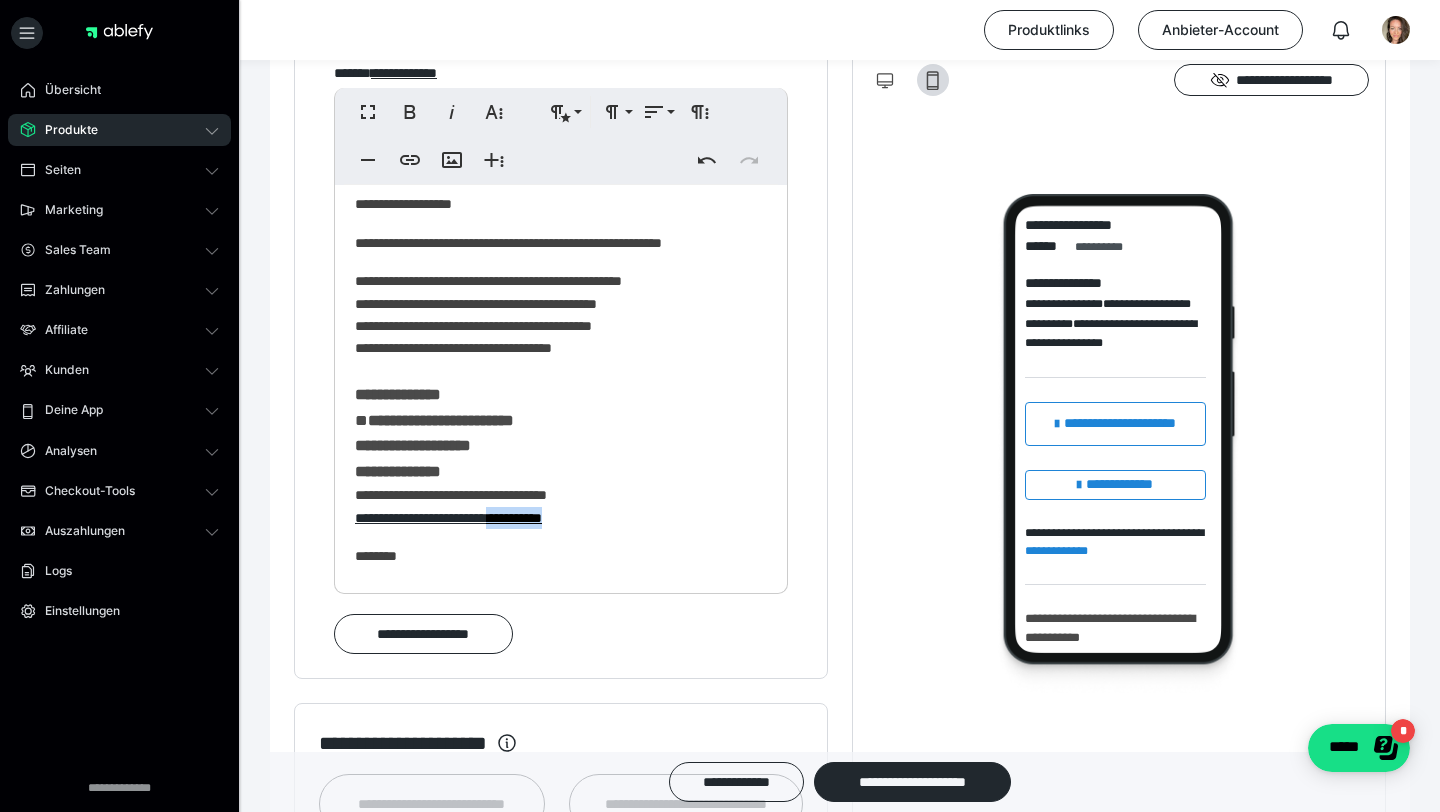 drag, startPoint x: 522, startPoint y: 521, endPoint x: 616, endPoint y: 519, distance: 94.02127 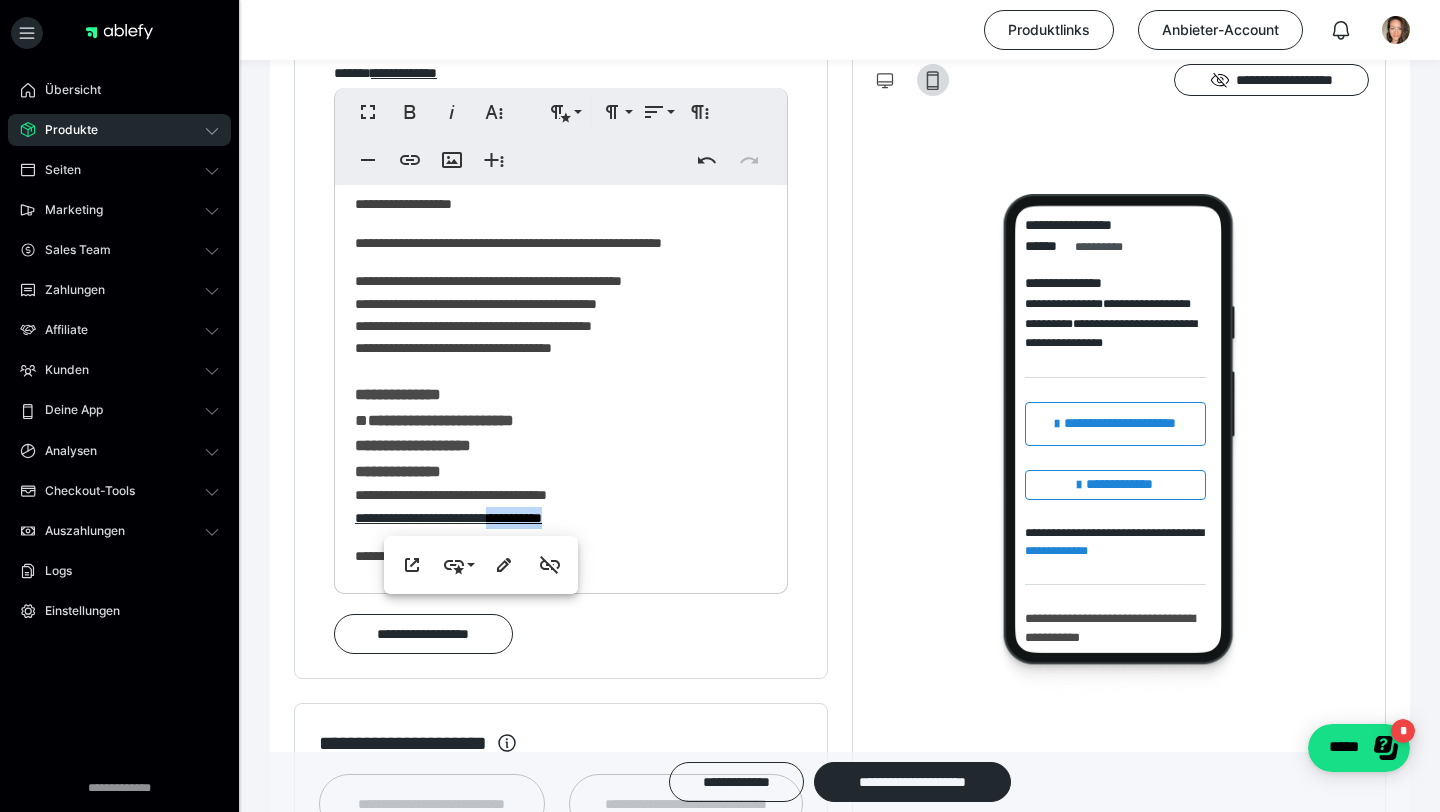 copy on "**********" 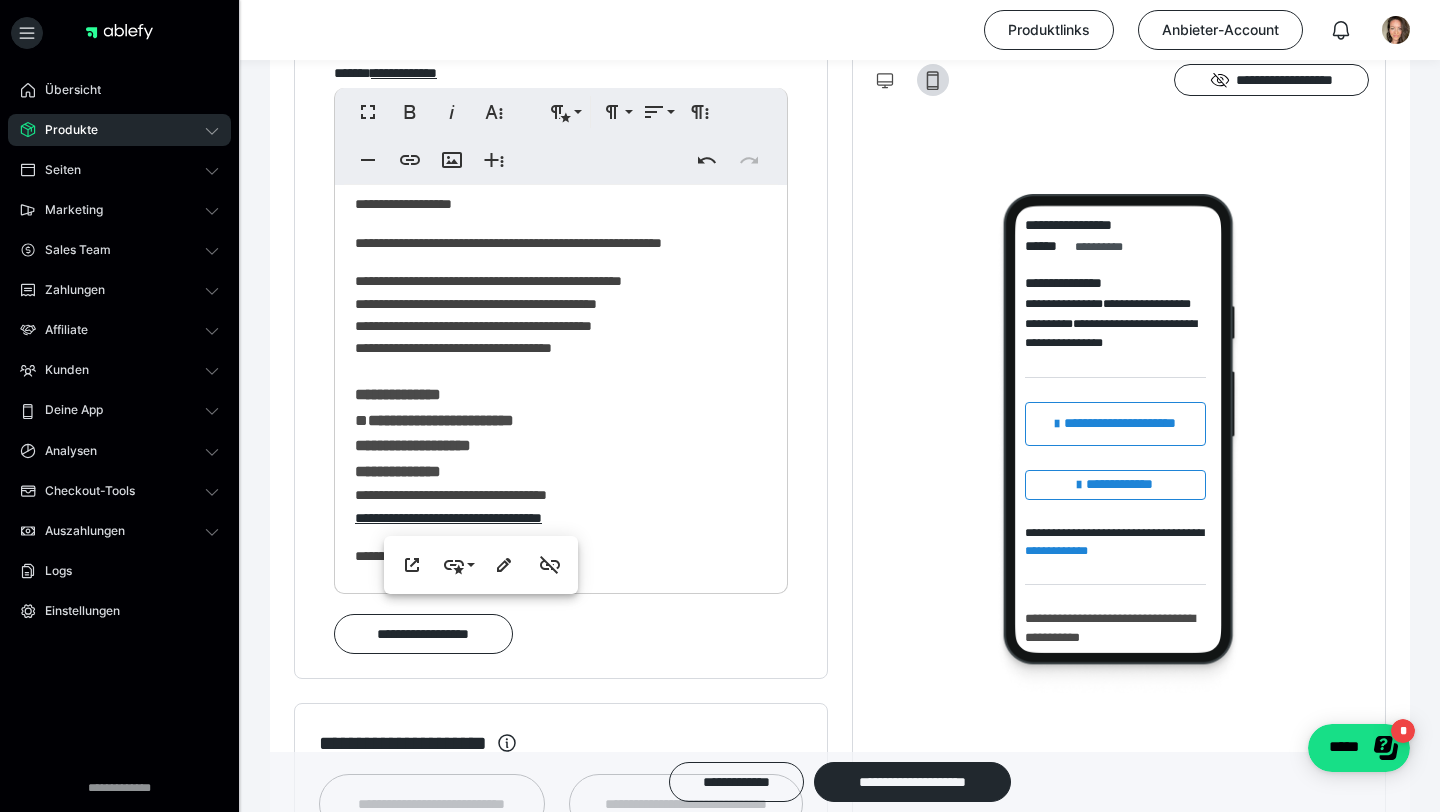 click on "[NAME] [LAST] [STREET] [CITY] [STATE] [ZIP] [COUNTRY] [PROVINCE] [REGION] [COUNTY] [TOWN] [PHONE] [EMAIL] [ADDRESS]" at bounding box center (561, 485) 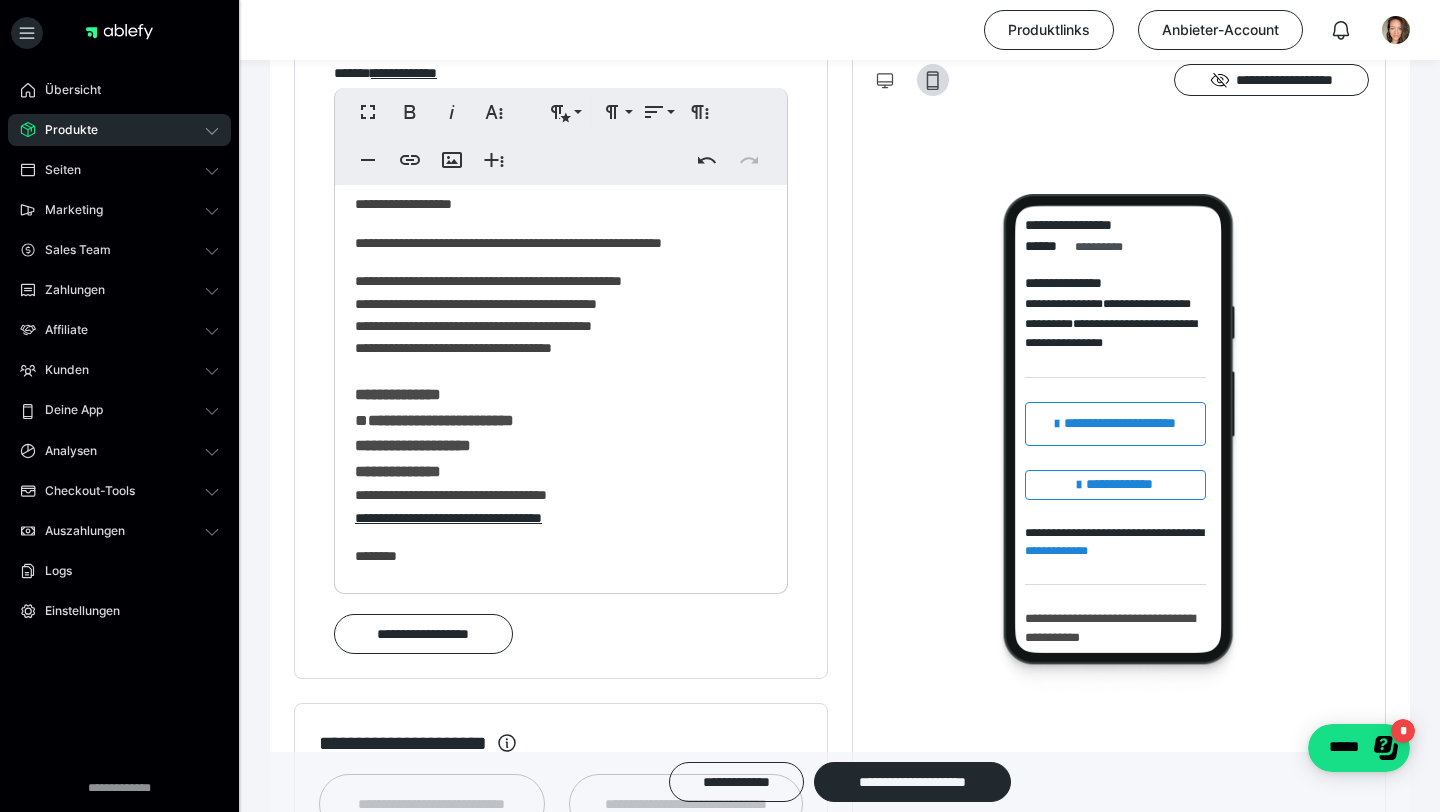 click on "[NAME] [LAST] [STREET] [CITY] [STATE] [ZIP] [COUNTRY] [PROVINCE] [REGION] [COUNTY] [TOWN] [PHONE] [EMAIL] [ADDRESS]" at bounding box center [561, 485] 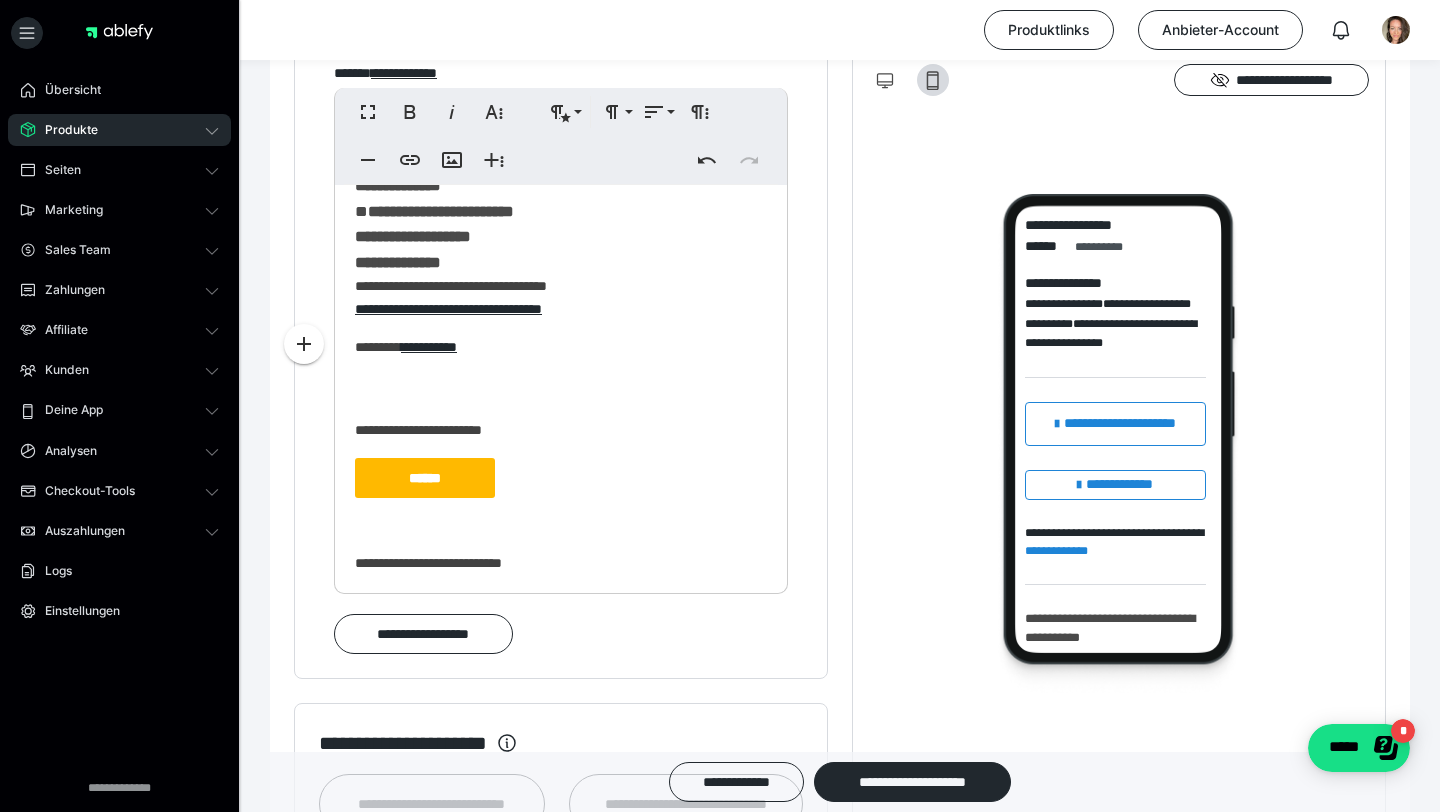 scroll, scrollTop: 247, scrollLeft: 0, axis: vertical 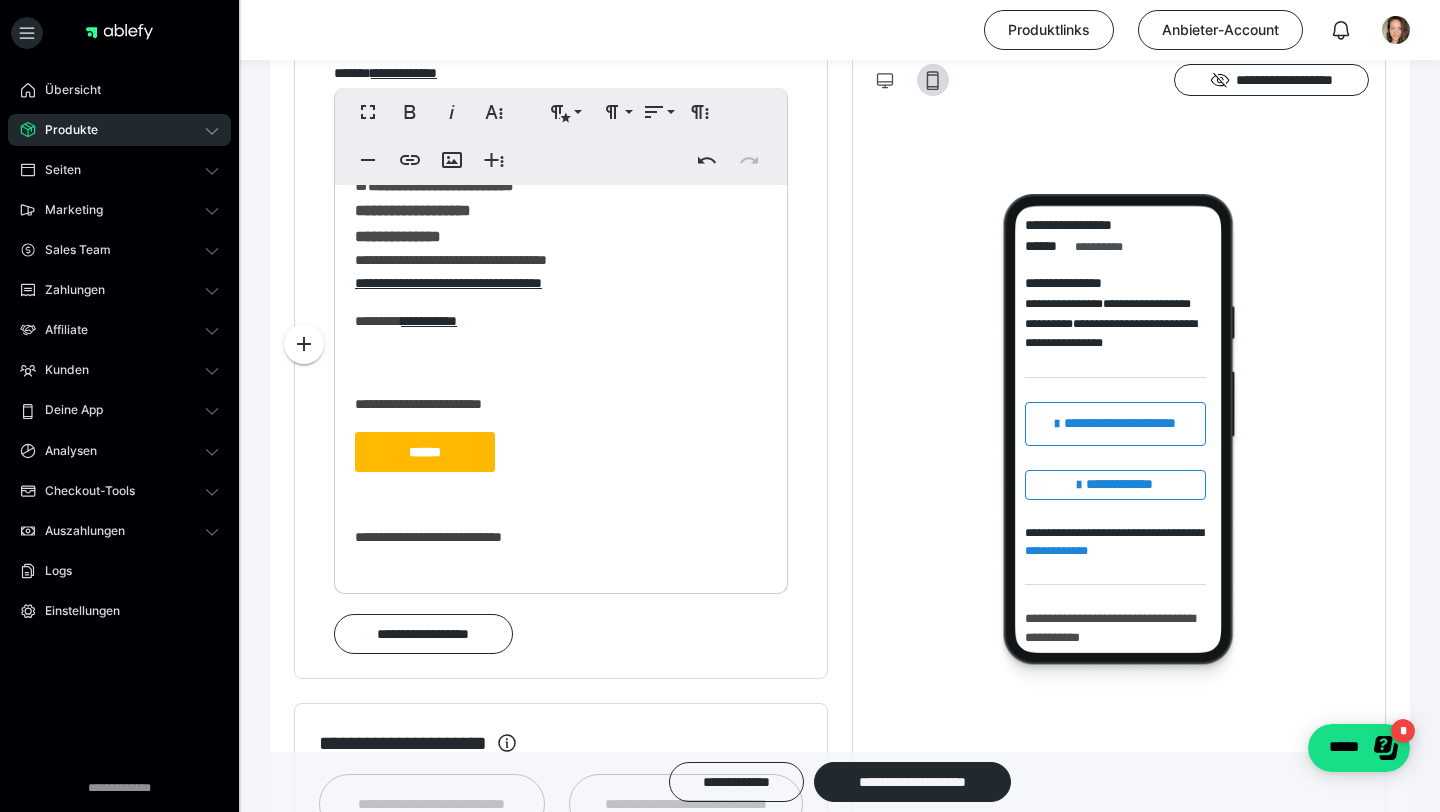 click on "******" at bounding box center (561, 452) 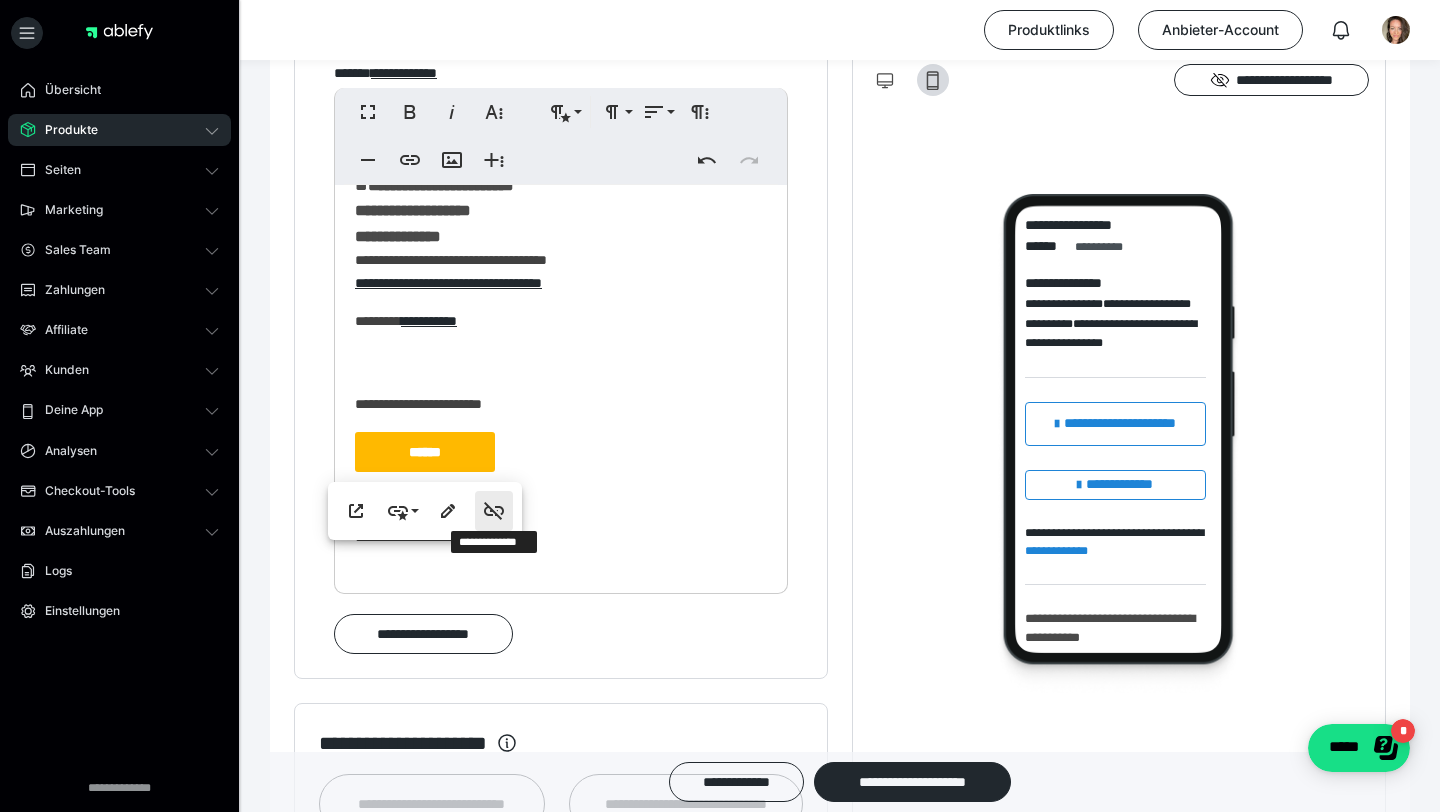 click 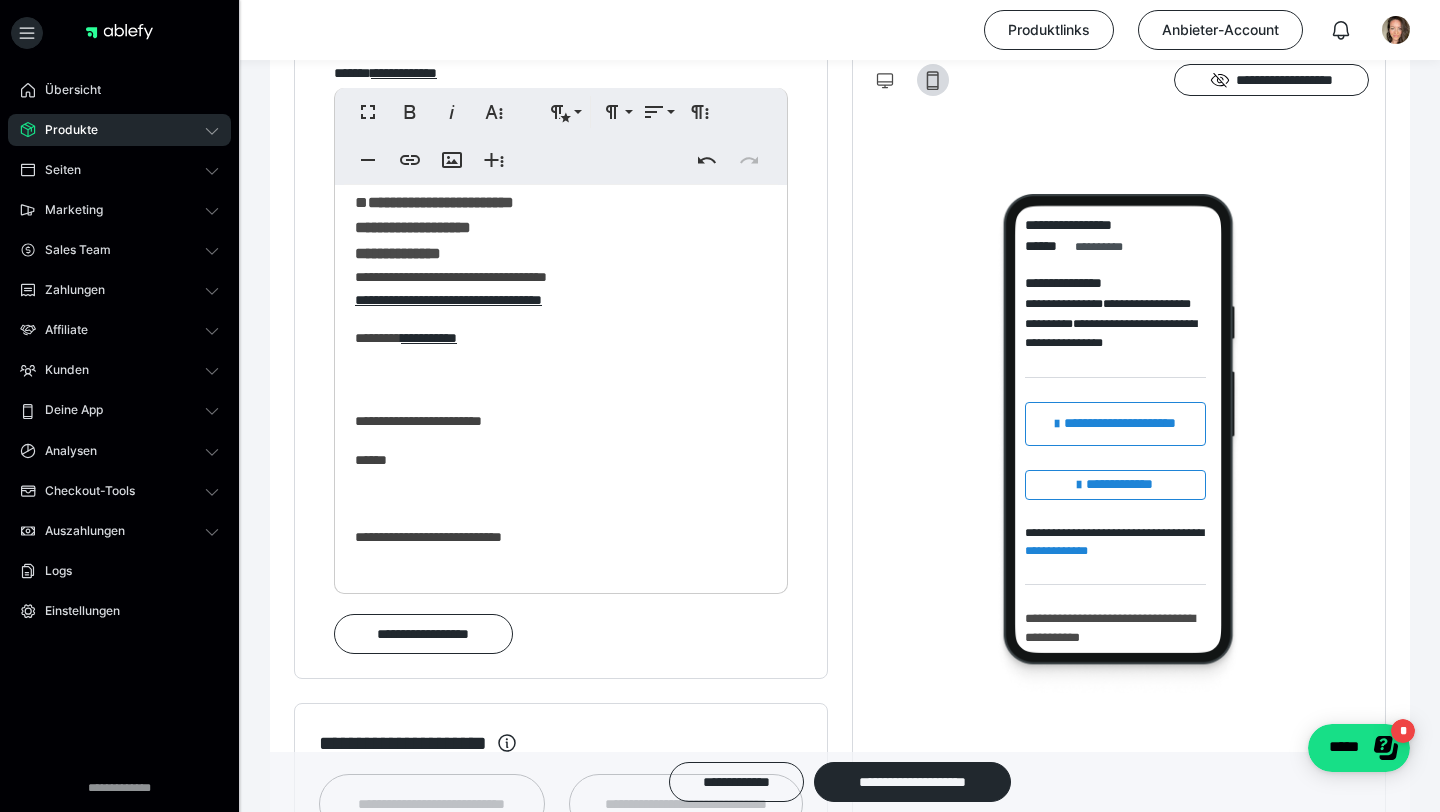 scroll, scrollTop: 1279, scrollLeft: 0, axis: vertical 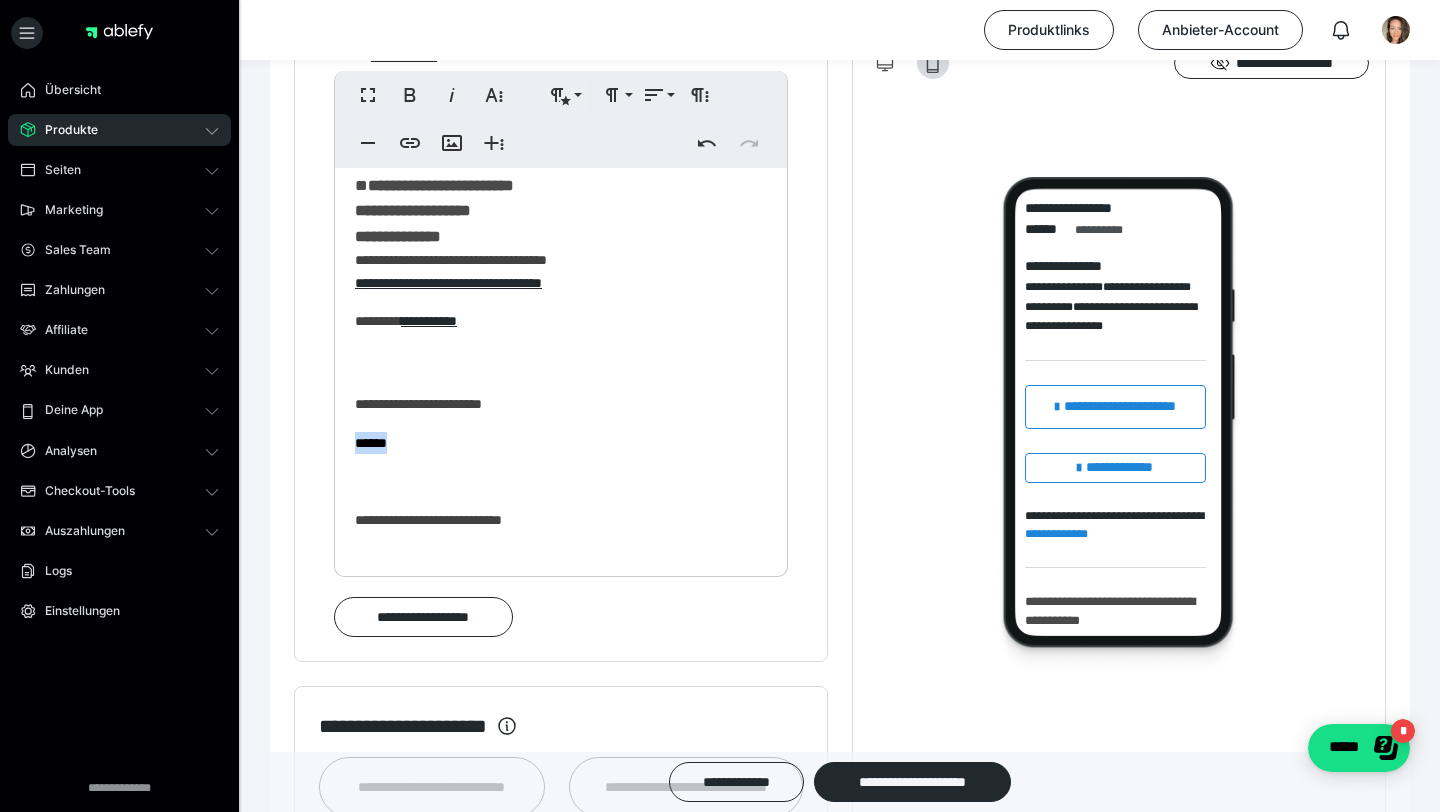 drag, startPoint x: 460, startPoint y: 444, endPoint x: 352, endPoint y: 443, distance: 108.00463 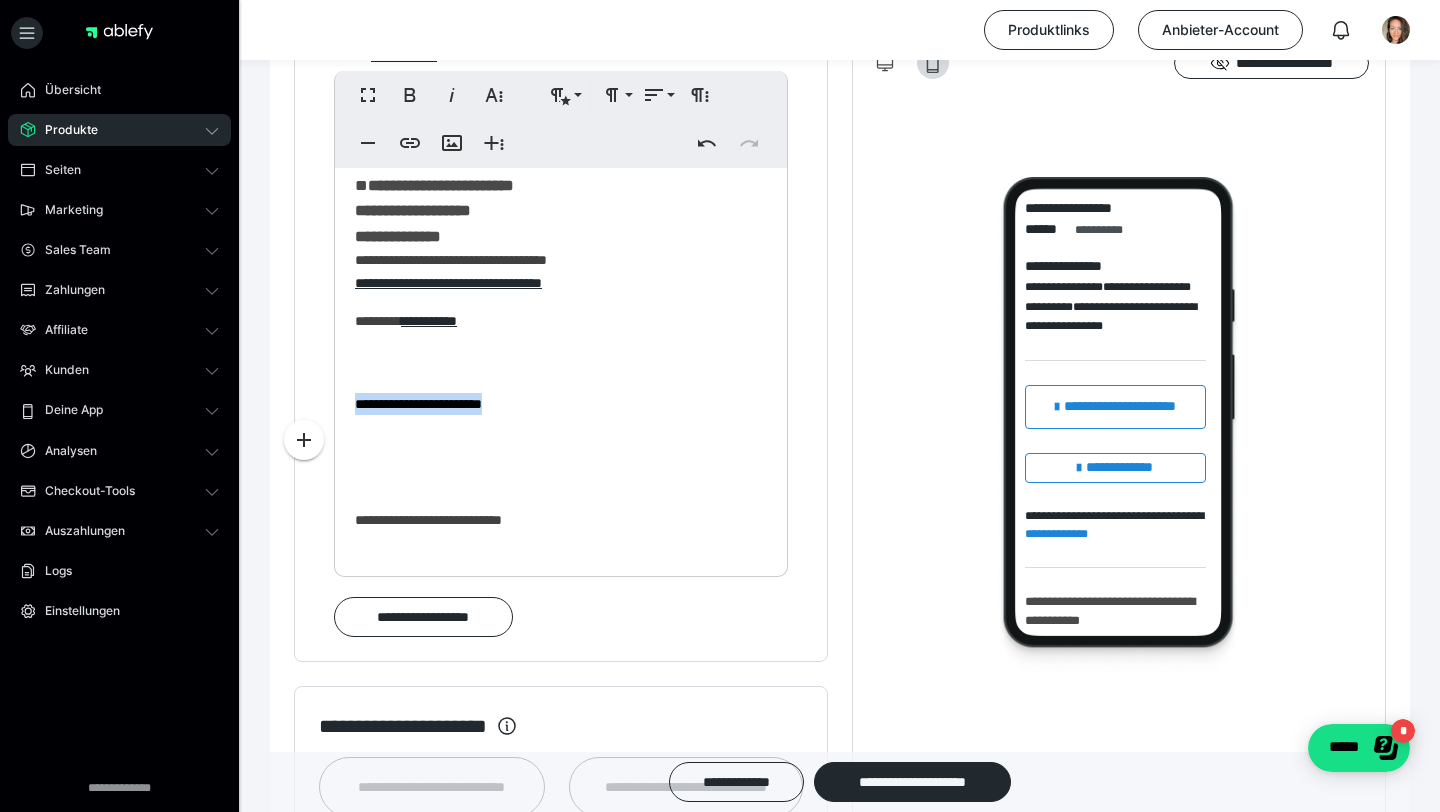drag, startPoint x: 522, startPoint y: 402, endPoint x: 348, endPoint y: 394, distance: 174.1838 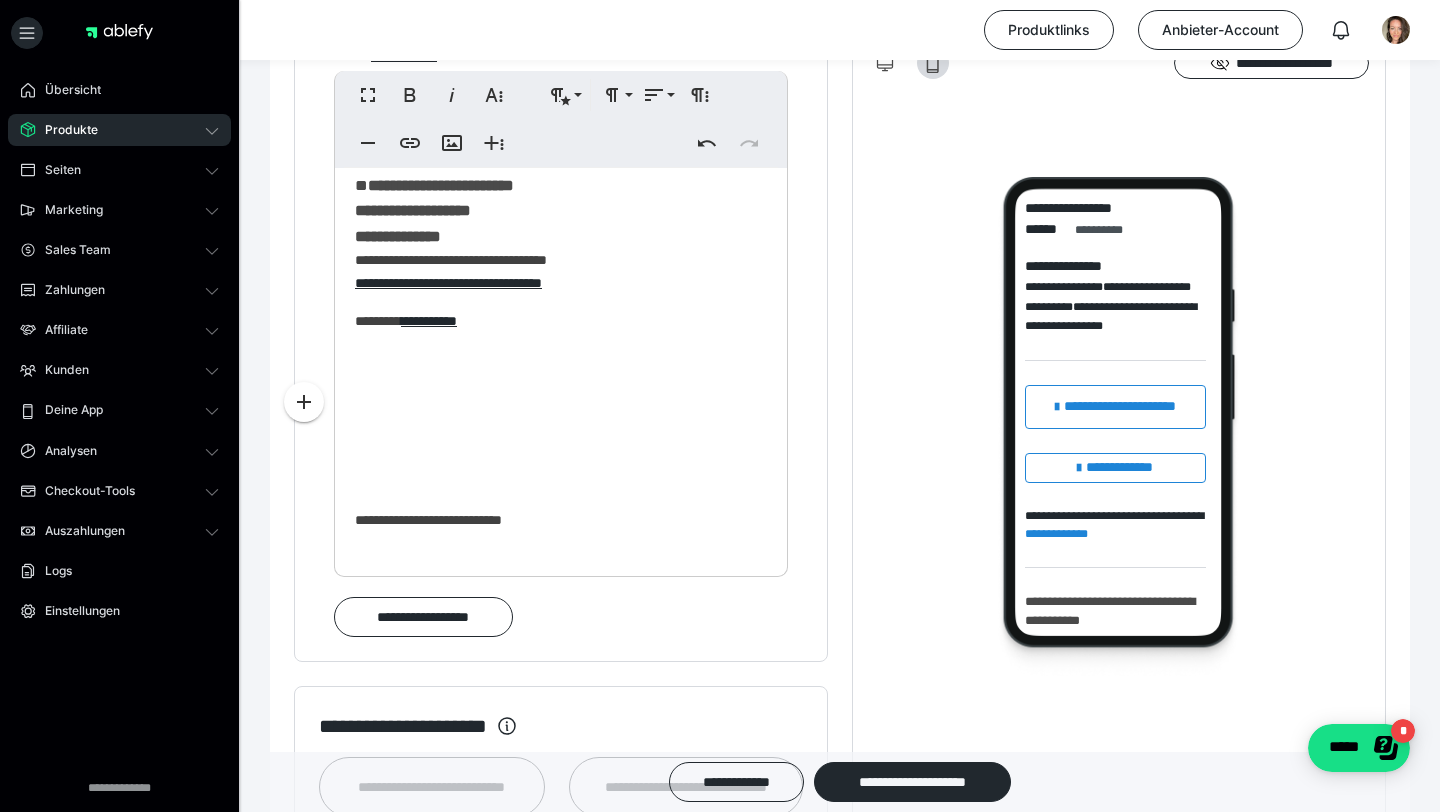 click on "**********" at bounding box center (561, 252) 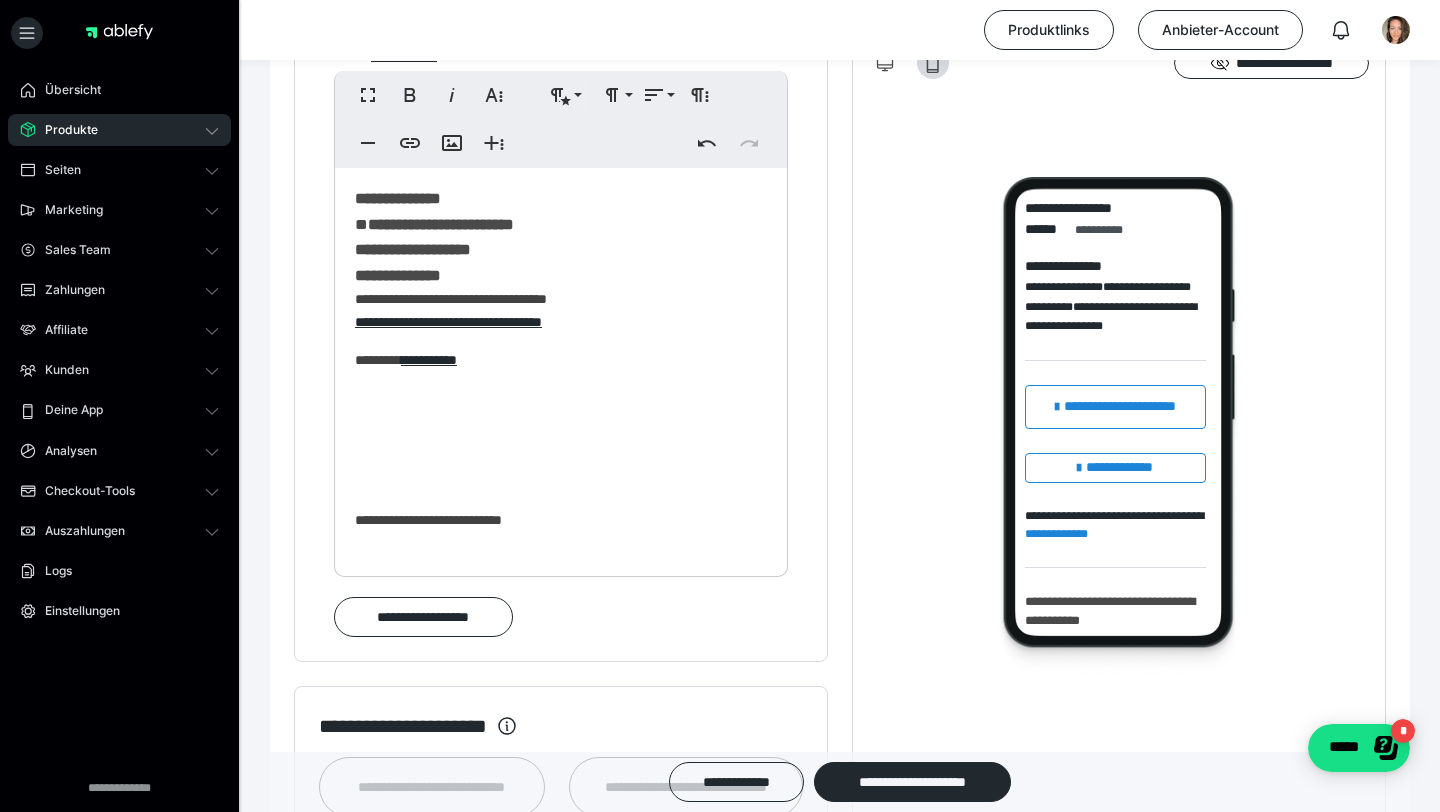 scroll, scrollTop: 1317, scrollLeft: 0, axis: vertical 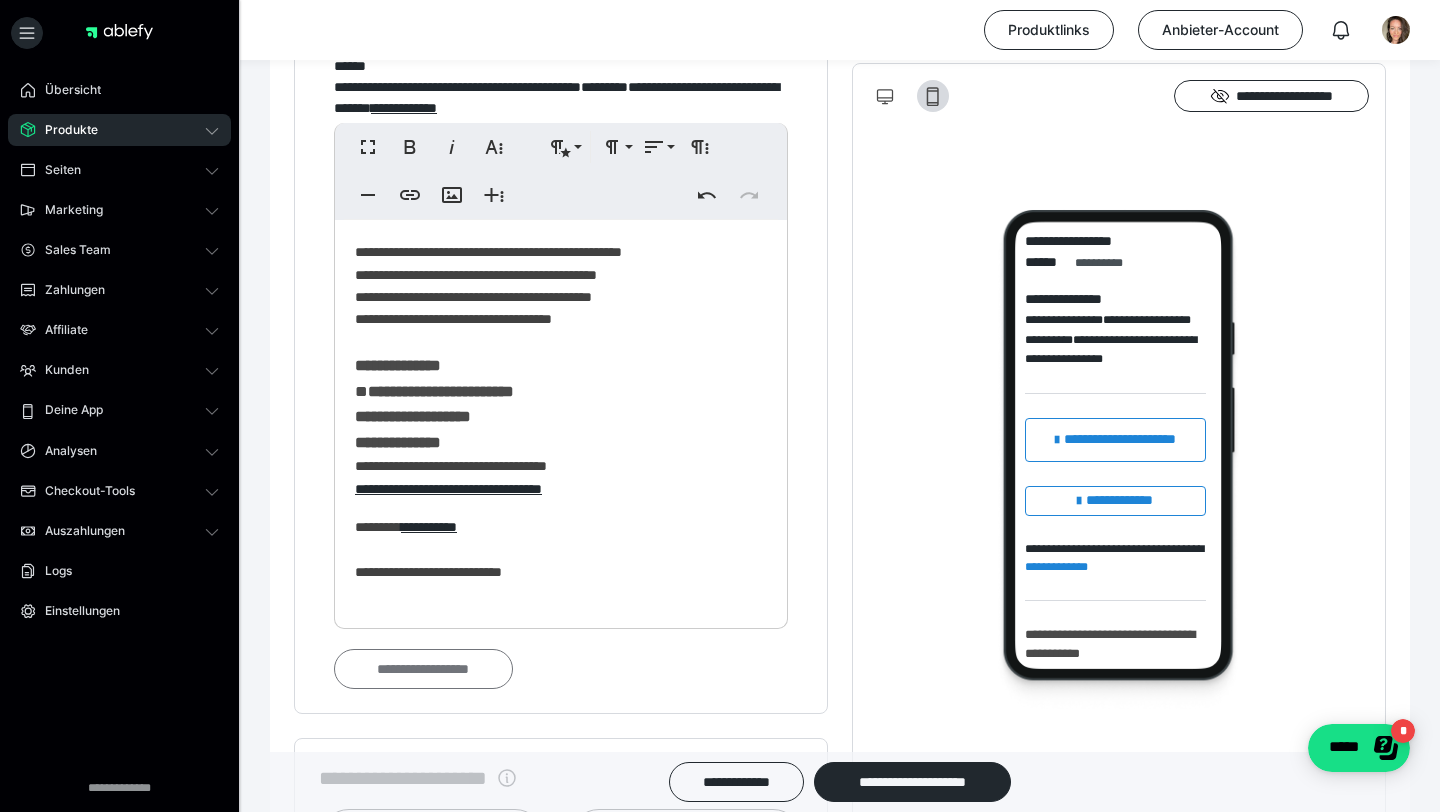 click on "**********" at bounding box center [423, 669] 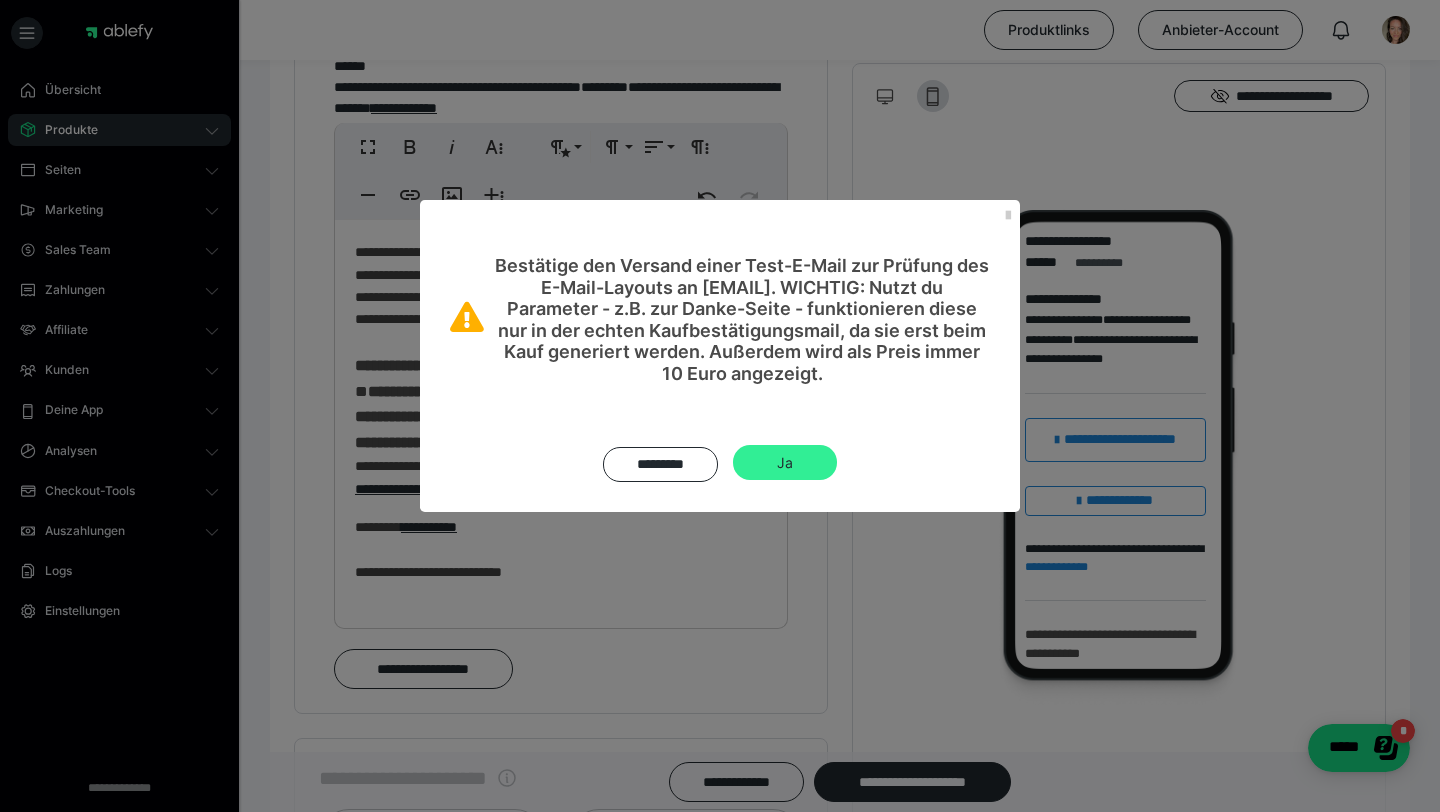 click on "Ja" at bounding box center (785, 463) 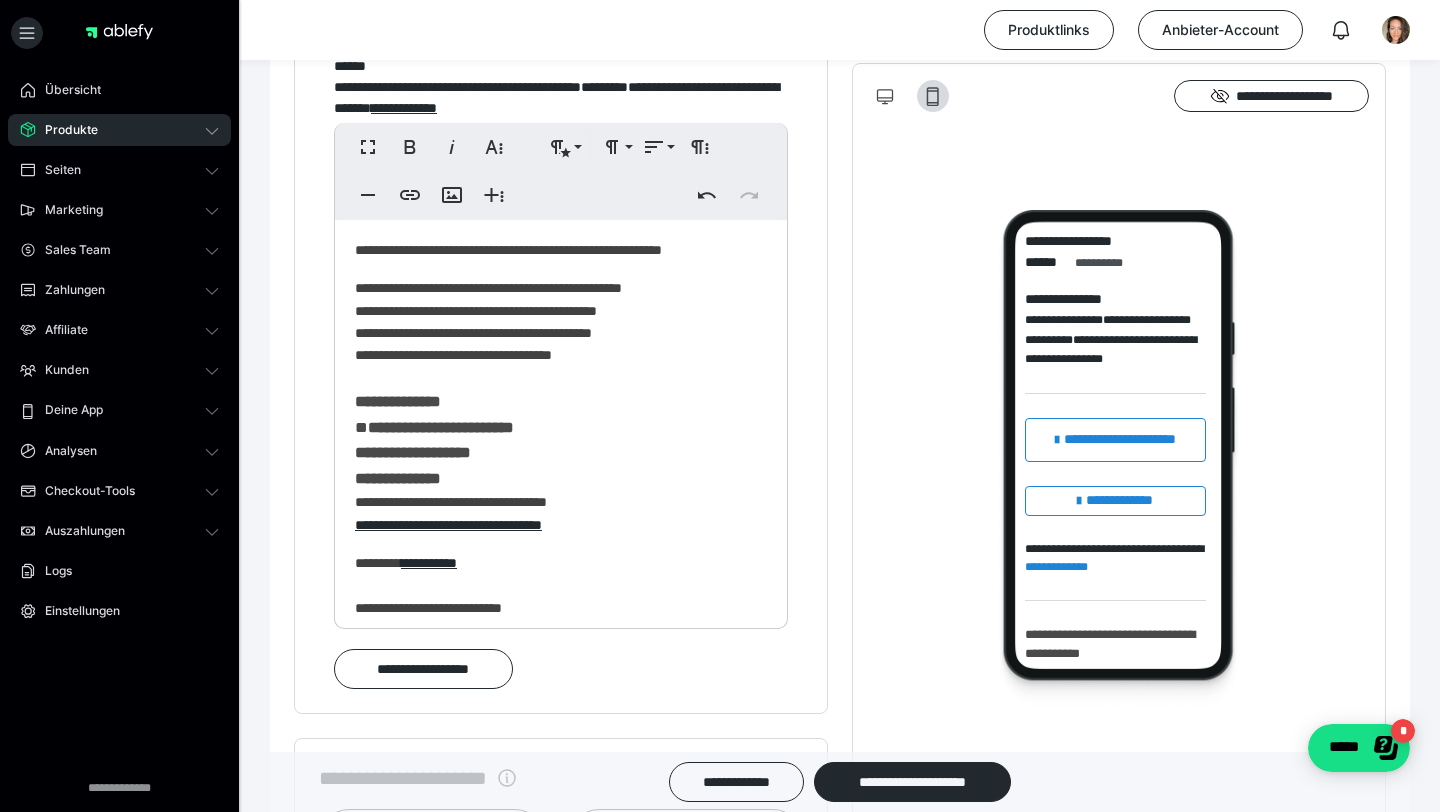 scroll, scrollTop: 0, scrollLeft: 0, axis: both 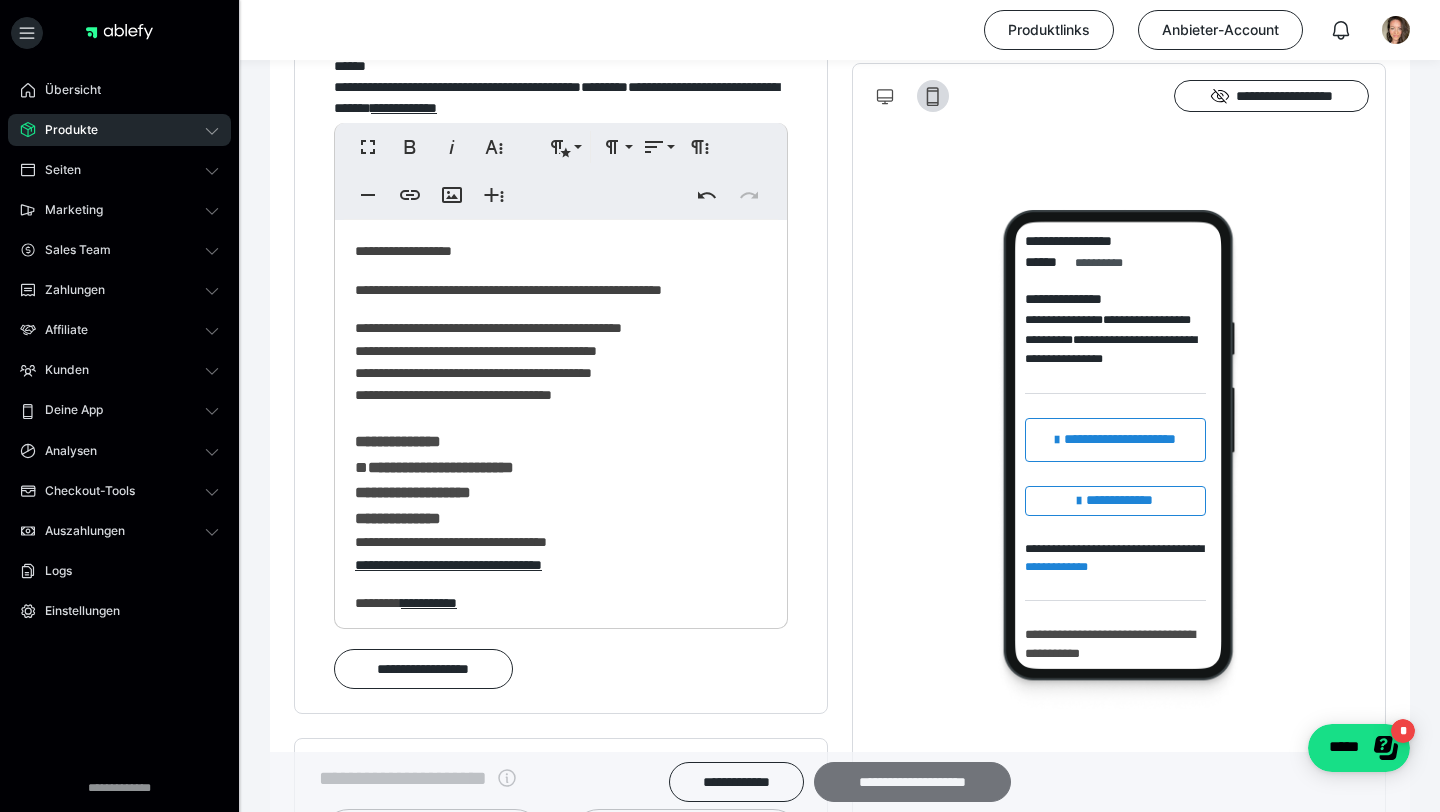 click on "**********" at bounding box center [912, 782] 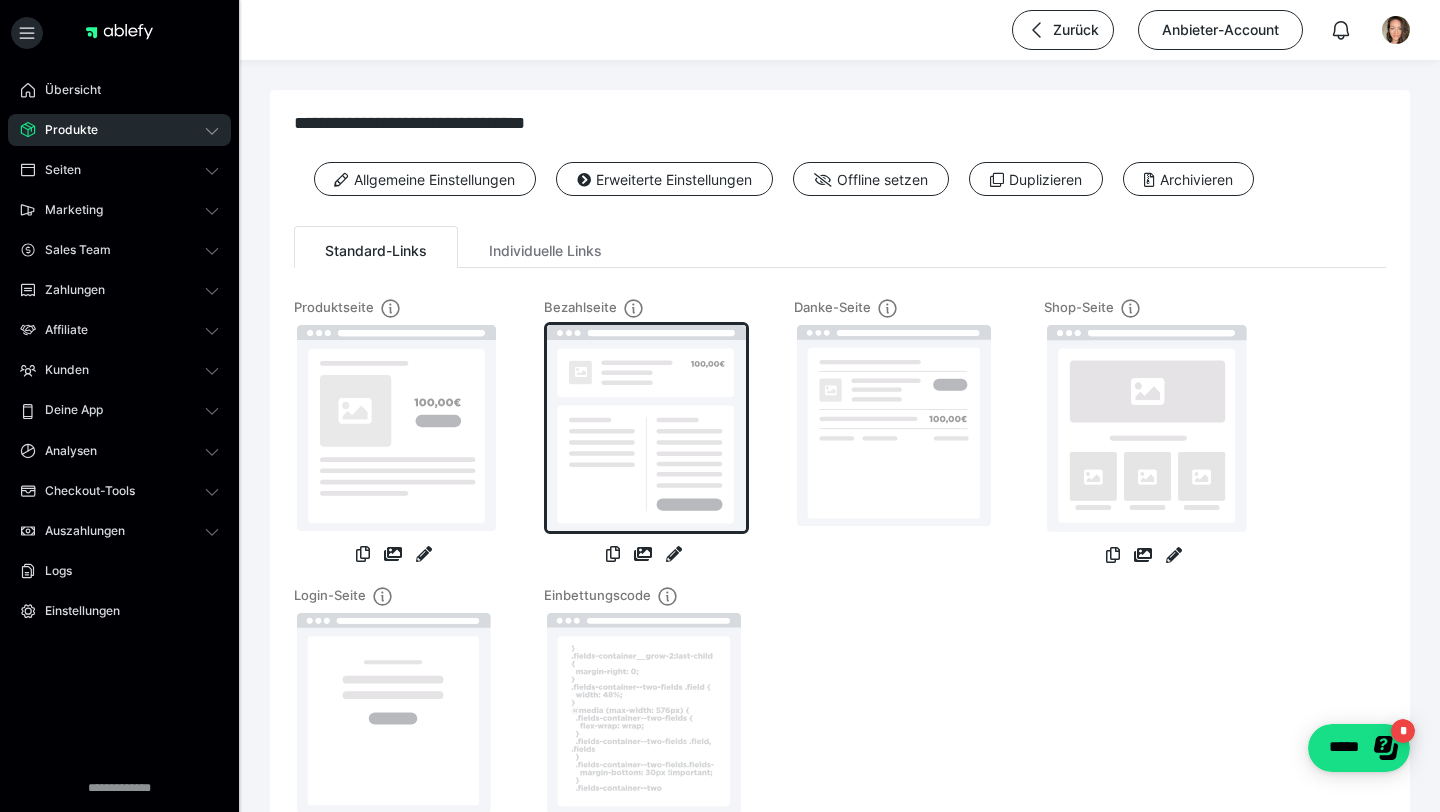 click at bounding box center [646, 428] 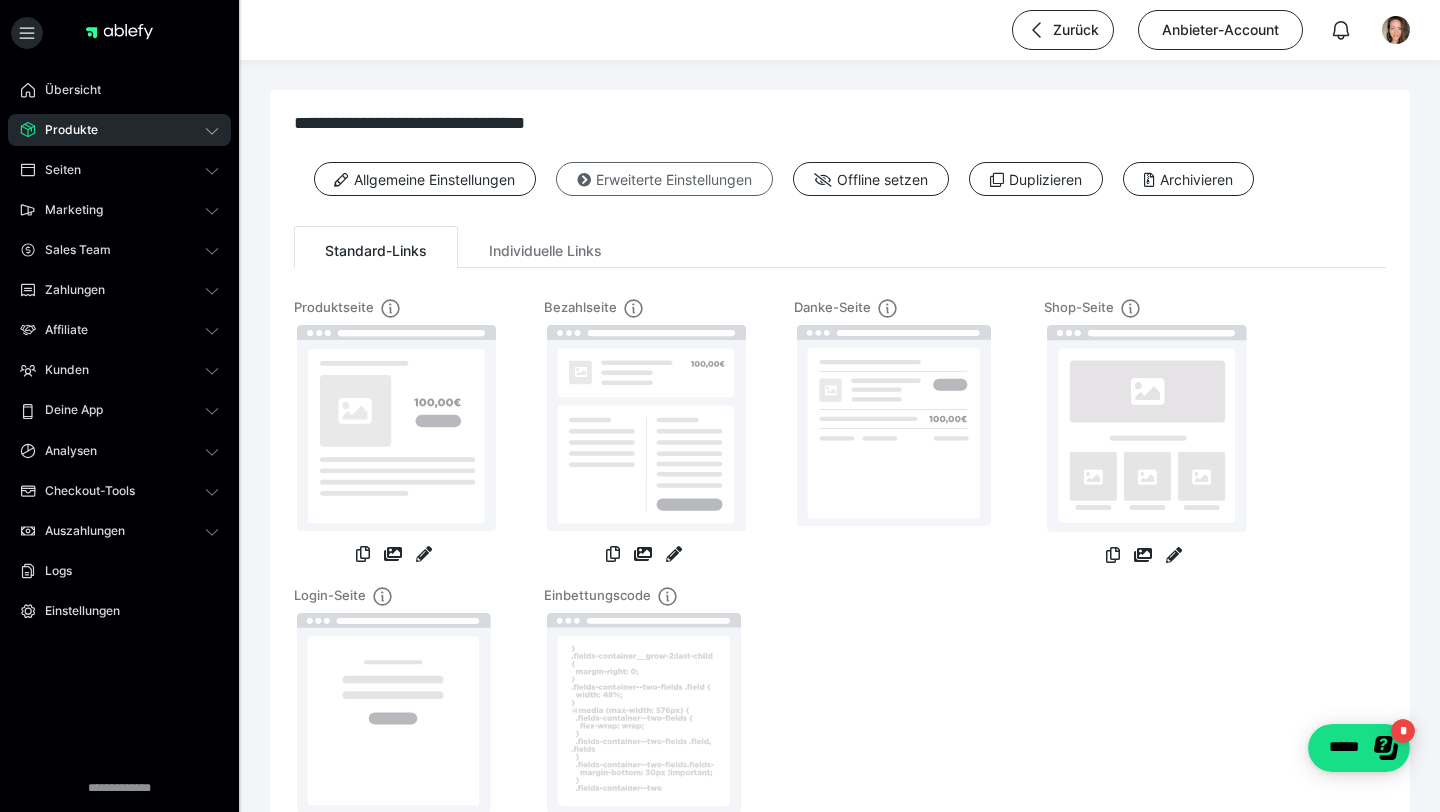 click on "Erweiterte Einstellungen" at bounding box center [664, 179] 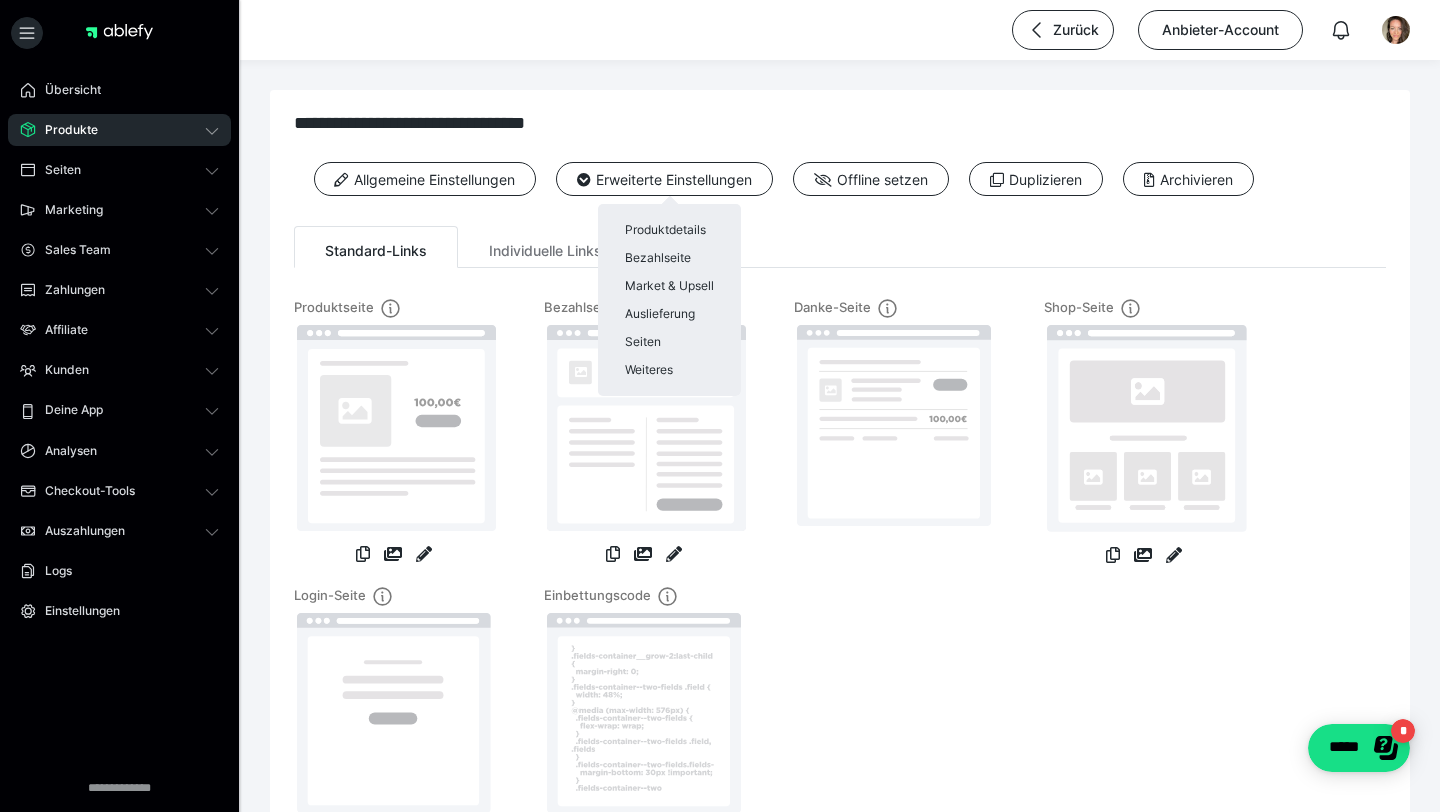 click at bounding box center (720, 406) 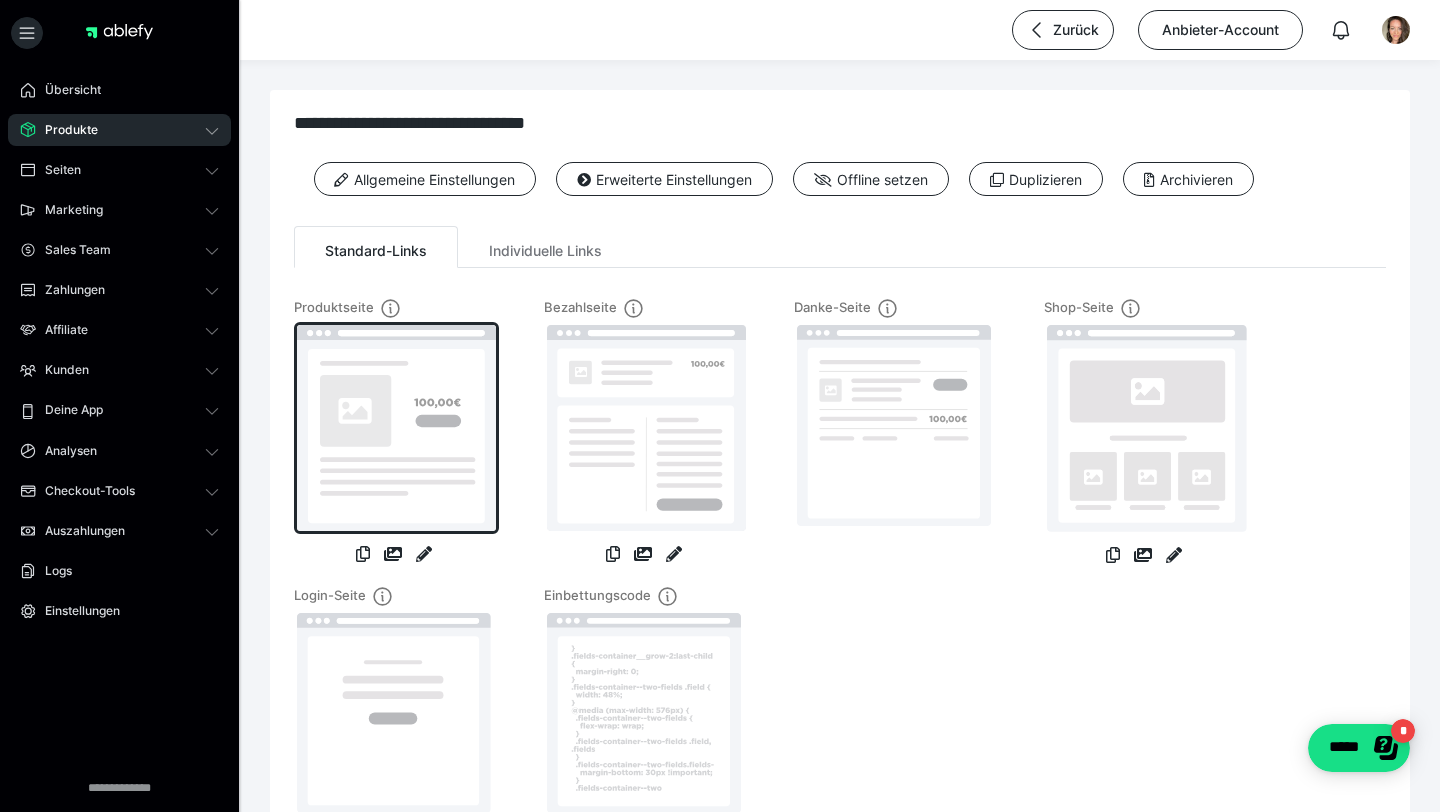 click at bounding box center (396, 428) 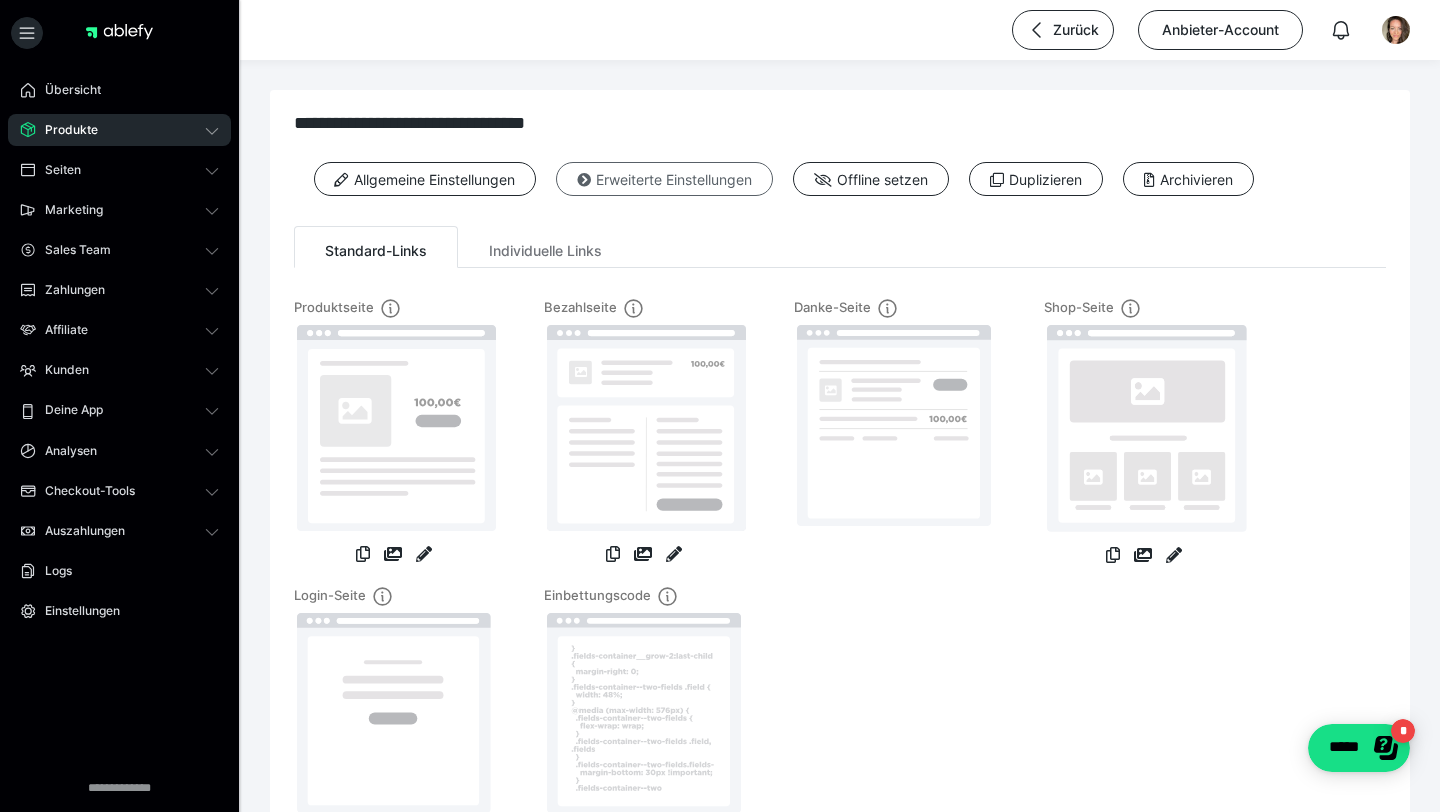 click on "Erweiterte Einstellungen" at bounding box center (664, 179) 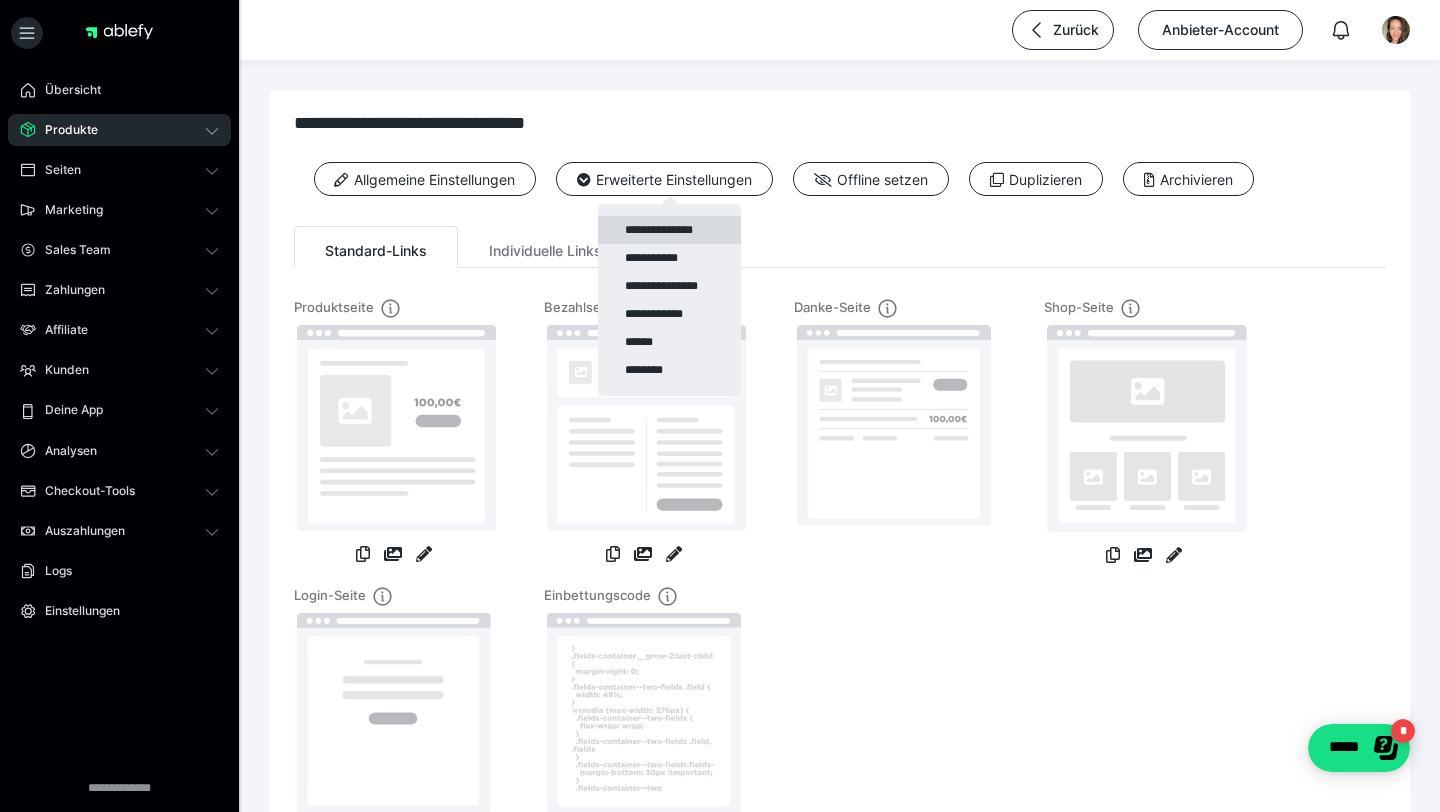 click on "**********" at bounding box center [669, 230] 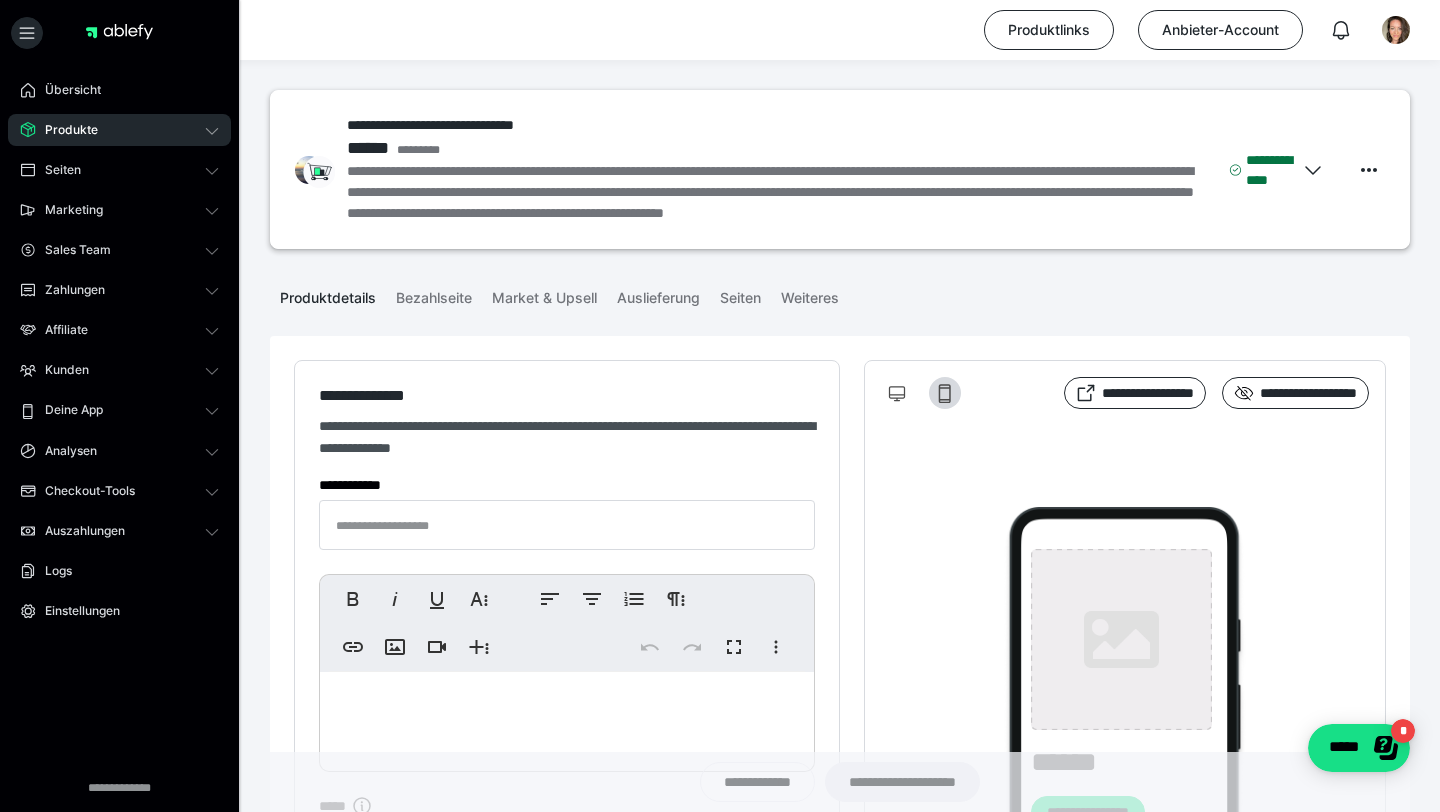 type on "**********" 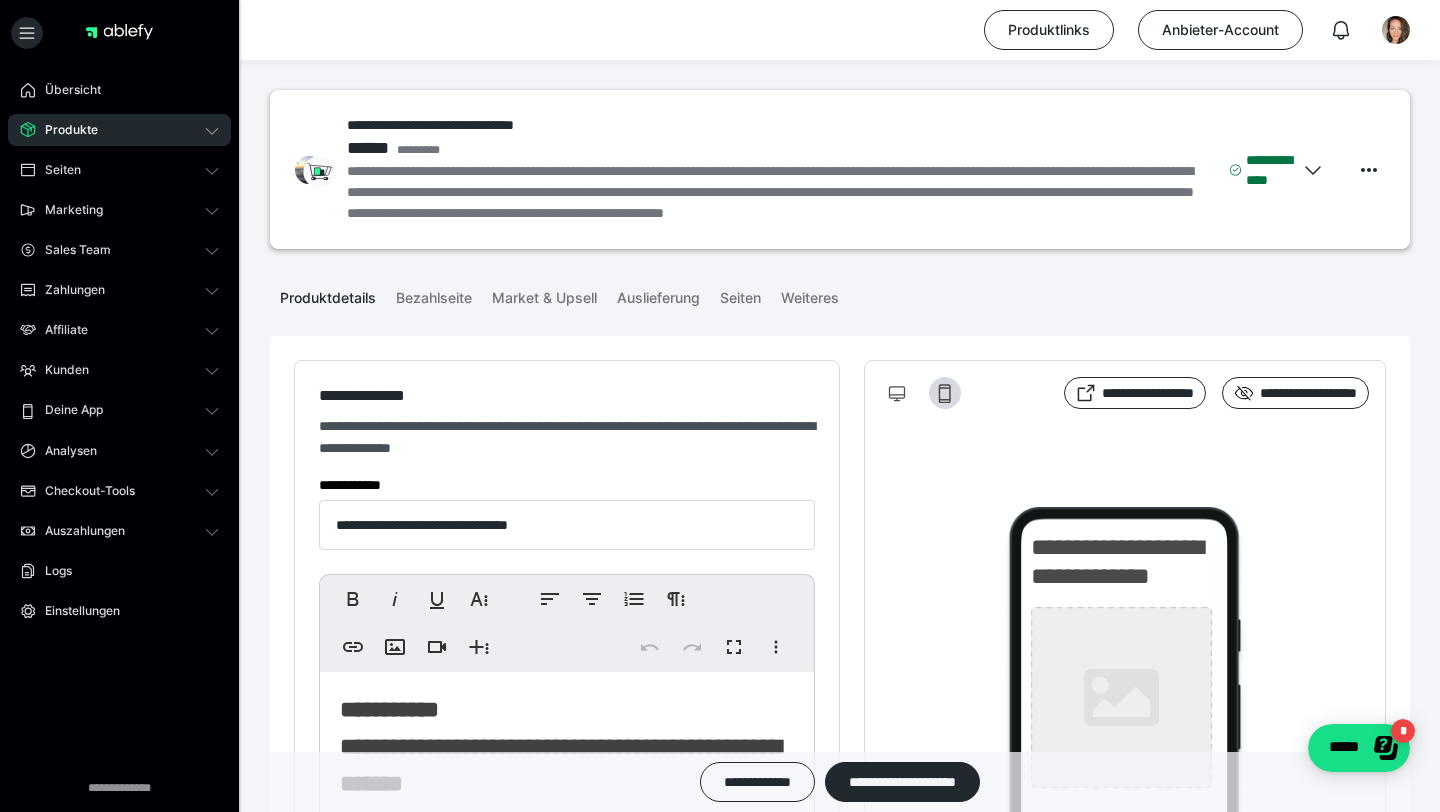 type on "**********" 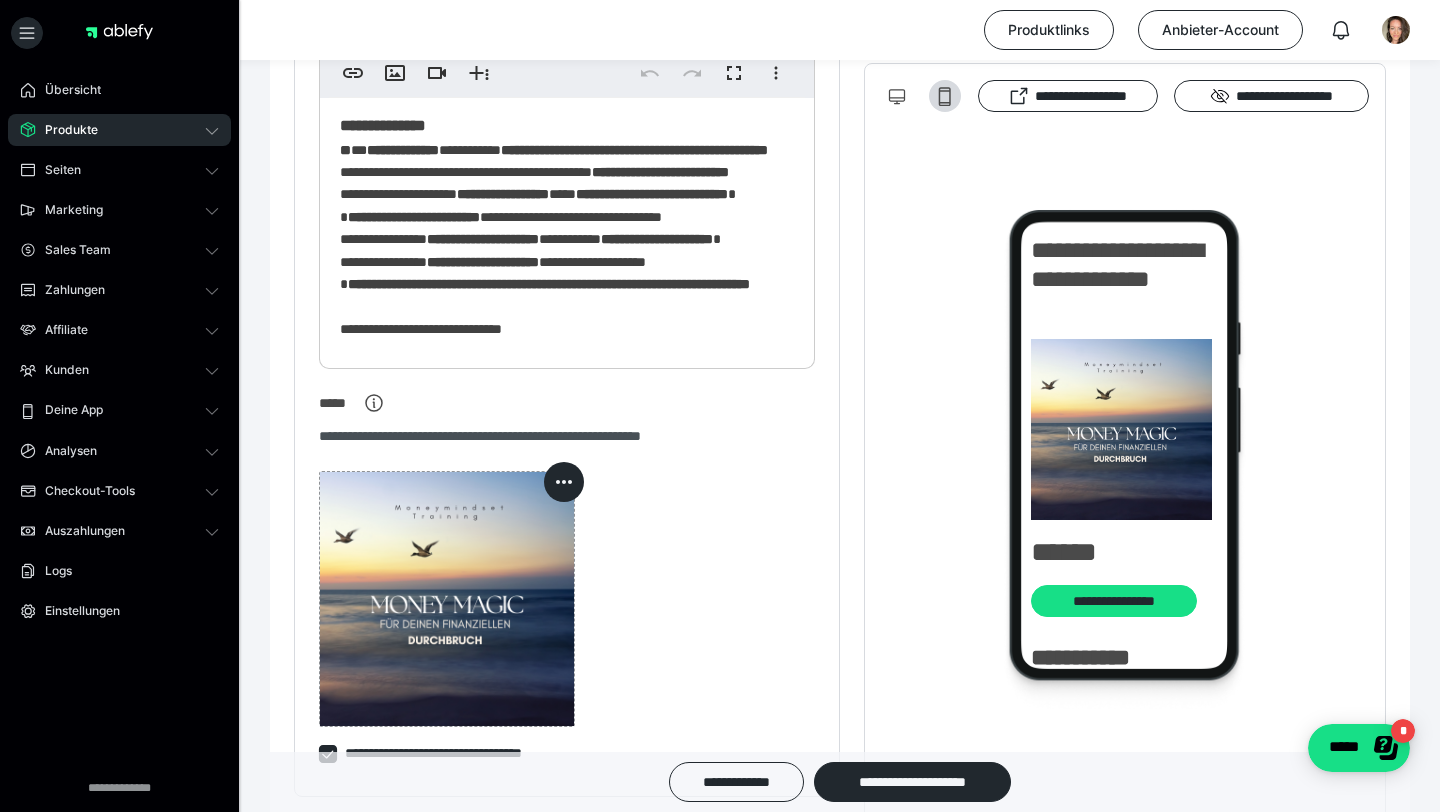 scroll, scrollTop: 734, scrollLeft: 0, axis: vertical 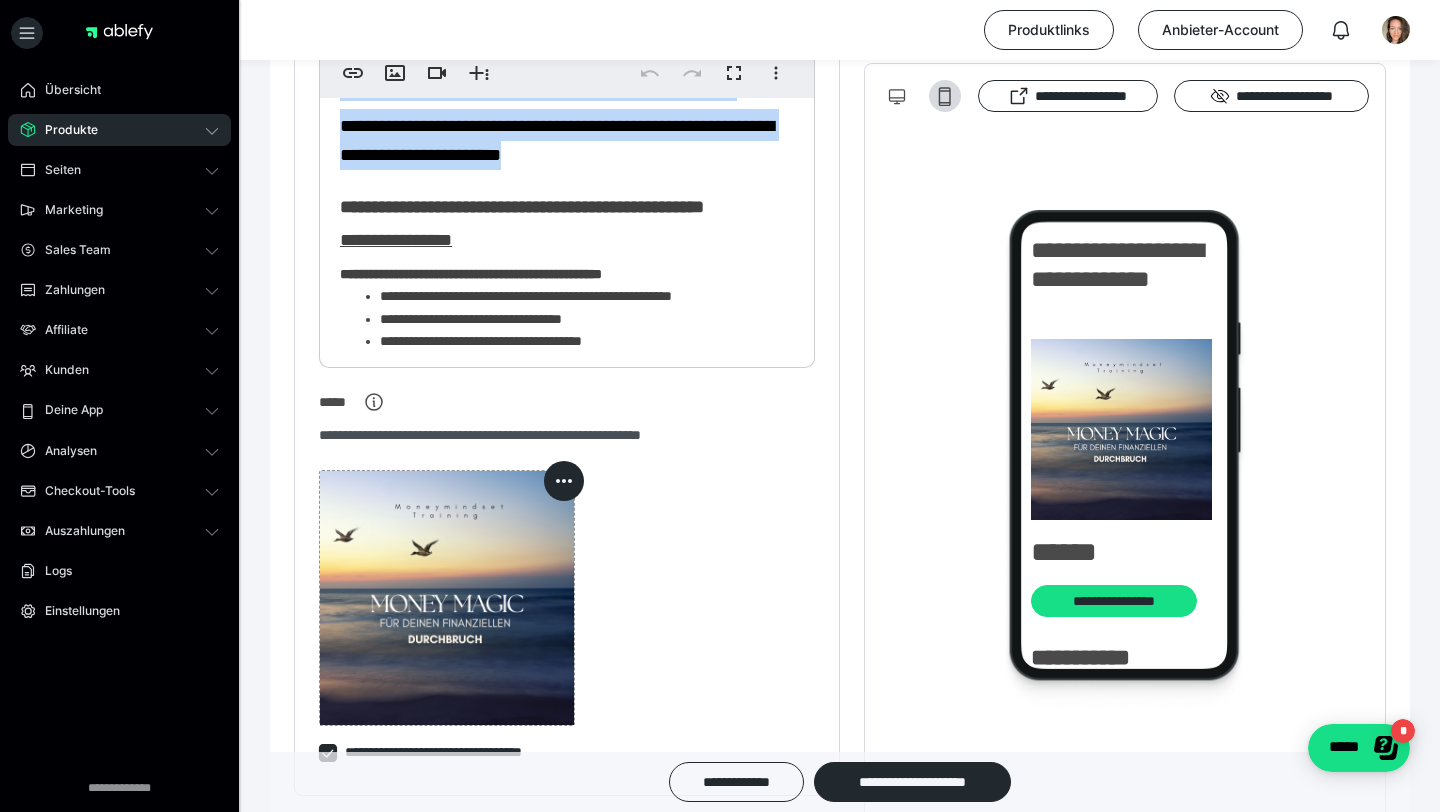 drag, startPoint x: 653, startPoint y: 316, endPoint x: 335, endPoint y: 255, distance: 323.7978 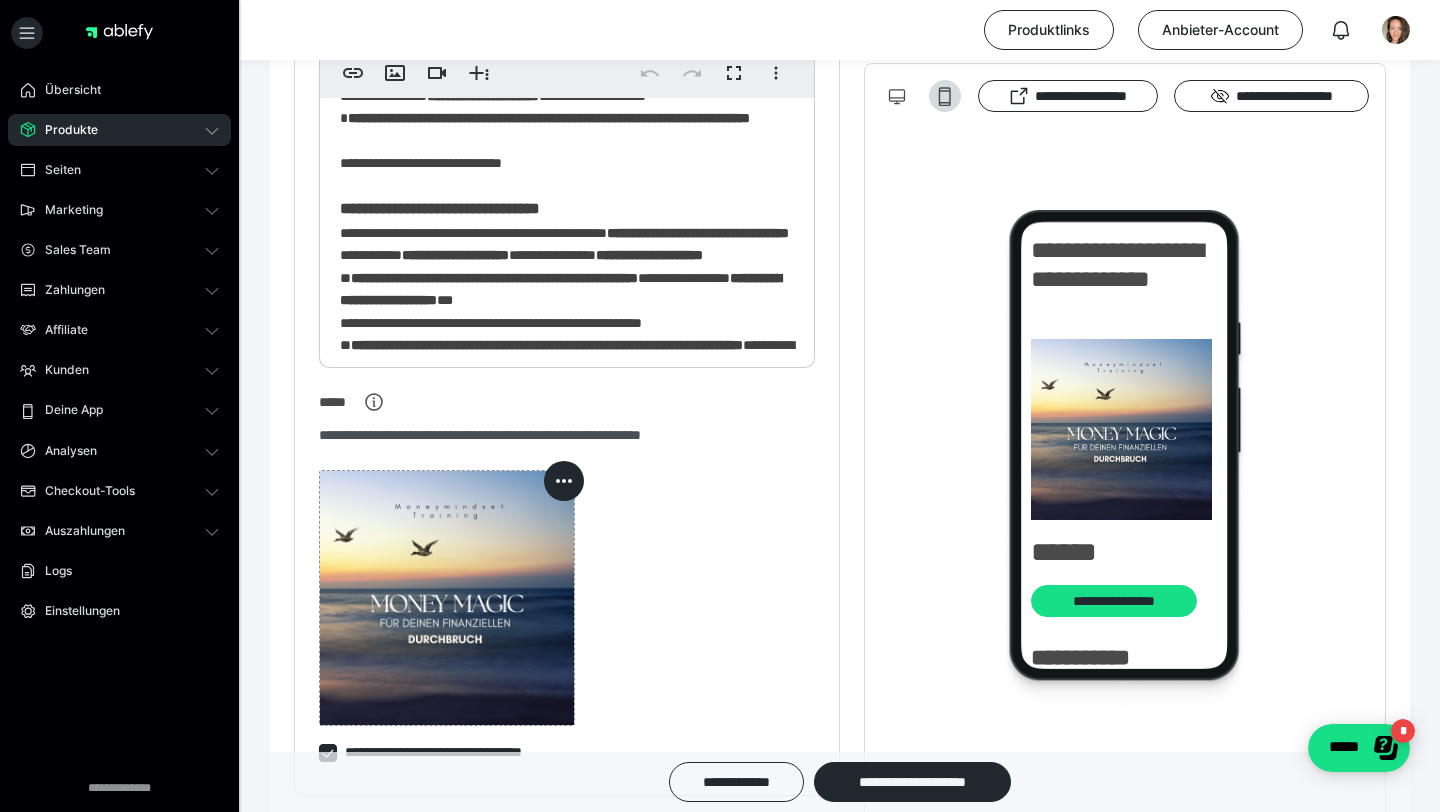 scroll, scrollTop: 0, scrollLeft: 0, axis: both 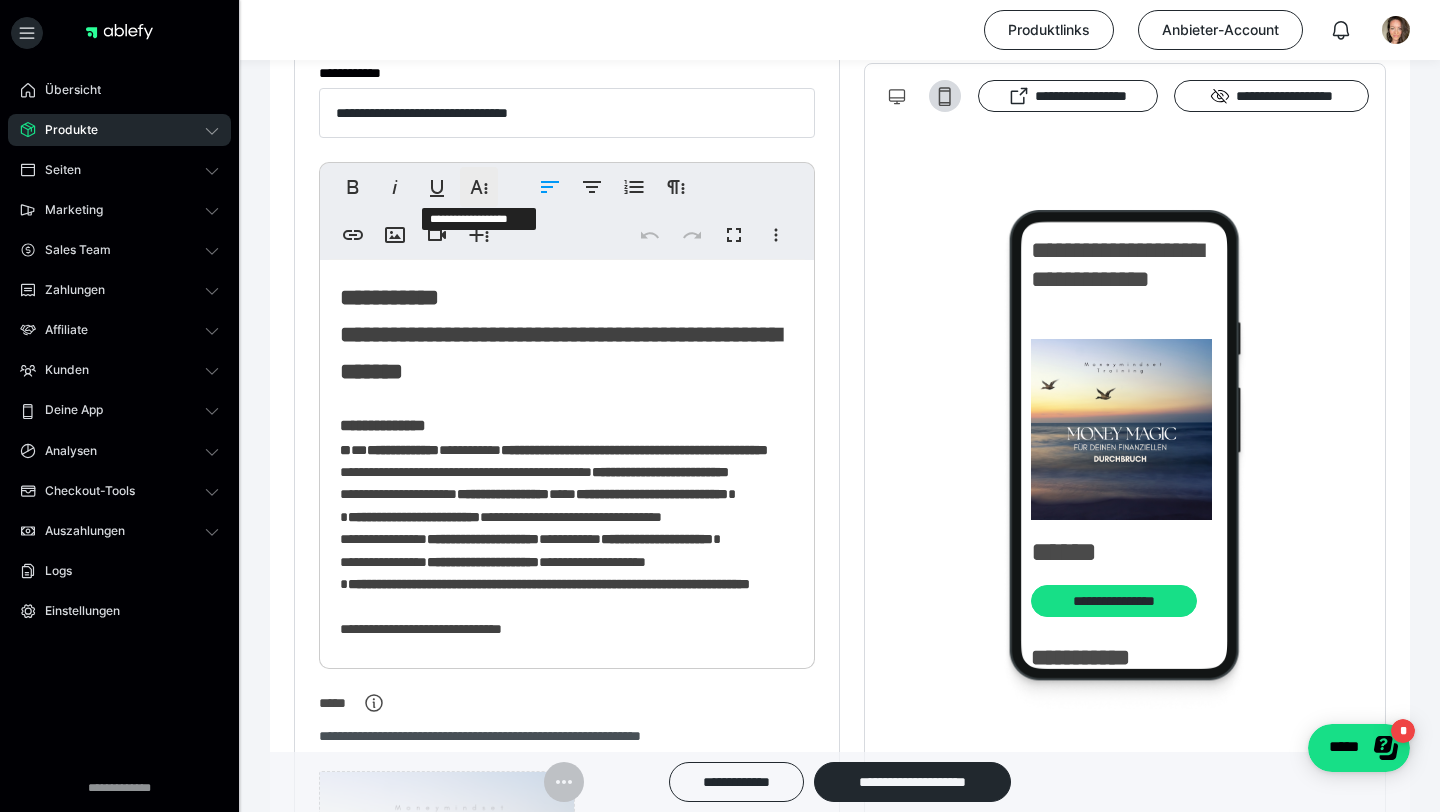 click 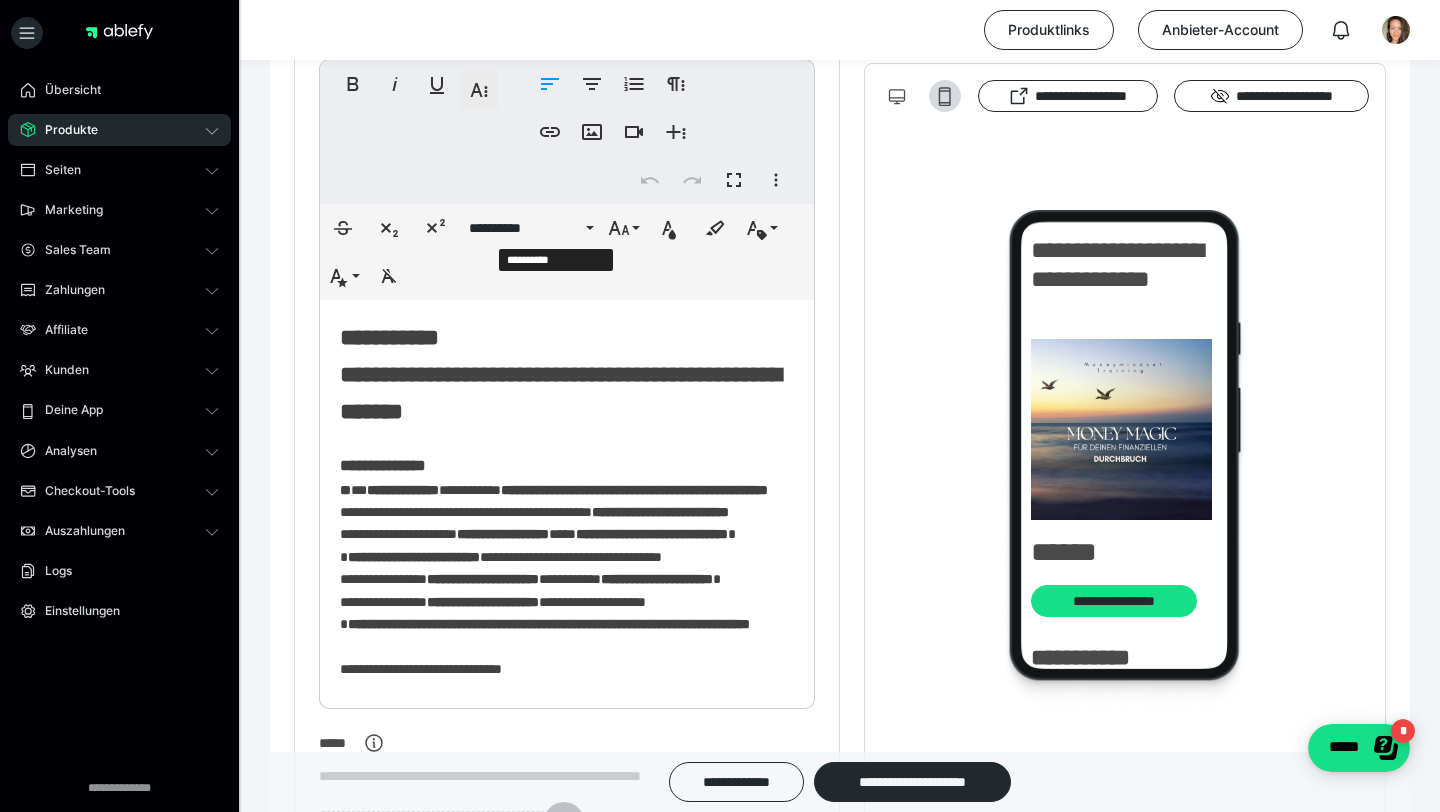 scroll, scrollTop: 576, scrollLeft: 0, axis: vertical 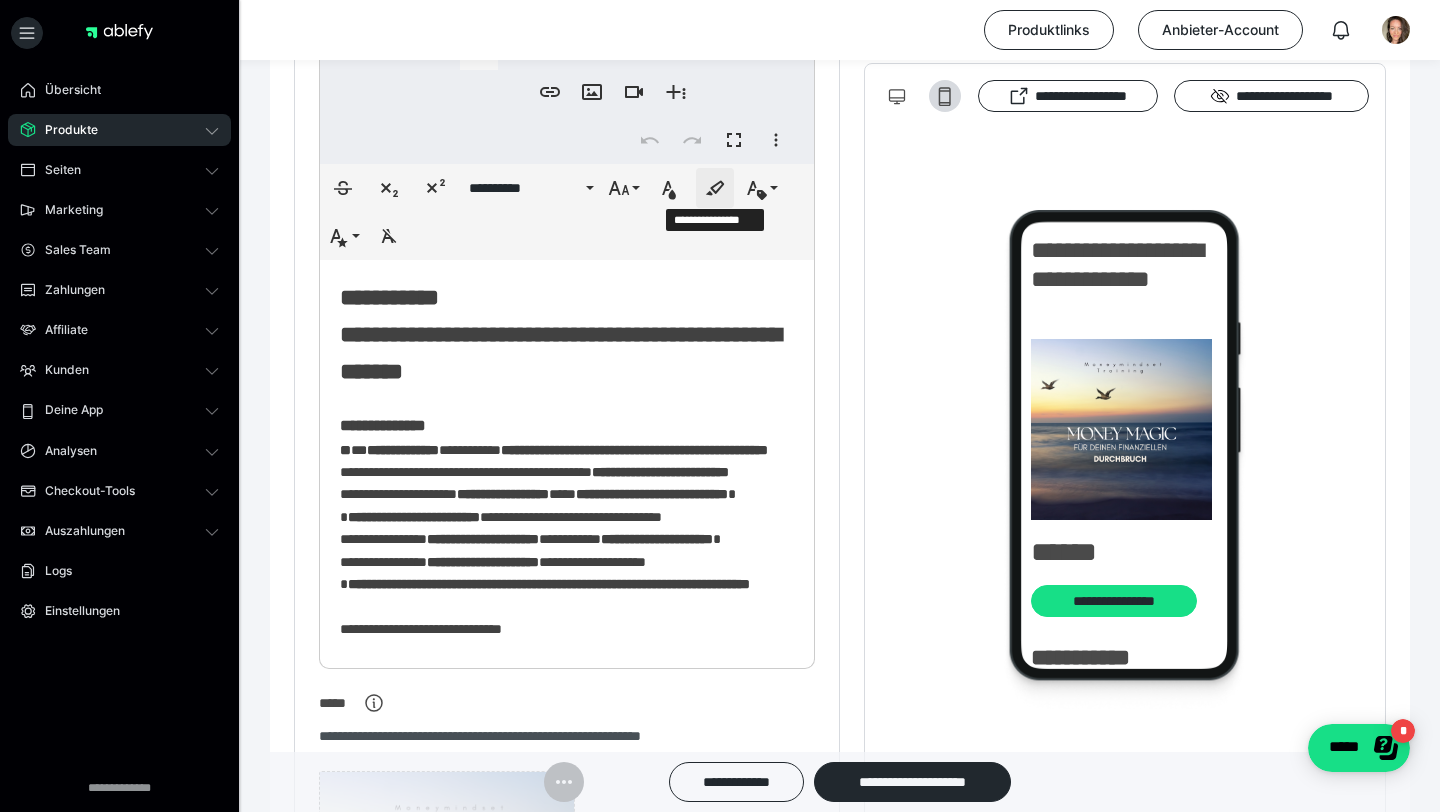 click 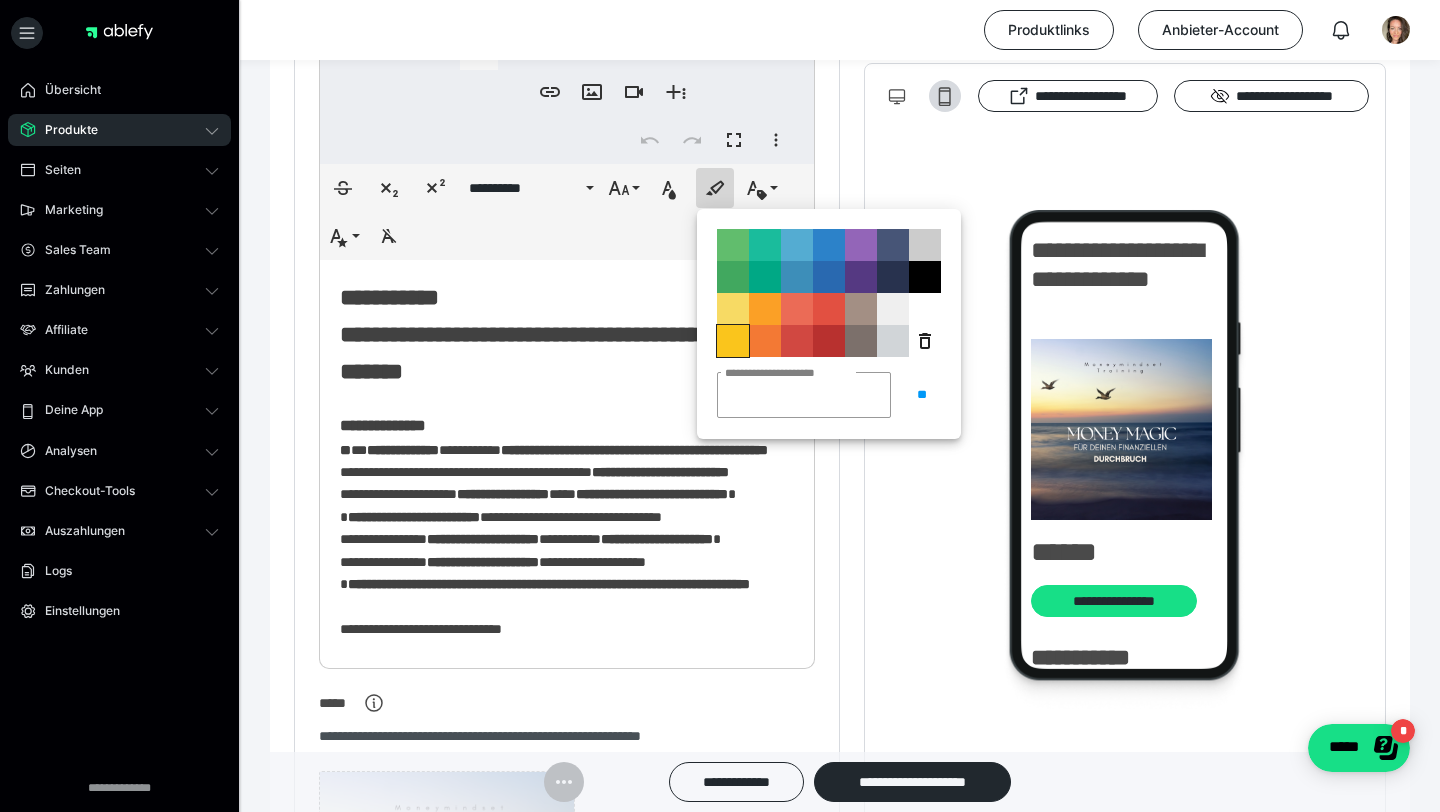click on "**********" at bounding box center (733, 341) 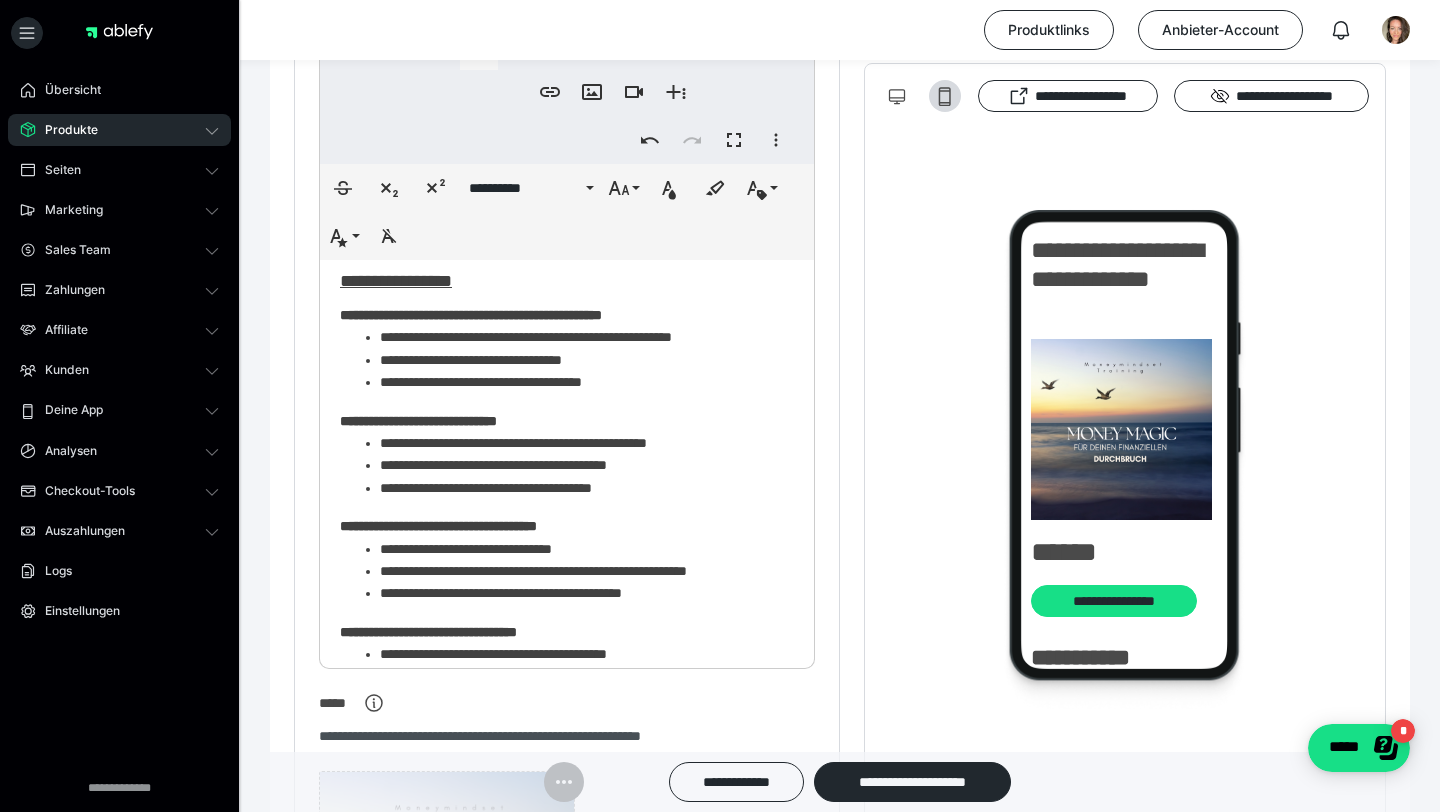 scroll, scrollTop: 1177, scrollLeft: 0, axis: vertical 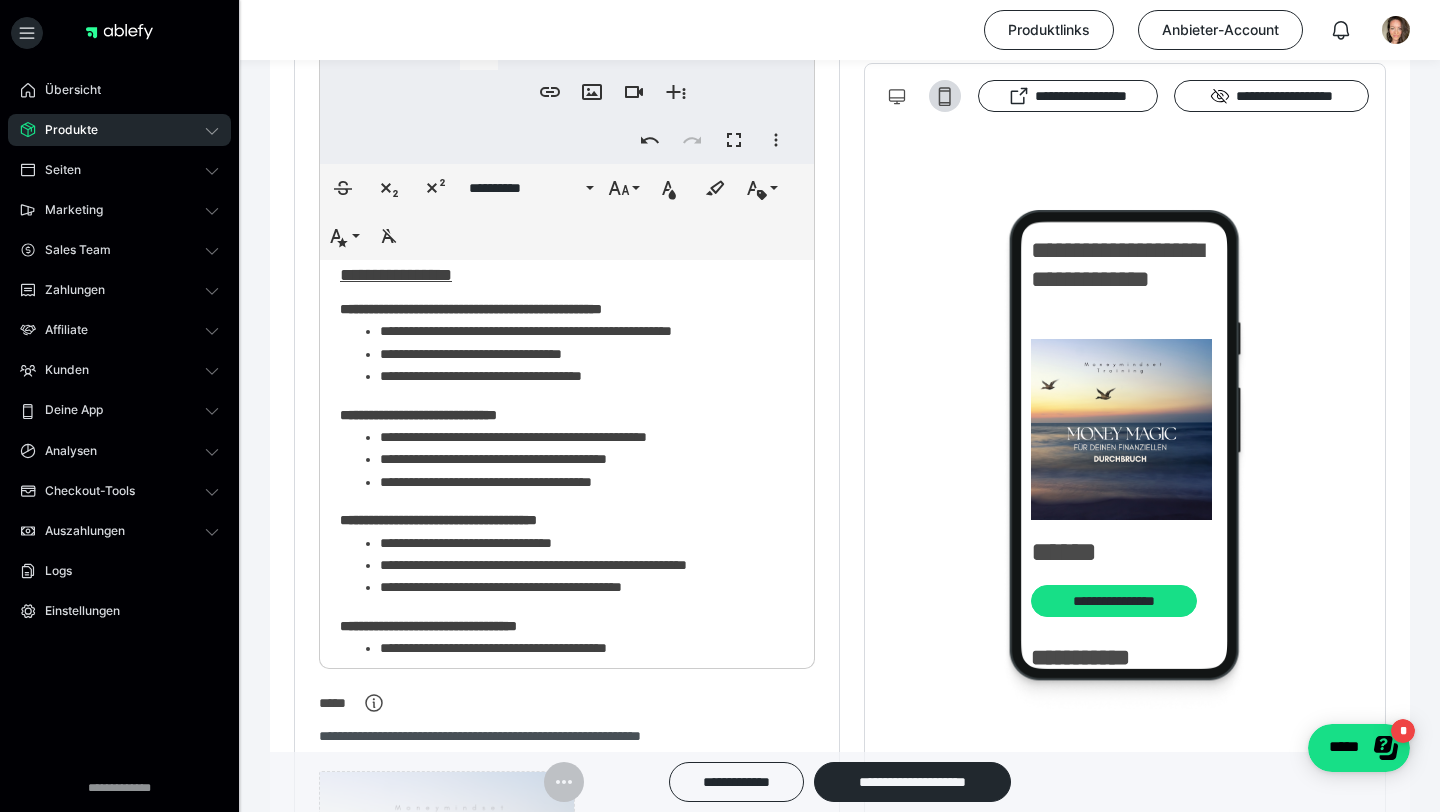click on "[NAME] [LAST] [STREET] [CITY] [STATE] [ZIP] [COUNTRY] [PROVINCE] [REGION] [COUNTY] [TOWN] [PHONE] [EMAIL] [ADDRESS]" at bounding box center (567, 392) 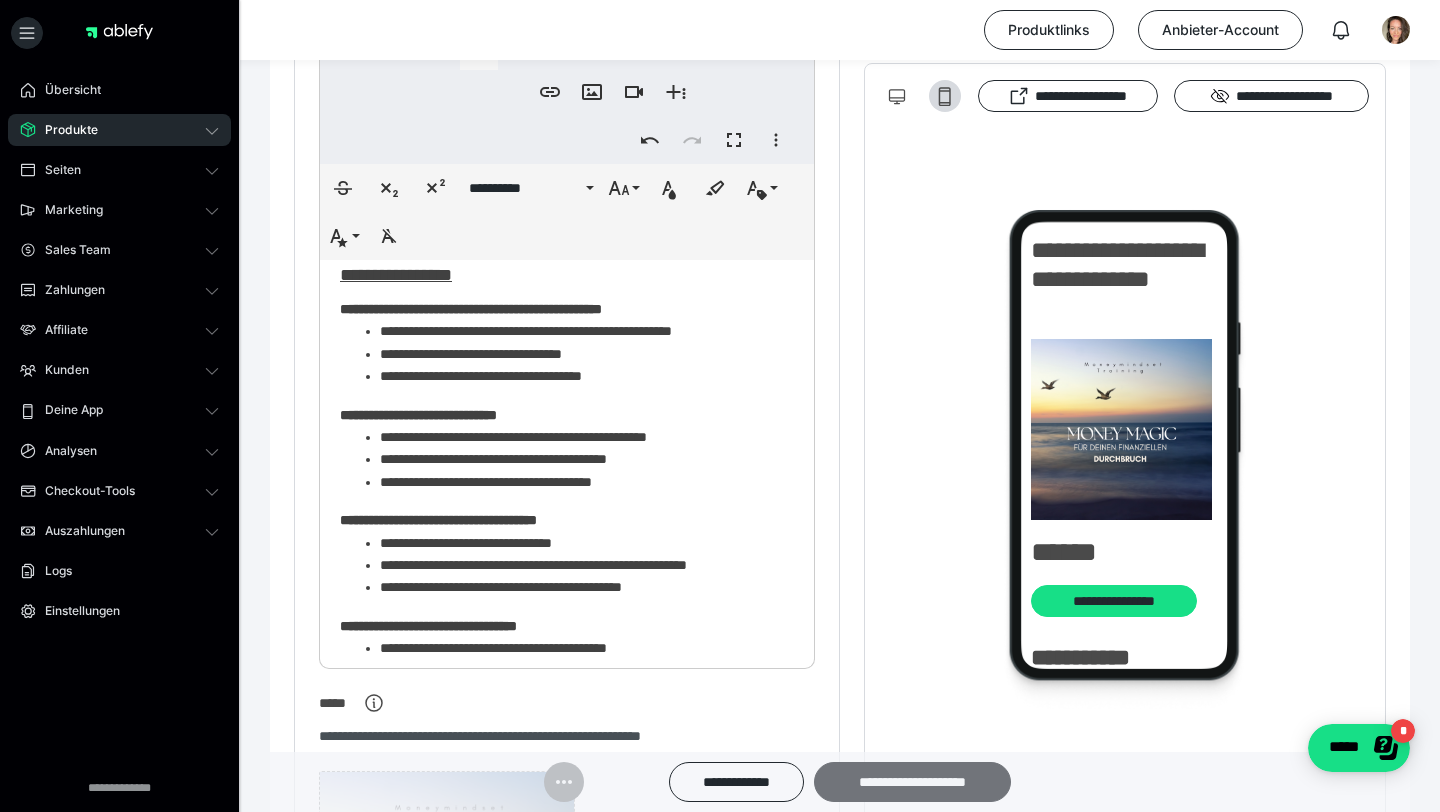 click on "**********" at bounding box center [912, 782] 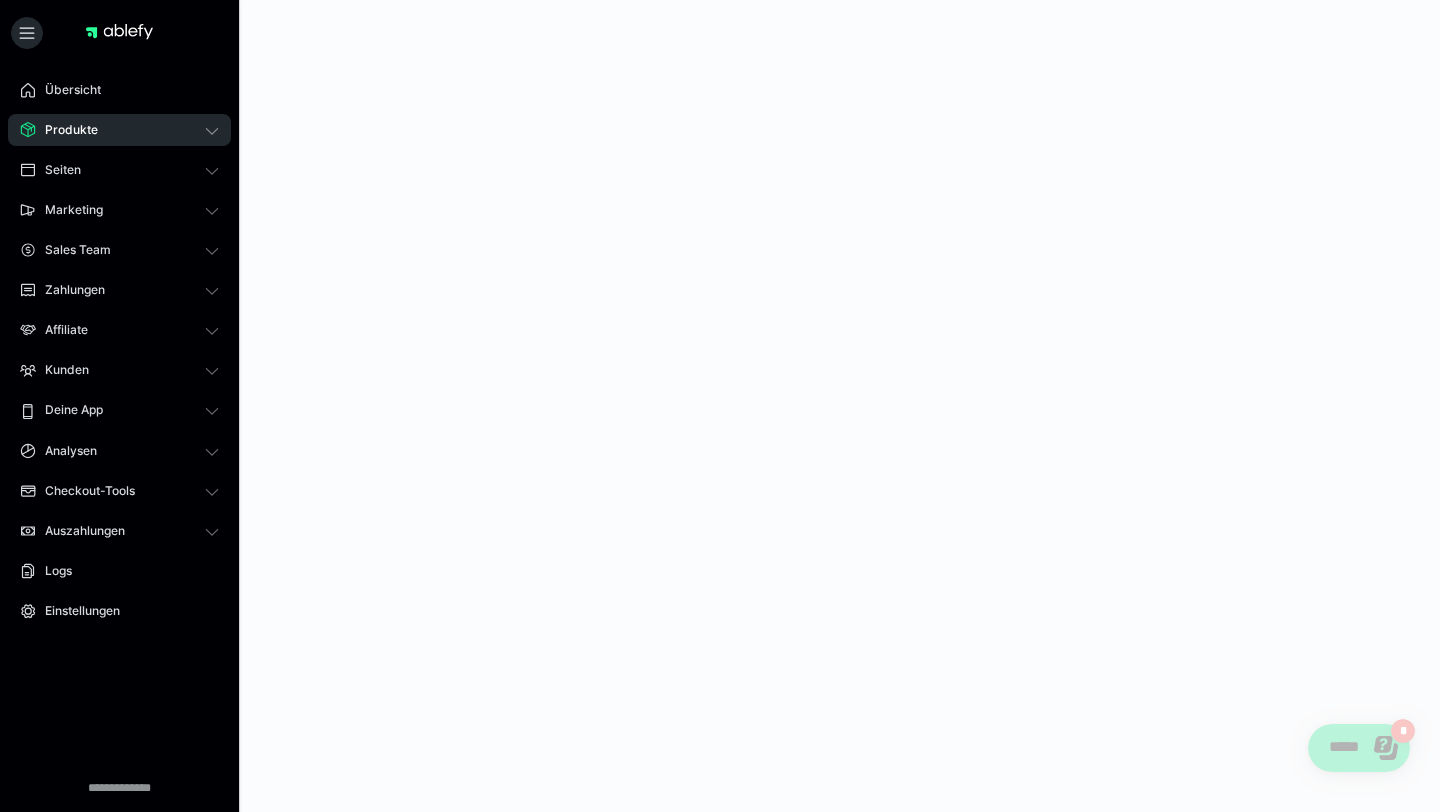 scroll, scrollTop: 0, scrollLeft: 0, axis: both 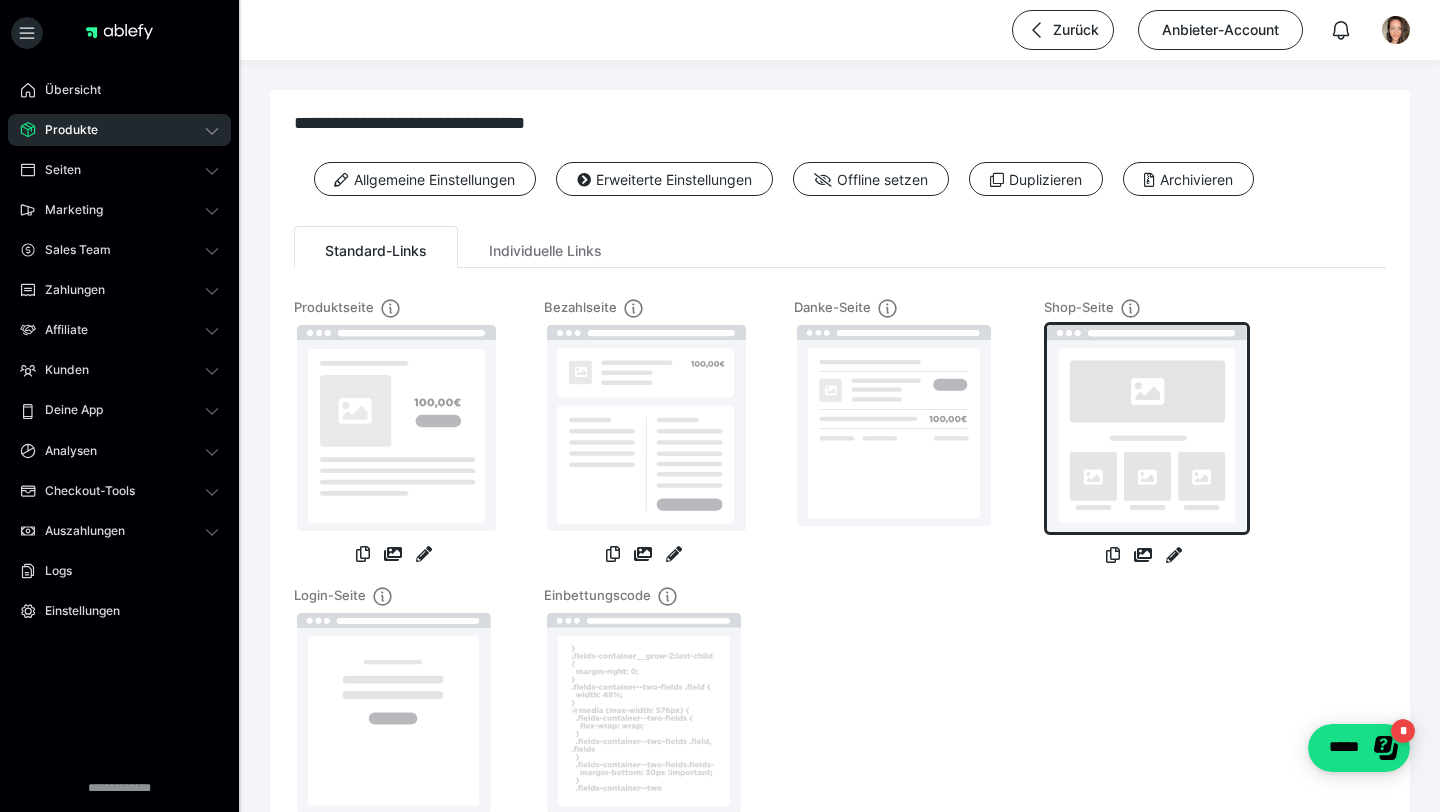 click at bounding box center (1147, 428) 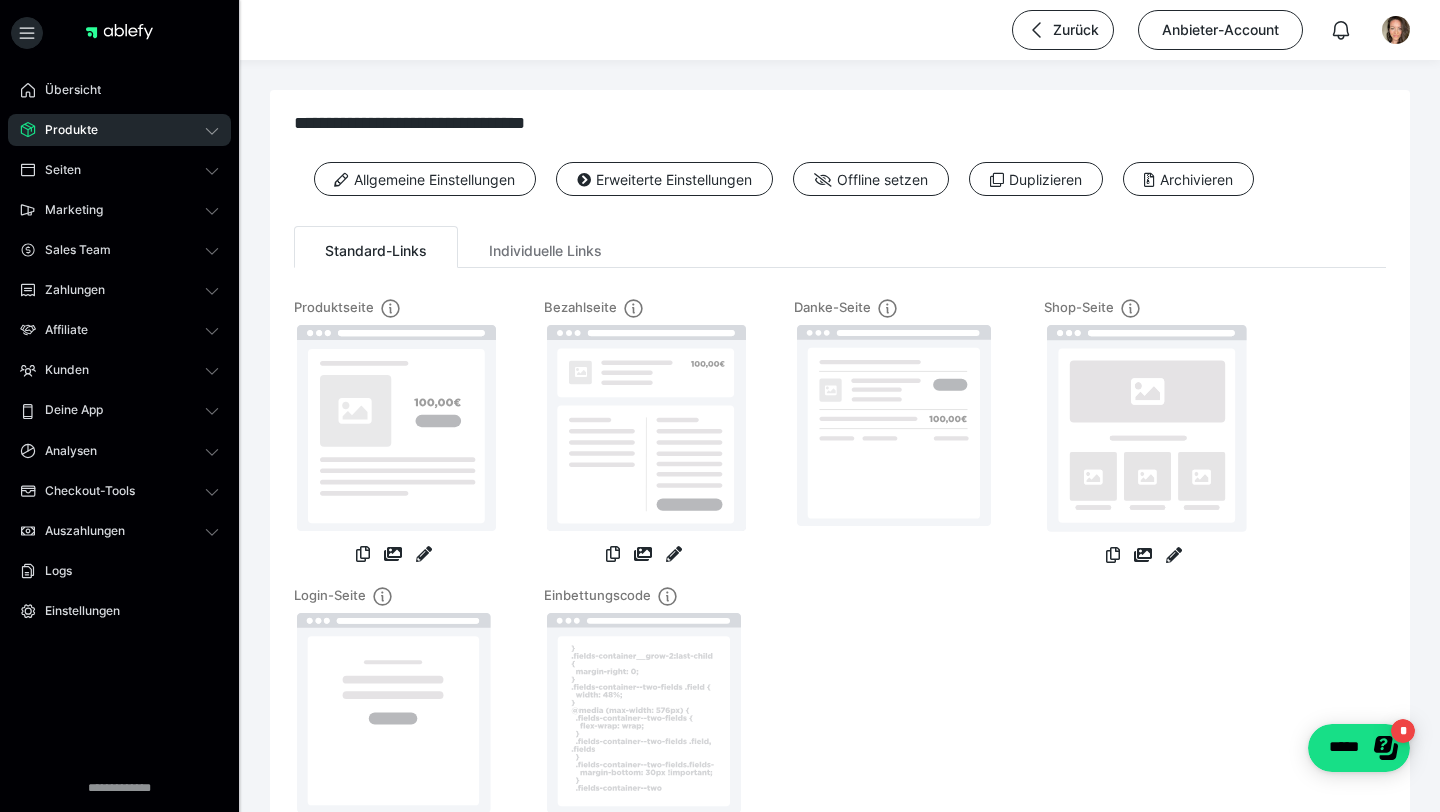 click 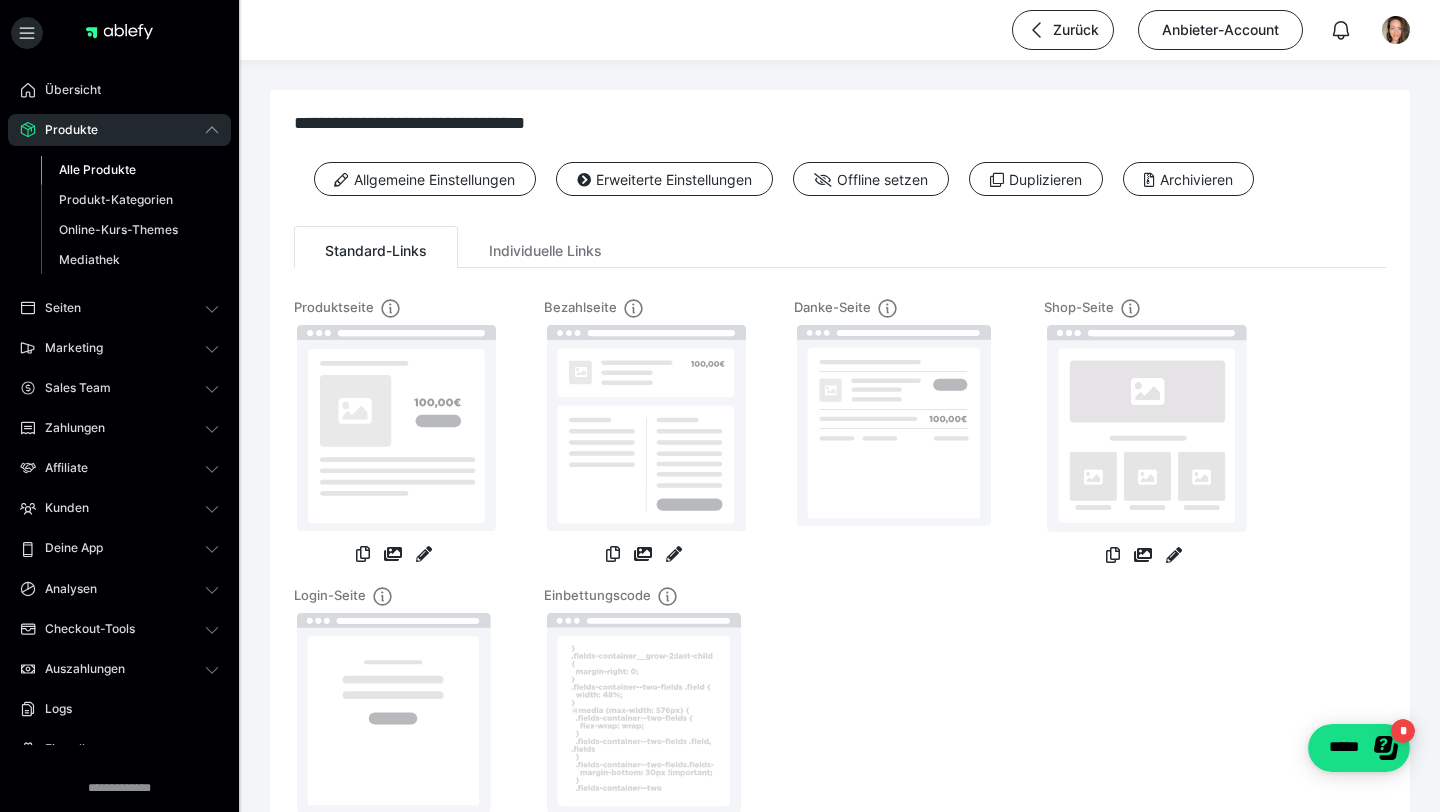 click on "Alle Produkte" at bounding box center [130, 170] 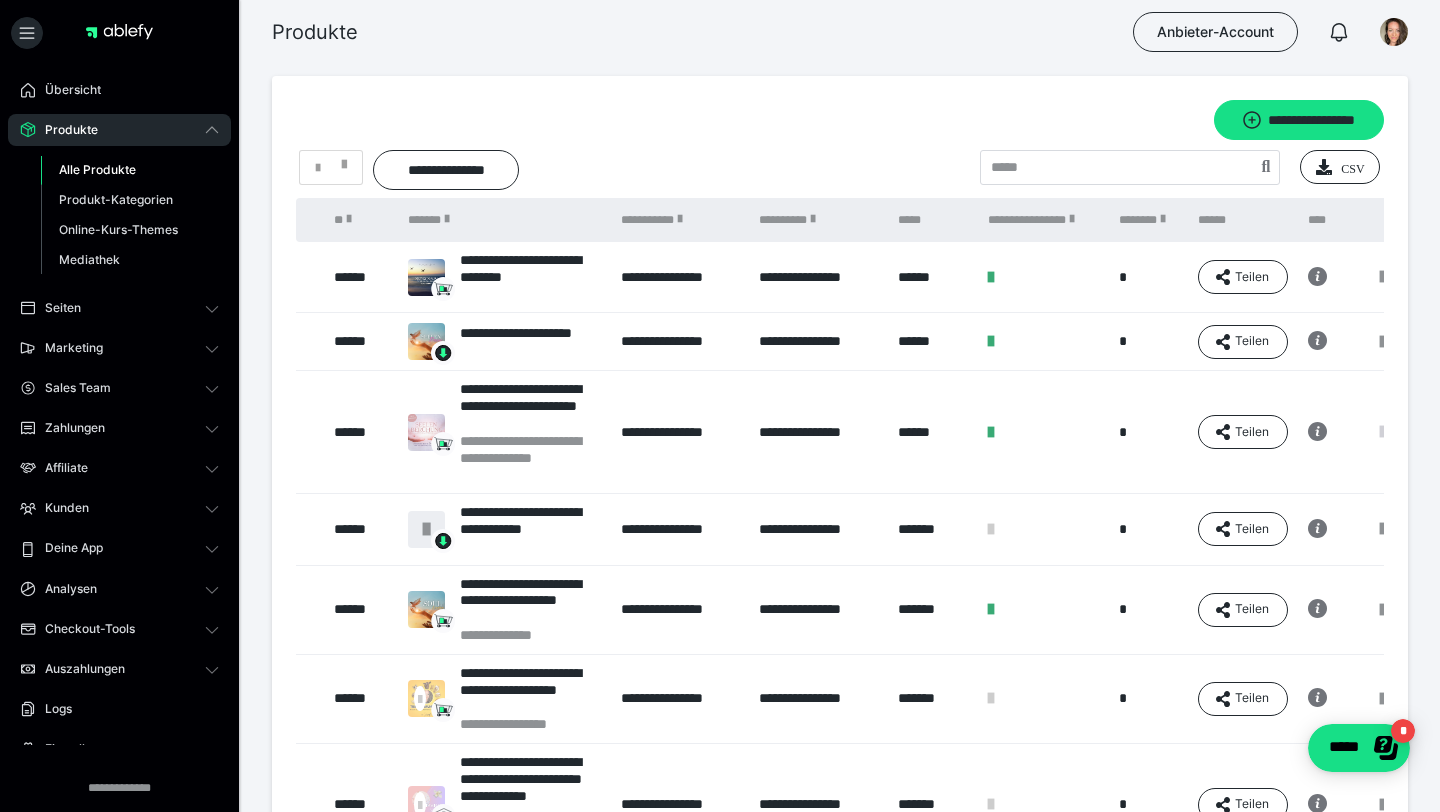 click at bounding box center (1383, 432) 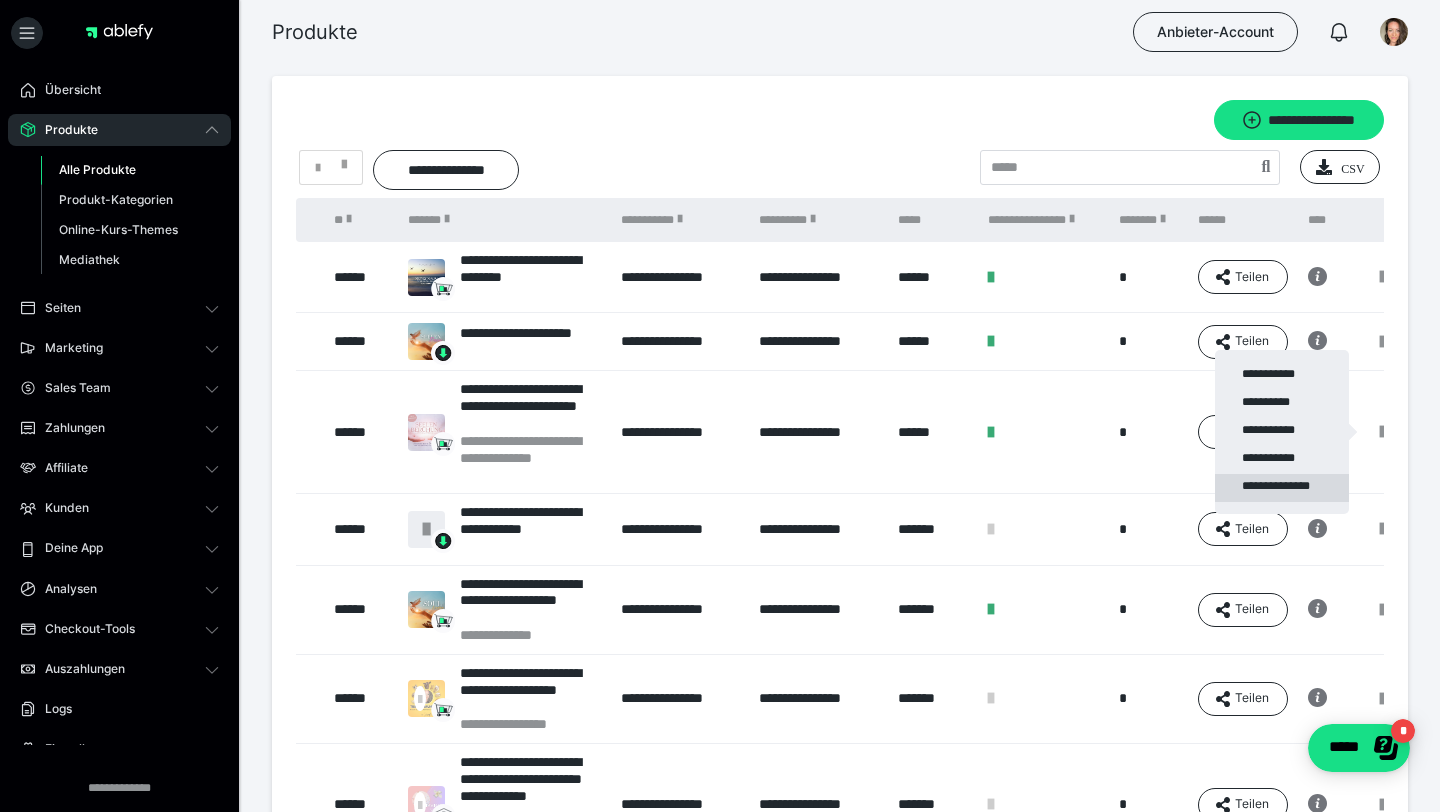 click on "**********" at bounding box center (1282, 488) 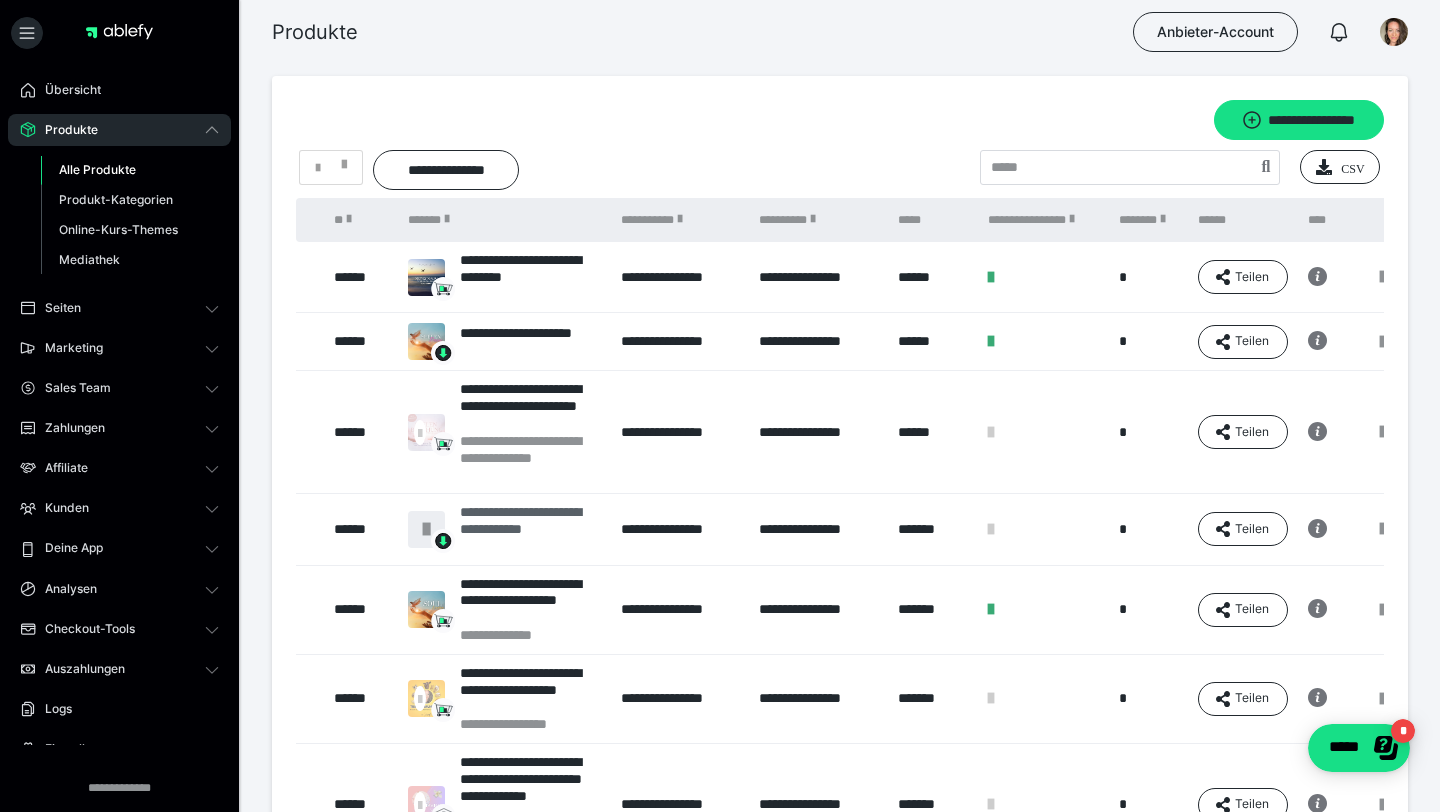 click on "**********" at bounding box center [530, 529] 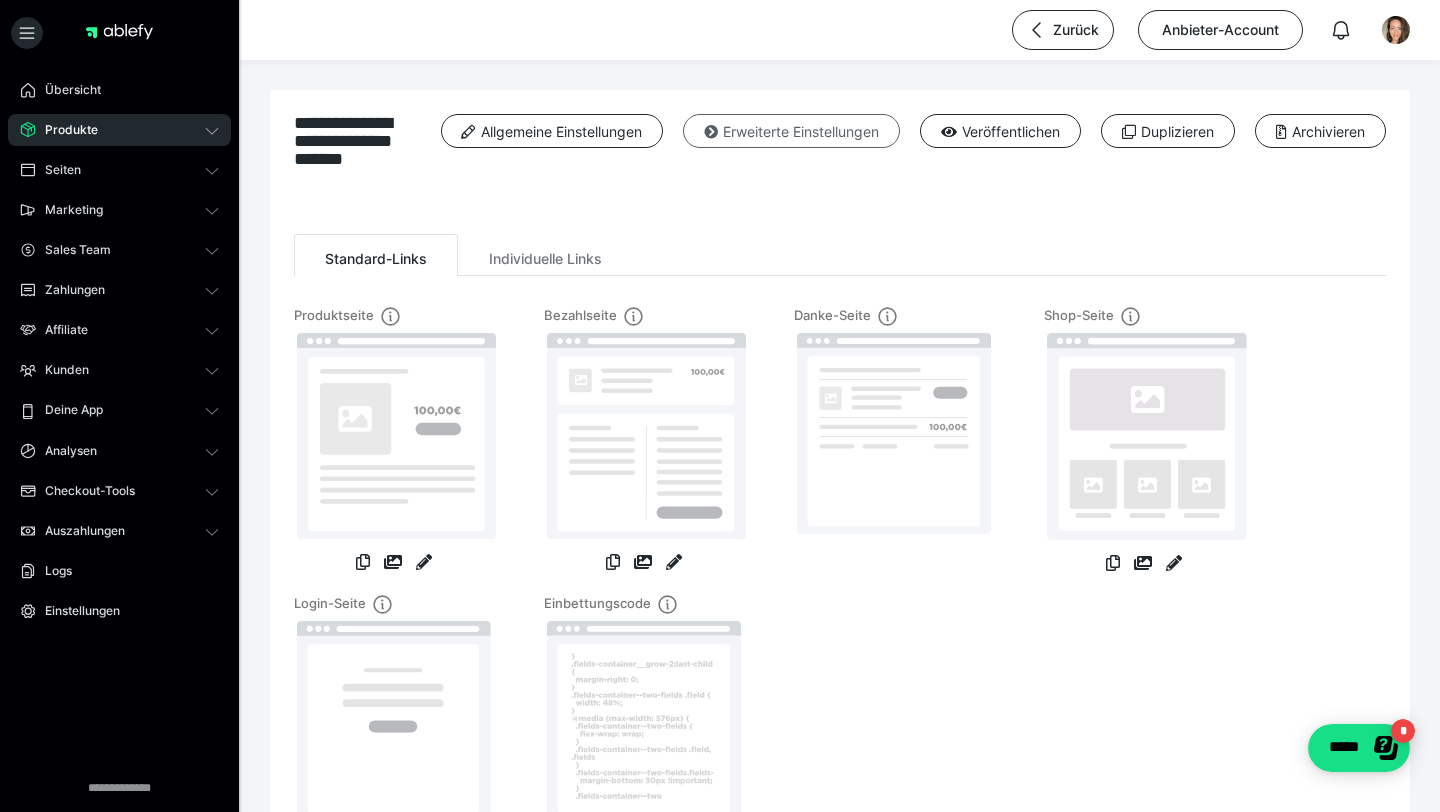 click on "Erweiterte Einstellungen" at bounding box center [791, 131] 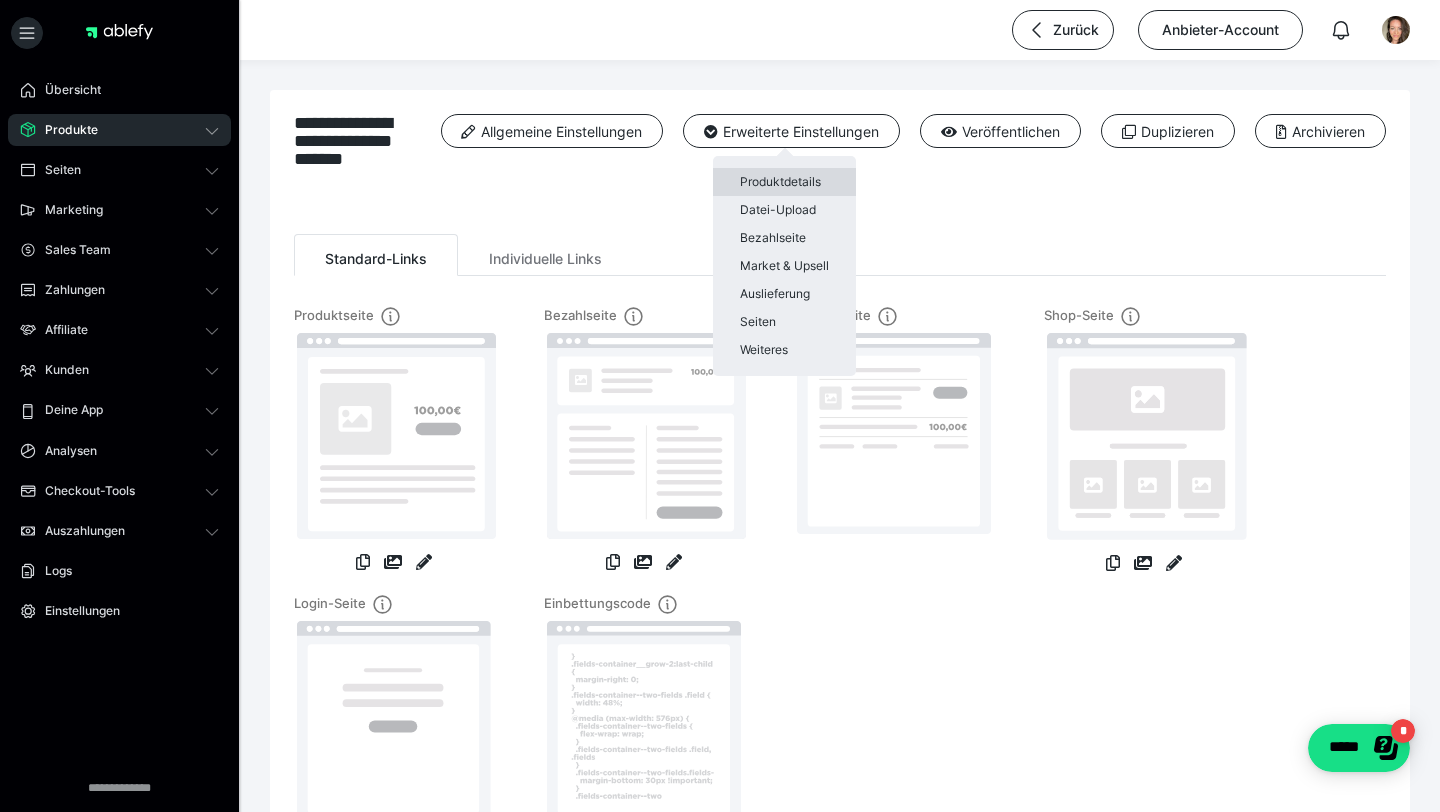 click on "Produktdetails" at bounding box center (784, 182) 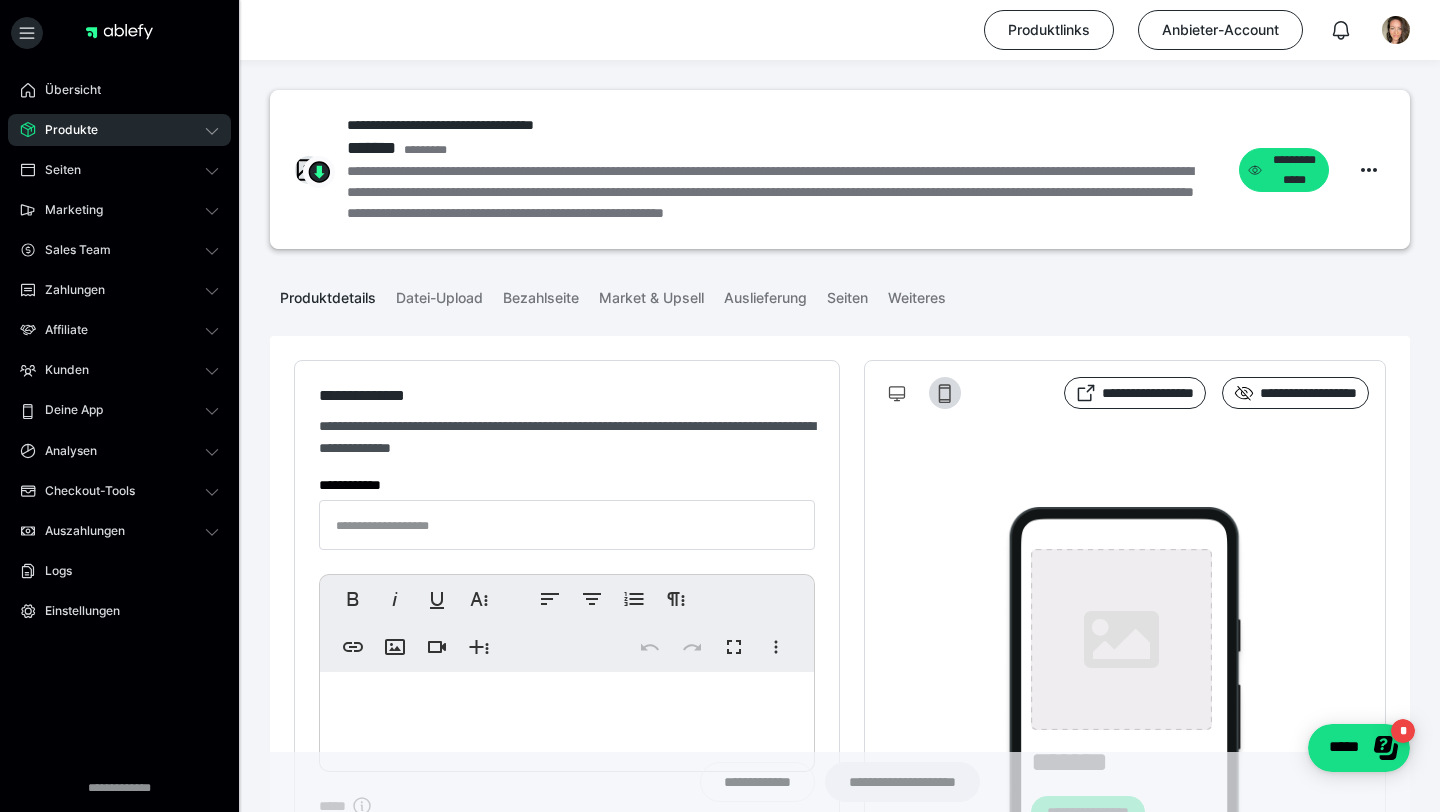 type on "**********" 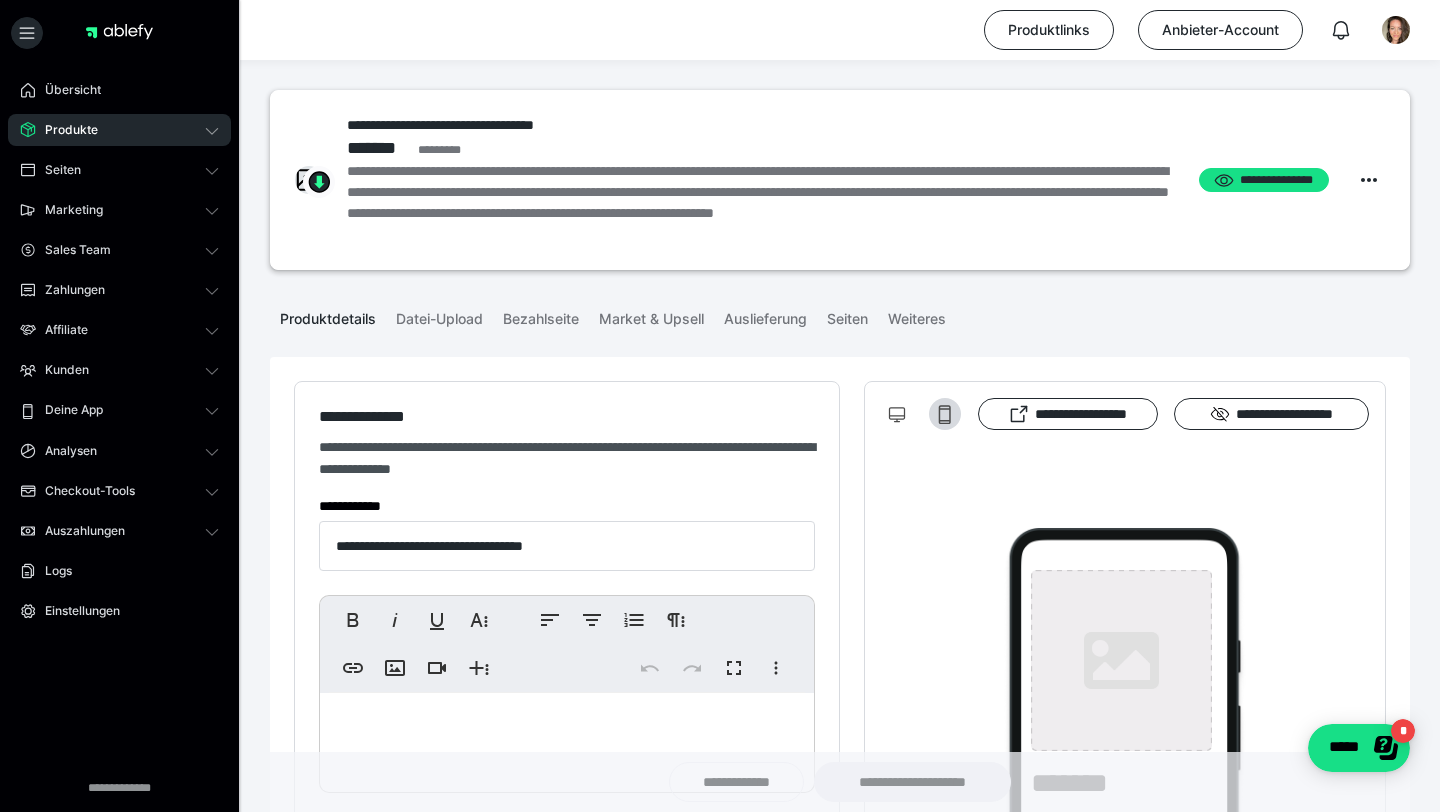 type on "**********" 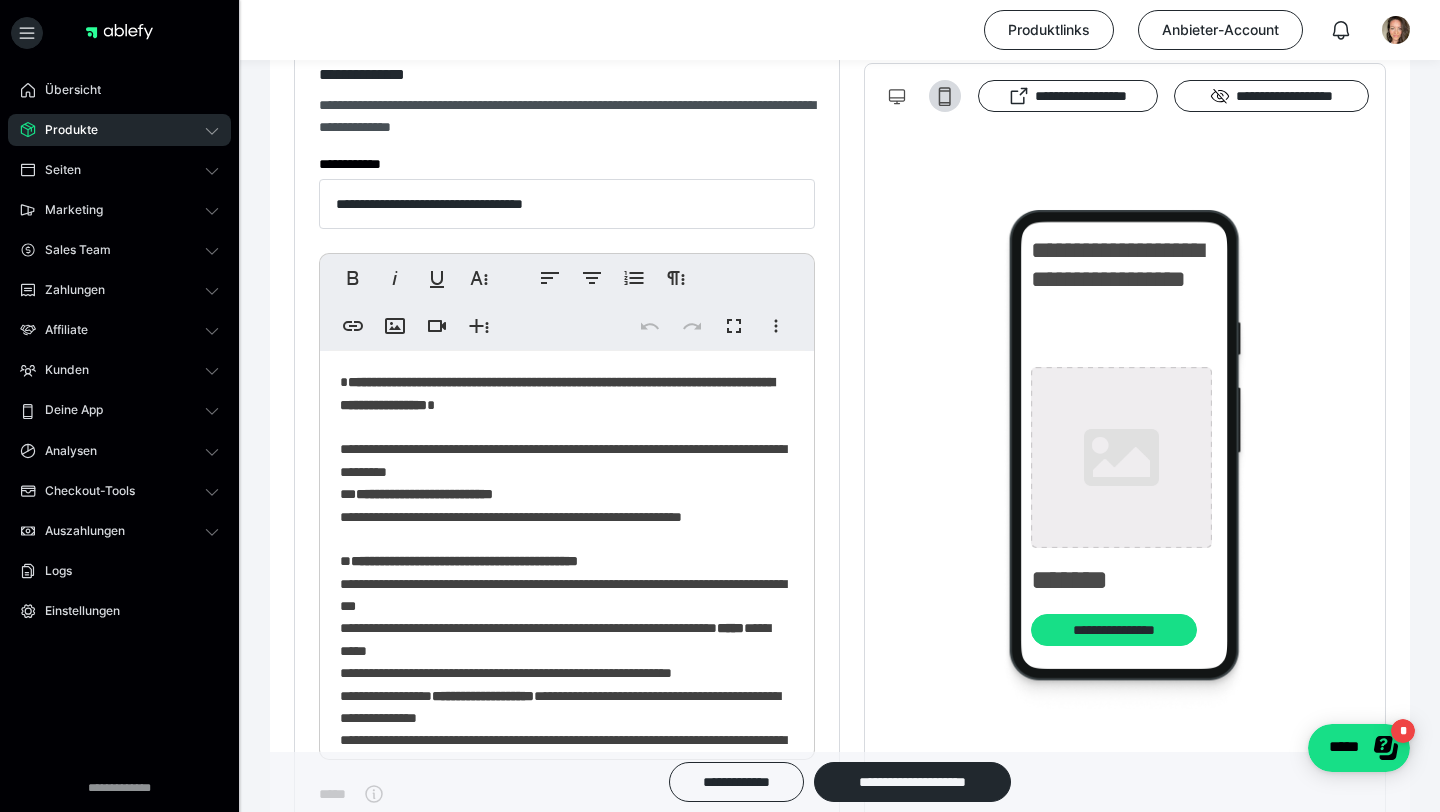 scroll, scrollTop: 343, scrollLeft: 0, axis: vertical 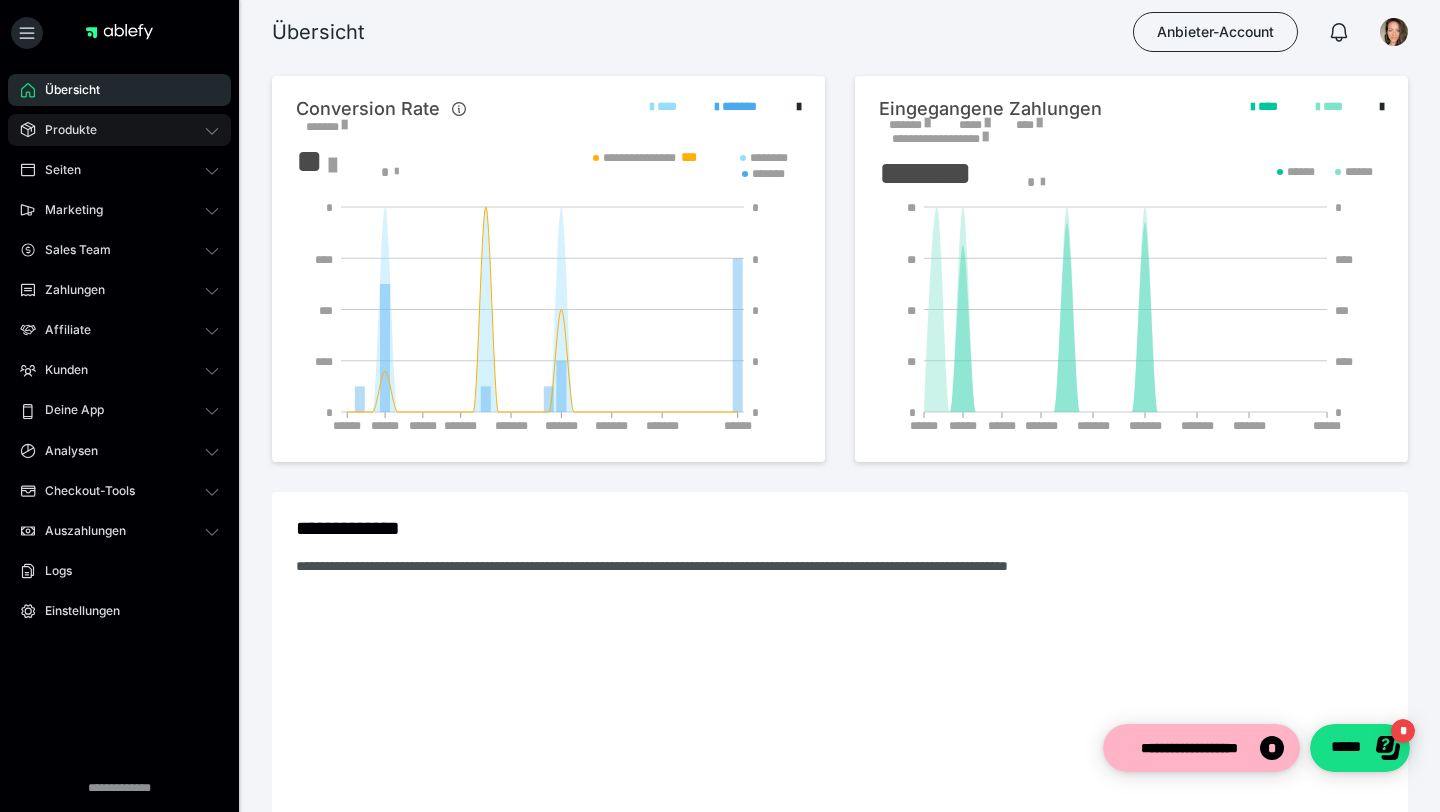click on "Produkte" at bounding box center [119, 130] 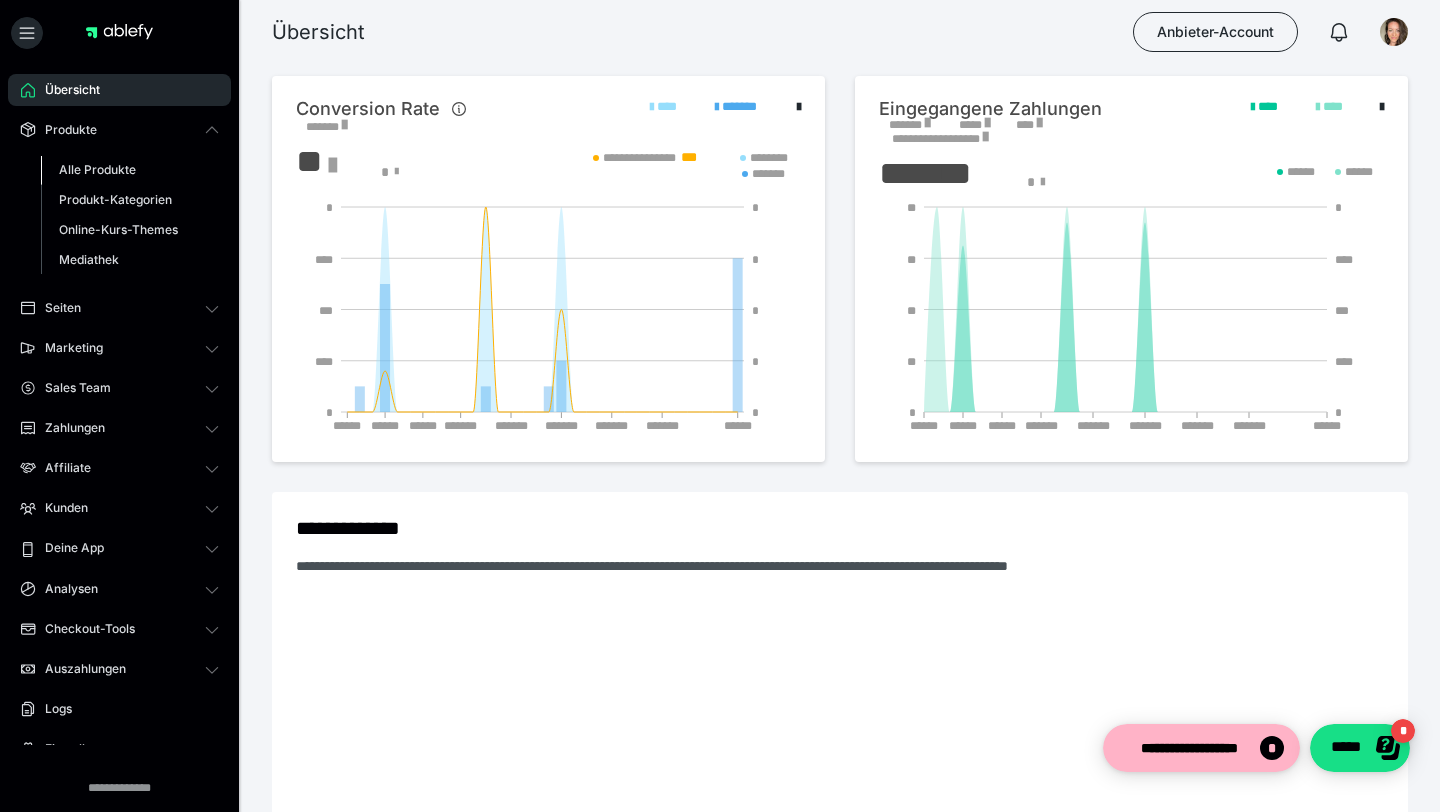 click on "Alle Produkte" at bounding box center [97, 169] 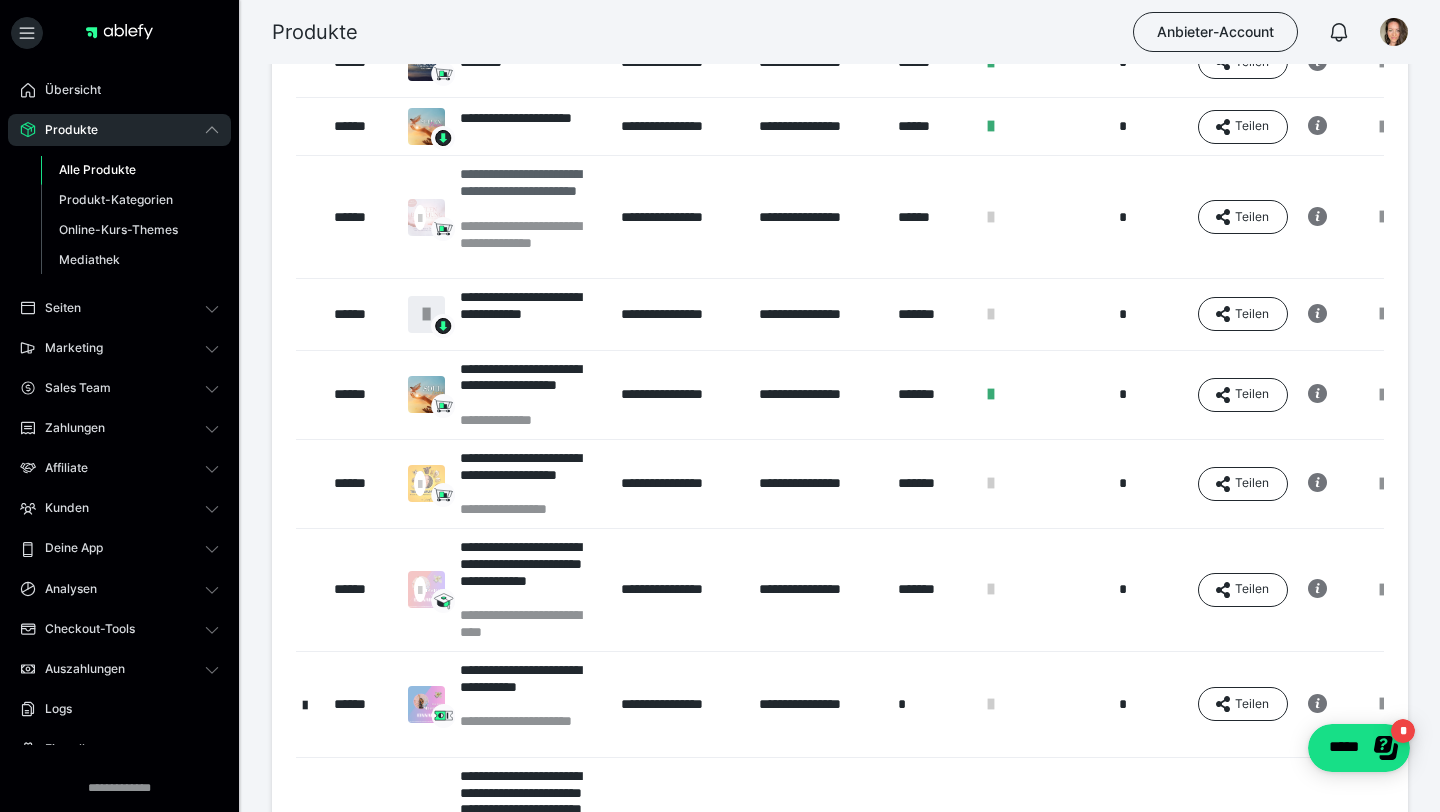 scroll, scrollTop: 217, scrollLeft: 0, axis: vertical 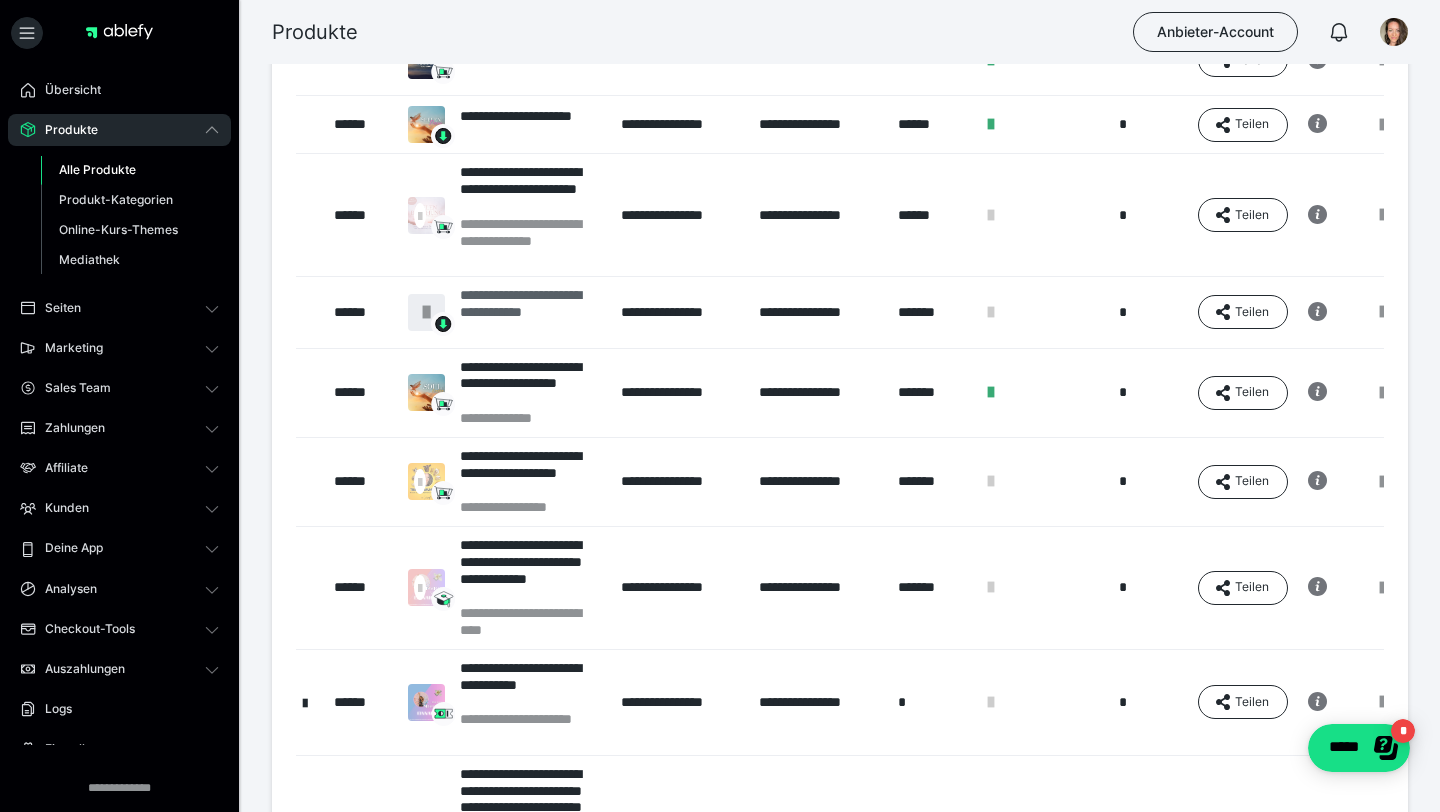 click on "**********" at bounding box center (530, 312) 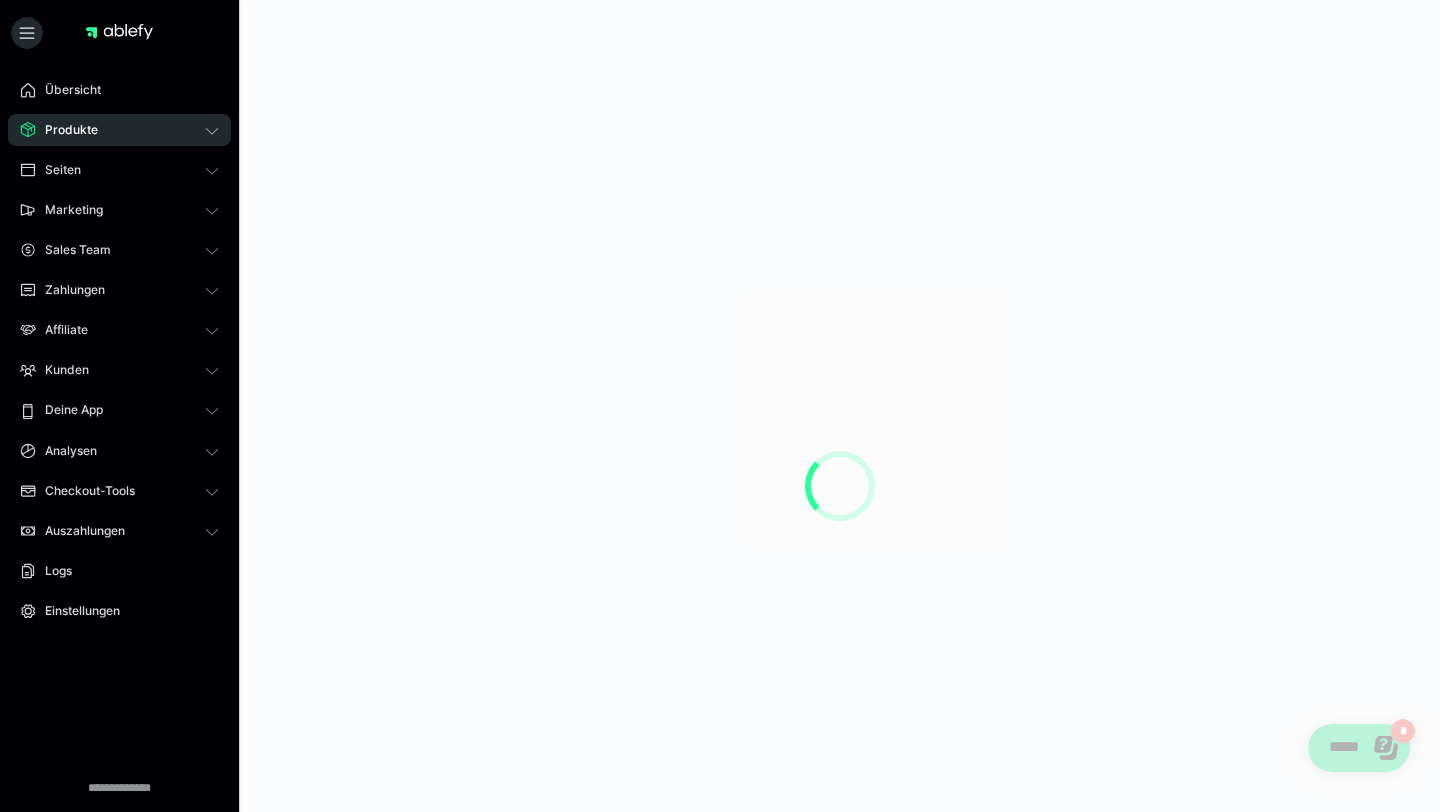scroll, scrollTop: 0, scrollLeft: 0, axis: both 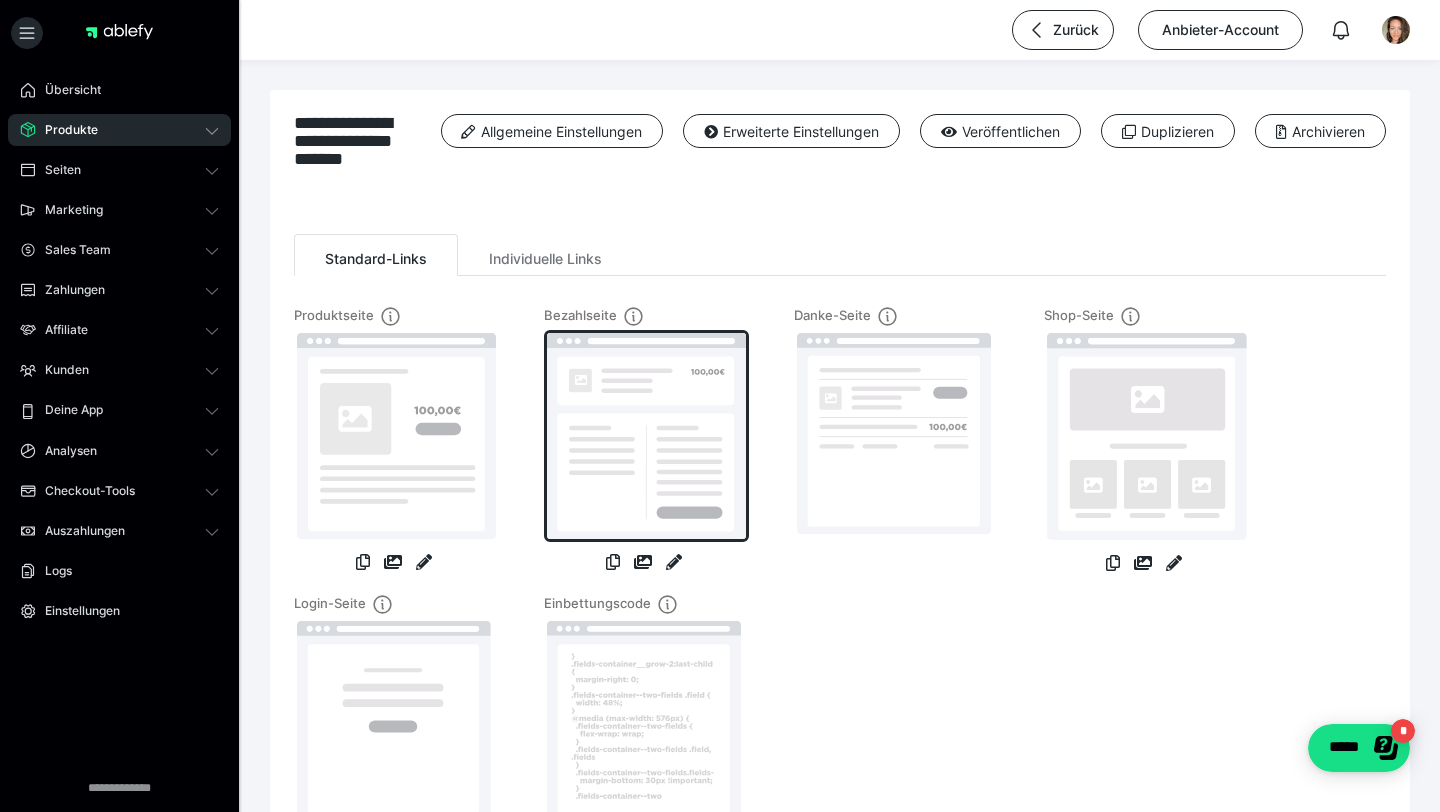 click at bounding box center [646, 436] 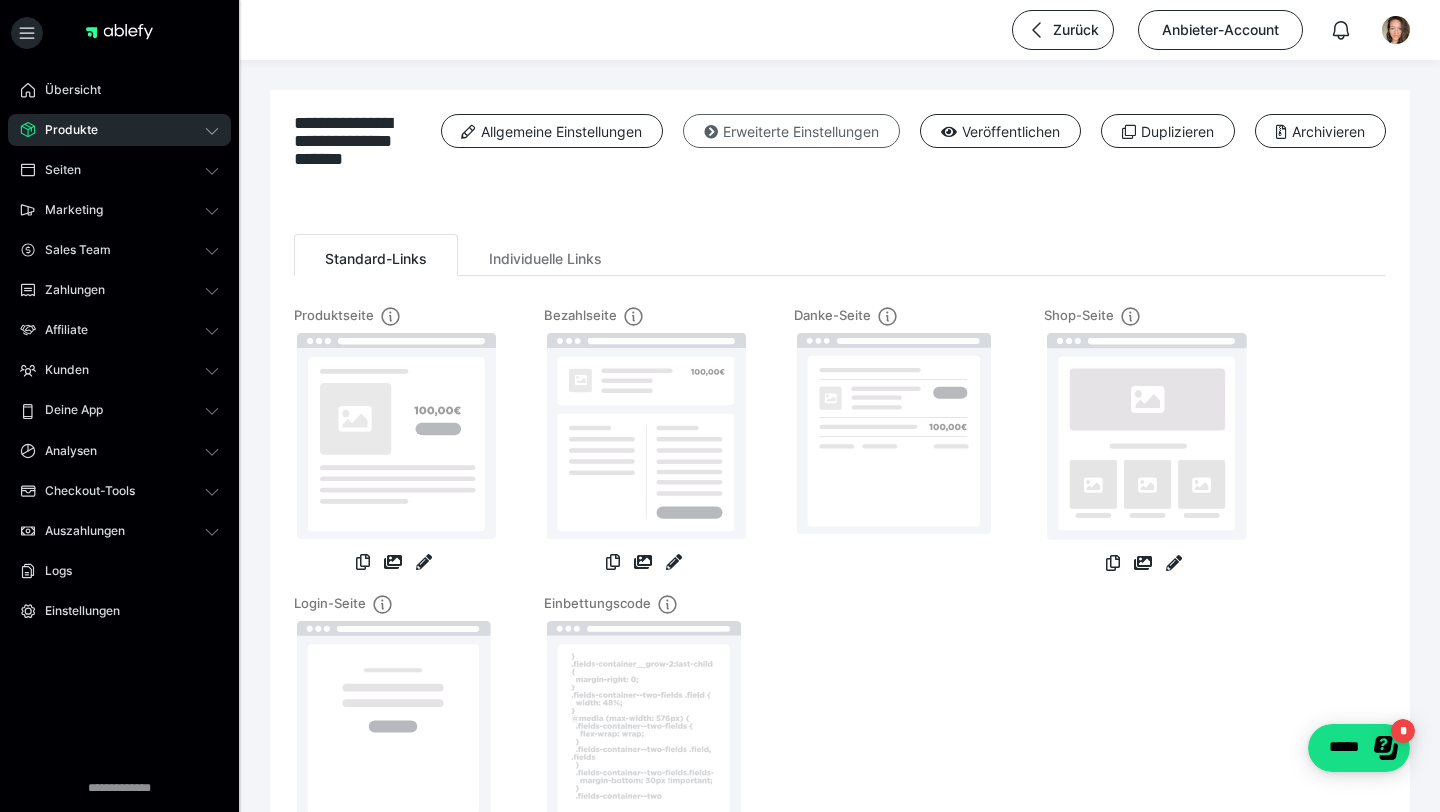 click on "Erweiterte Einstellungen" at bounding box center (791, 131) 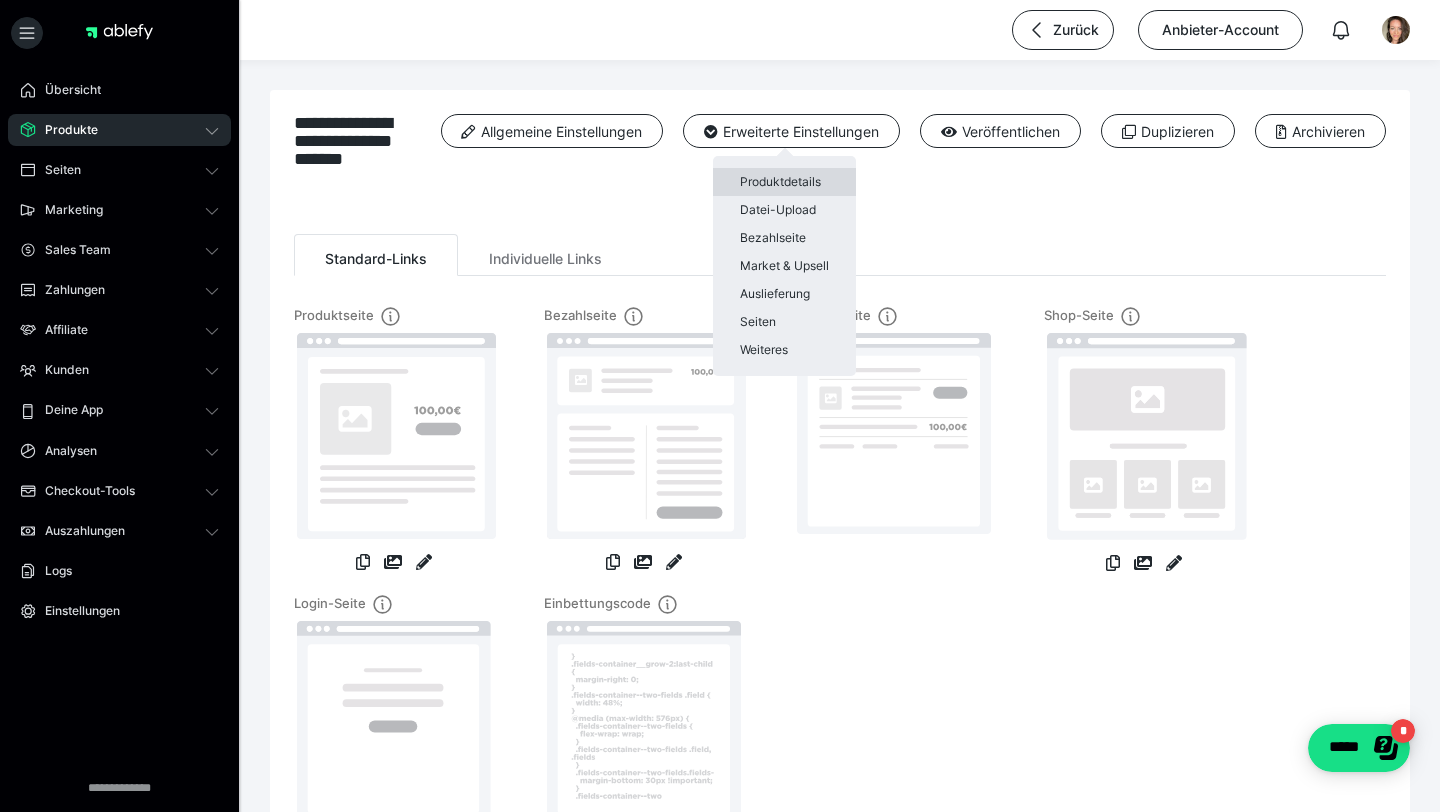 click on "Produktdetails" at bounding box center [784, 182] 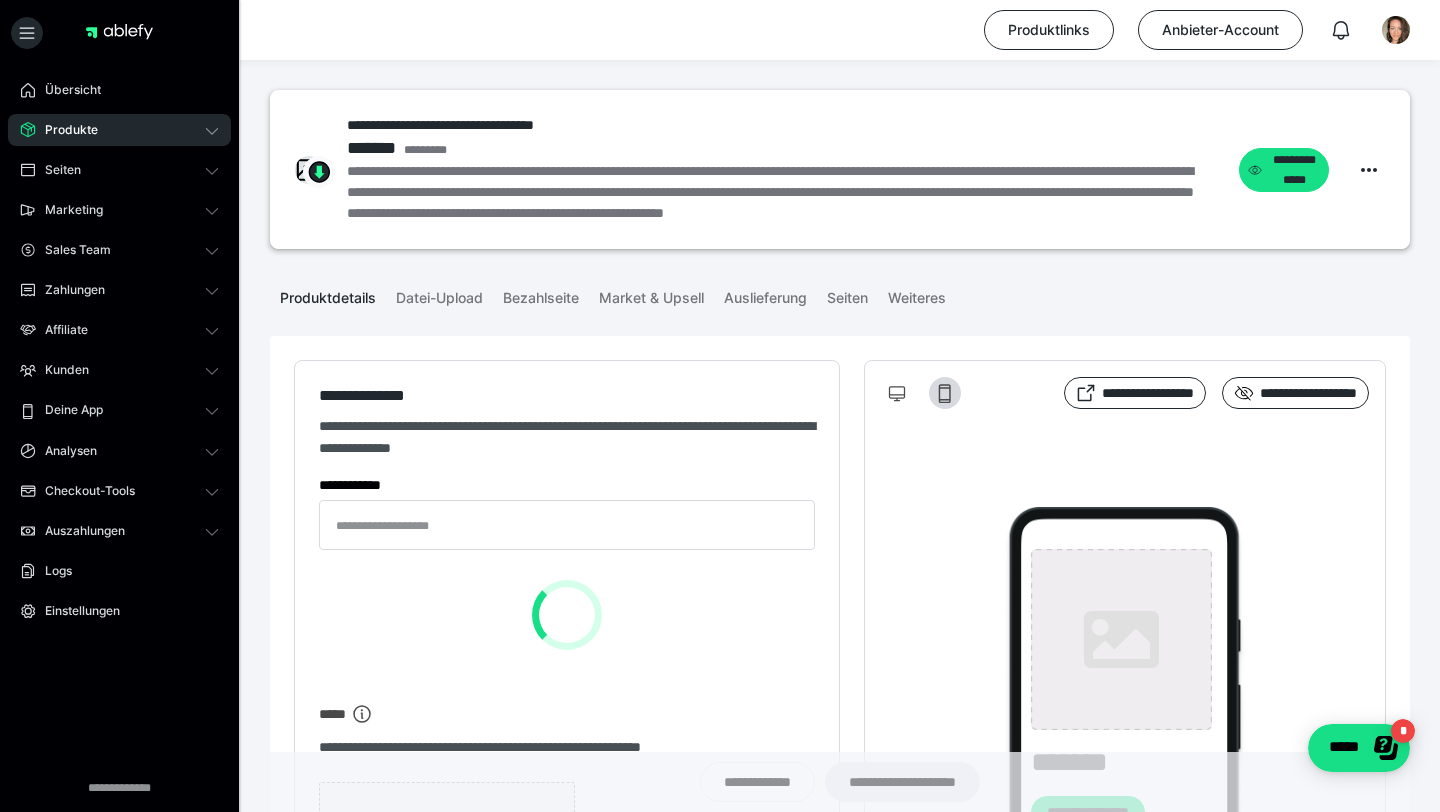 type on "**********" 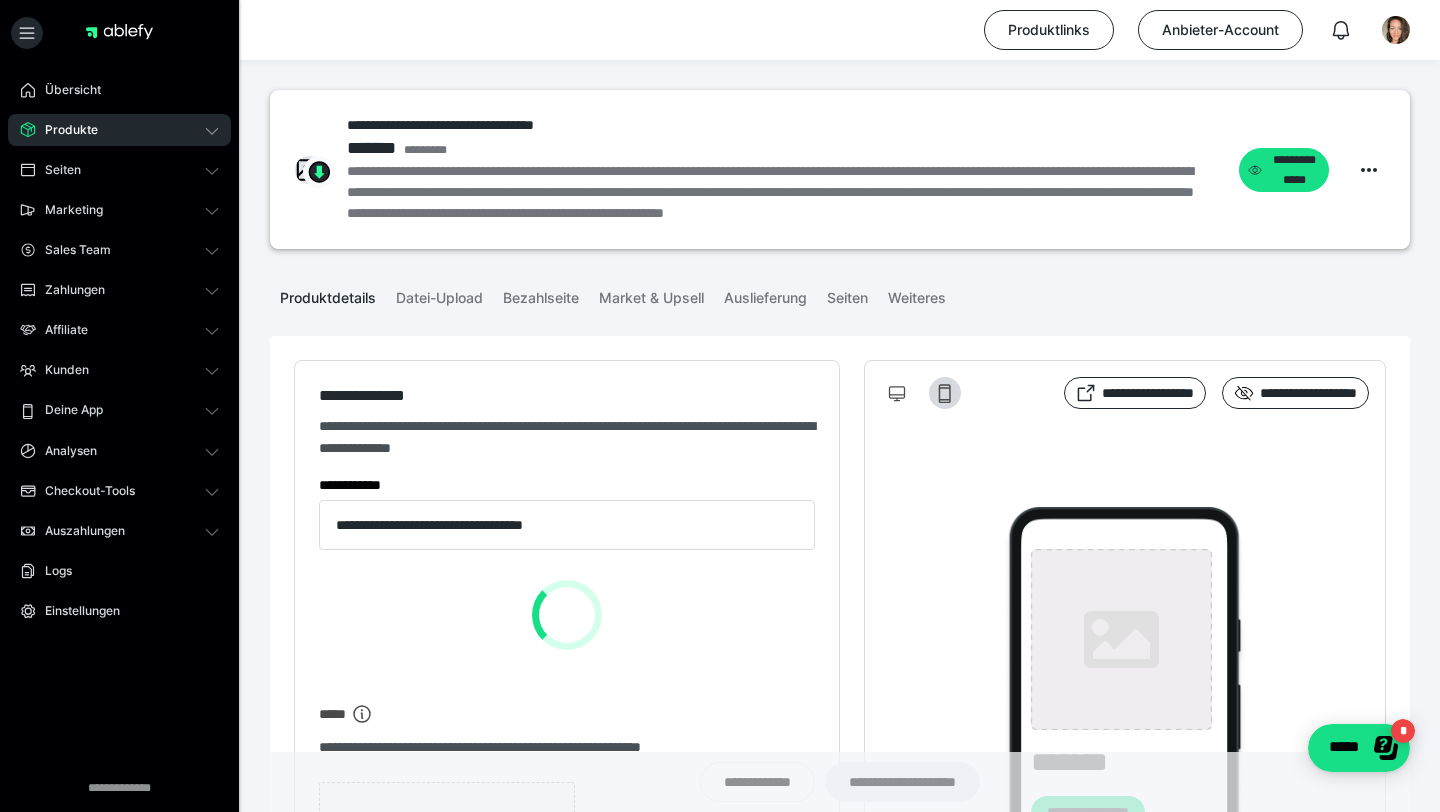 type on "**********" 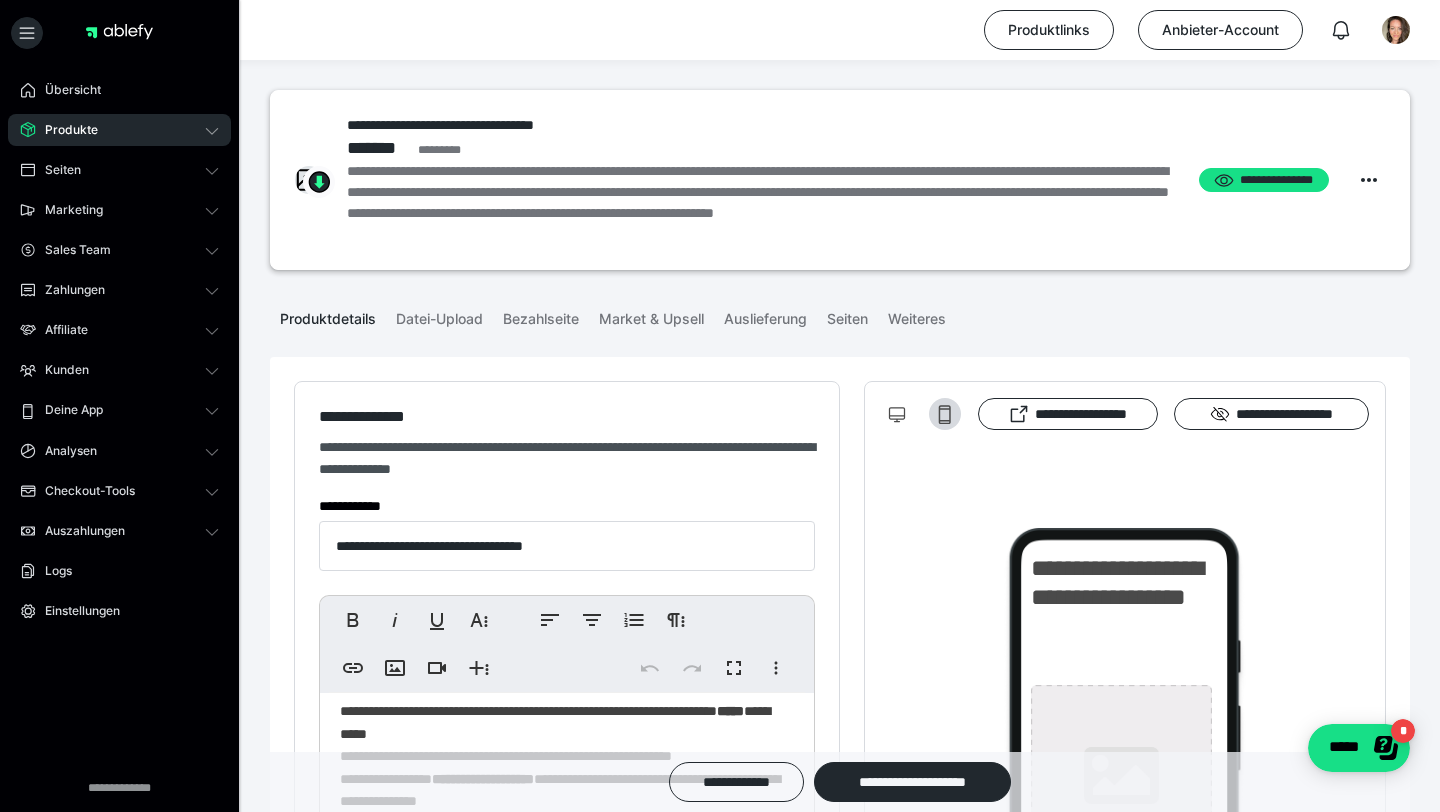 scroll, scrollTop: 264, scrollLeft: 0, axis: vertical 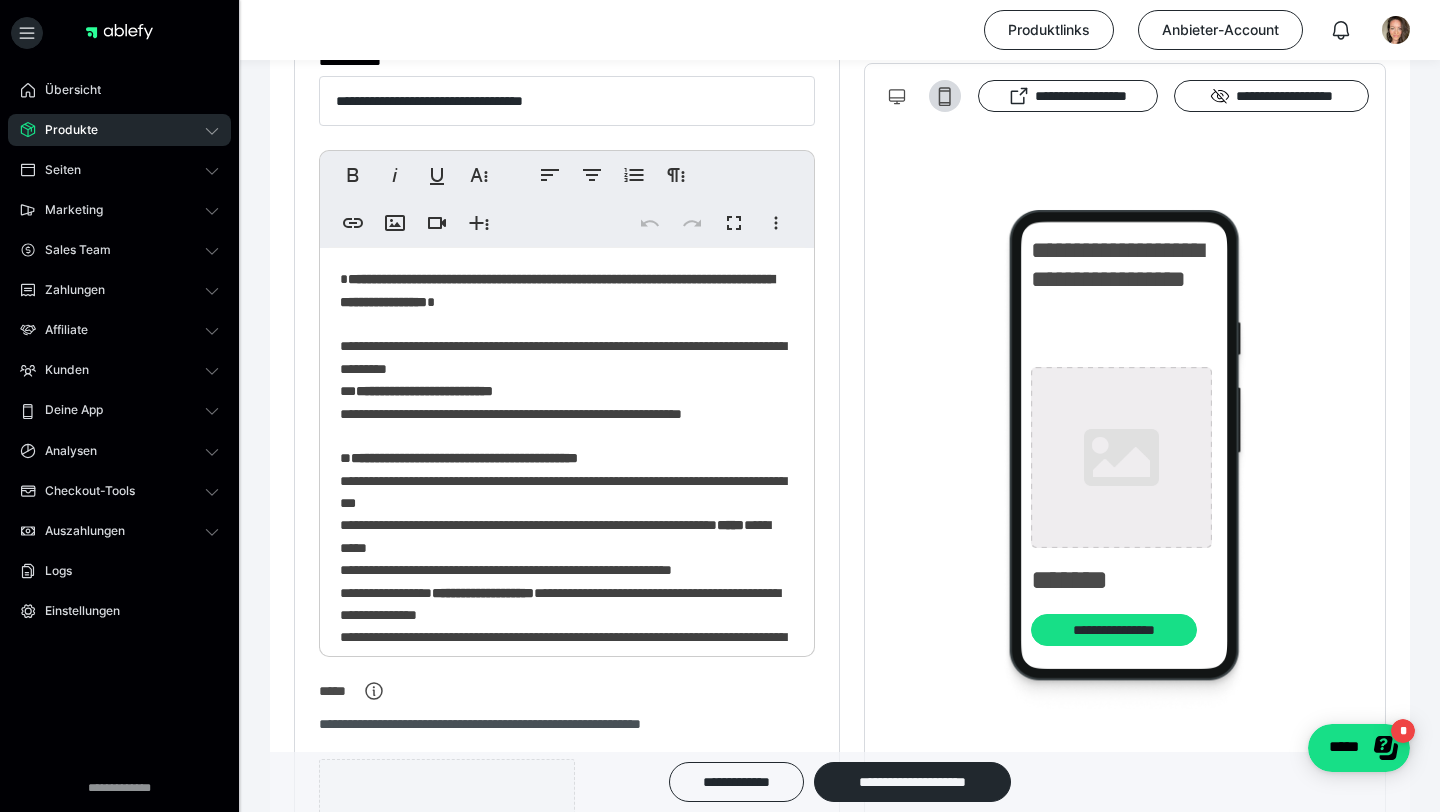 click on "**********" at bounding box center (557, 290) 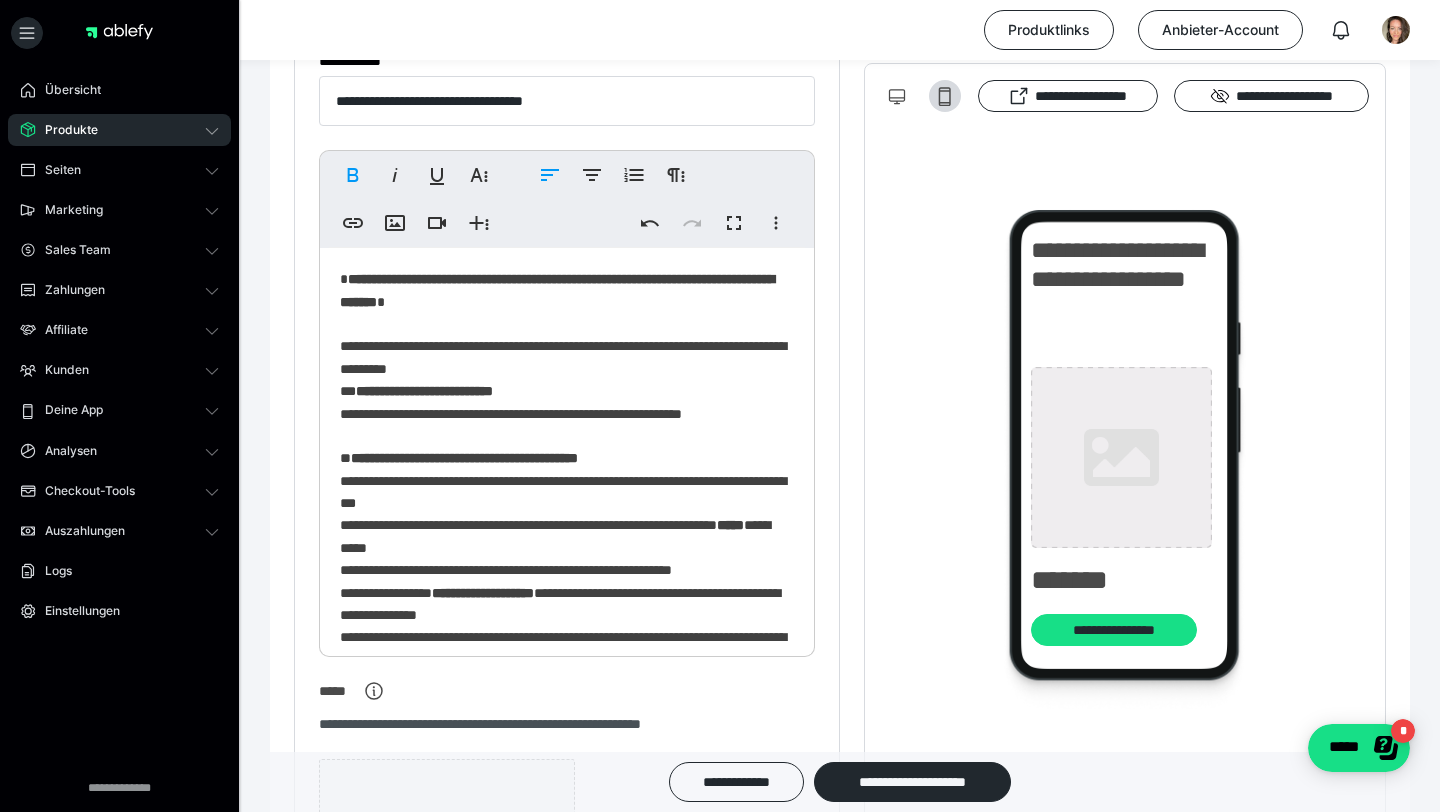 type 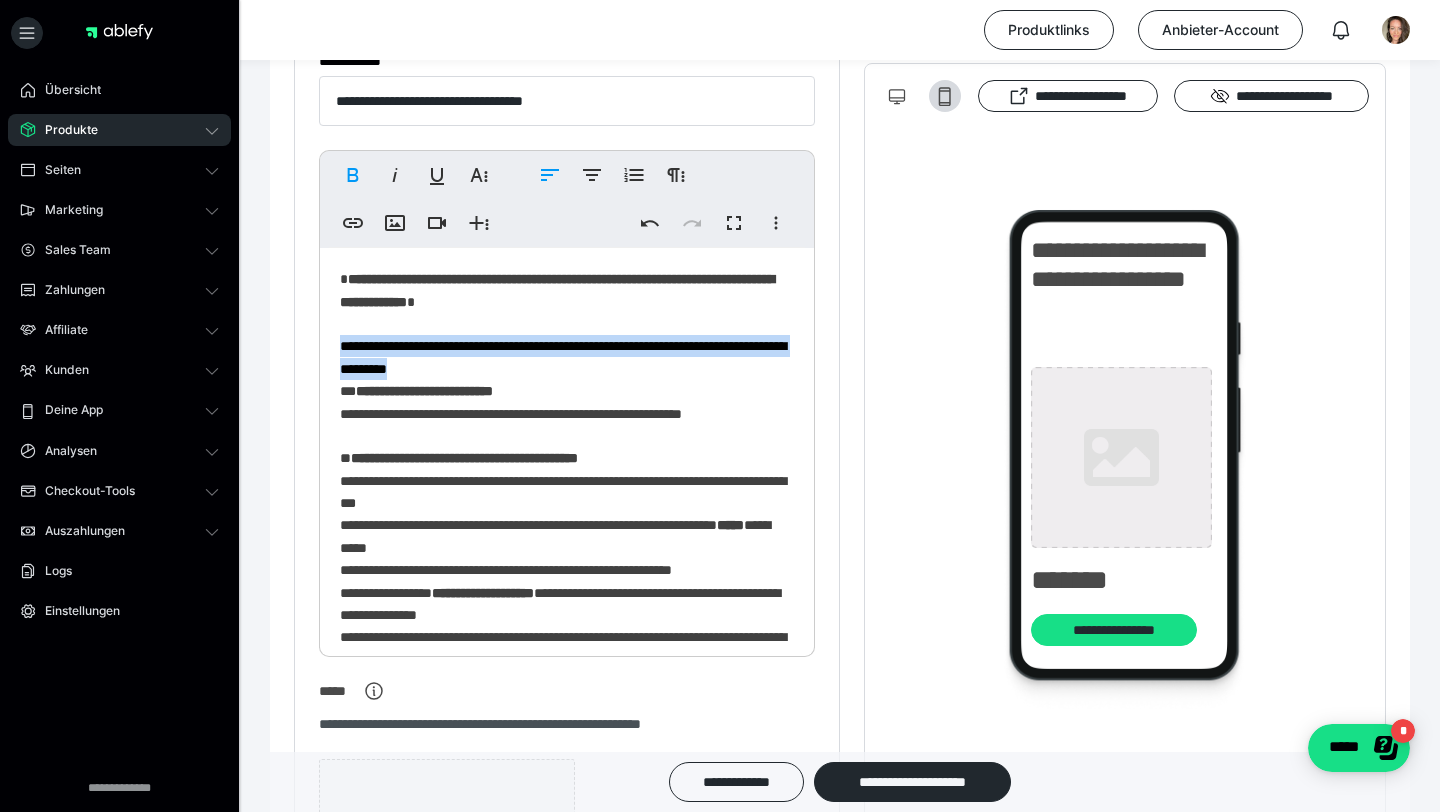 drag, startPoint x: 561, startPoint y: 370, endPoint x: 331, endPoint y: 347, distance: 231.14714 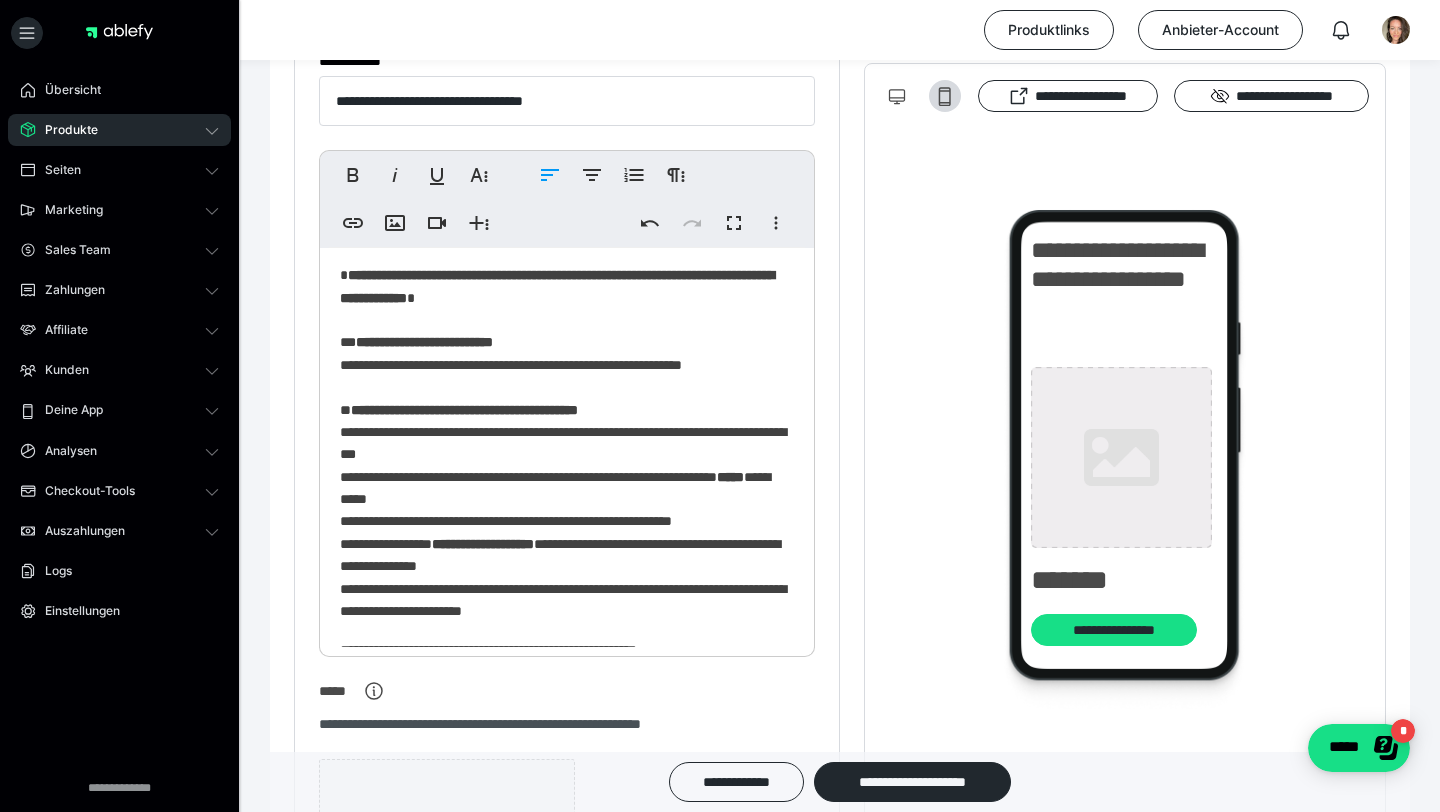 scroll, scrollTop: 0, scrollLeft: 0, axis: both 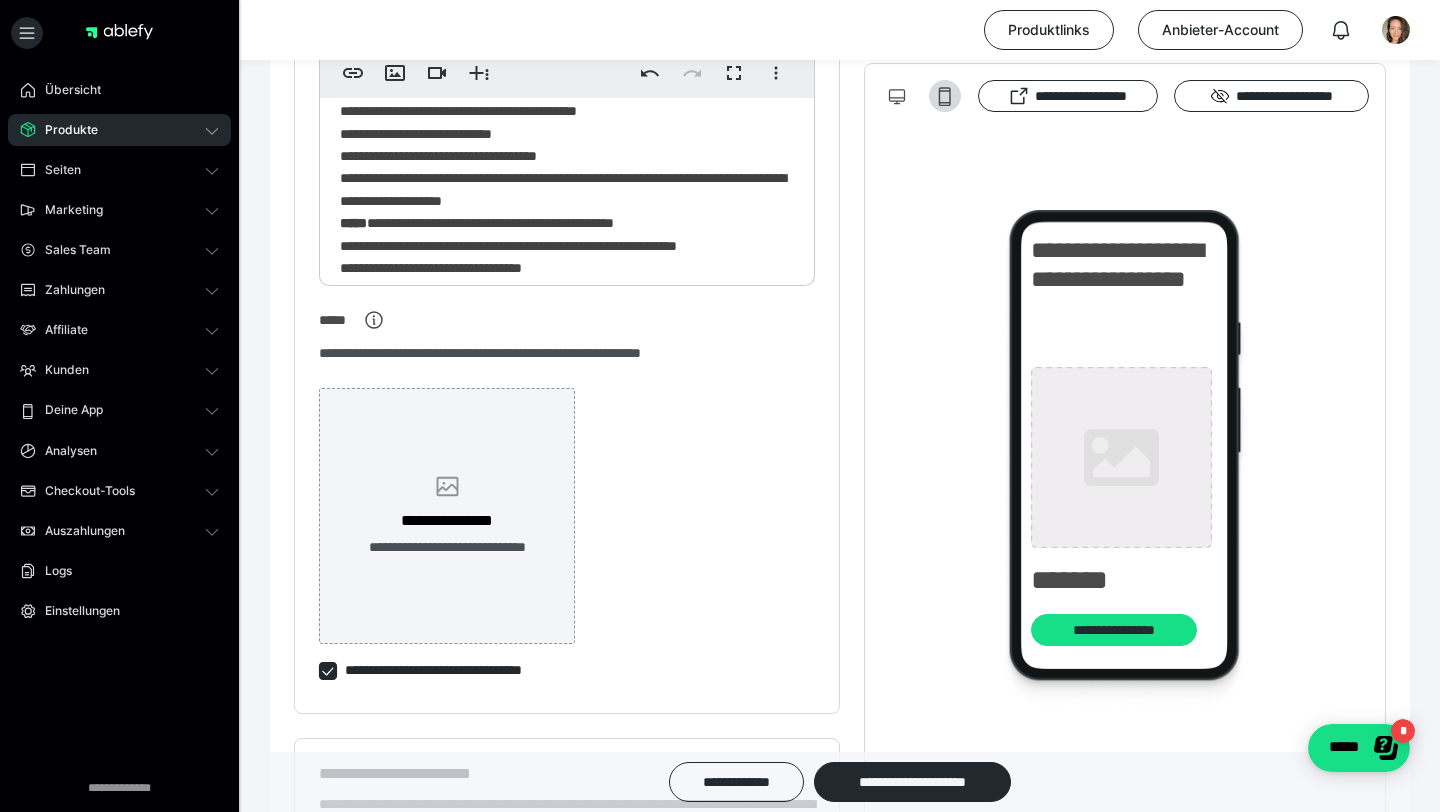 click on "**********" at bounding box center (447, 521) 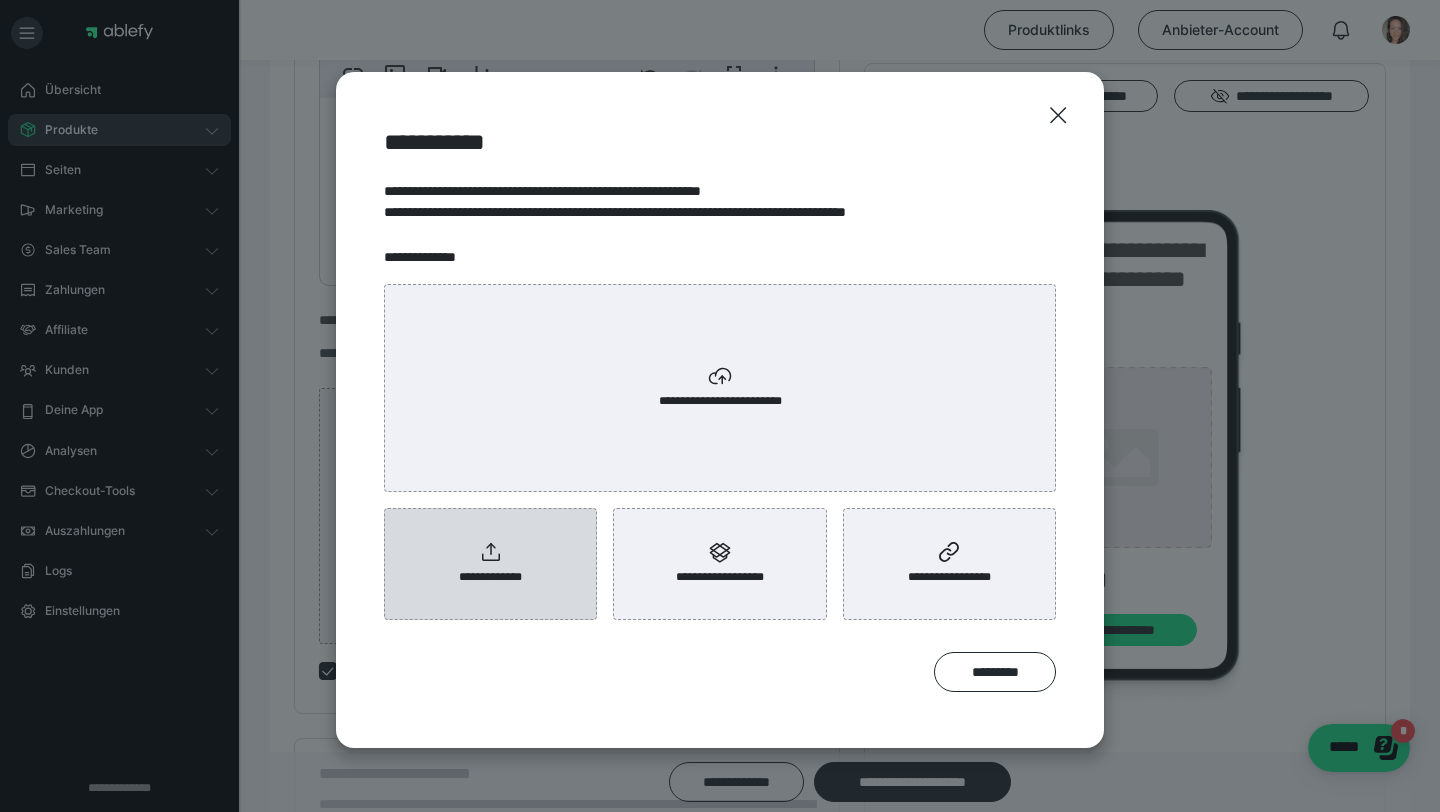 click on "**********" at bounding box center [490, 564] 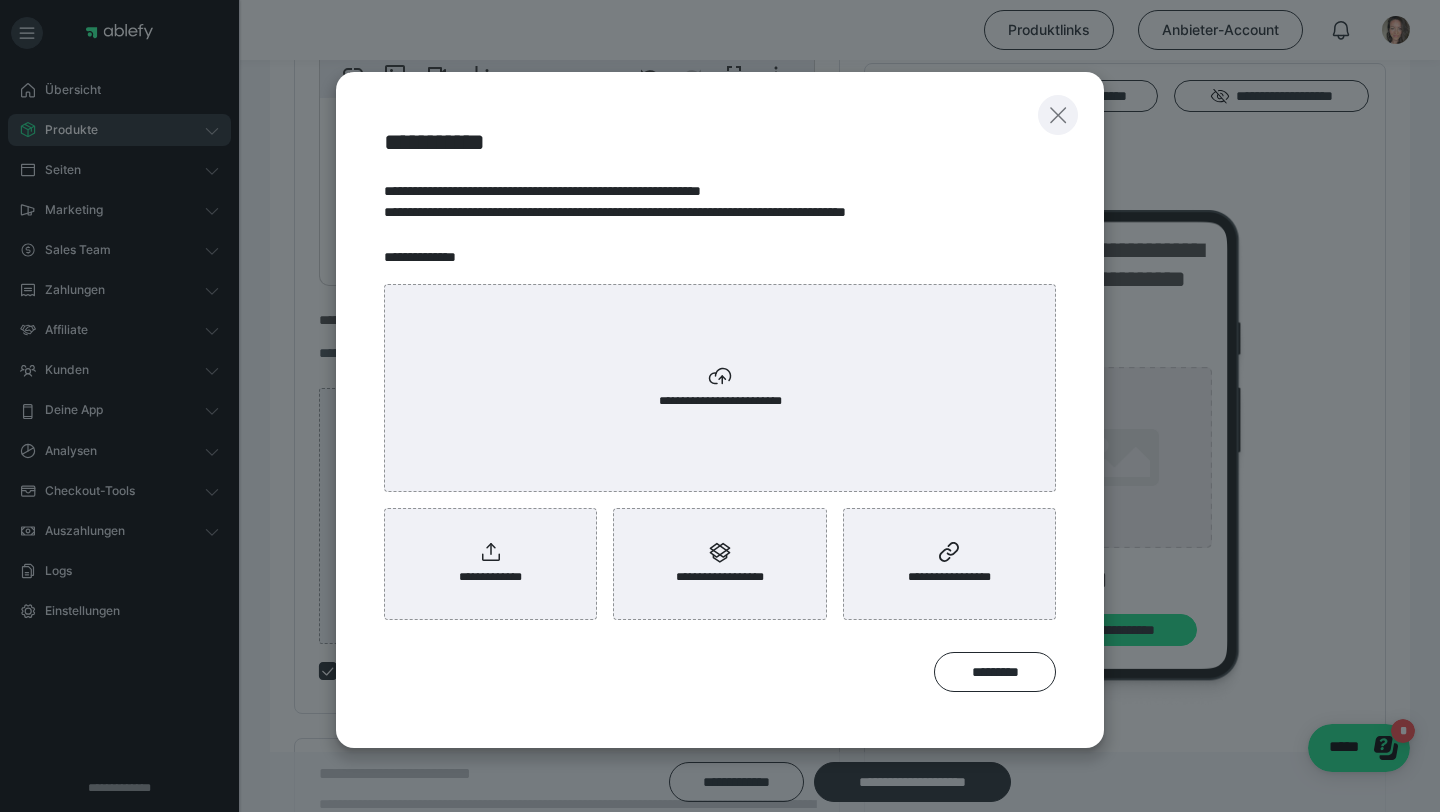 click 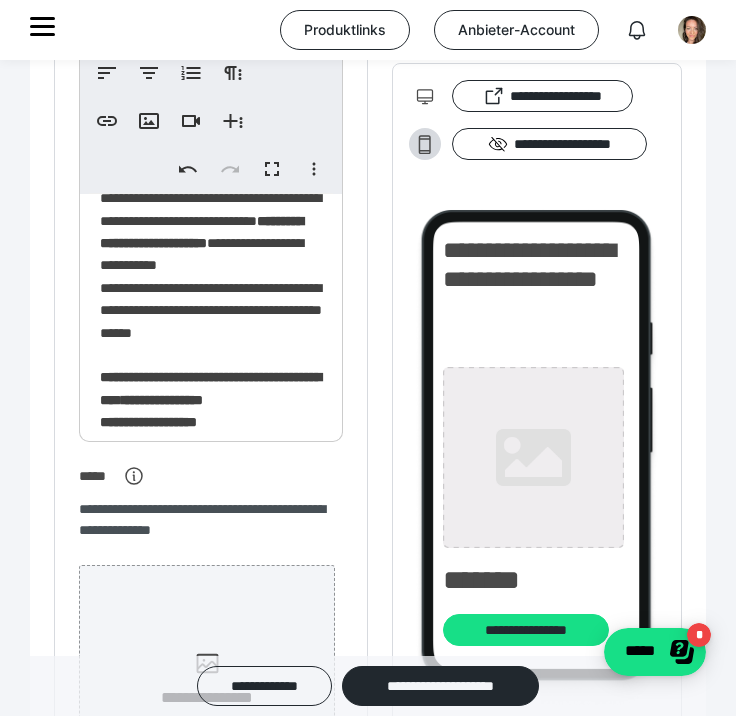 scroll, scrollTop: 1649, scrollLeft: 0, axis: vertical 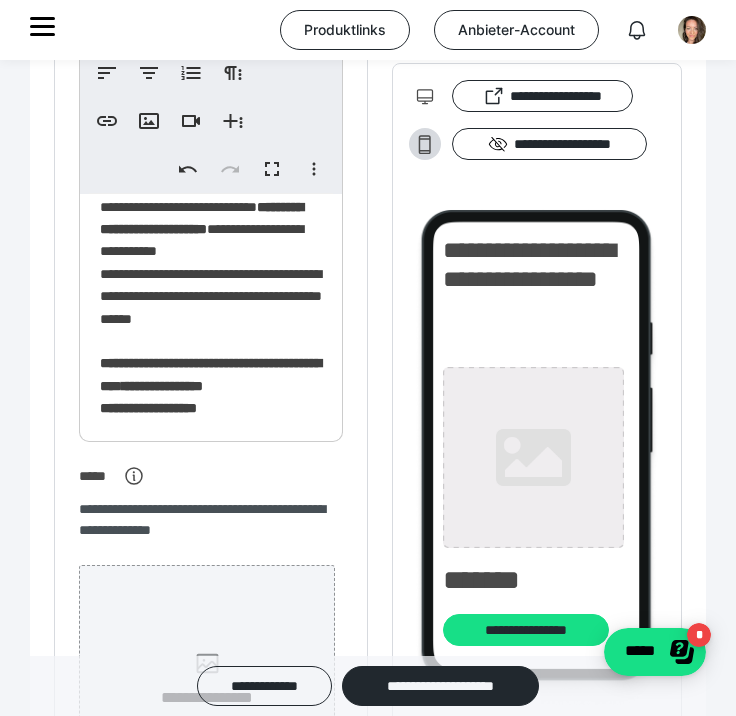 click on "**********" at bounding box center (207, 693) 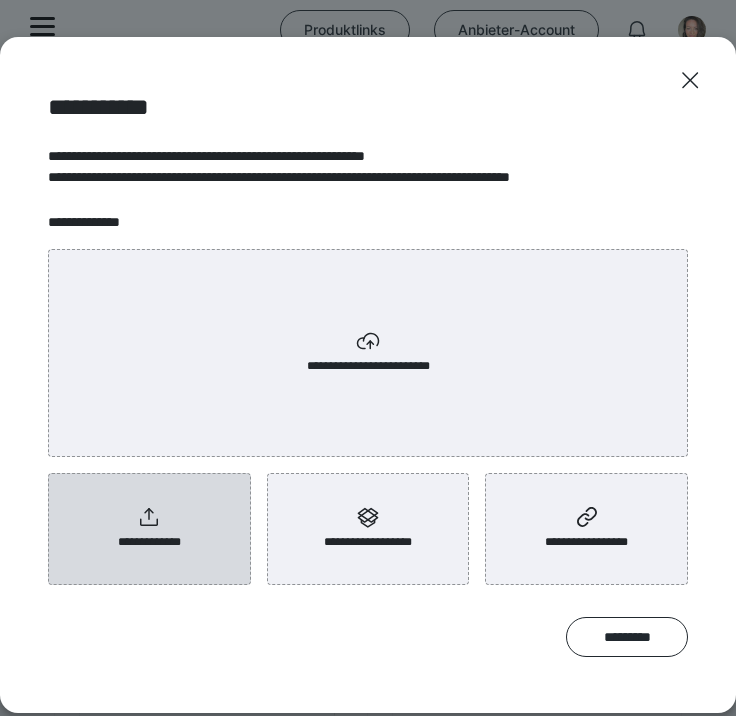 click on "**********" at bounding box center [149, 529] 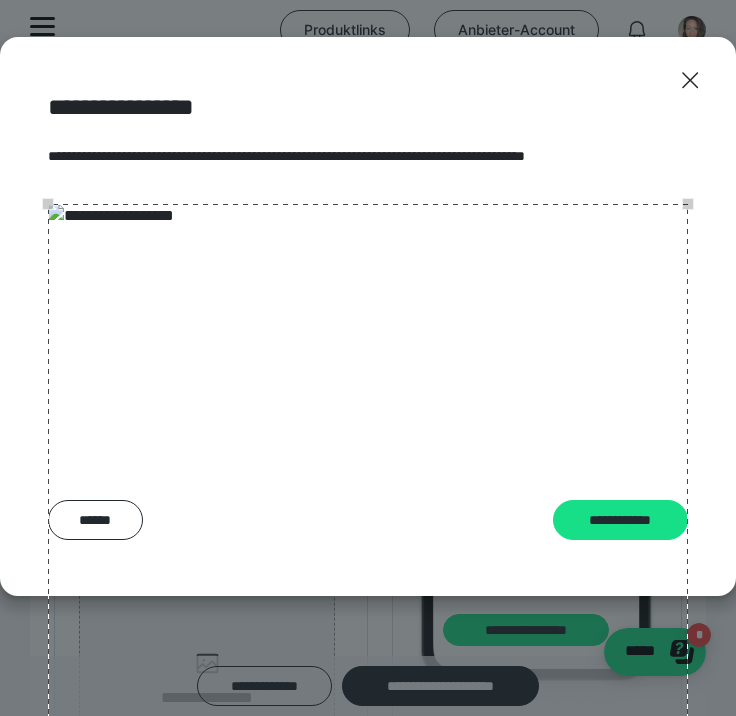 scroll, scrollTop: 262, scrollLeft: 0, axis: vertical 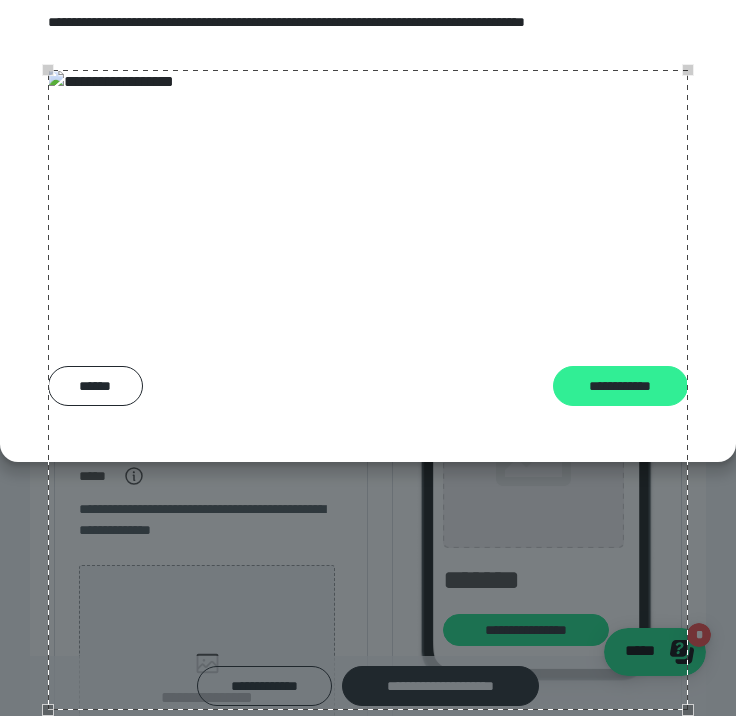 click on "**********" at bounding box center [621, 386] 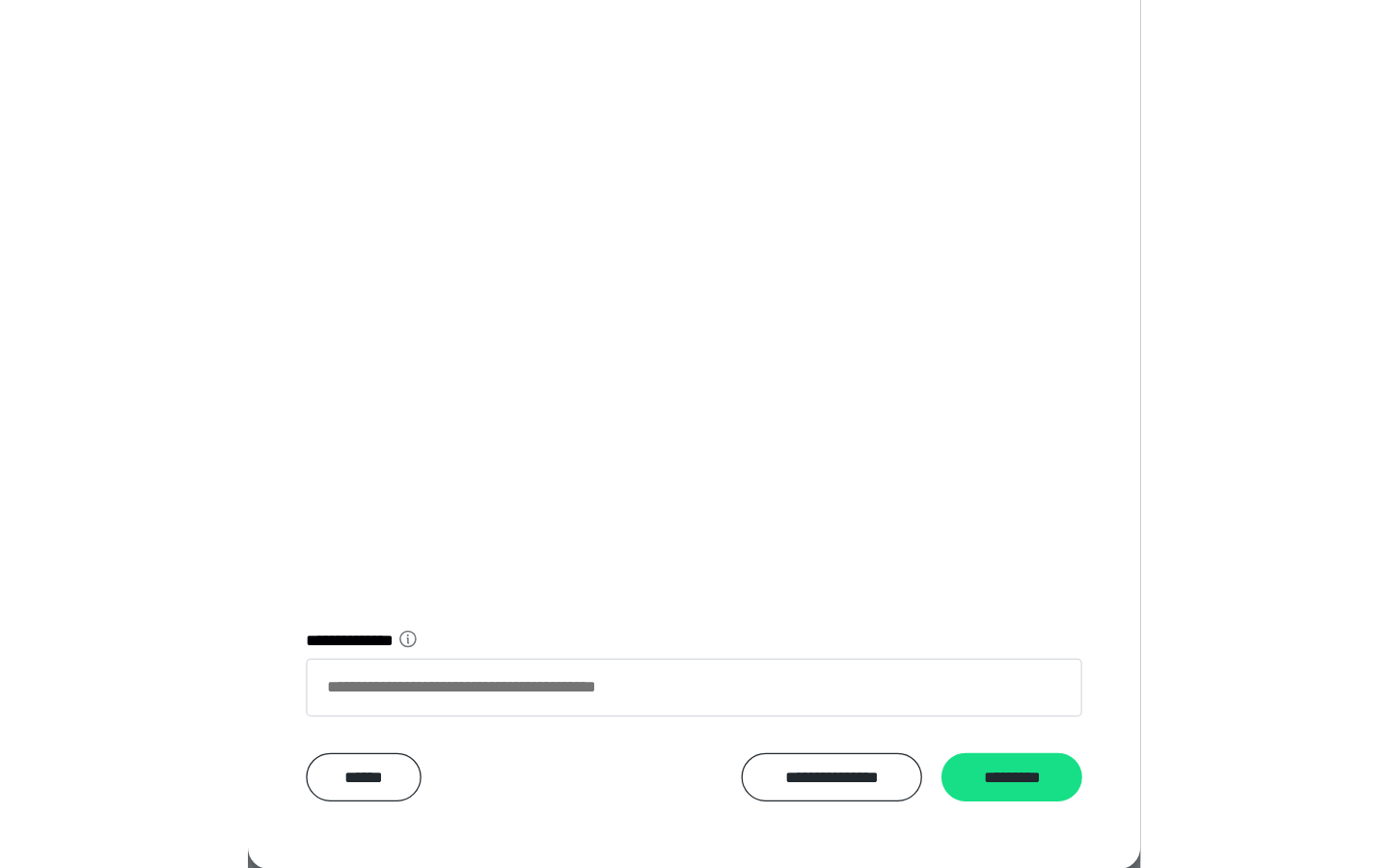 scroll, scrollTop: 318, scrollLeft: 0, axis: vertical 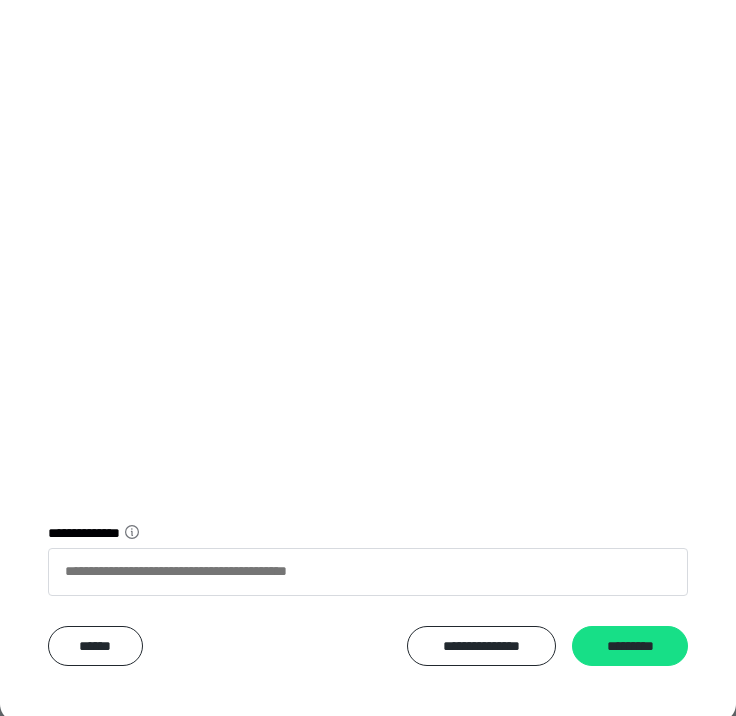 click on "*********" at bounding box center (630, 646) 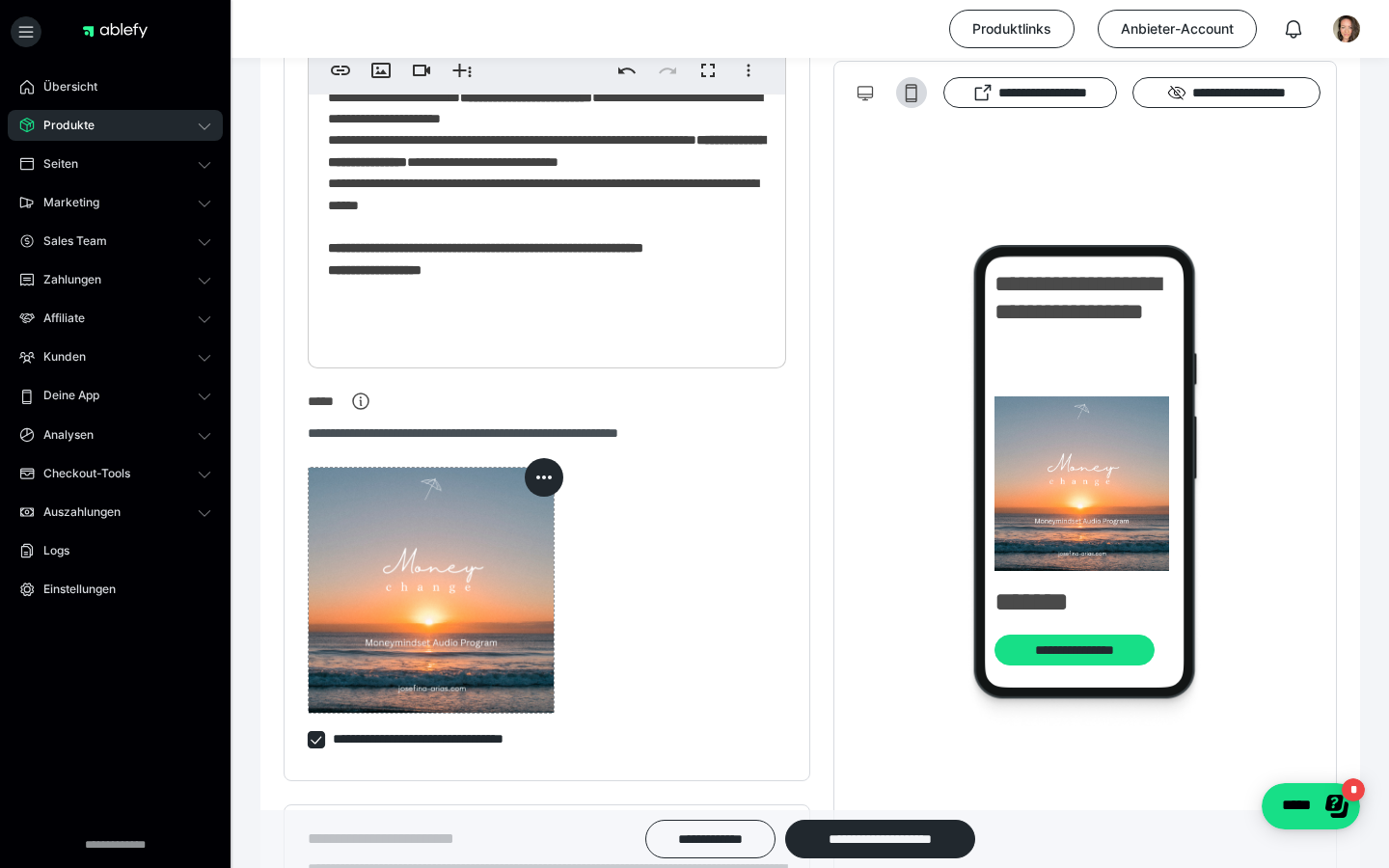 scroll, scrollTop: 1142, scrollLeft: 0, axis: vertical 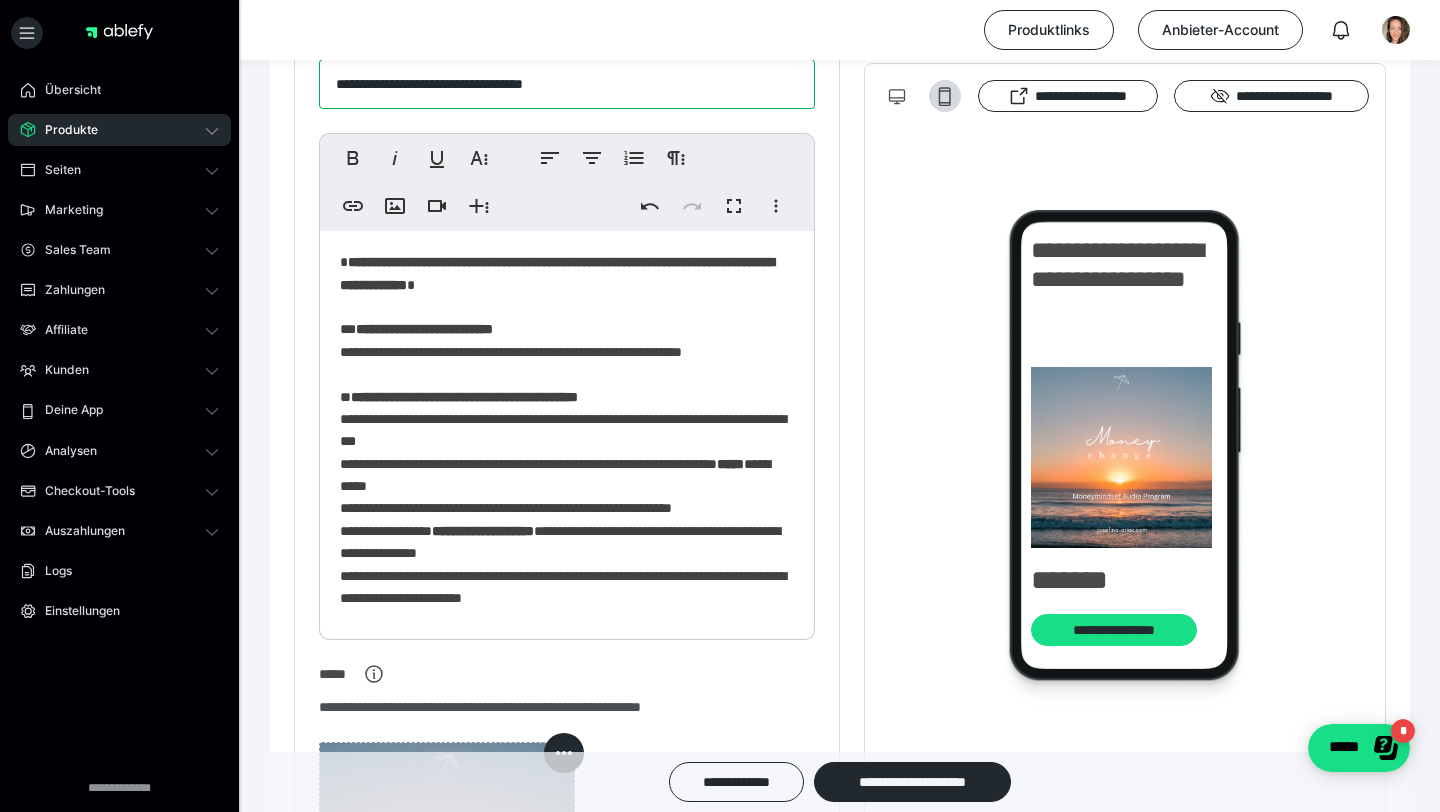 click on "**********" at bounding box center (567, 84) 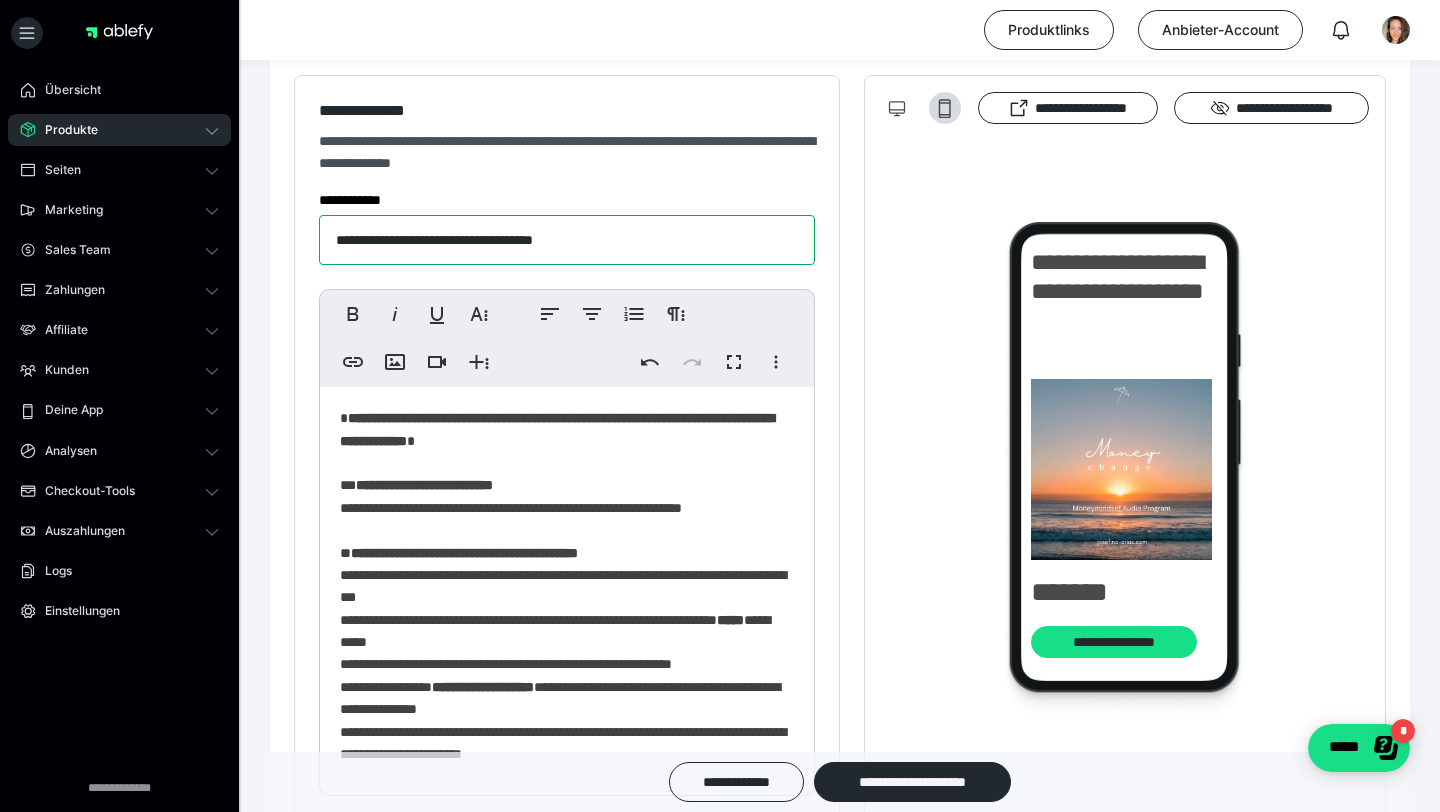 scroll, scrollTop: 303, scrollLeft: 0, axis: vertical 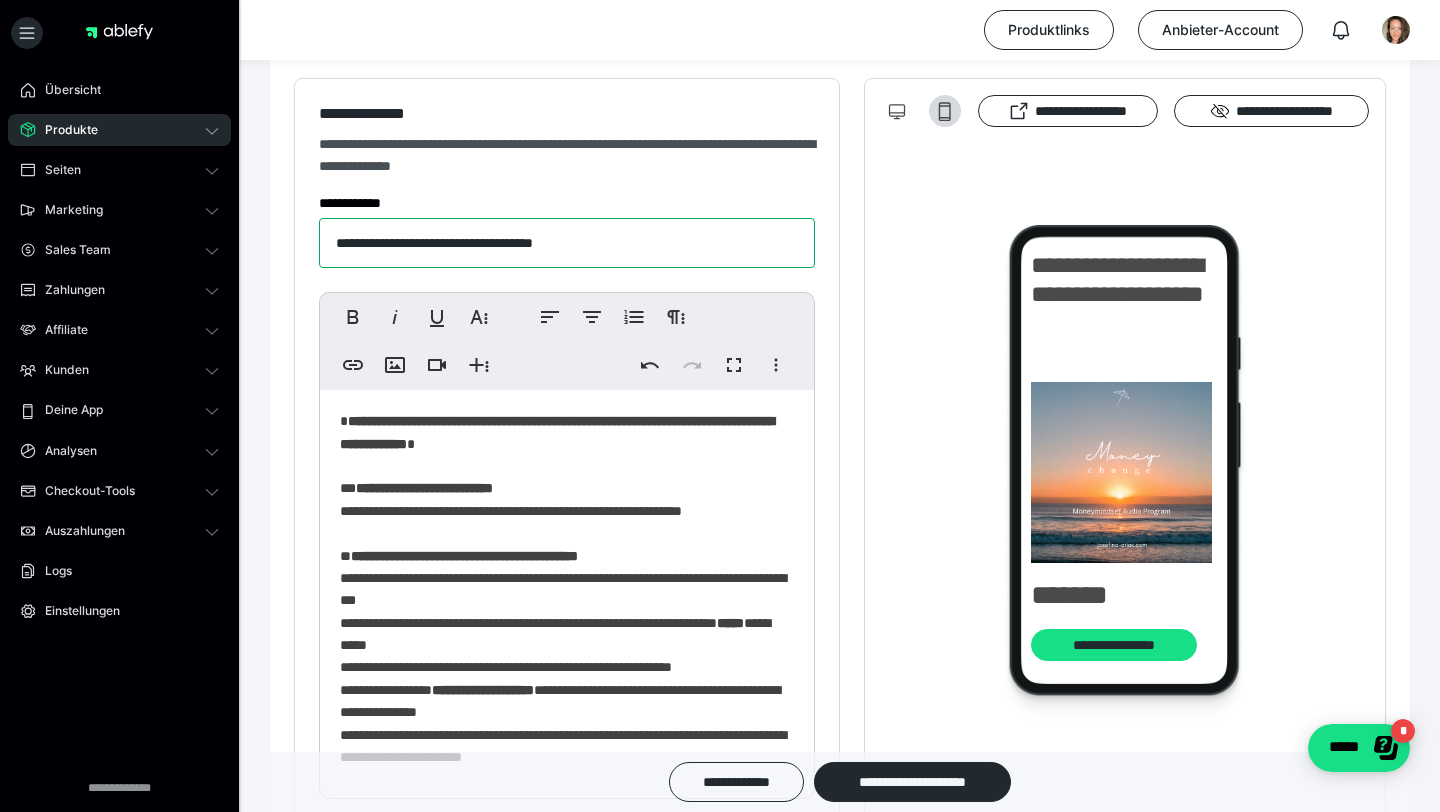 type on "**********" 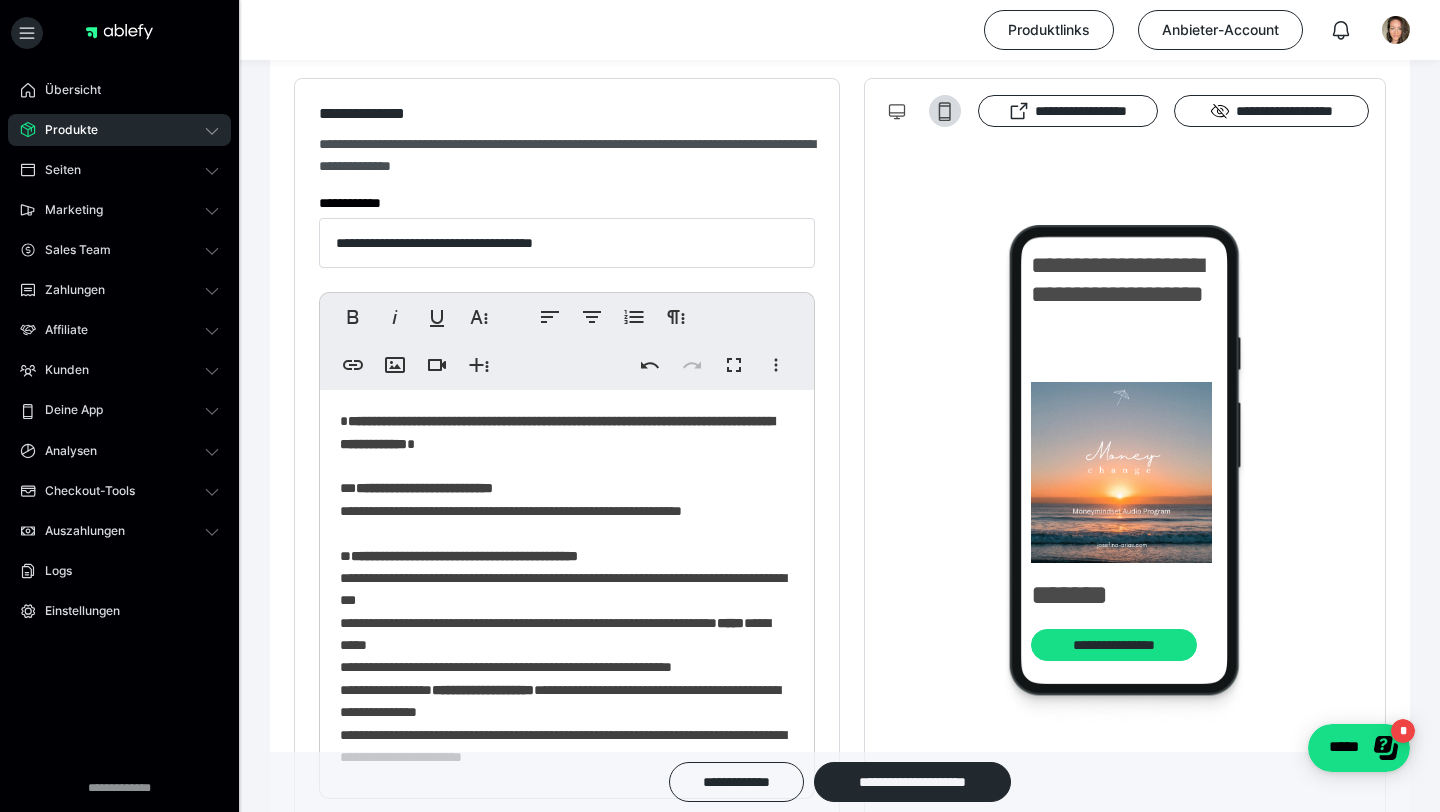 click on "**********" at bounding box center (557, 432) 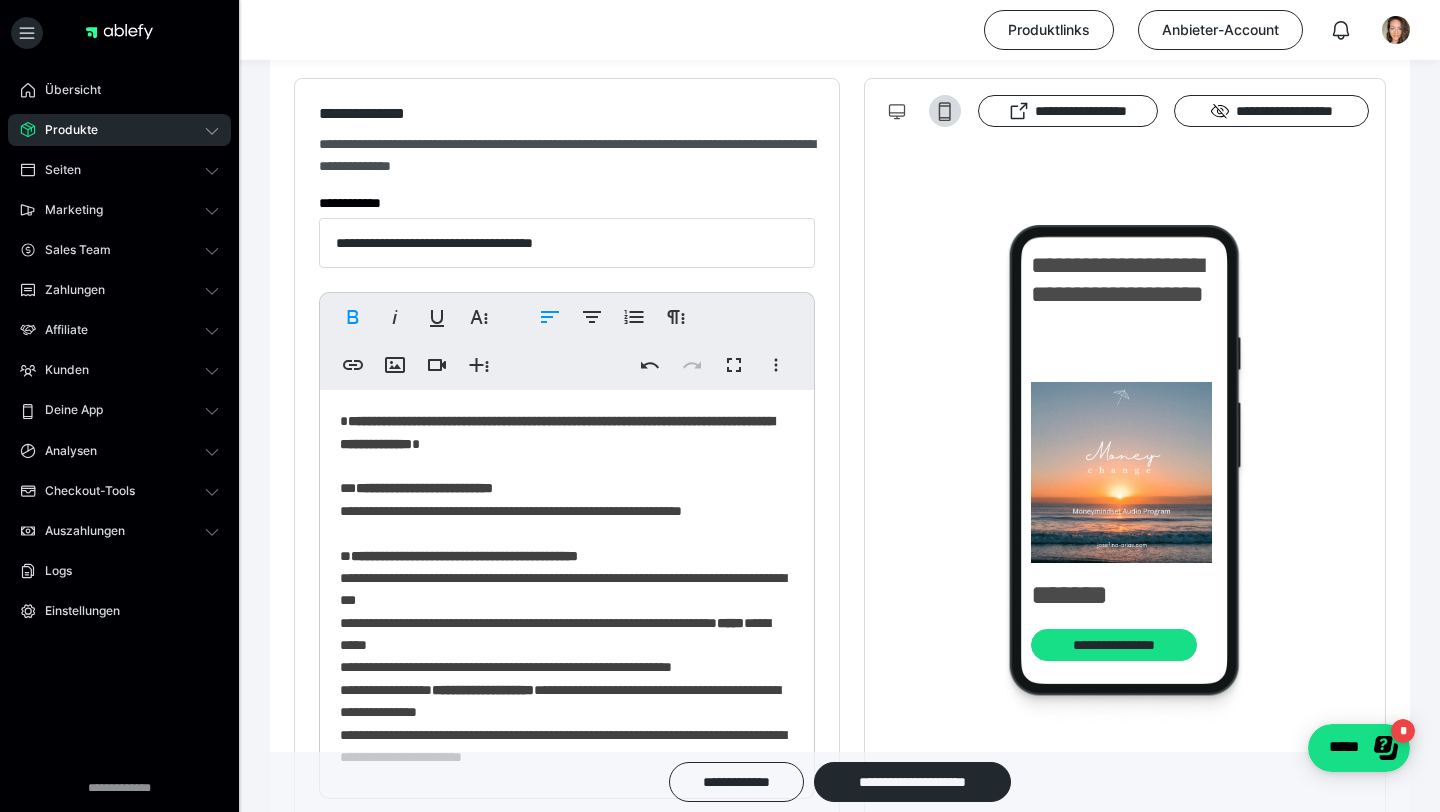 click on "**********" at bounding box center (567, 589) 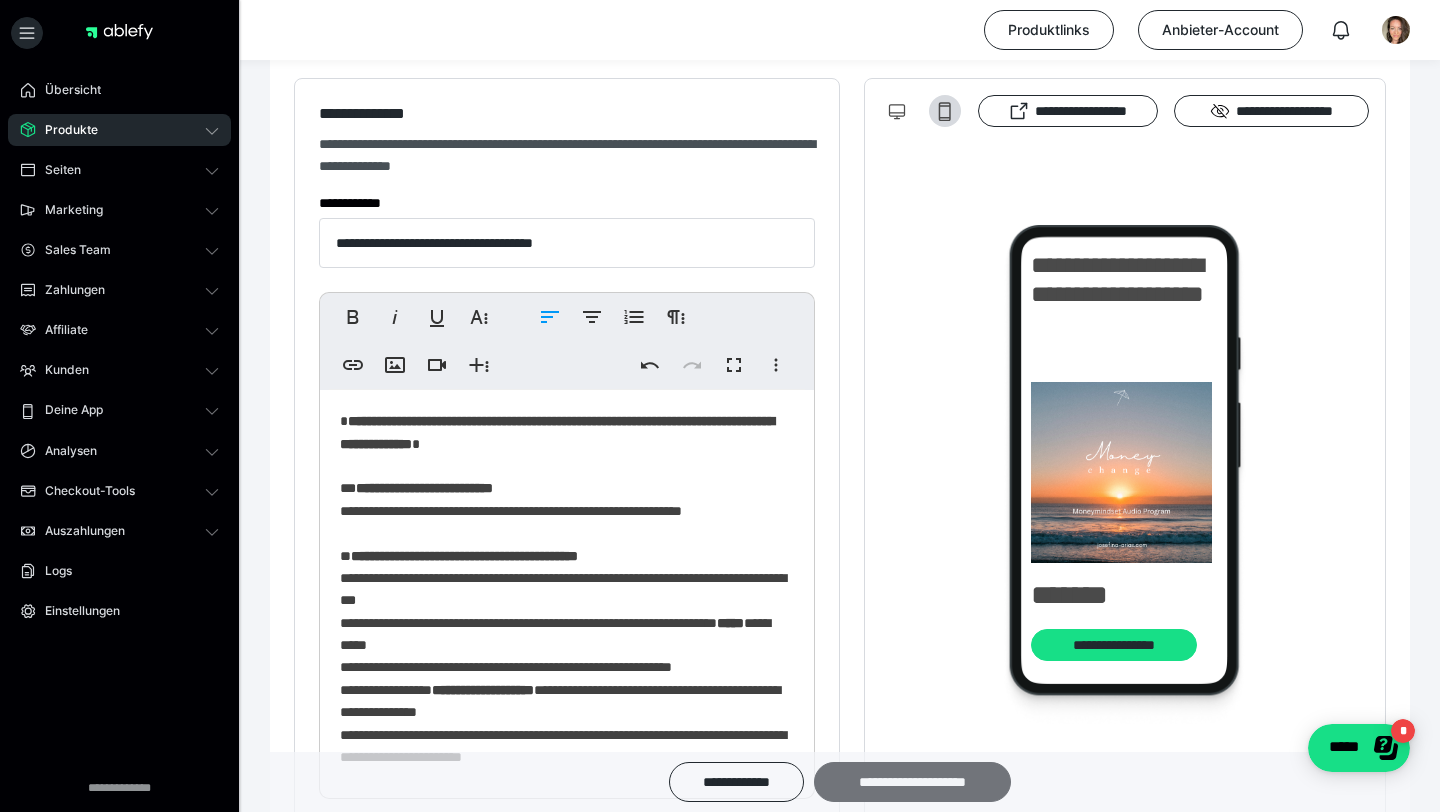click on "**********" at bounding box center [912, 782] 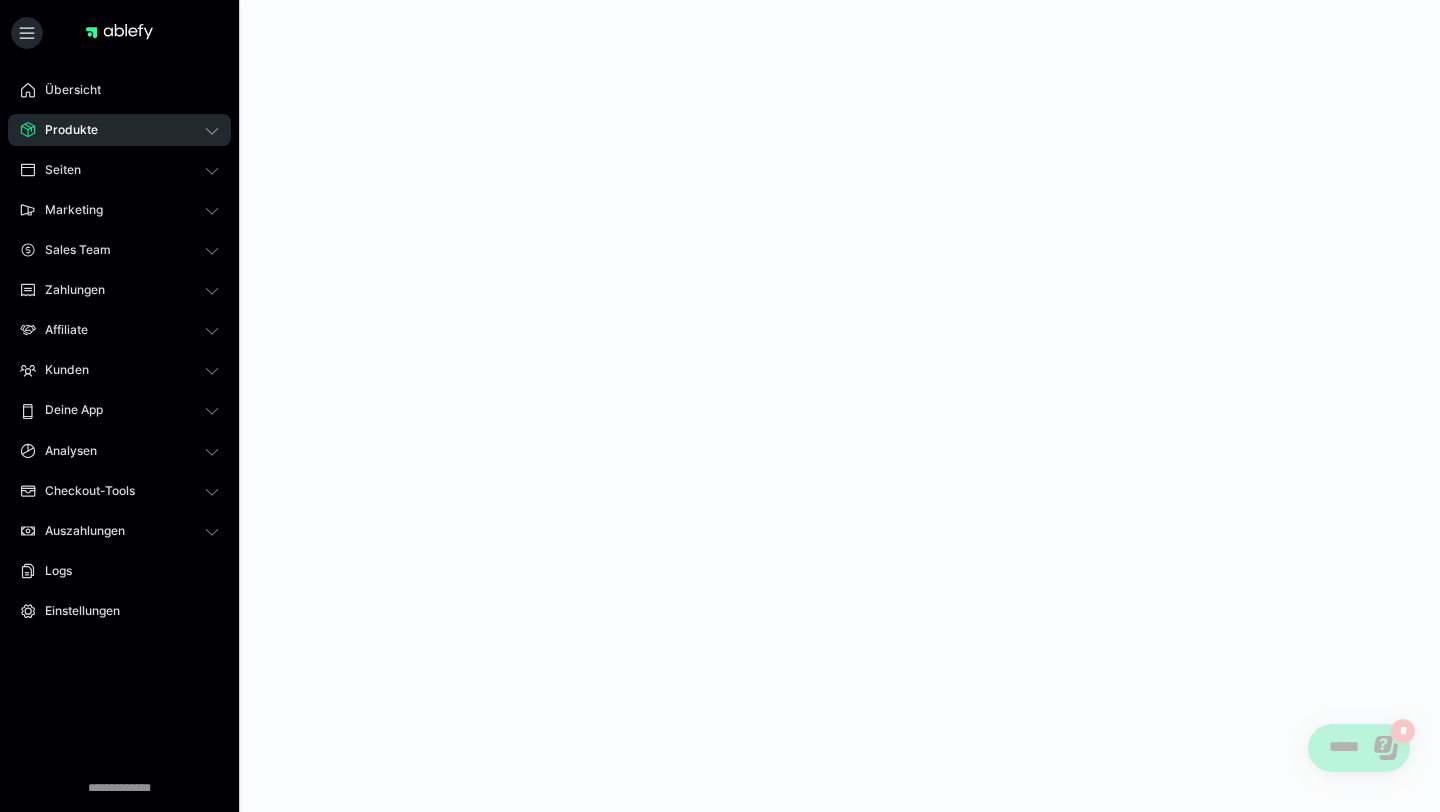 scroll, scrollTop: 0, scrollLeft: 0, axis: both 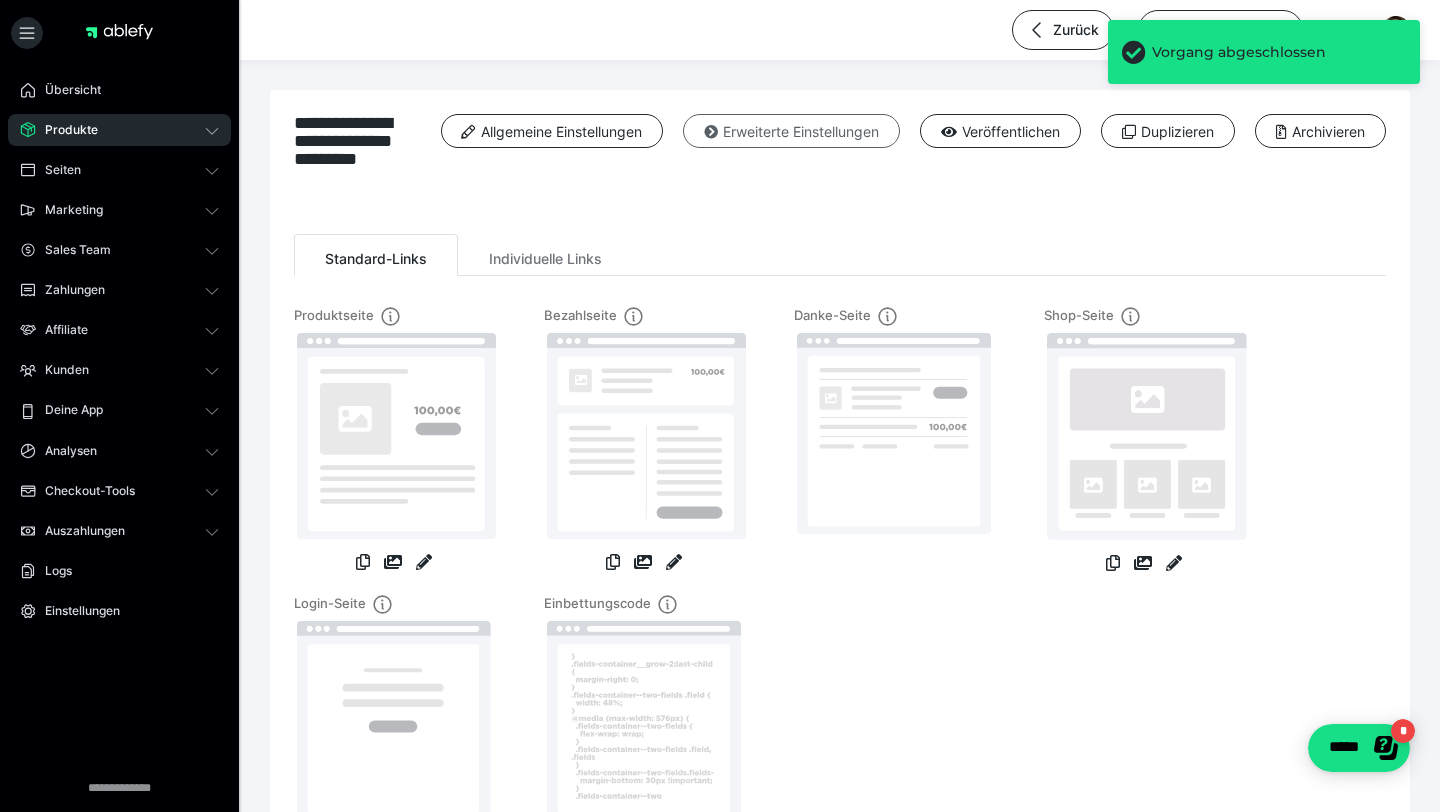 click on "Erweiterte Einstellungen" at bounding box center [791, 131] 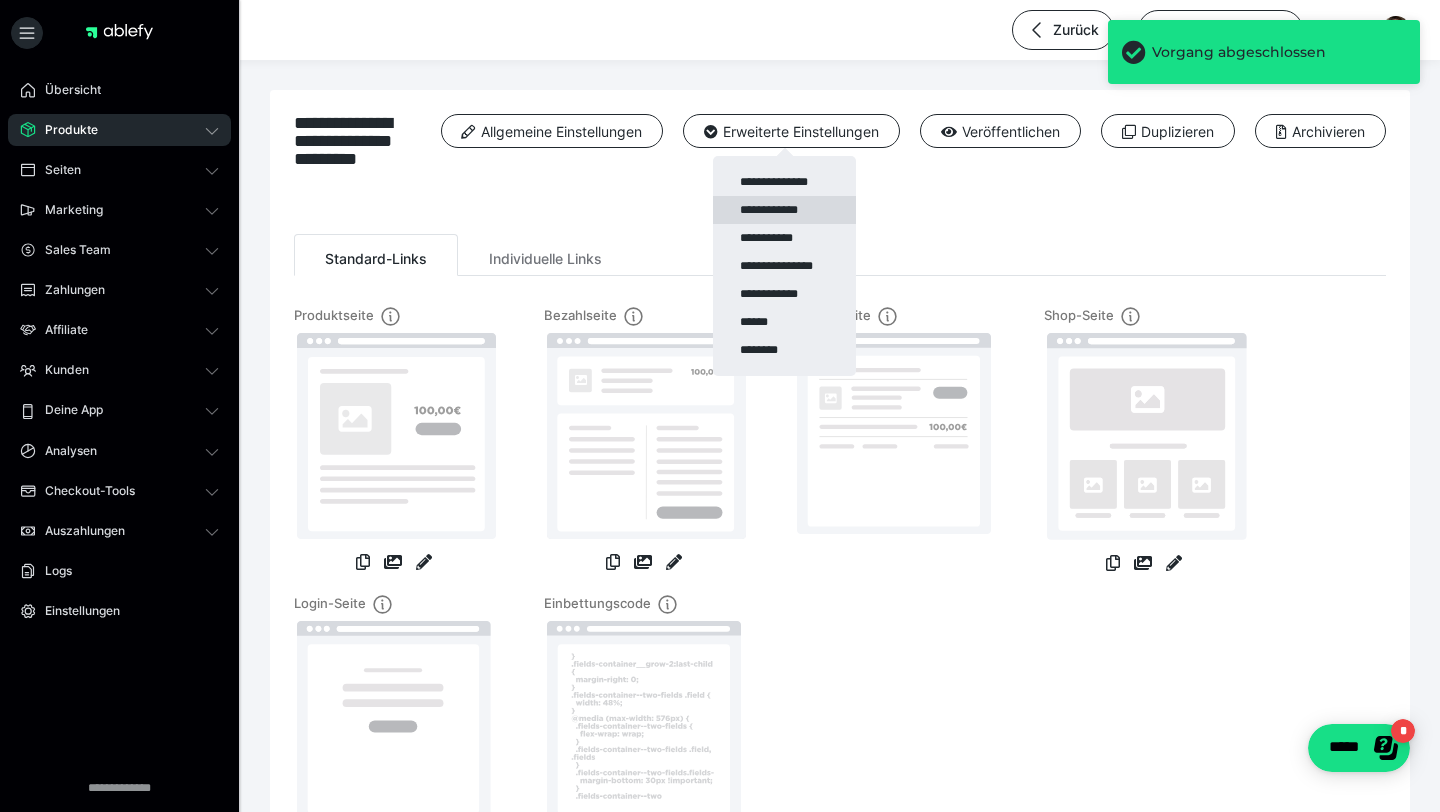 click on "**********" at bounding box center [784, 210] 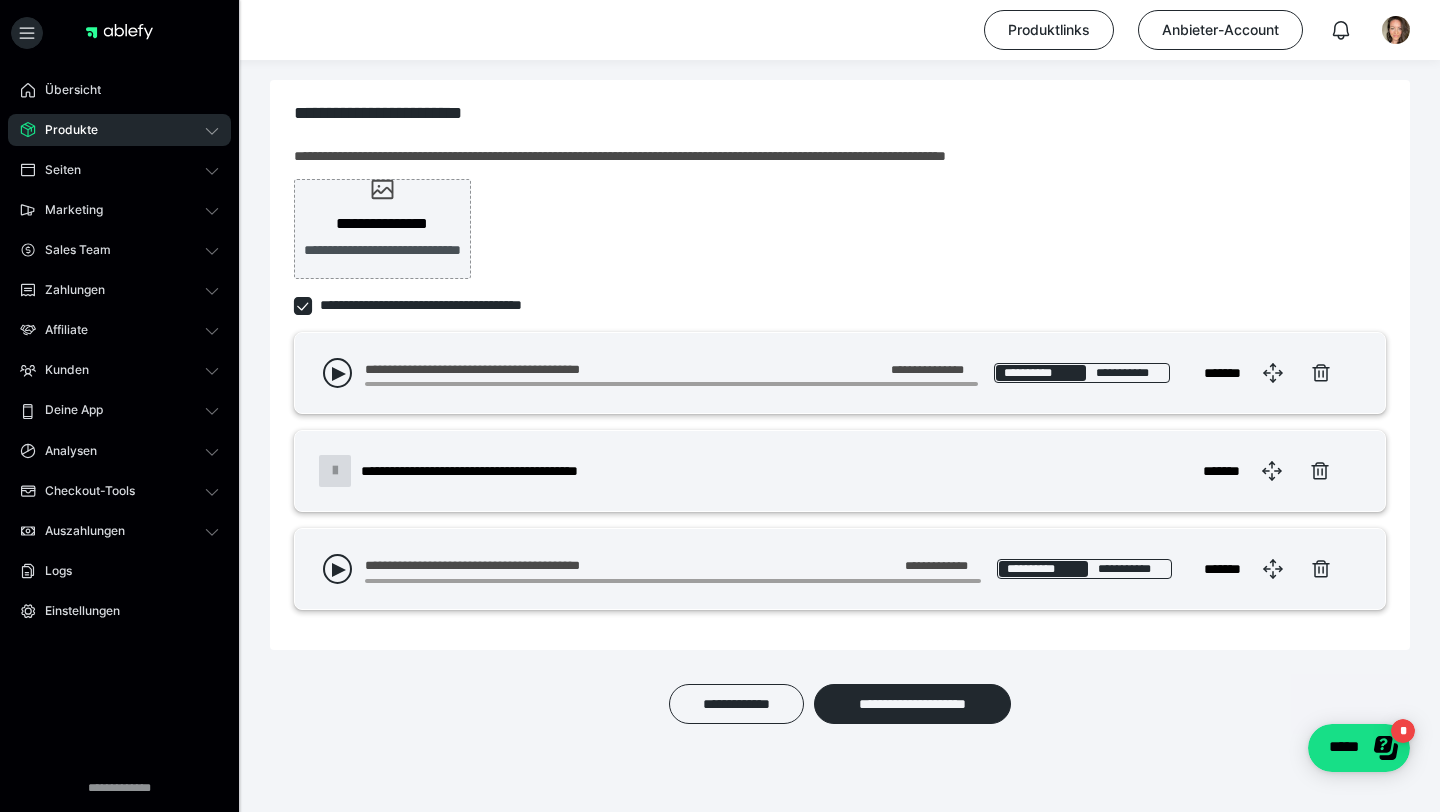 scroll, scrollTop: 281, scrollLeft: 0, axis: vertical 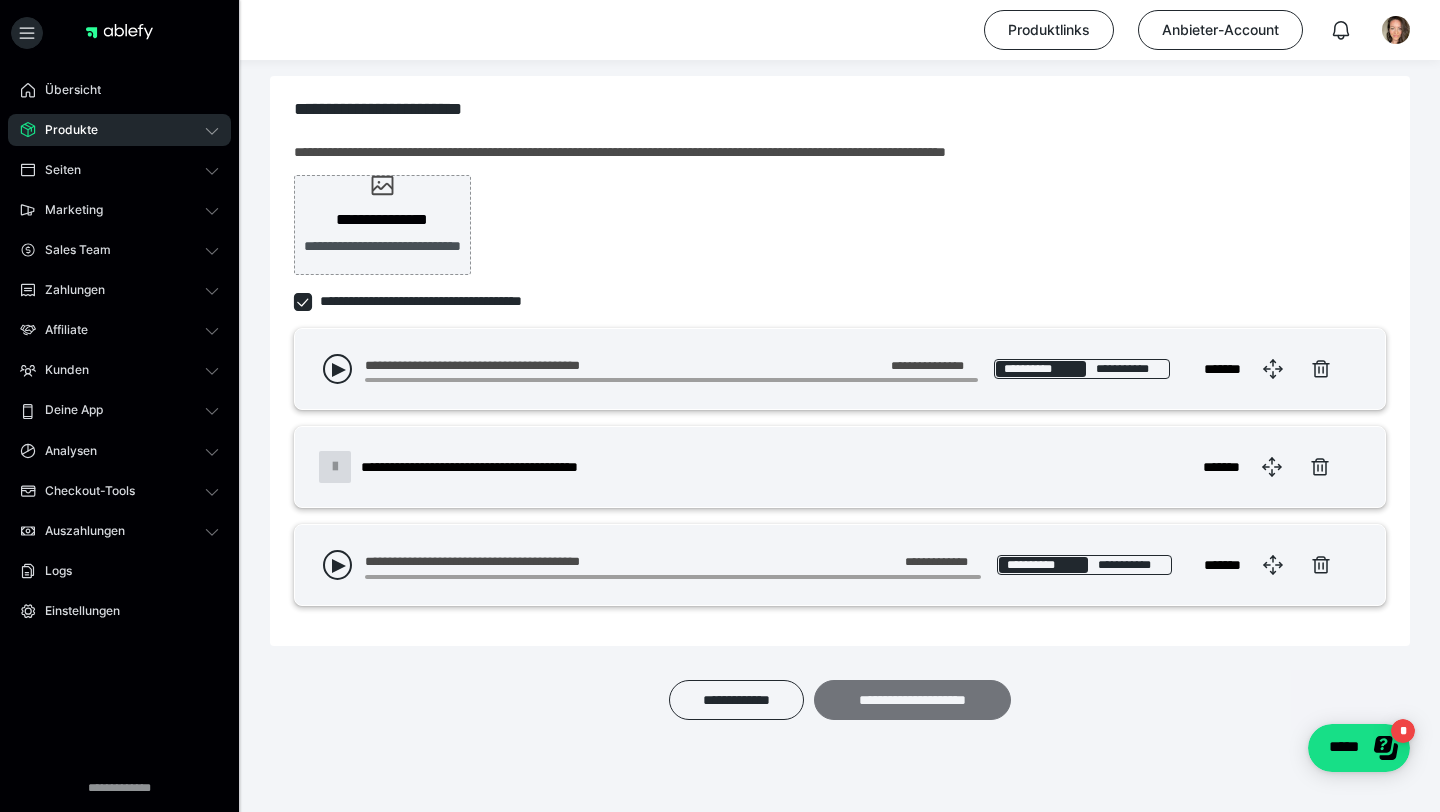click on "**********" at bounding box center [912, 700] 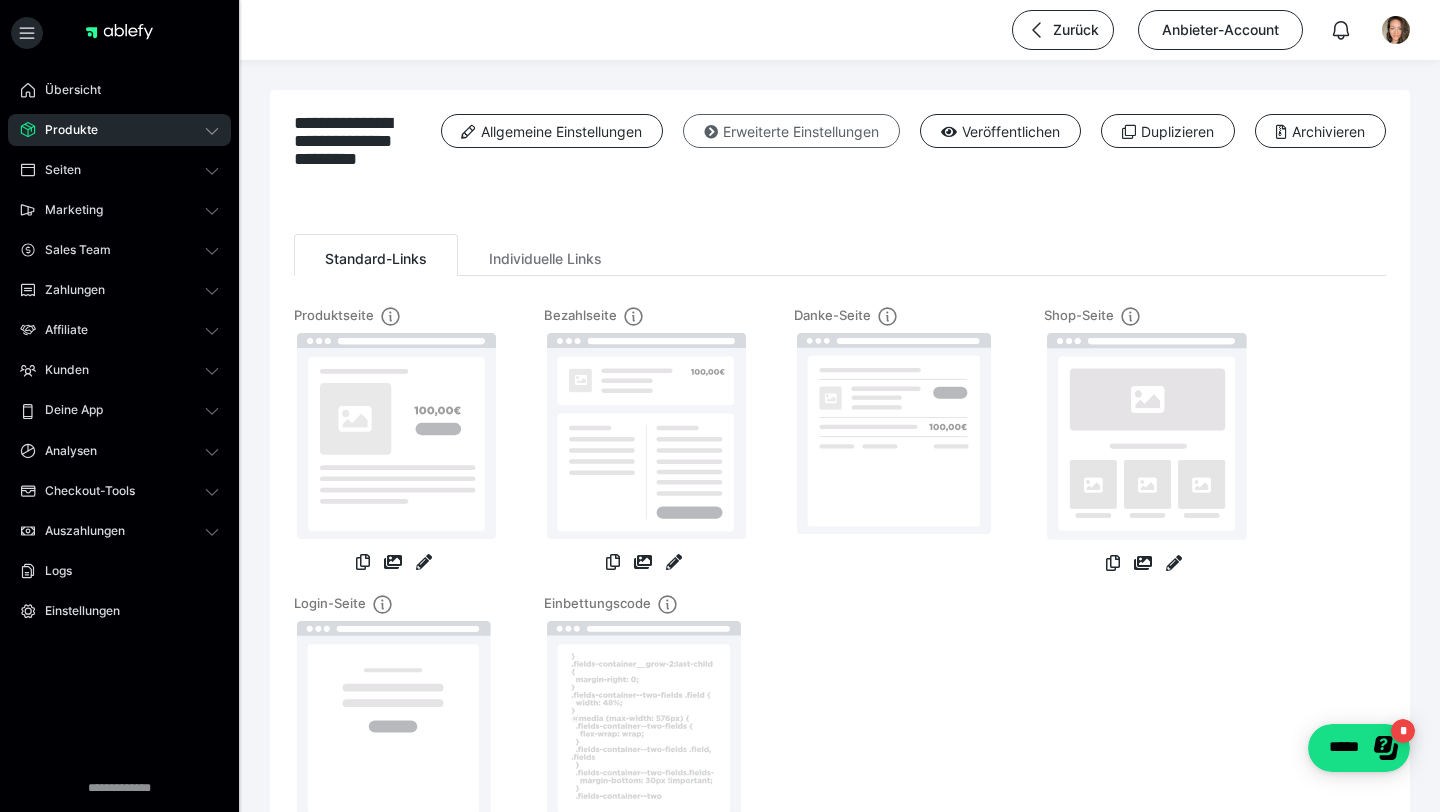 click on "Erweiterte Einstellungen" at bounding box center (791, 131) 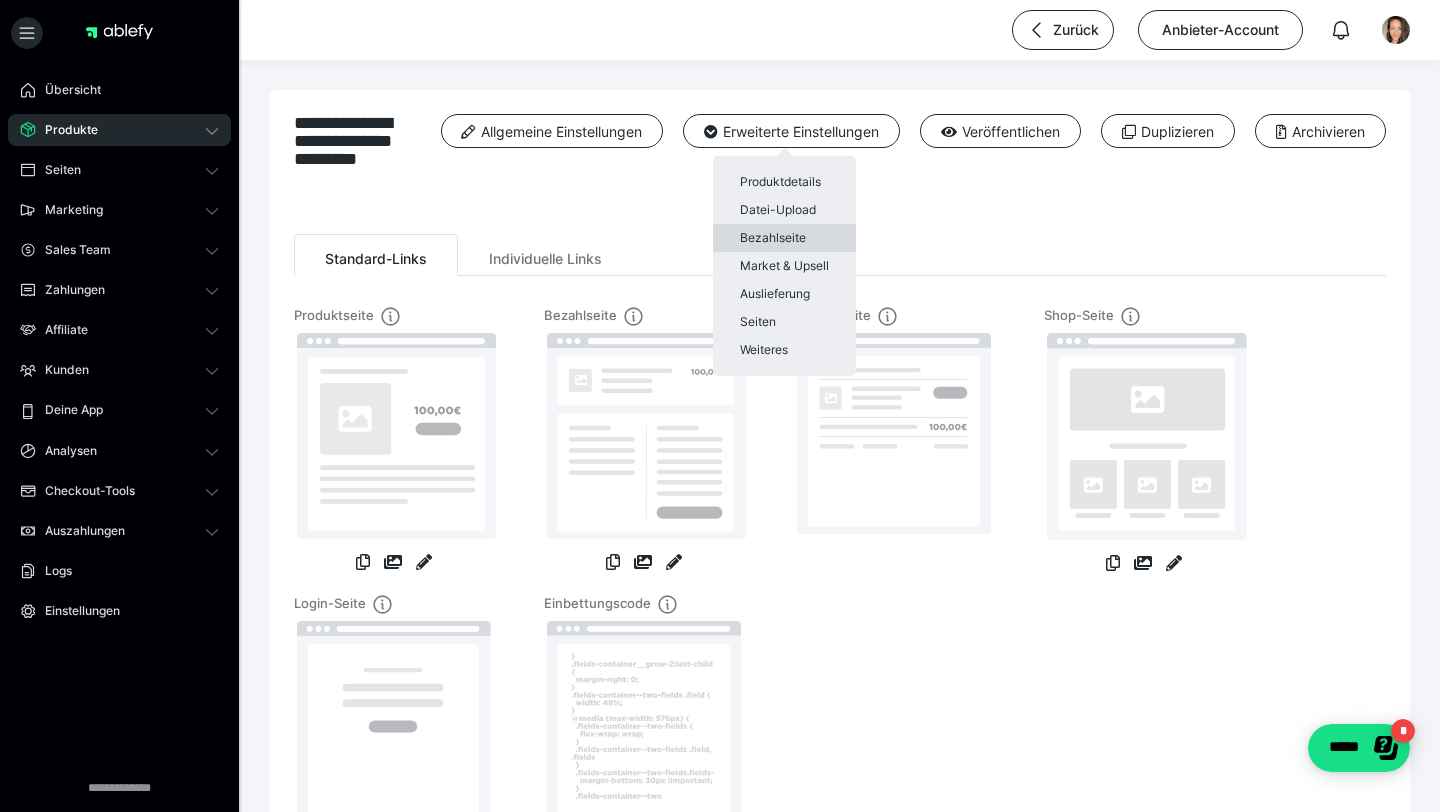click on "Bezahlseite" at bounding box center (784, 238) 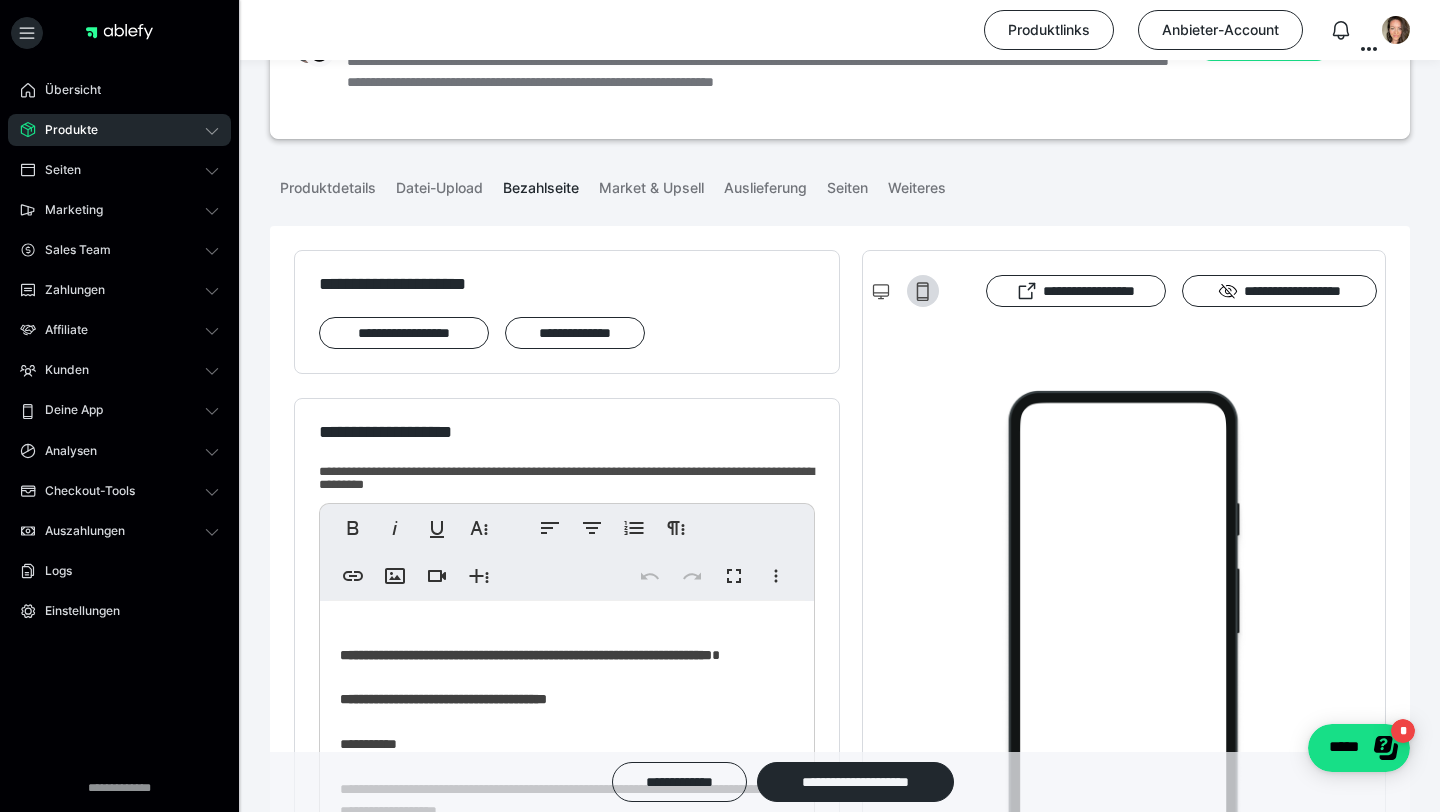 scroll, scrollTop: 409, scrollLeft: 0, axis: vertical 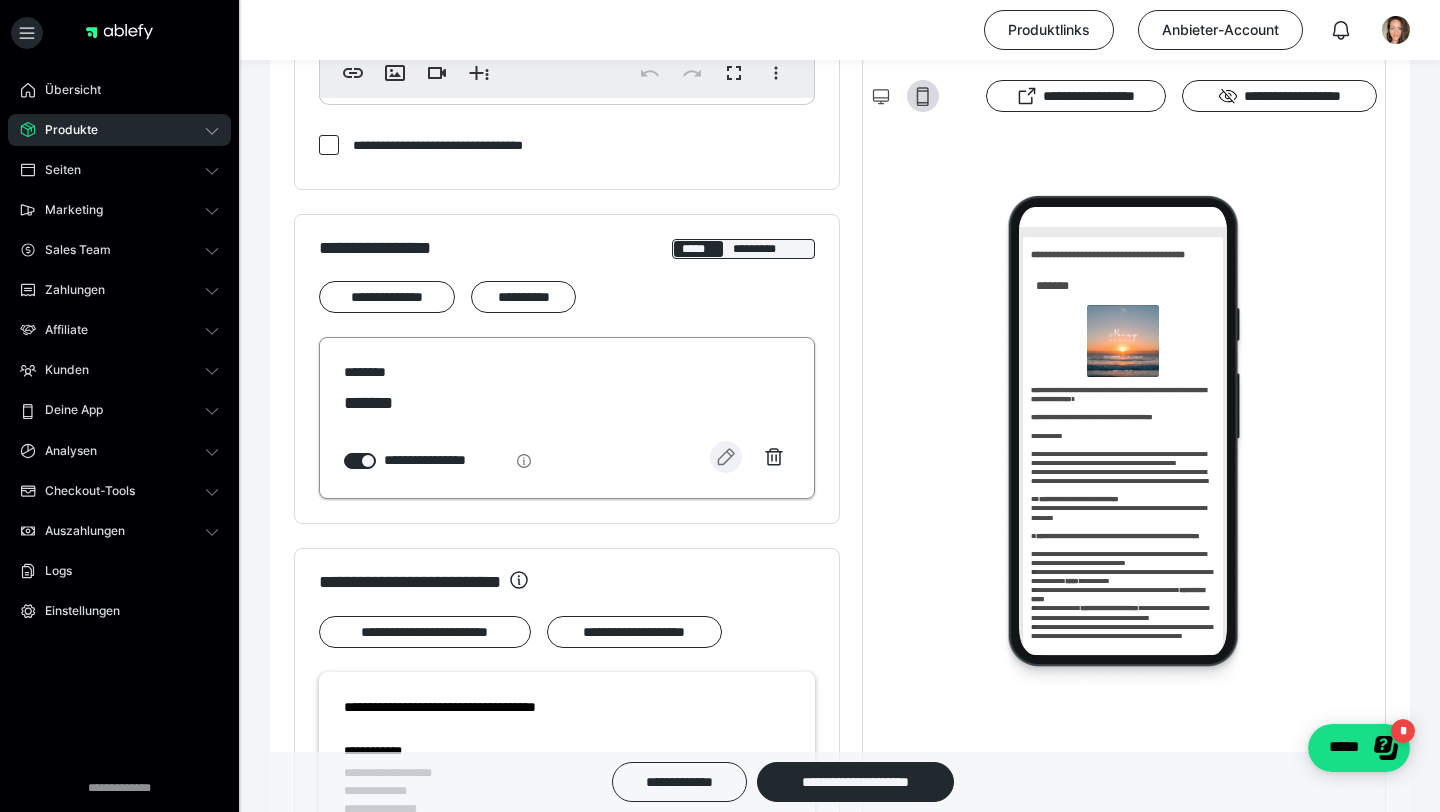 click 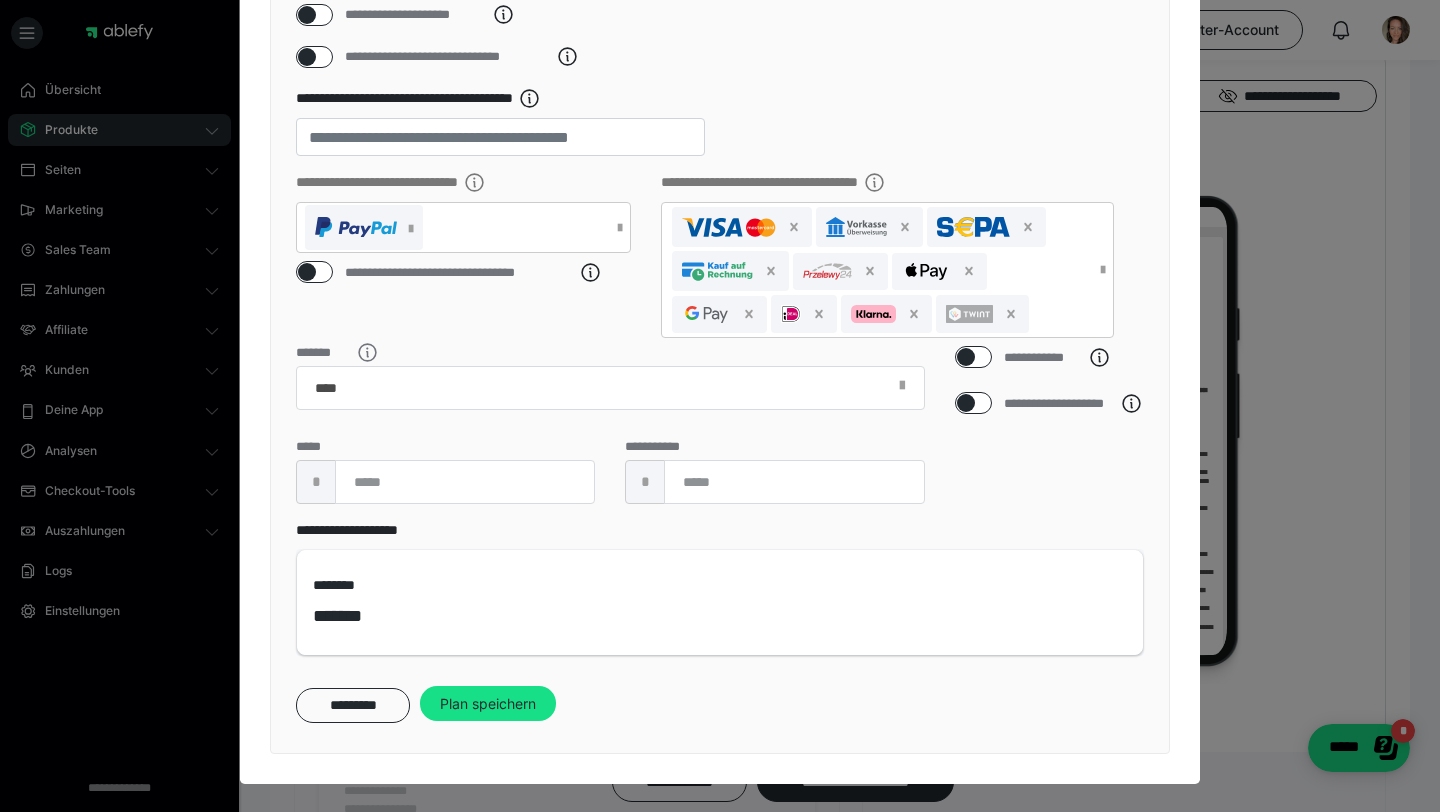scroll, scrollTop: 432, scrollLeft: 0, axis: vertical 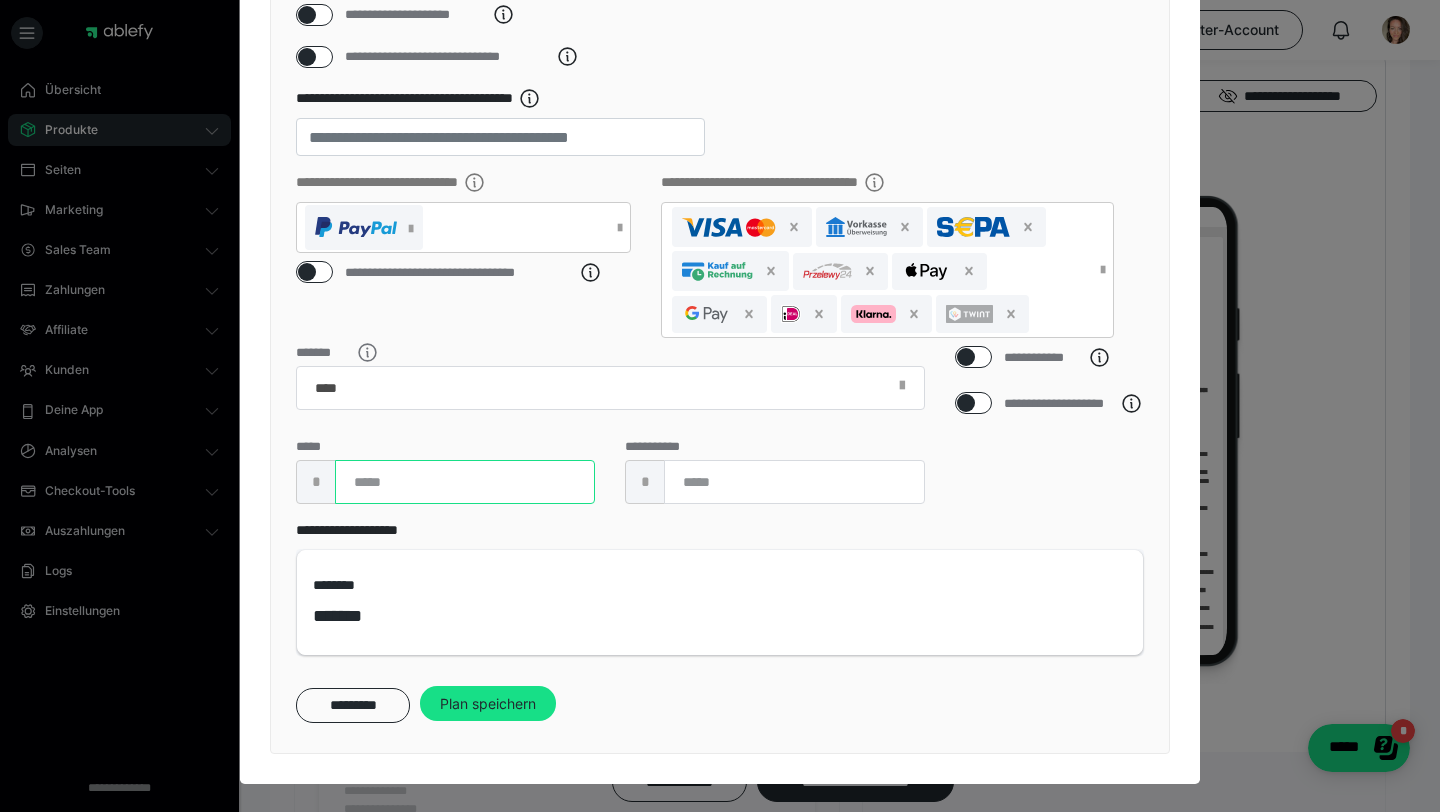 click on "***" at bounding box center (465, 482) 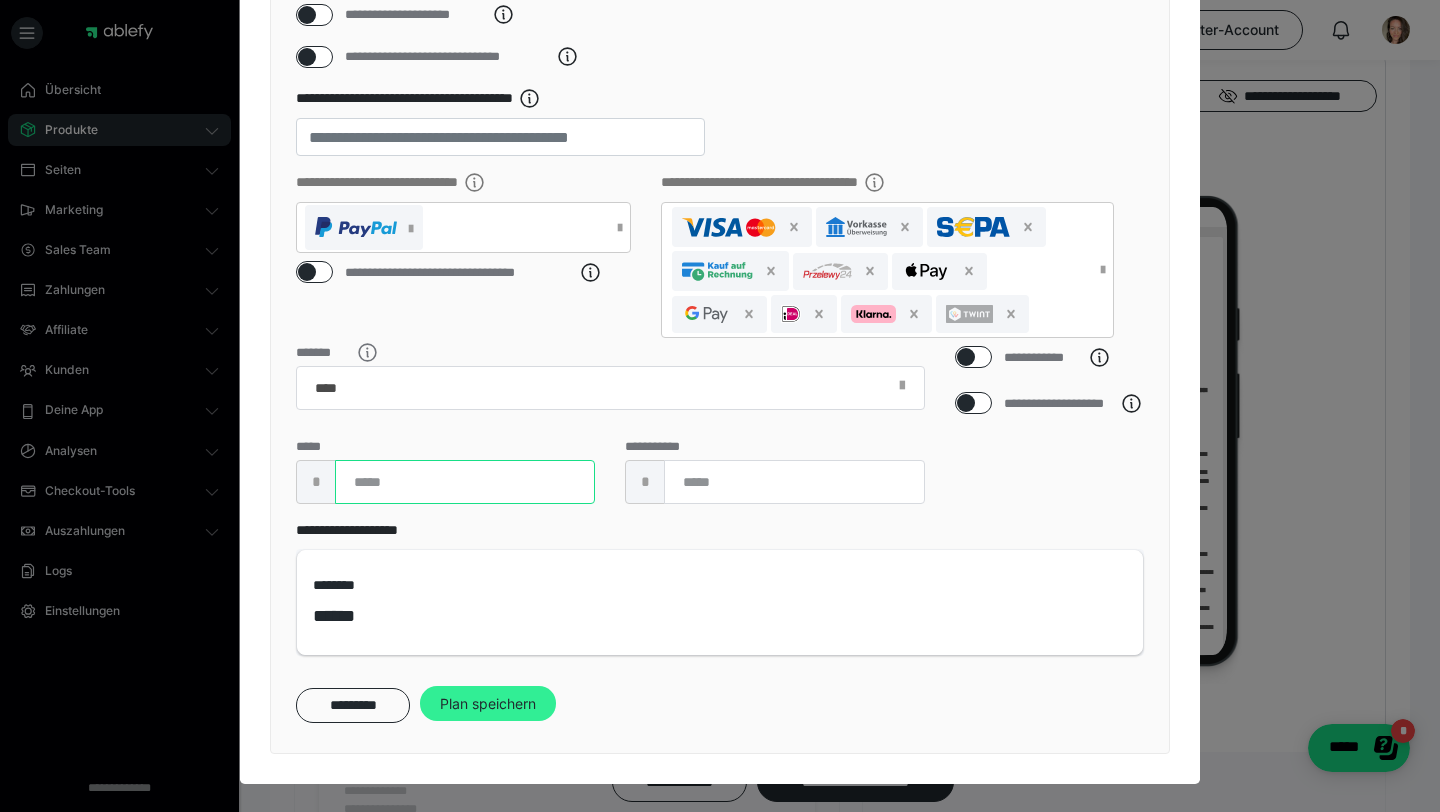type on "**" 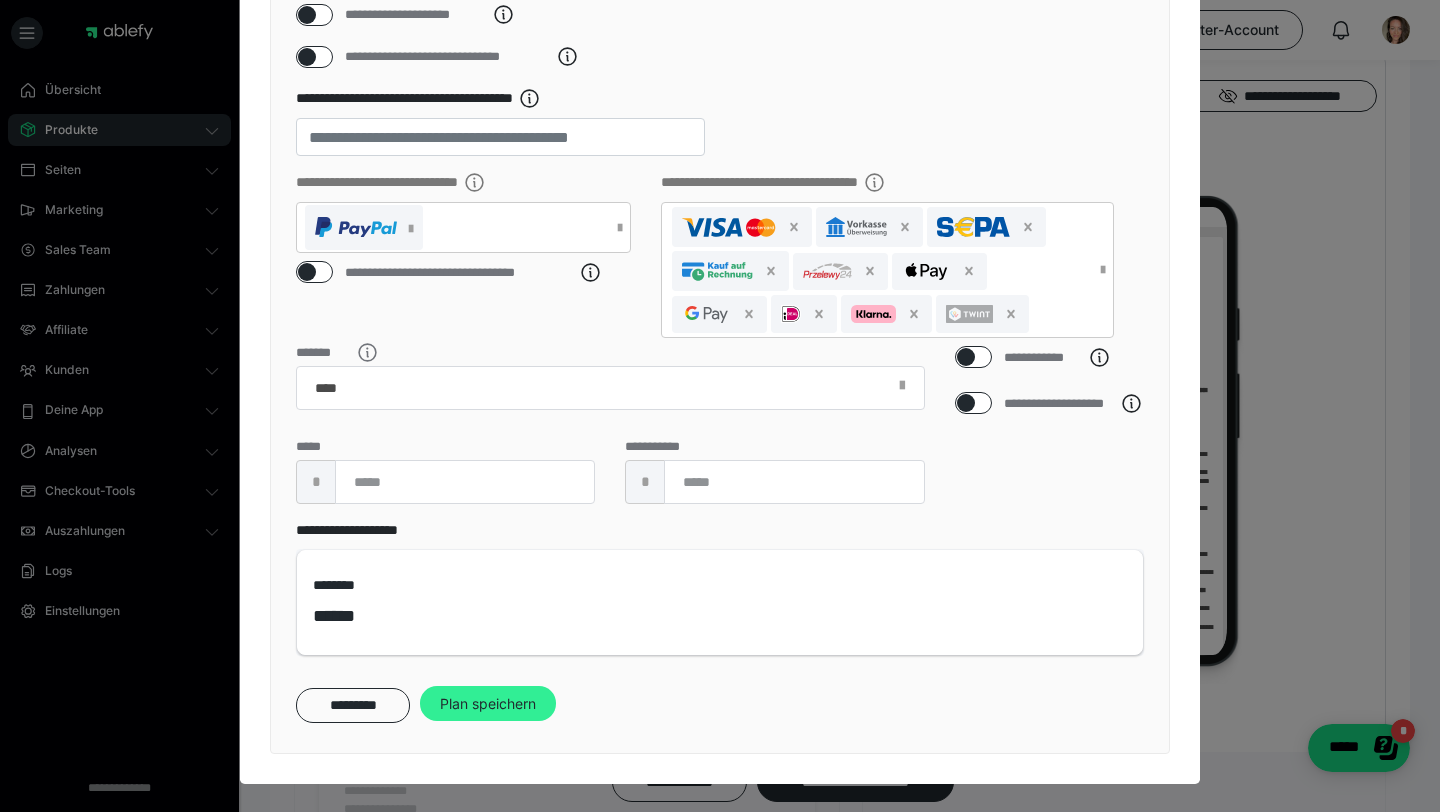 click on "Plan speichern" at bounding box center (488, 704) 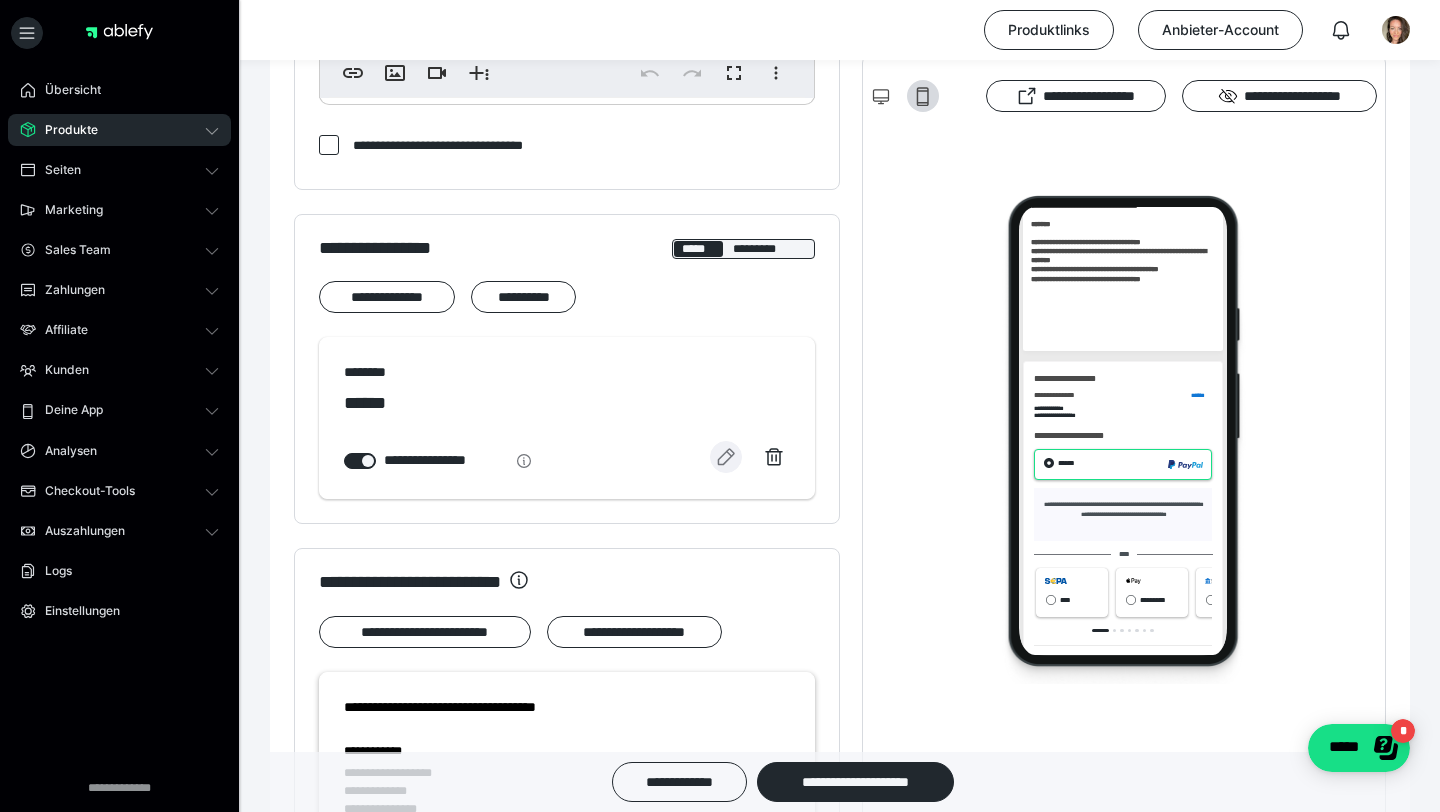 scroll, scrollTop: 832, scrollLeft: 0, axis: vertical 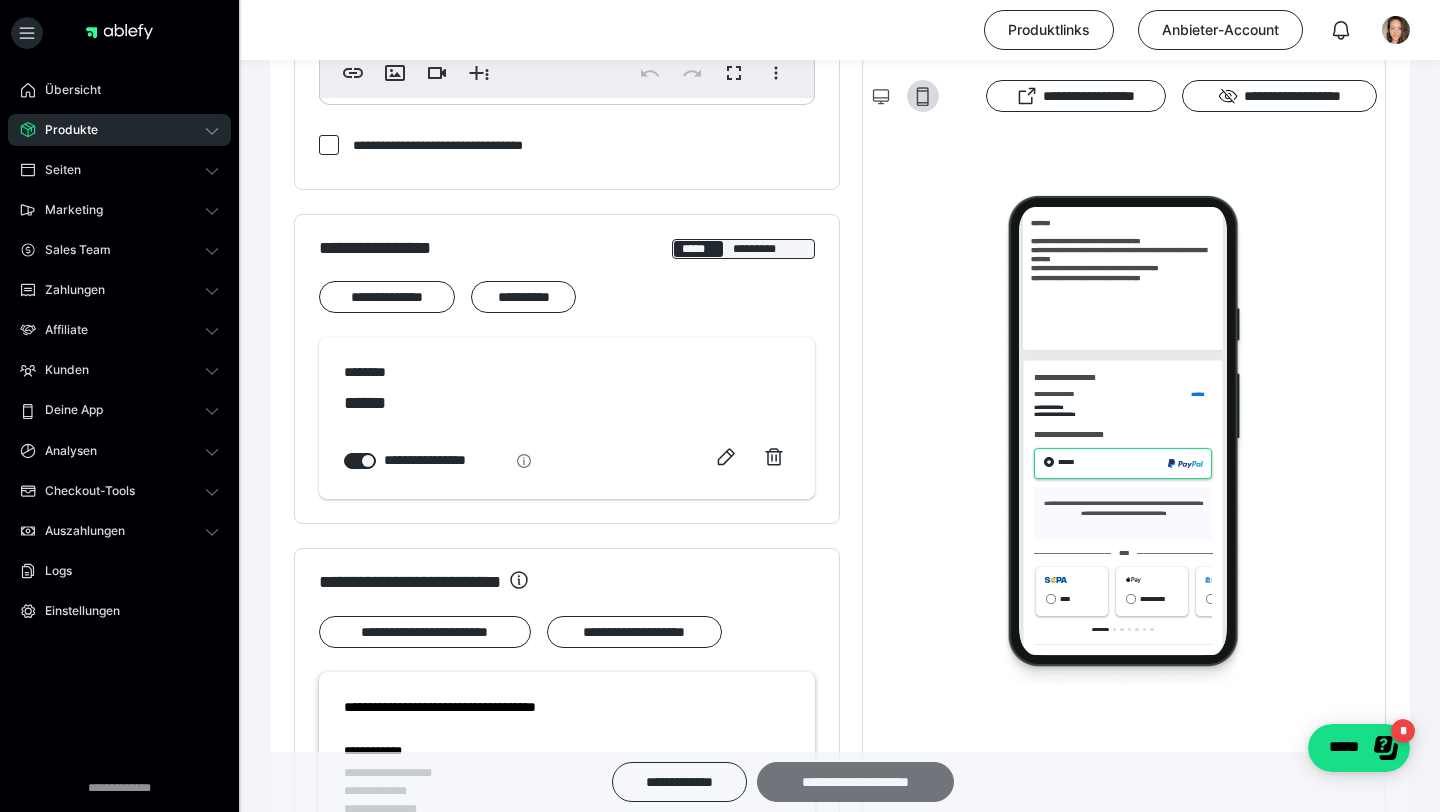 click on "**********" at bounding box center (855, 782) 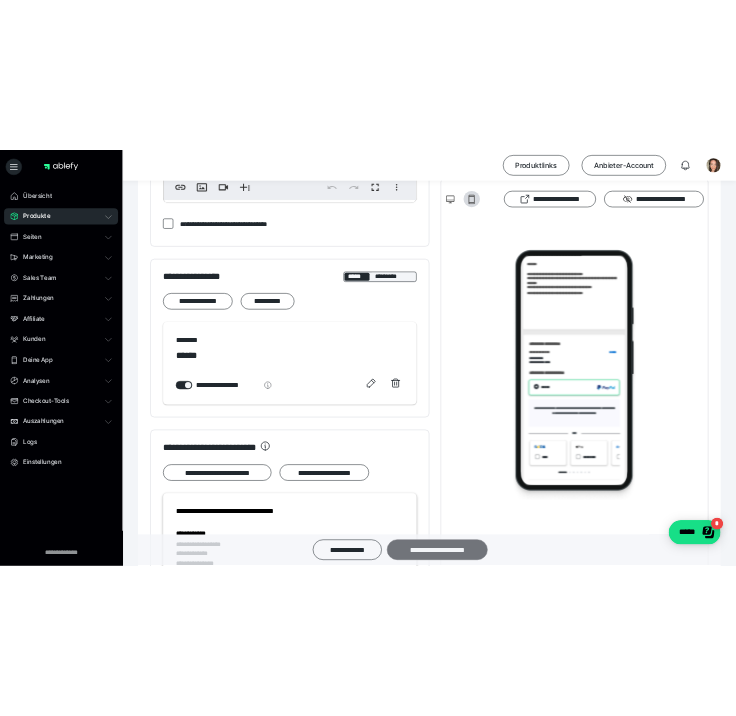 scroll, scrollTop: 0, scrollLeft: 0, axis: both 